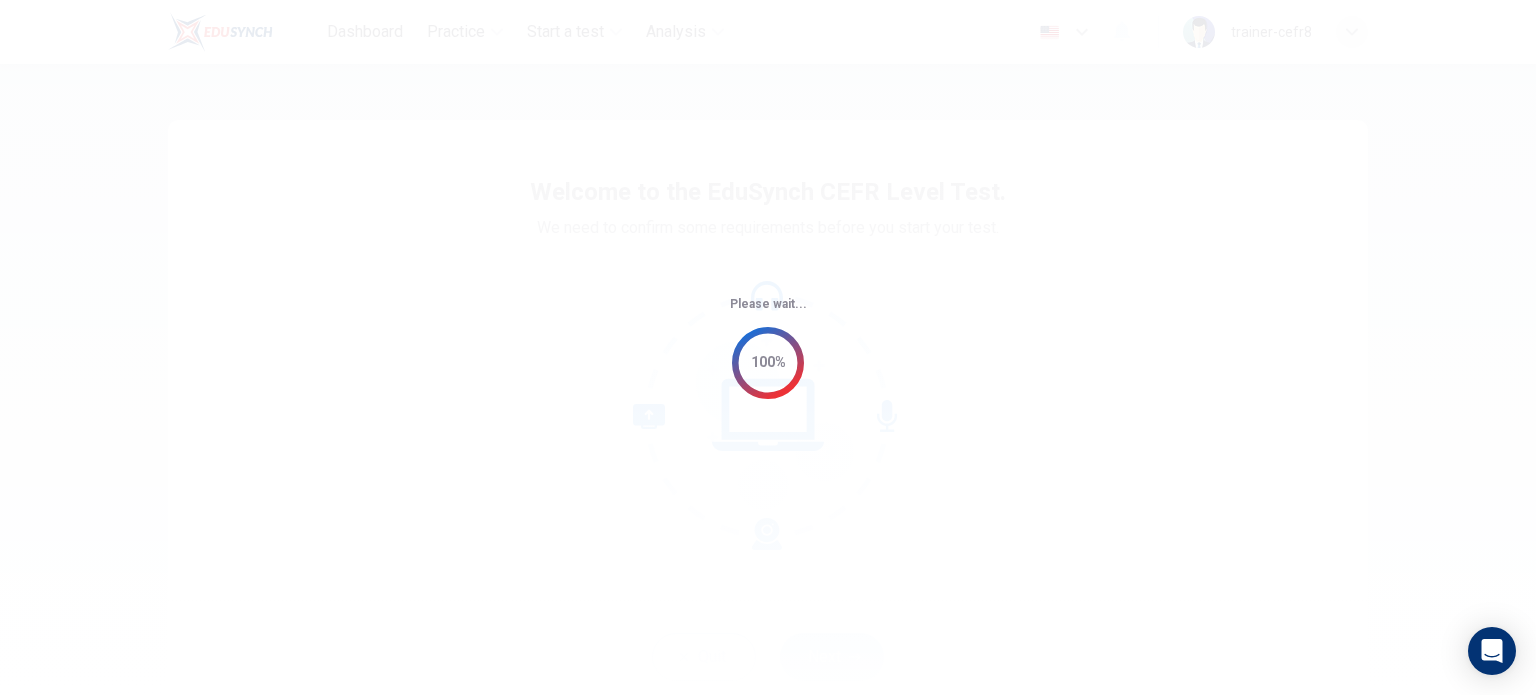 scroll, scrollTop: 0, scrollLeft: 0, axis: both 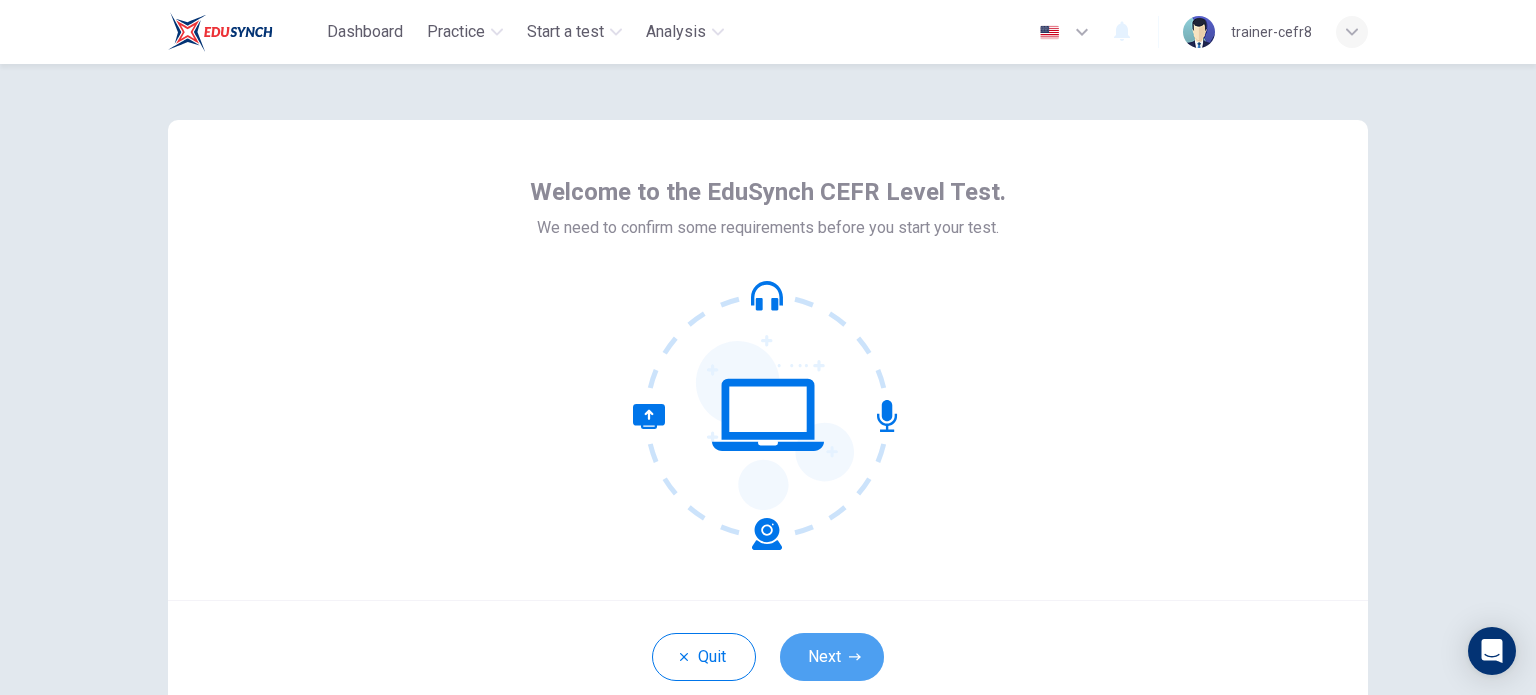 click on "Next" at bounding box center [832, 657] 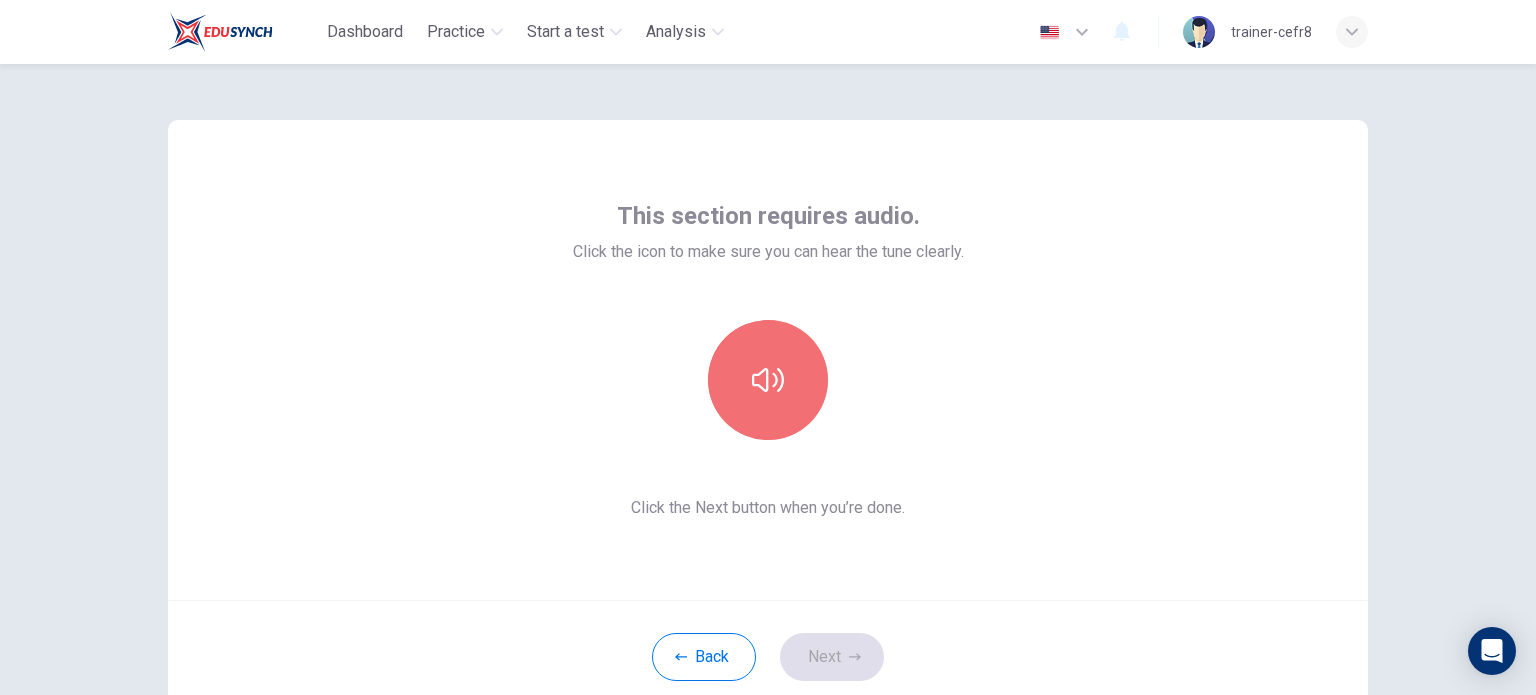 click at bounding box center (768, 380) 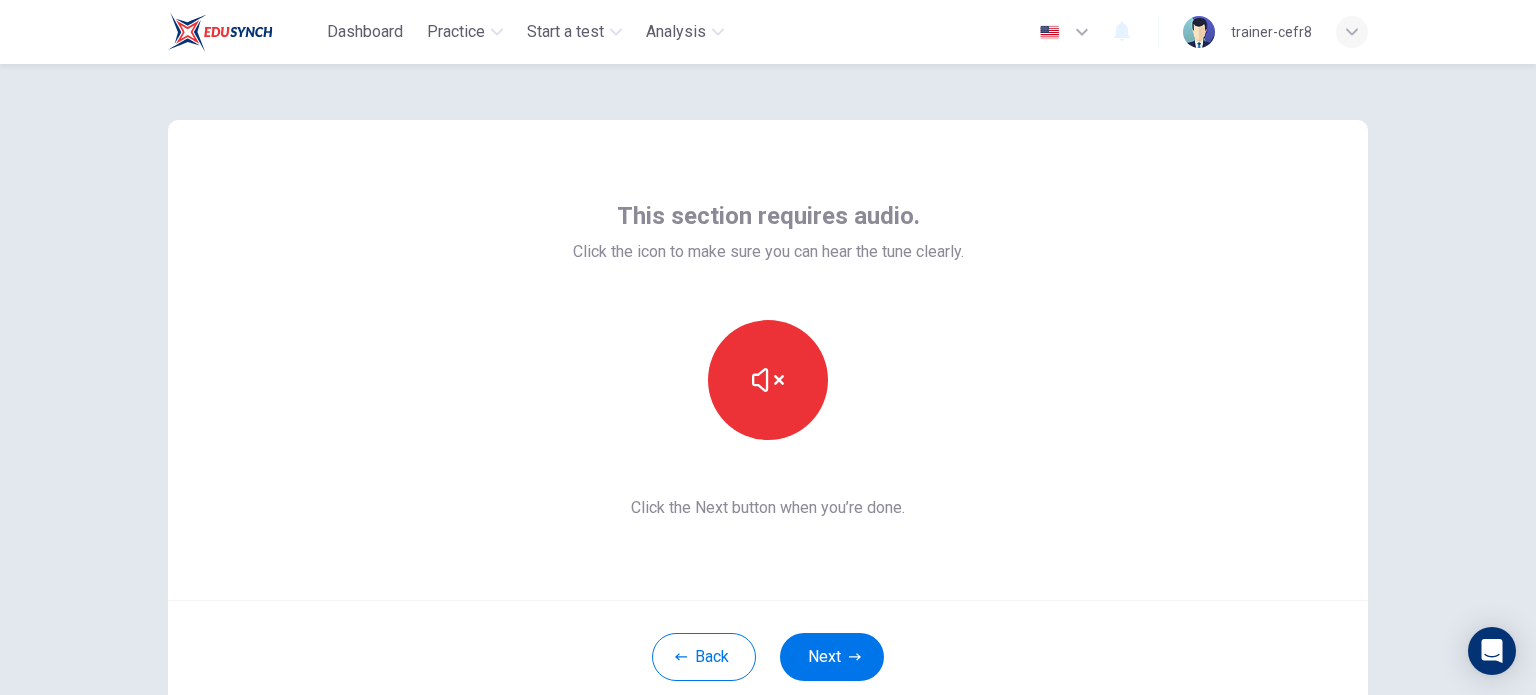click at bounding box center (768, 380) 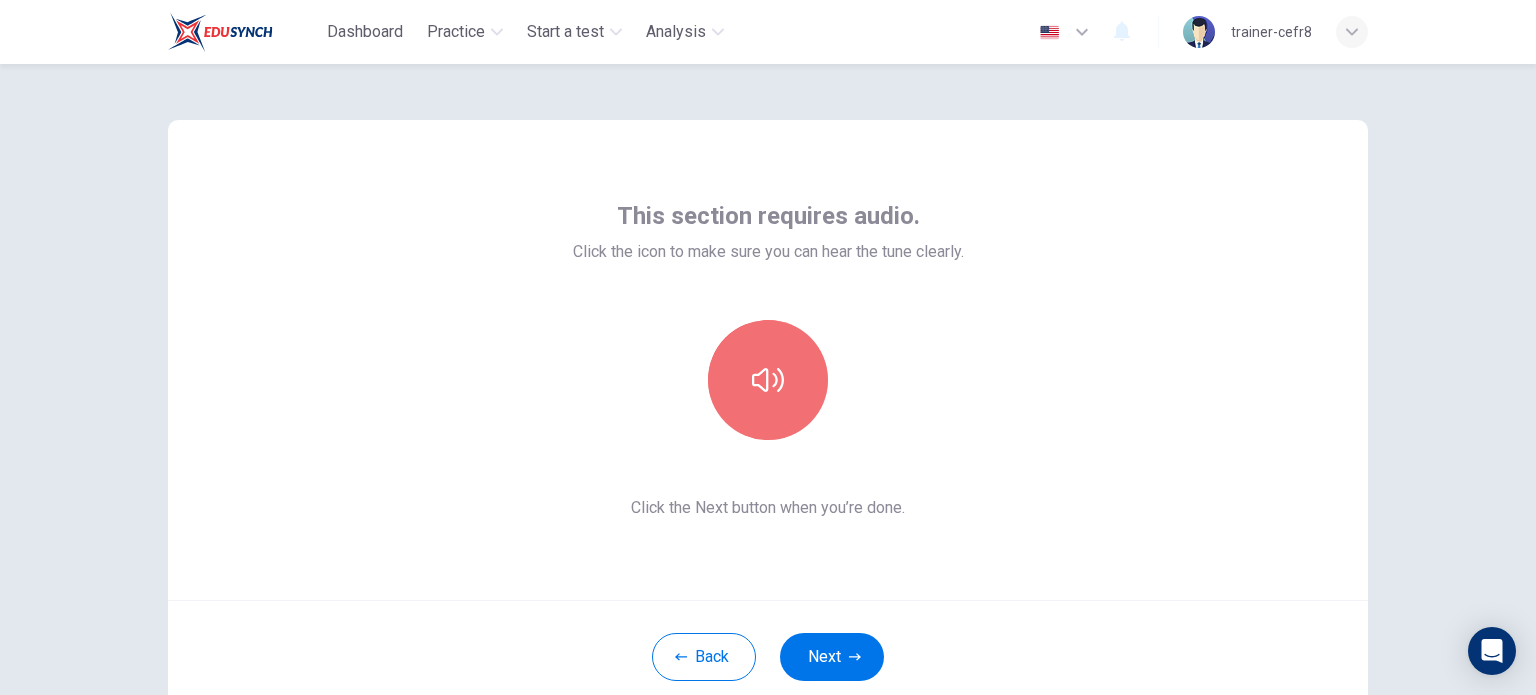 click at bounding box center (768, 380) 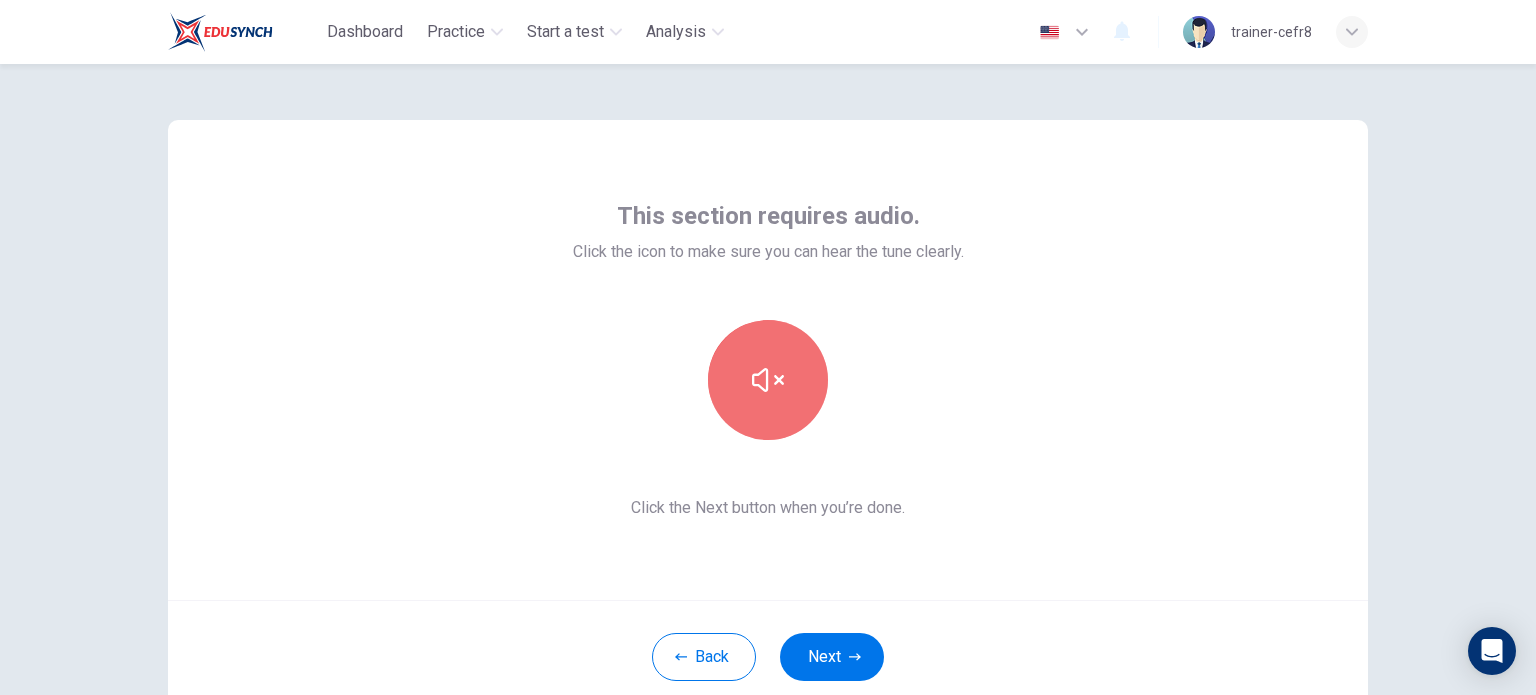 click at bounding box center [768, 380] 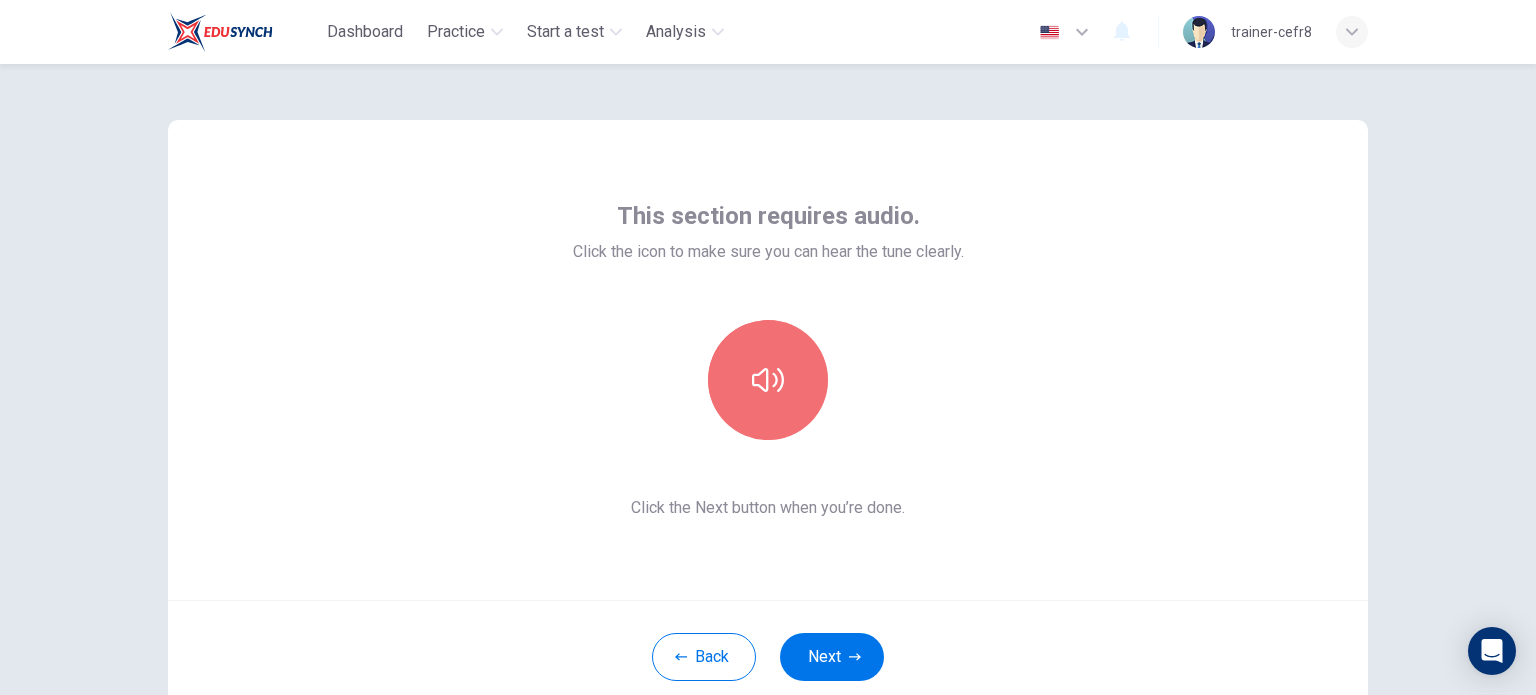 click at bounding box center (768, 380) 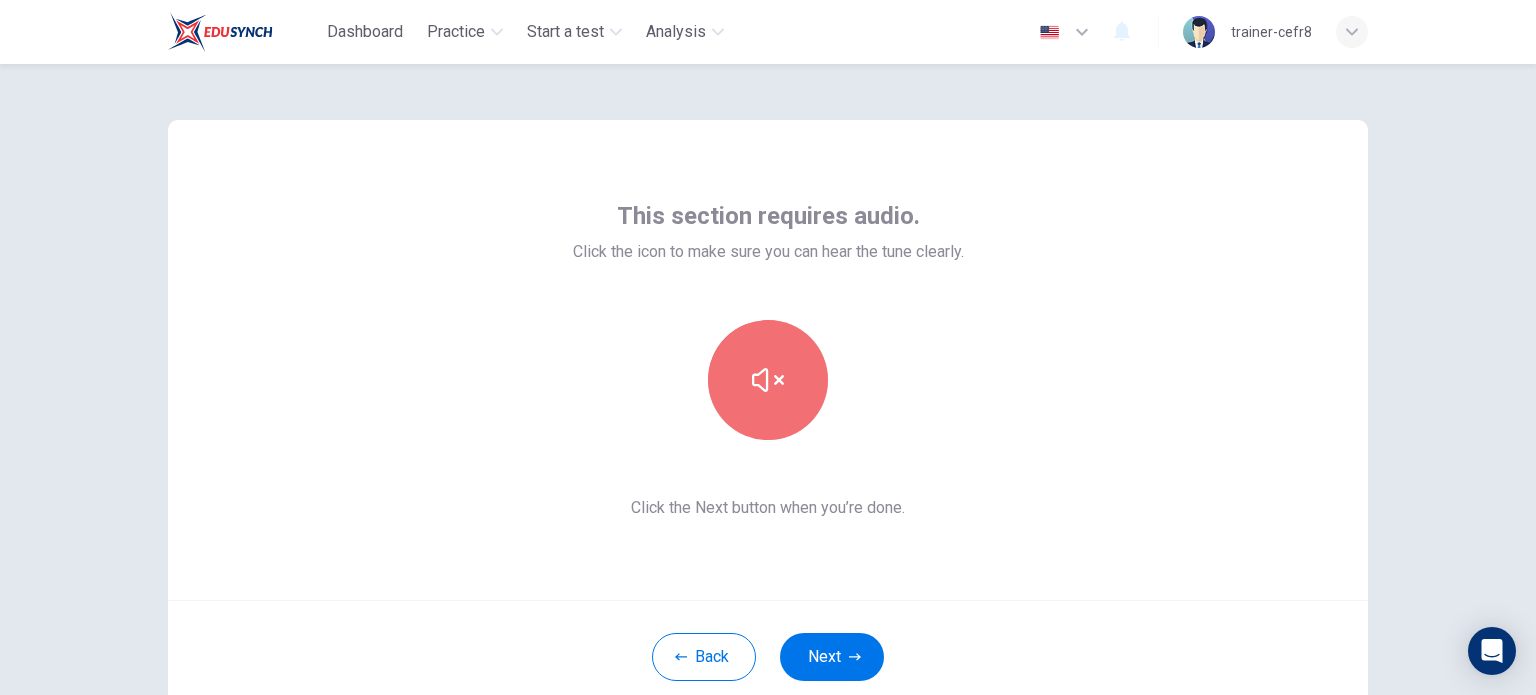 click at bounding box center (768, 380) 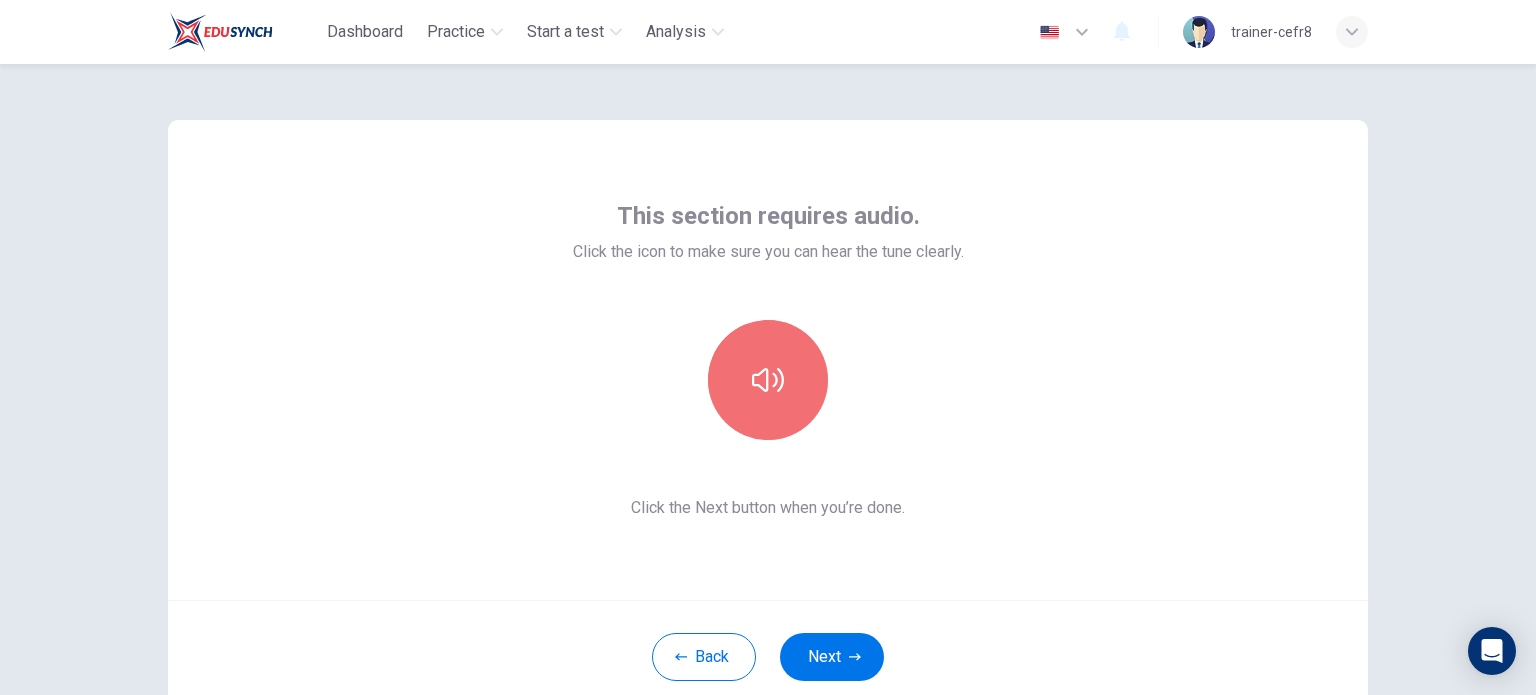 click at bounding box center [768, 380] 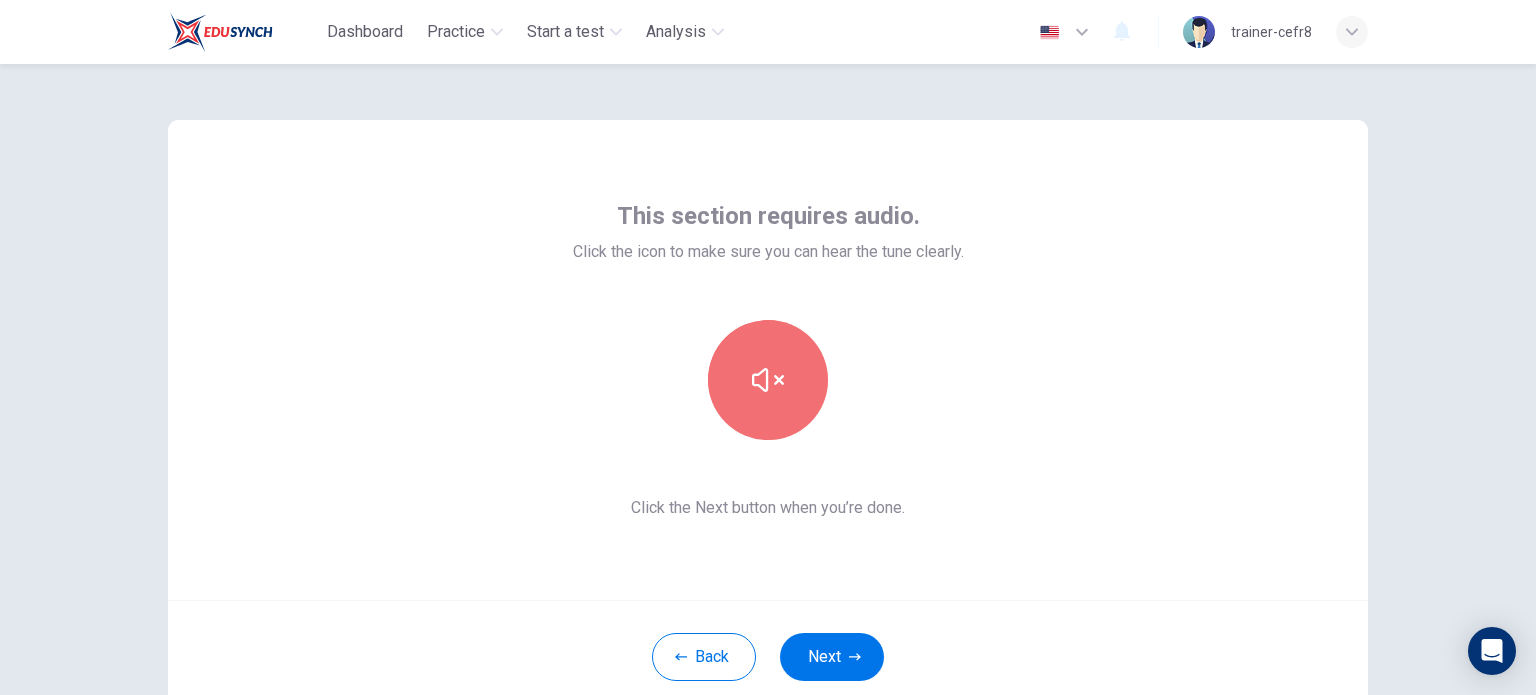click at bounding box center [768, 380] 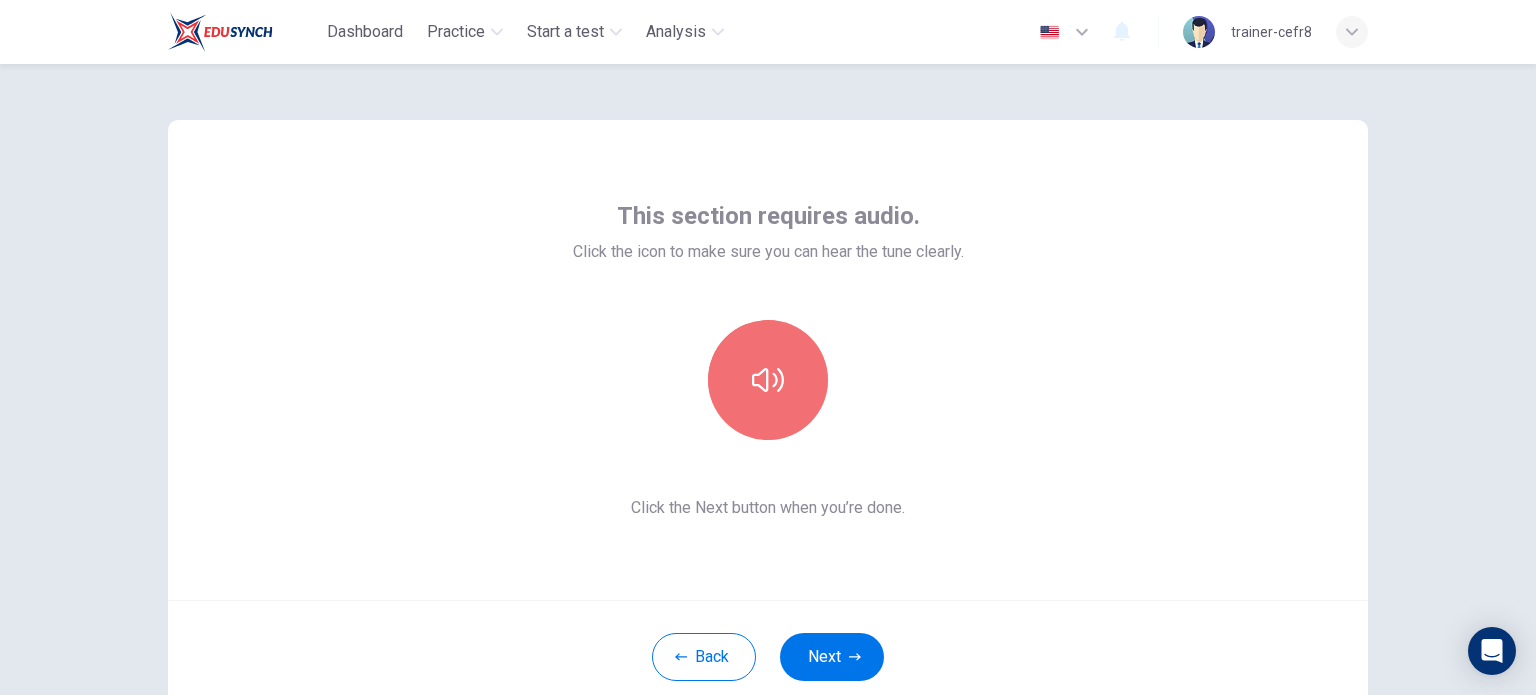click at bounding box center [768, 380] 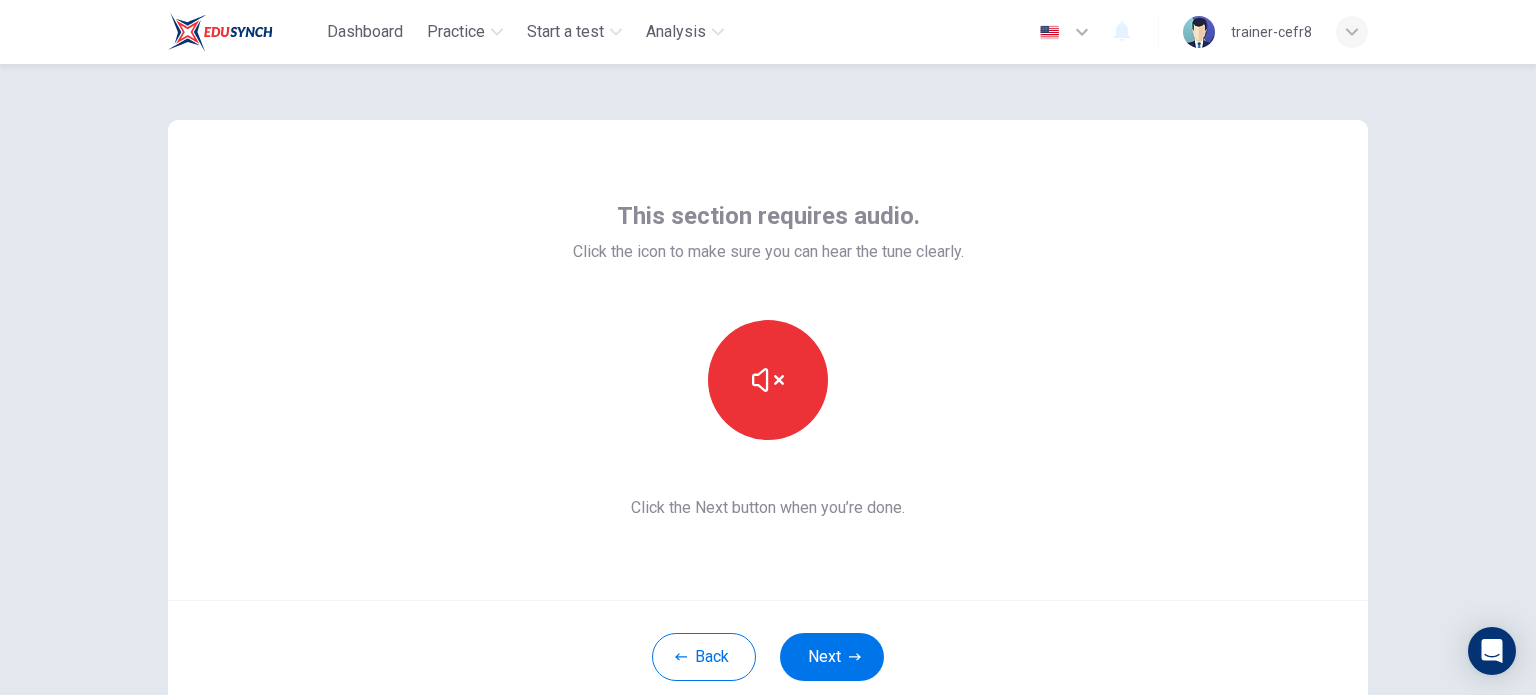 click at bounding box center (768, 380) 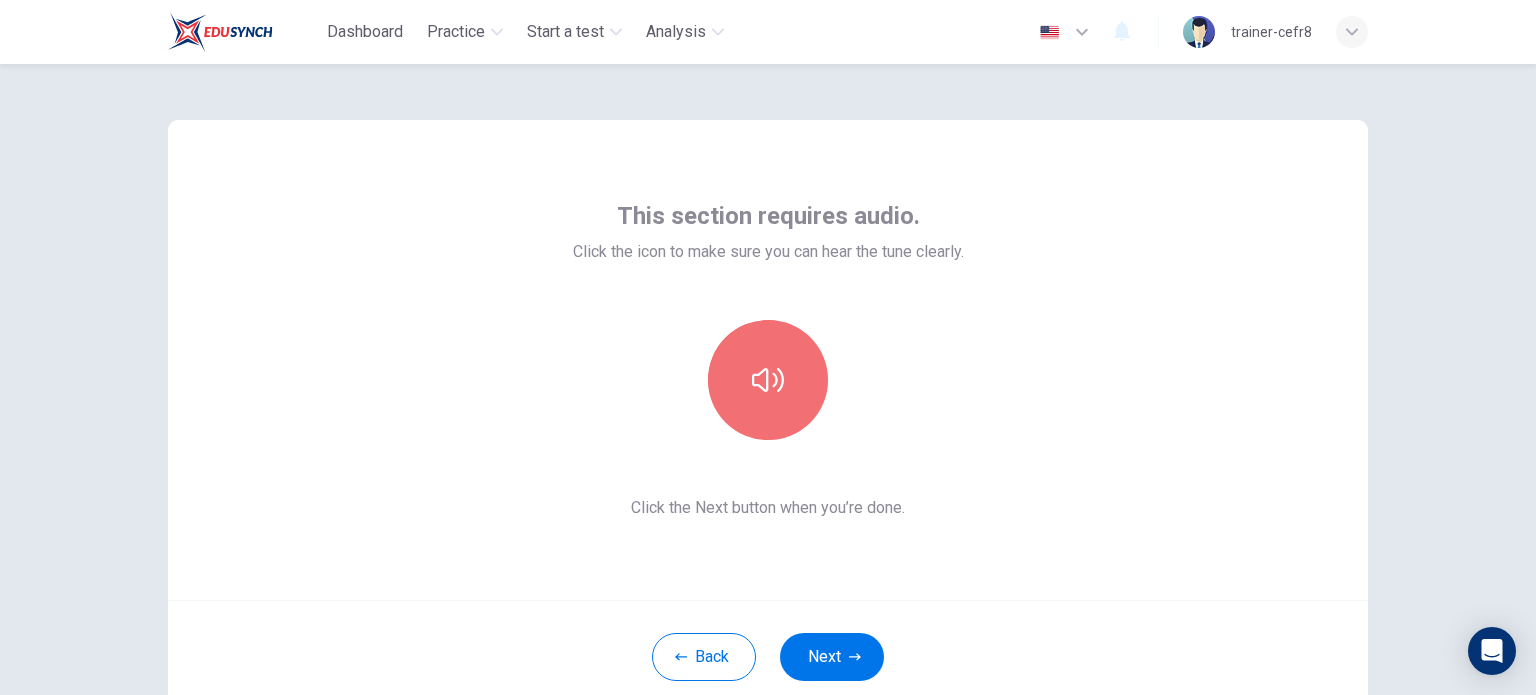 click at bounding box center (768, 380) 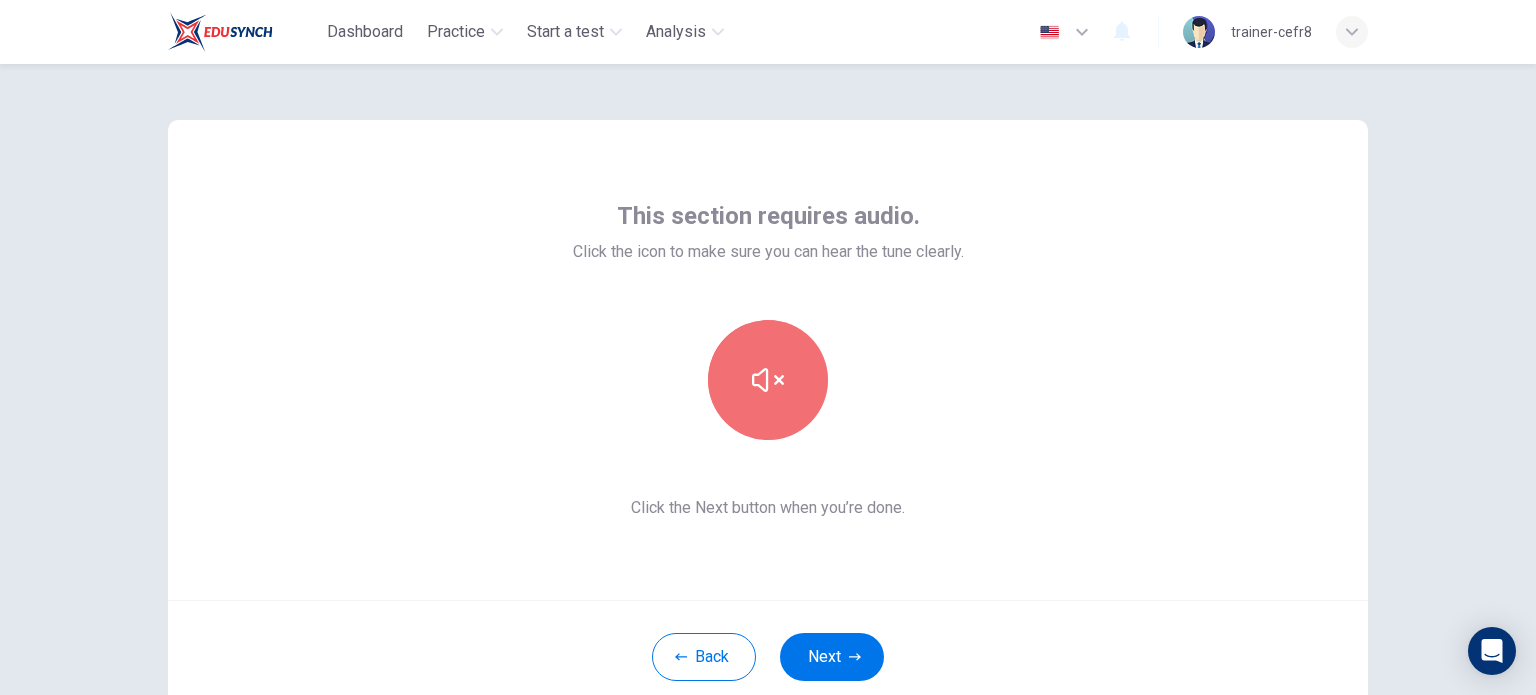 click at bounding box center [768, 380] 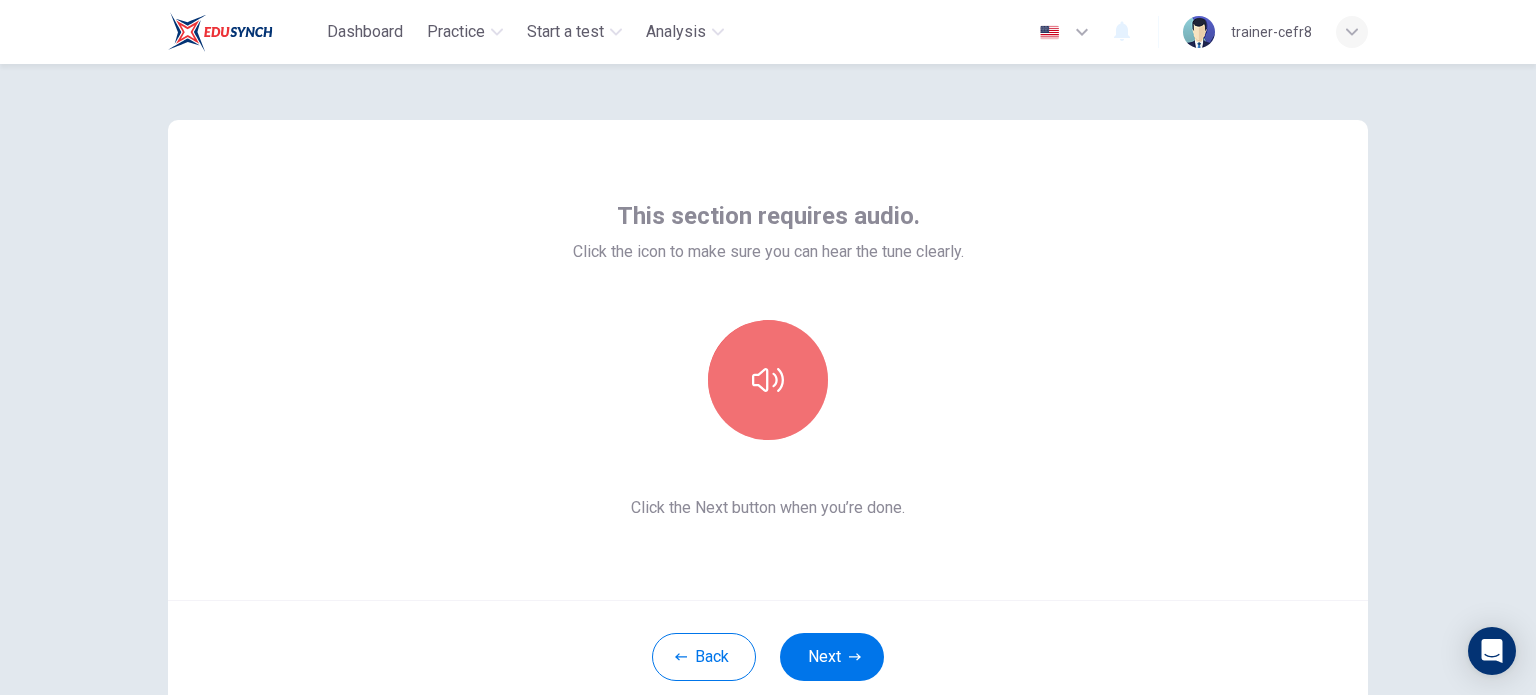 click at bounding box center (768, 380) 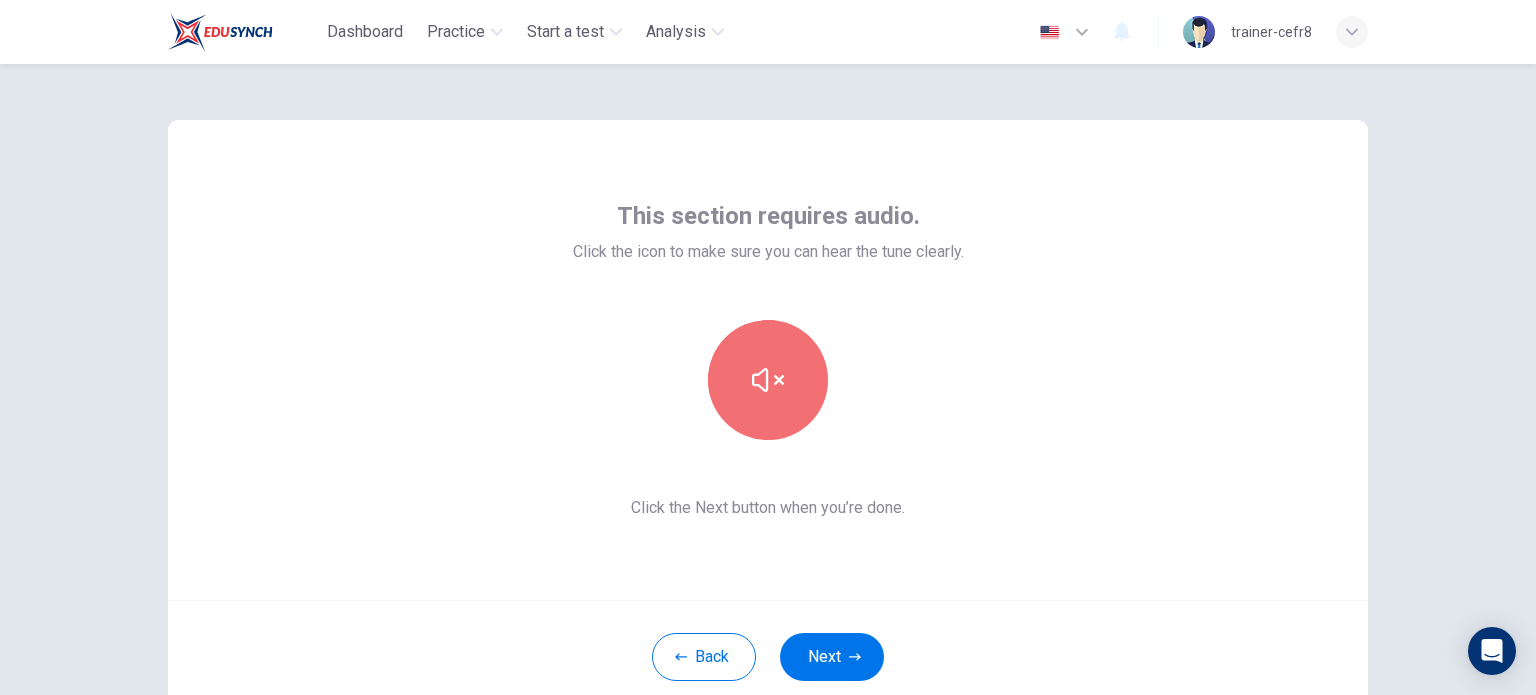 click at bounding box center [768, 380] 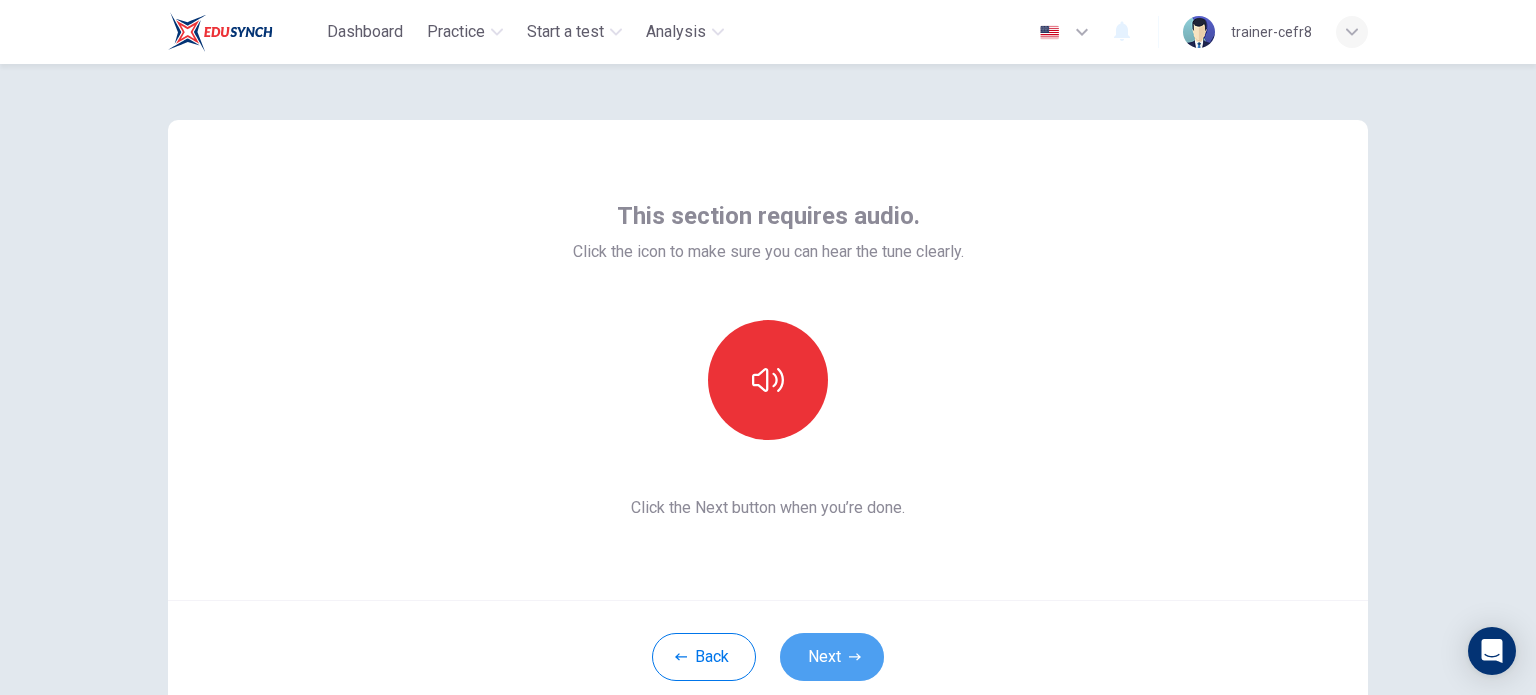 click on "Next" at bounding box center [832, 657] 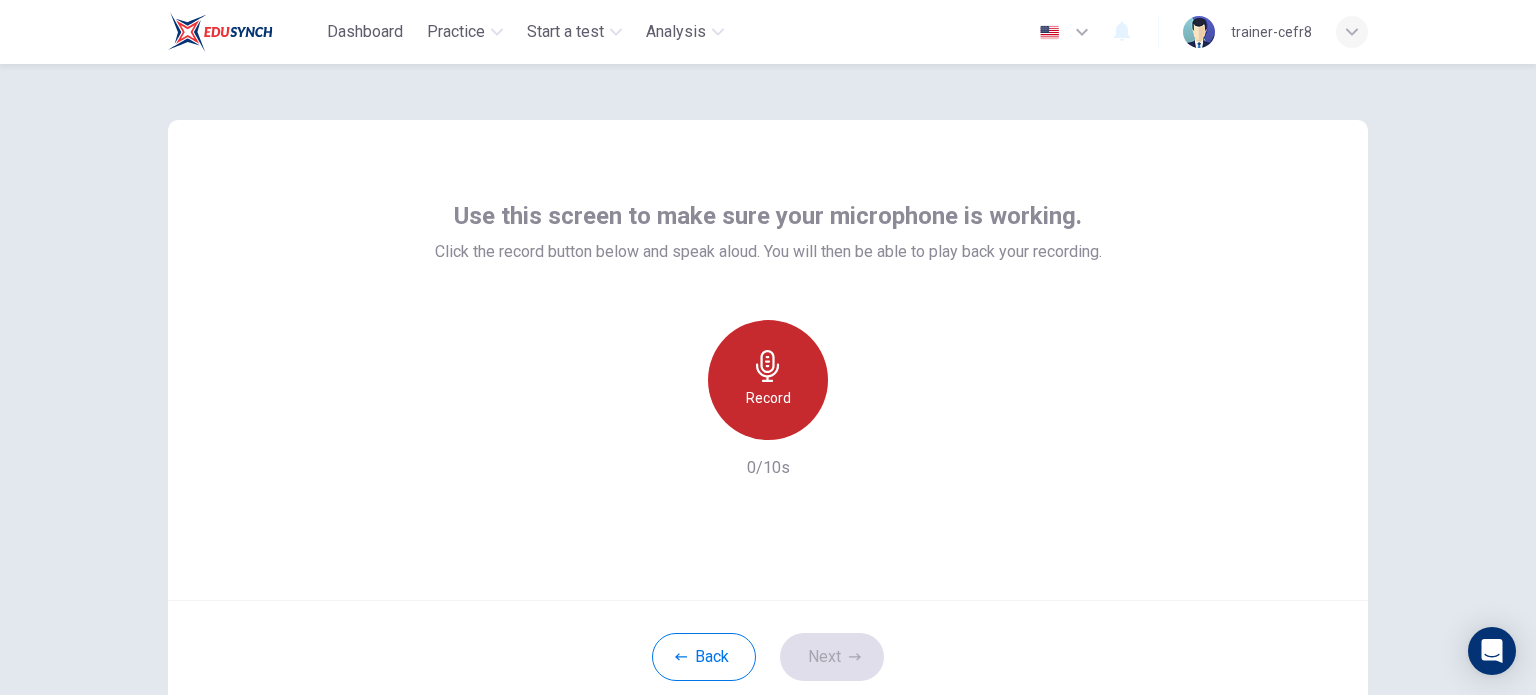 click on "Record" at bounding box center [768, 380] 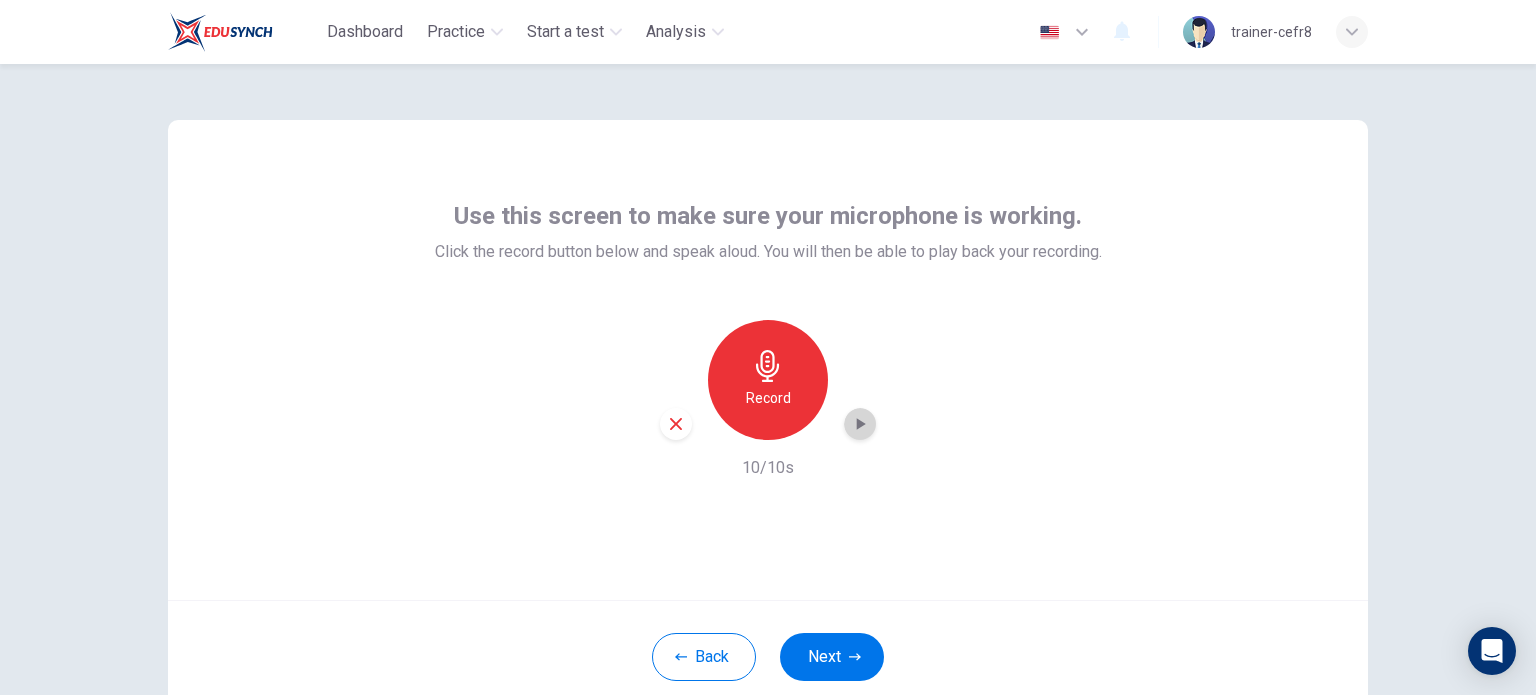 click at bounding box center [860, 424] 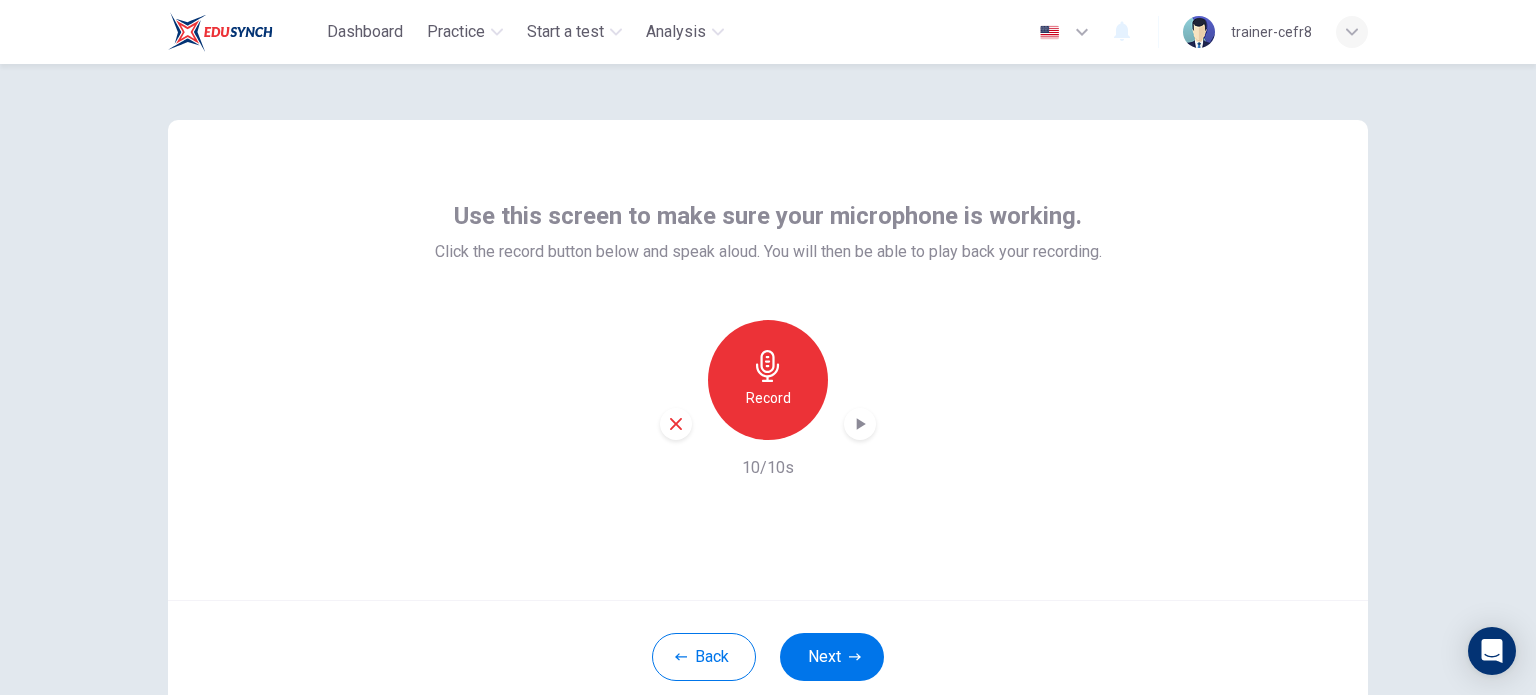 click on "Next" at bounding box center [832, 657] 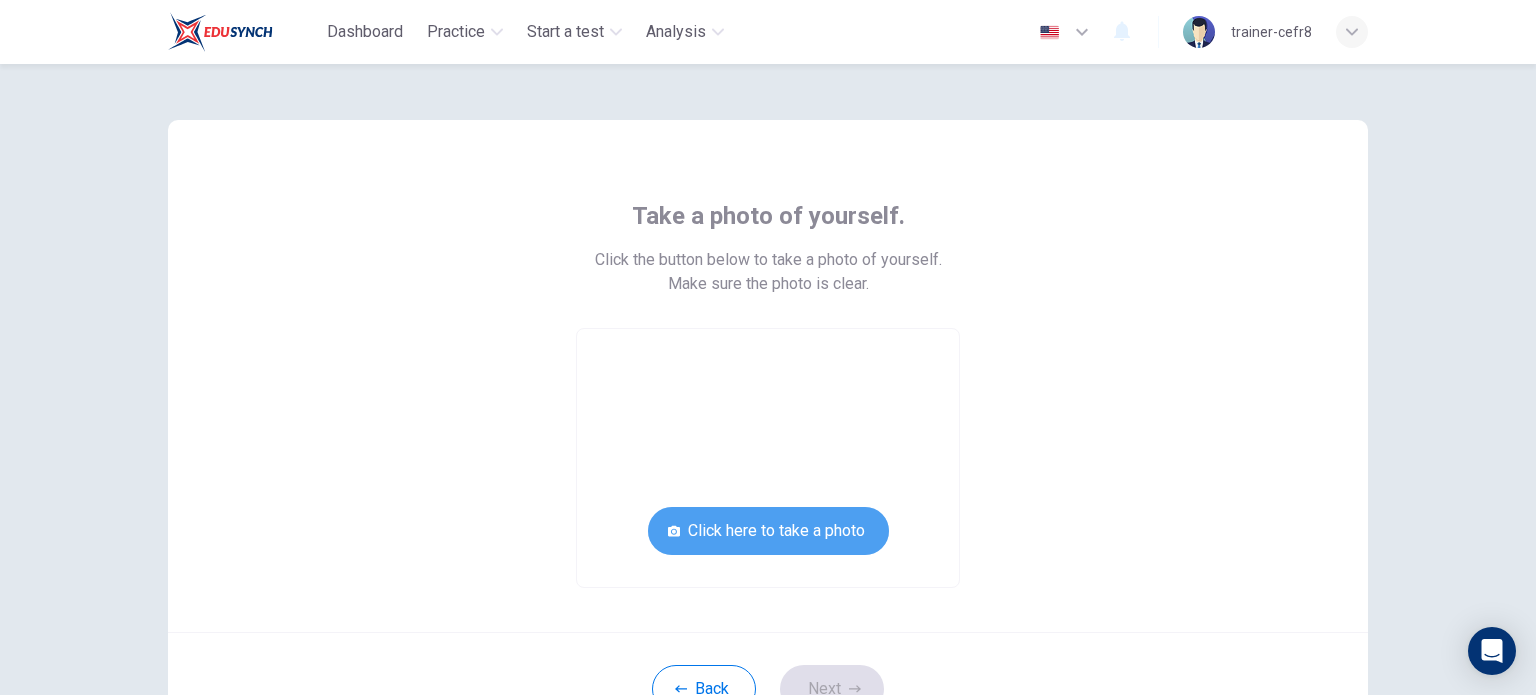 click on "Click here to take a photo" at bounding box center [768, 531] 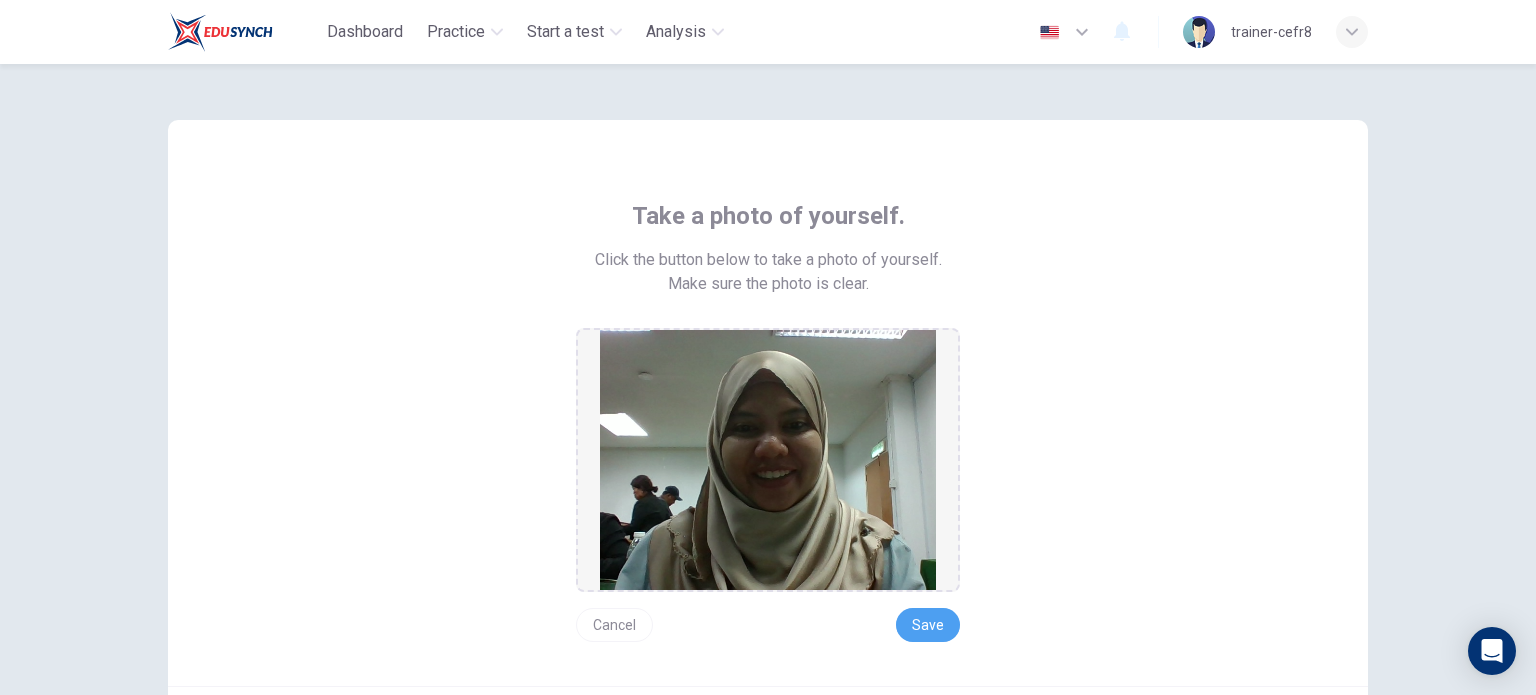 click on "Save" at bounding box center [928, 625] 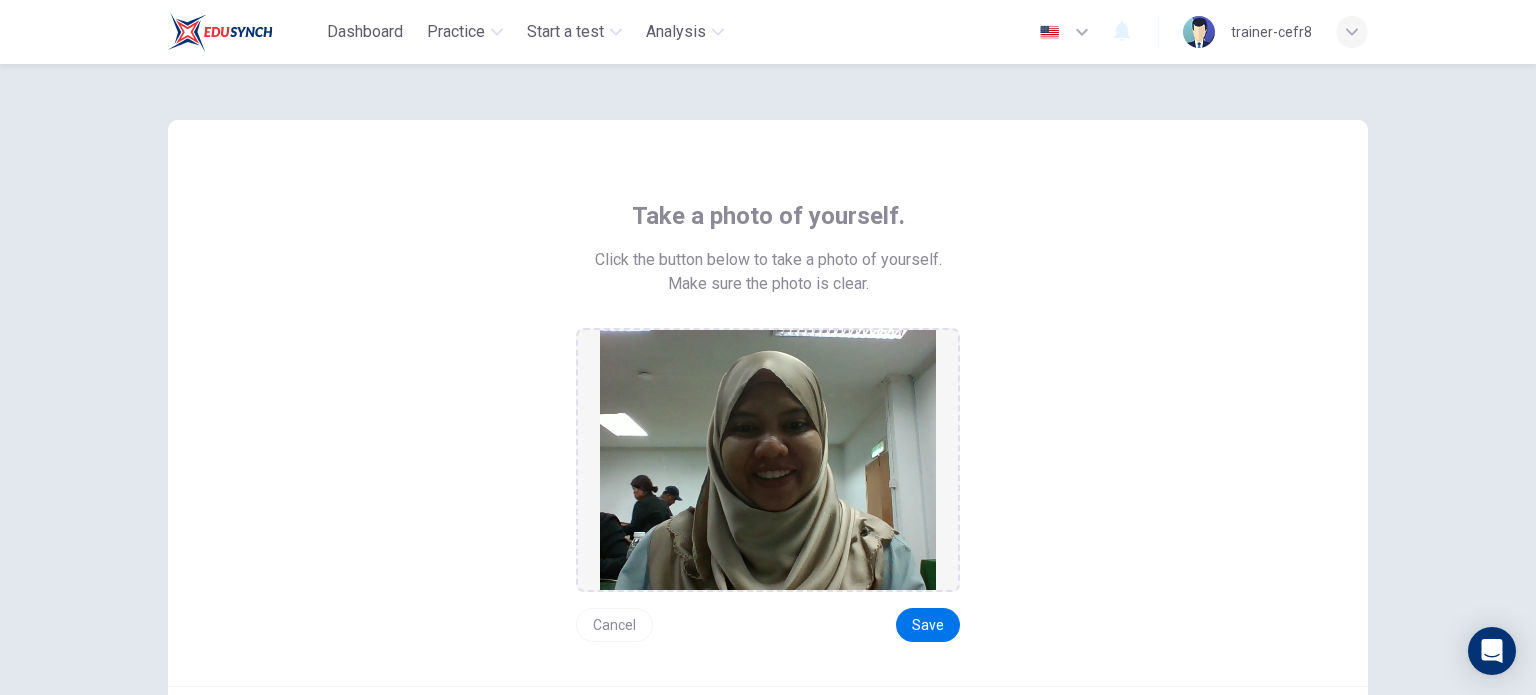 click on "Save" at bounding box center (928, 625) 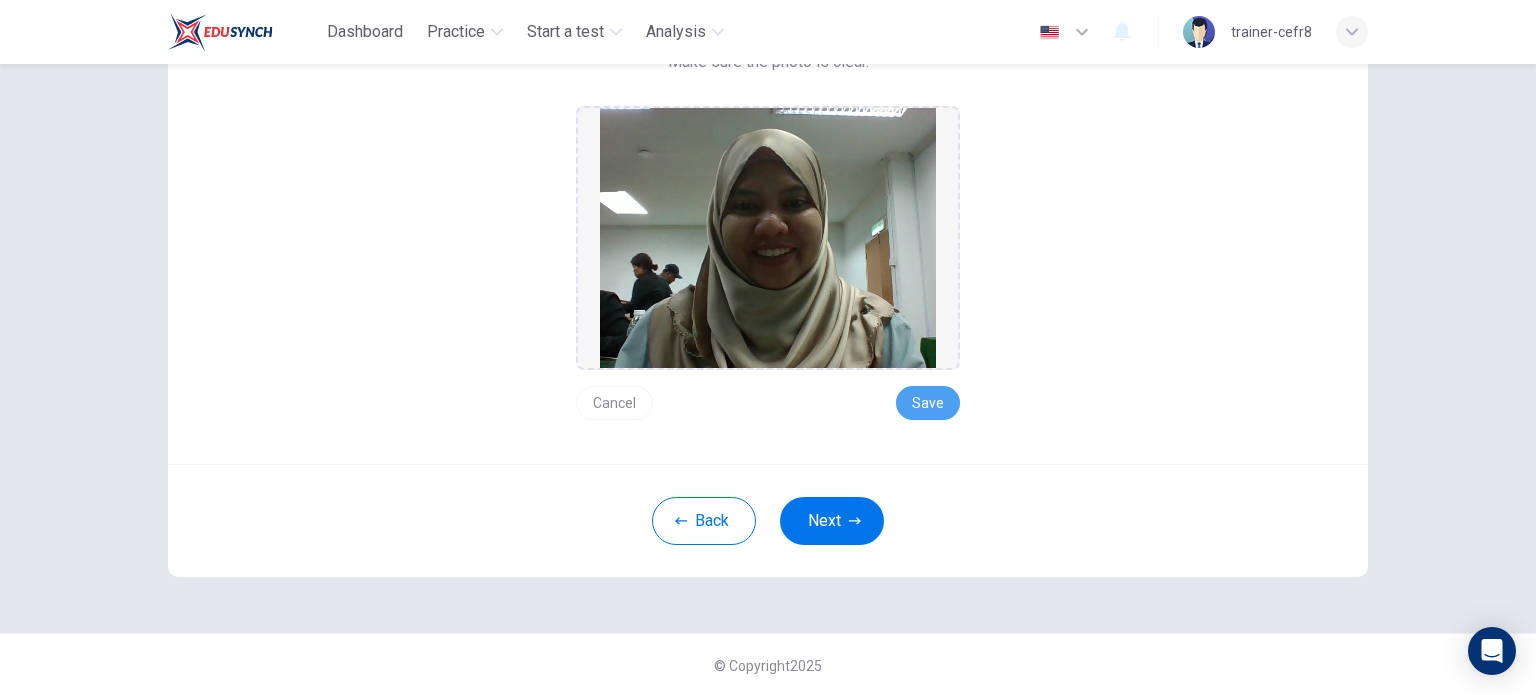 click on "Save" at bounding box center [928, 403] 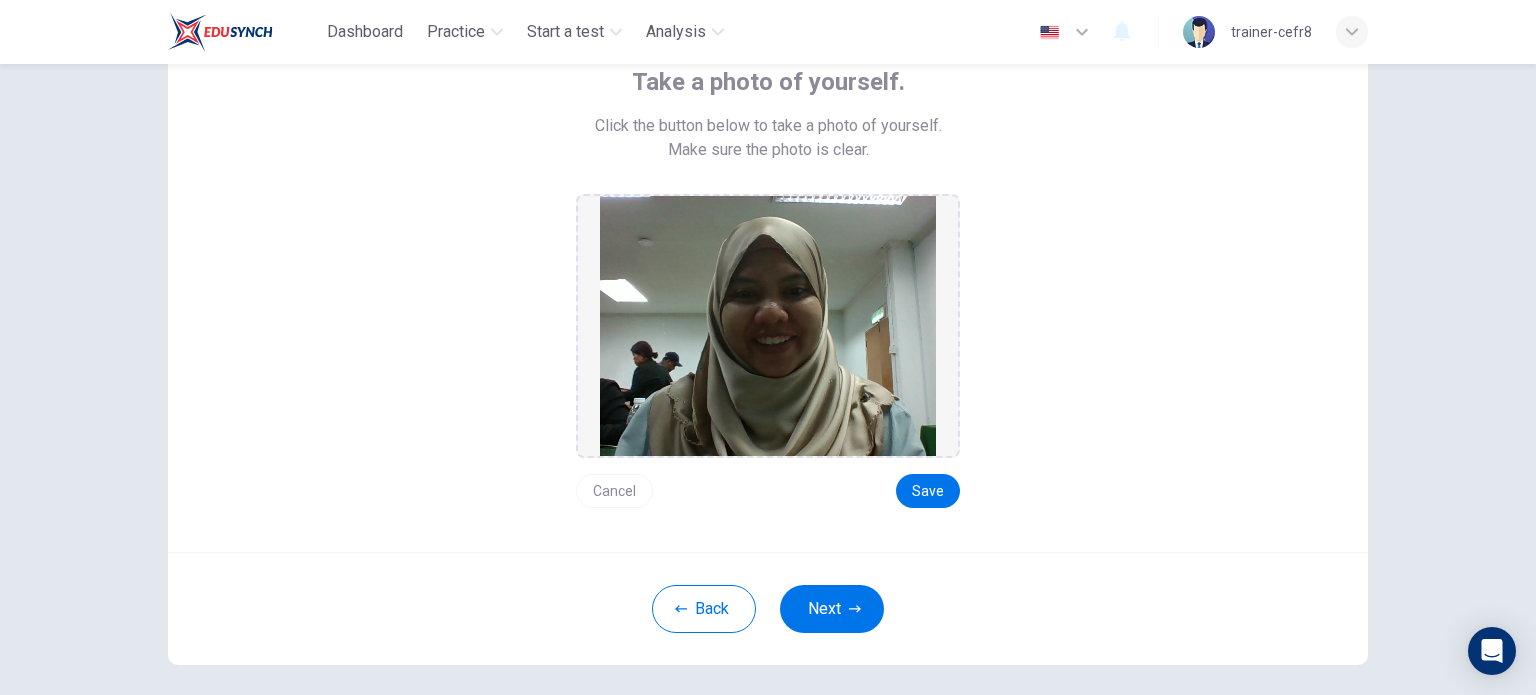 scroll, scrollTop: 122, scrollLeft: 0, axis: vertical 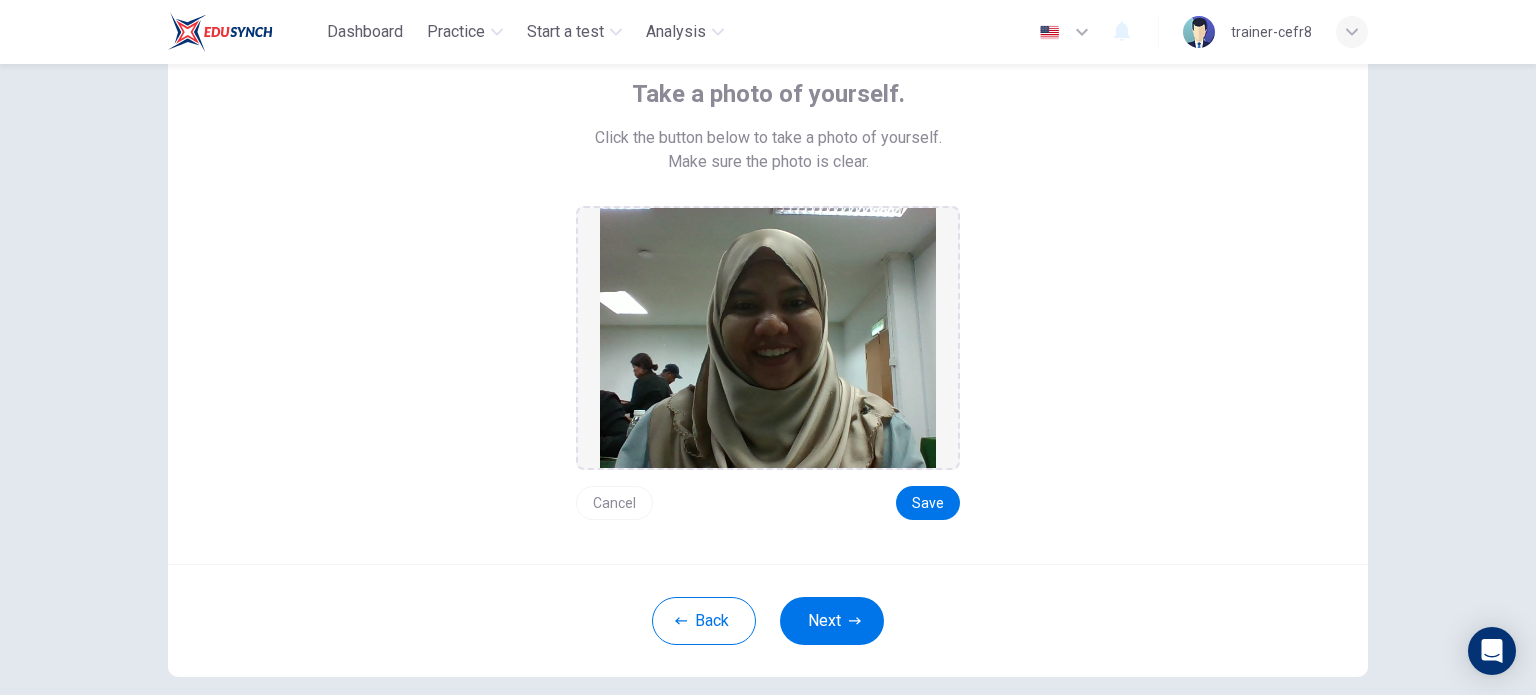 click on "Save" at bounding box center (928, 503) 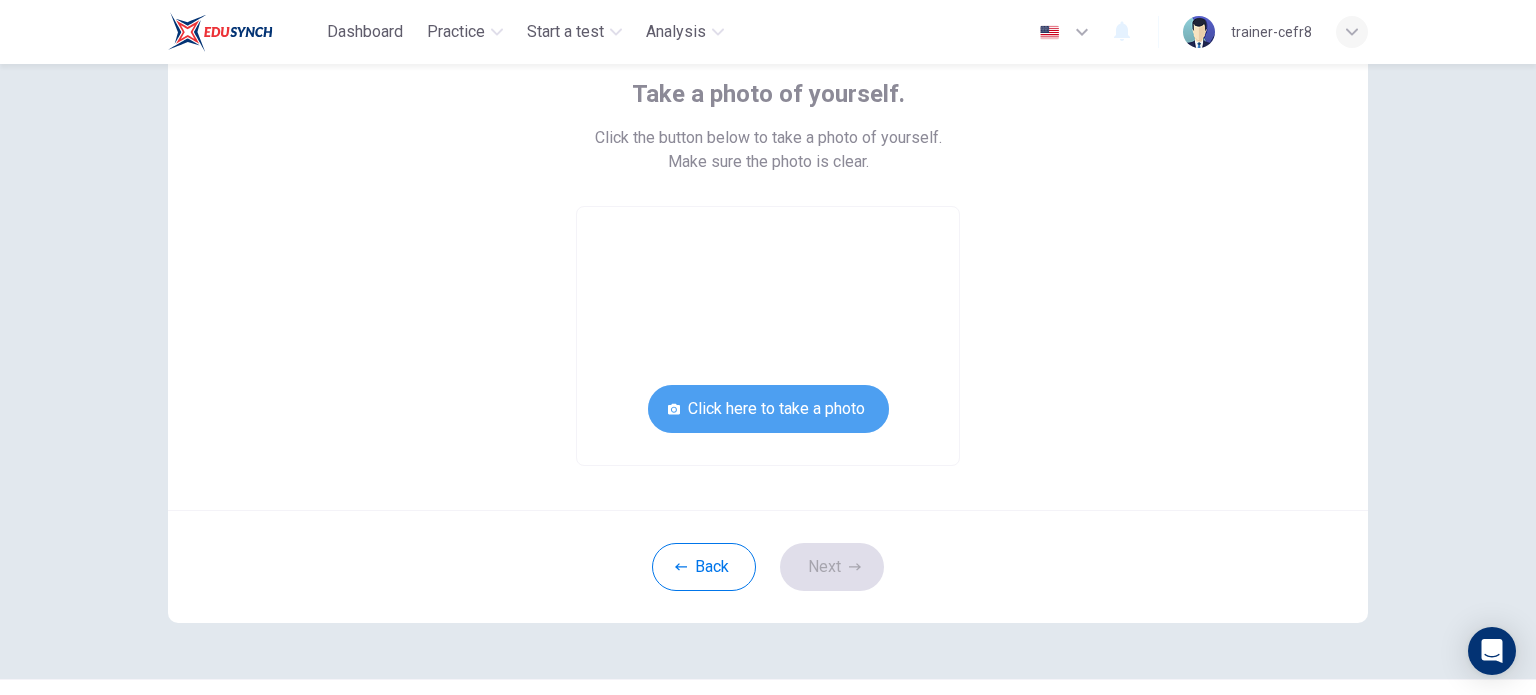 click on "Click here to take a photo" at bounding box center [768, 409] 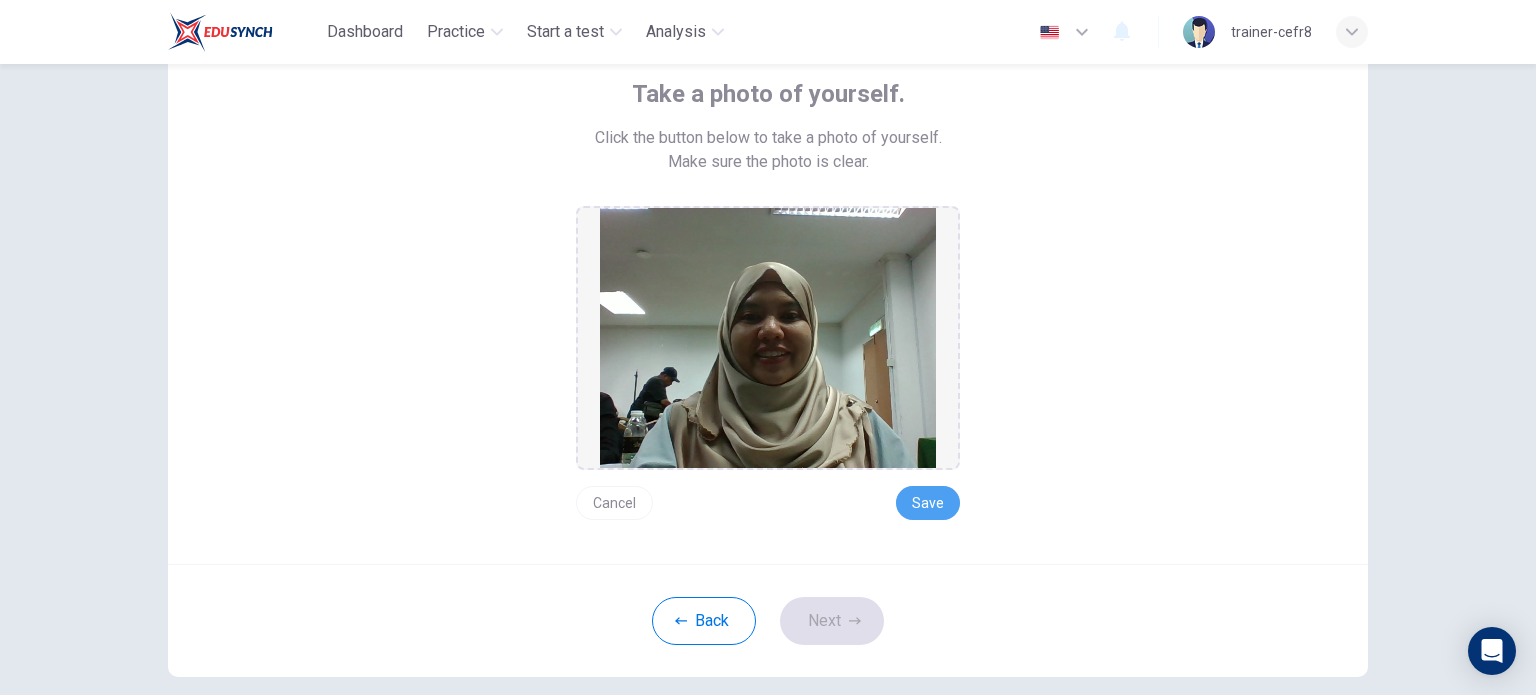 click on "Save" at bounding box center (928, 503) 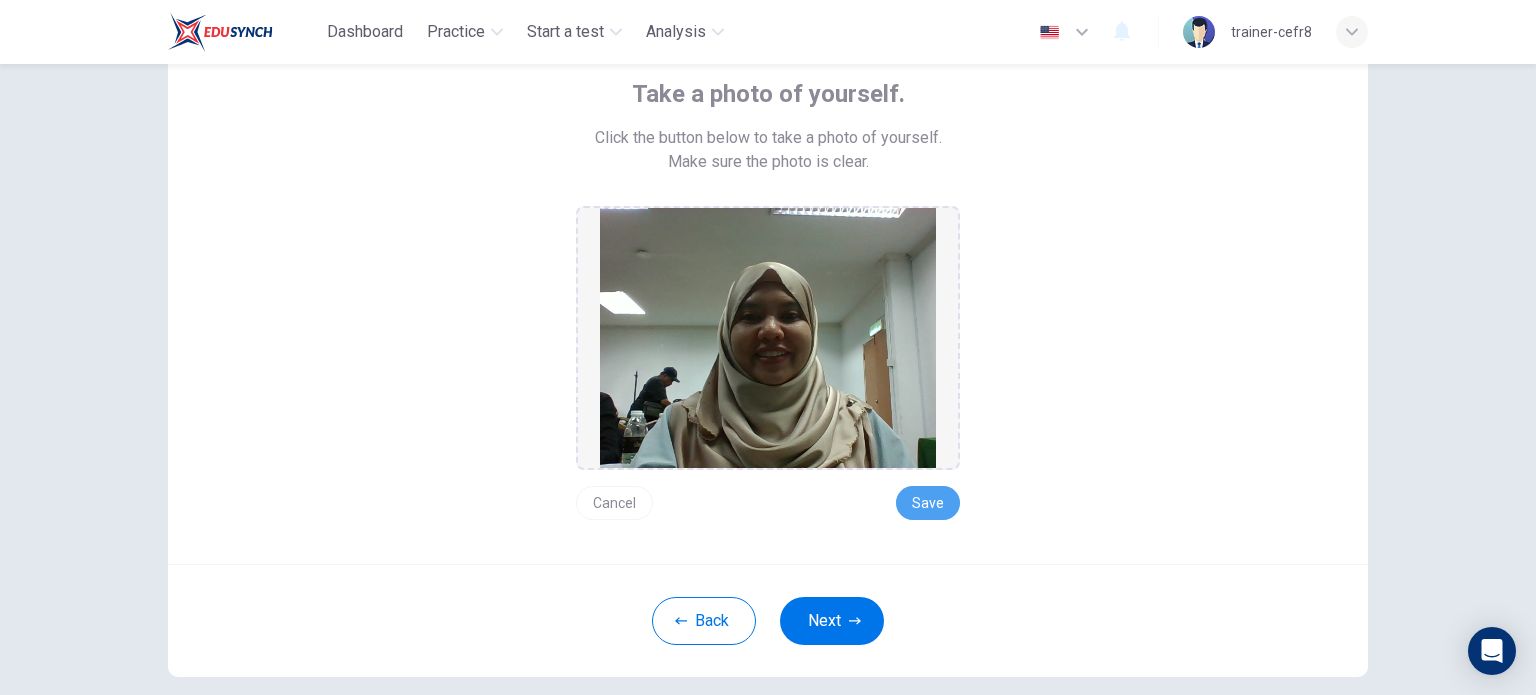 click on "Save" at bounding box center [928, 503] 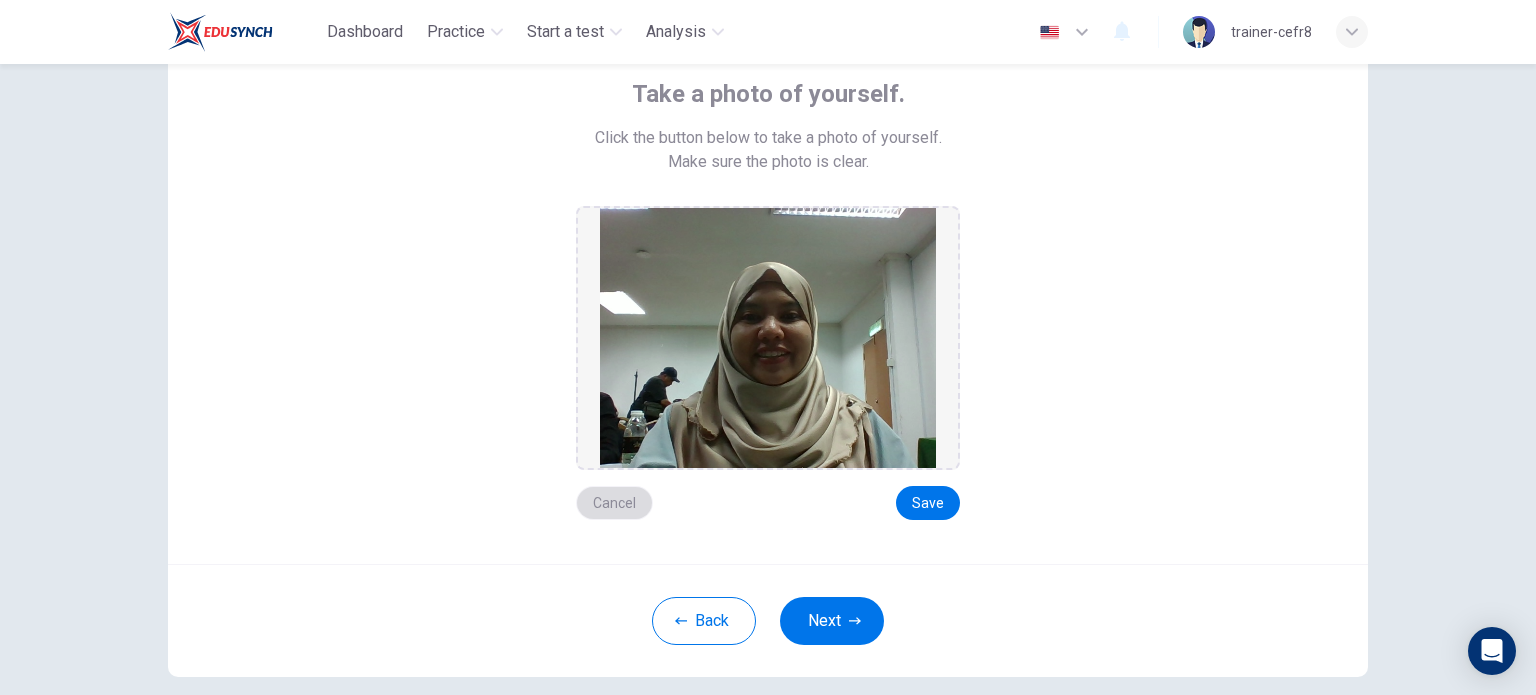click on "Cancel" at bounding box center [614, 503] 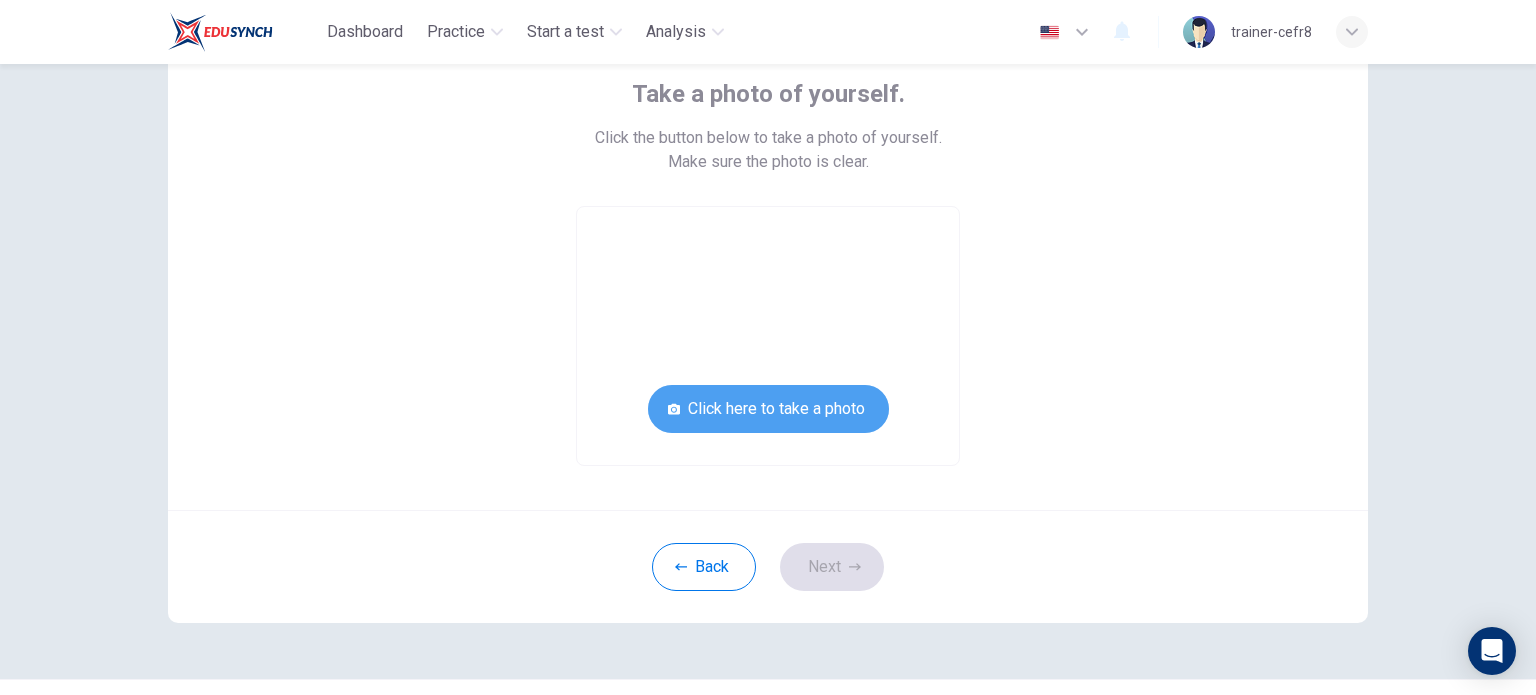 click on "Click here to take a photo" at bounding box center [768, 409] 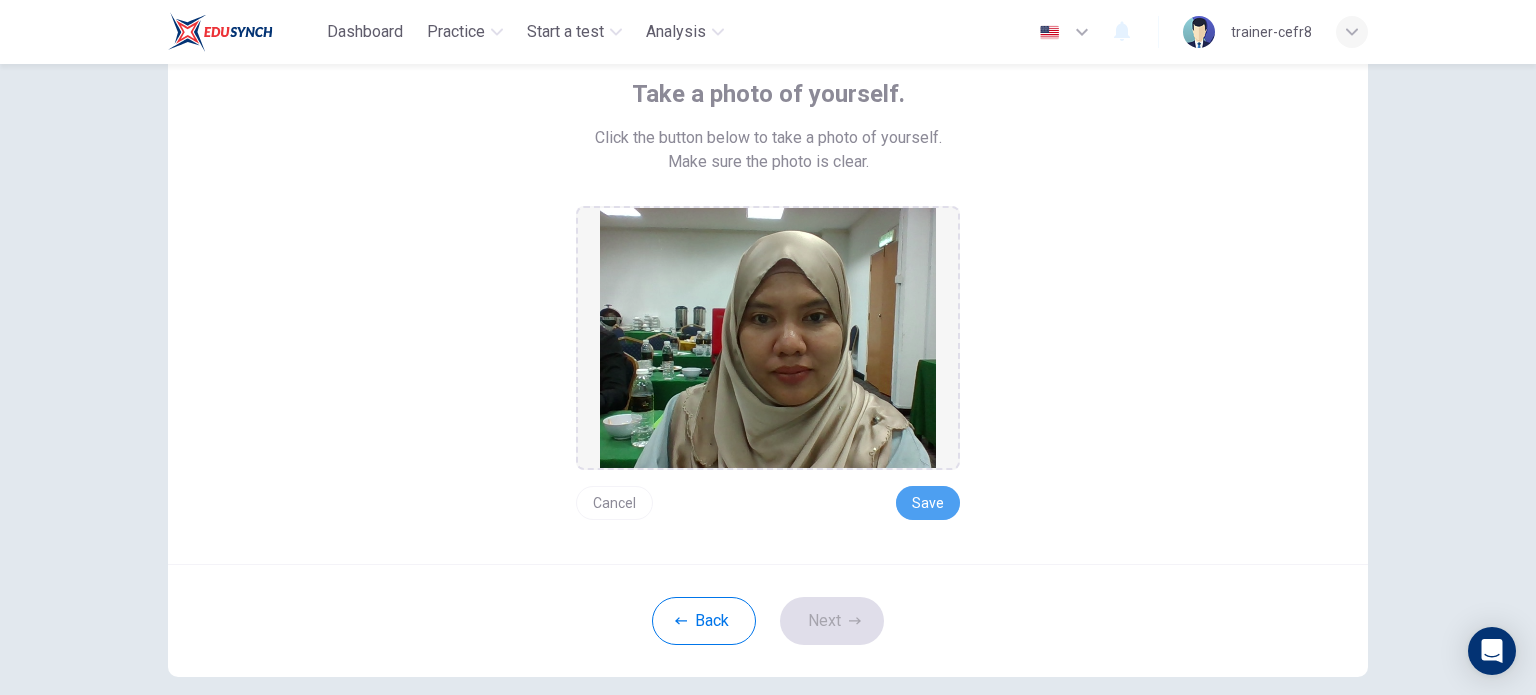 click on "Save" at bounding box center [928, 503] 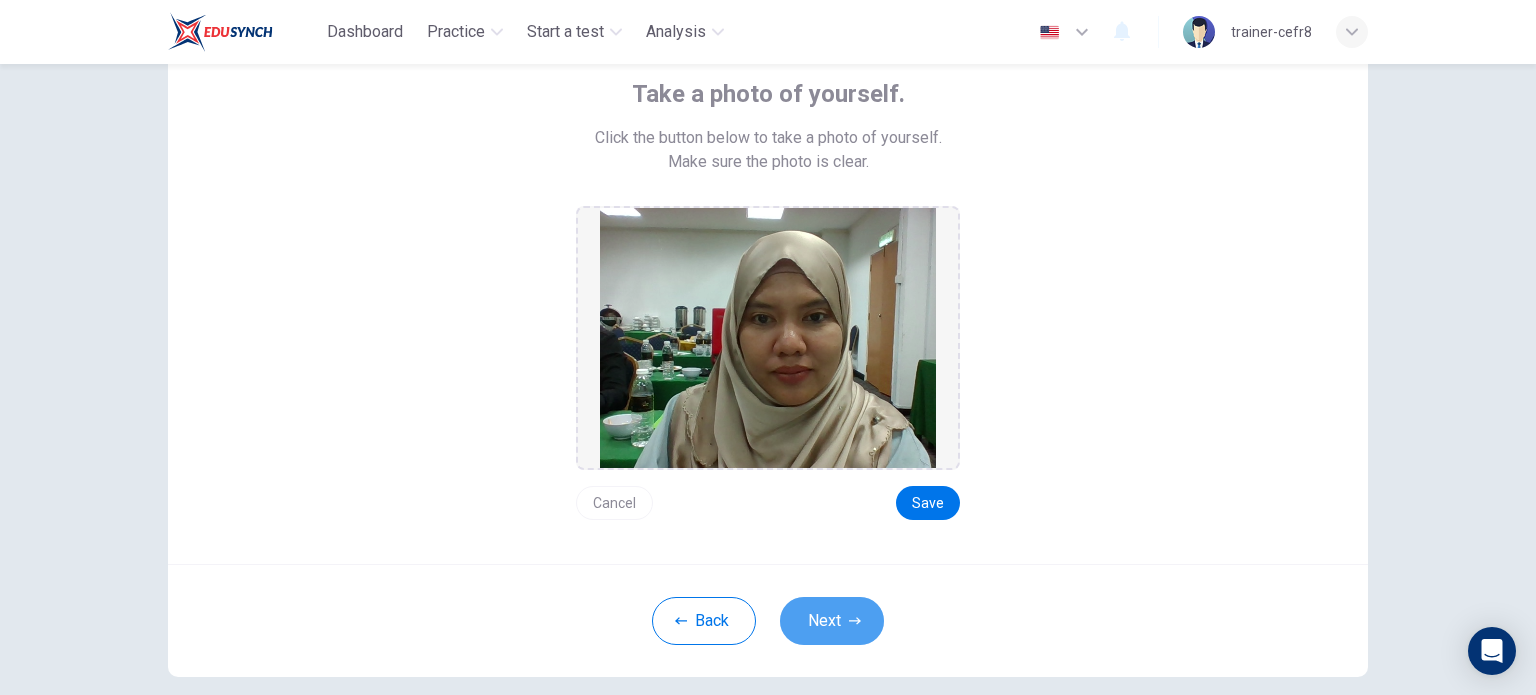 click on "Next" at bounding box center [832, 621] 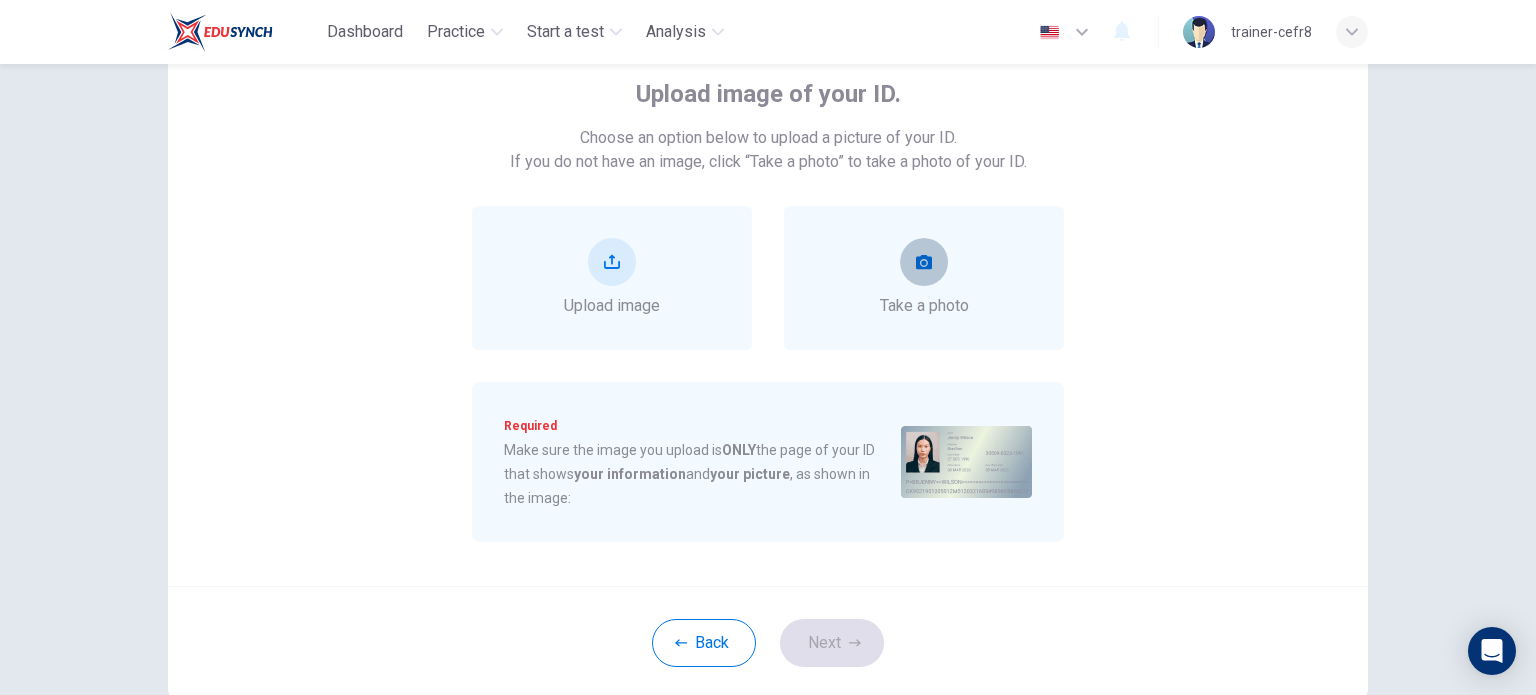 click at bounding box center [924, 262] 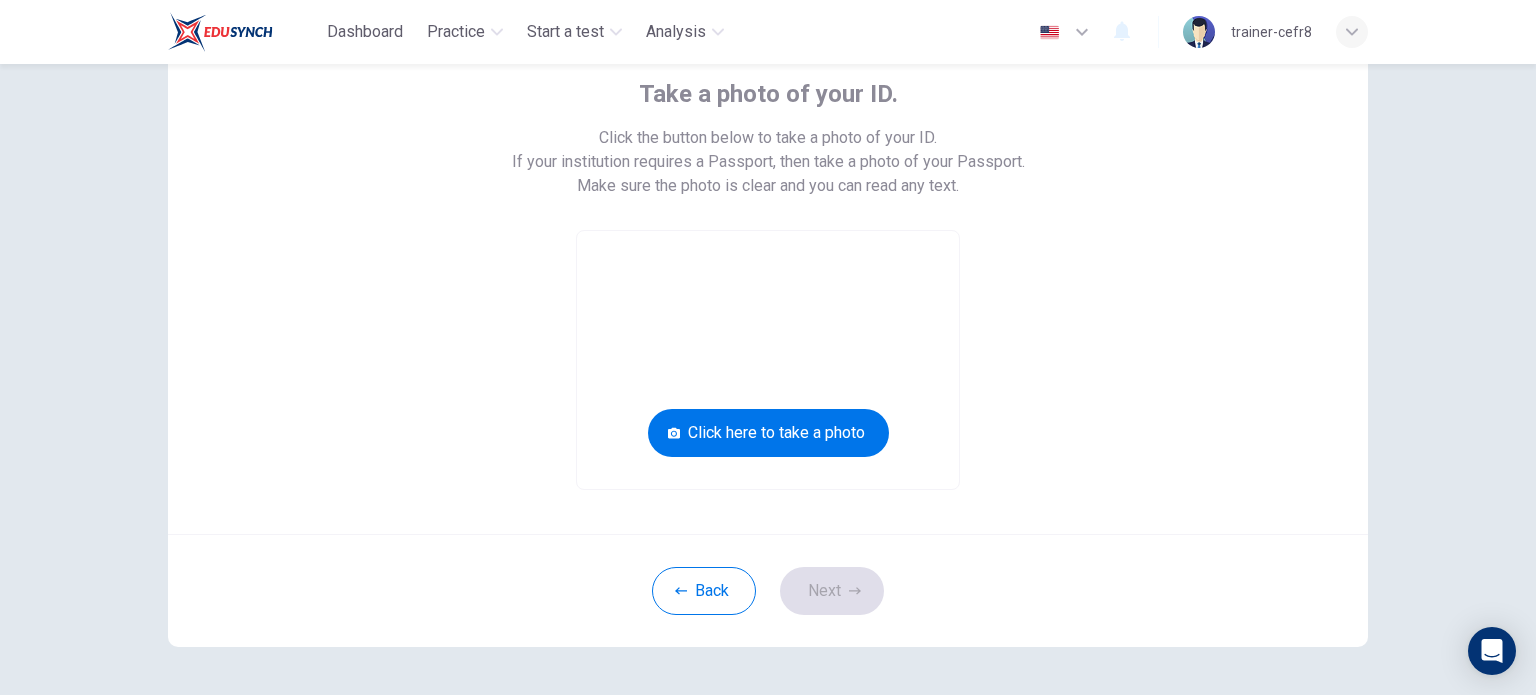 click on "Click here to take a photo" at bounding box center [768, 433] 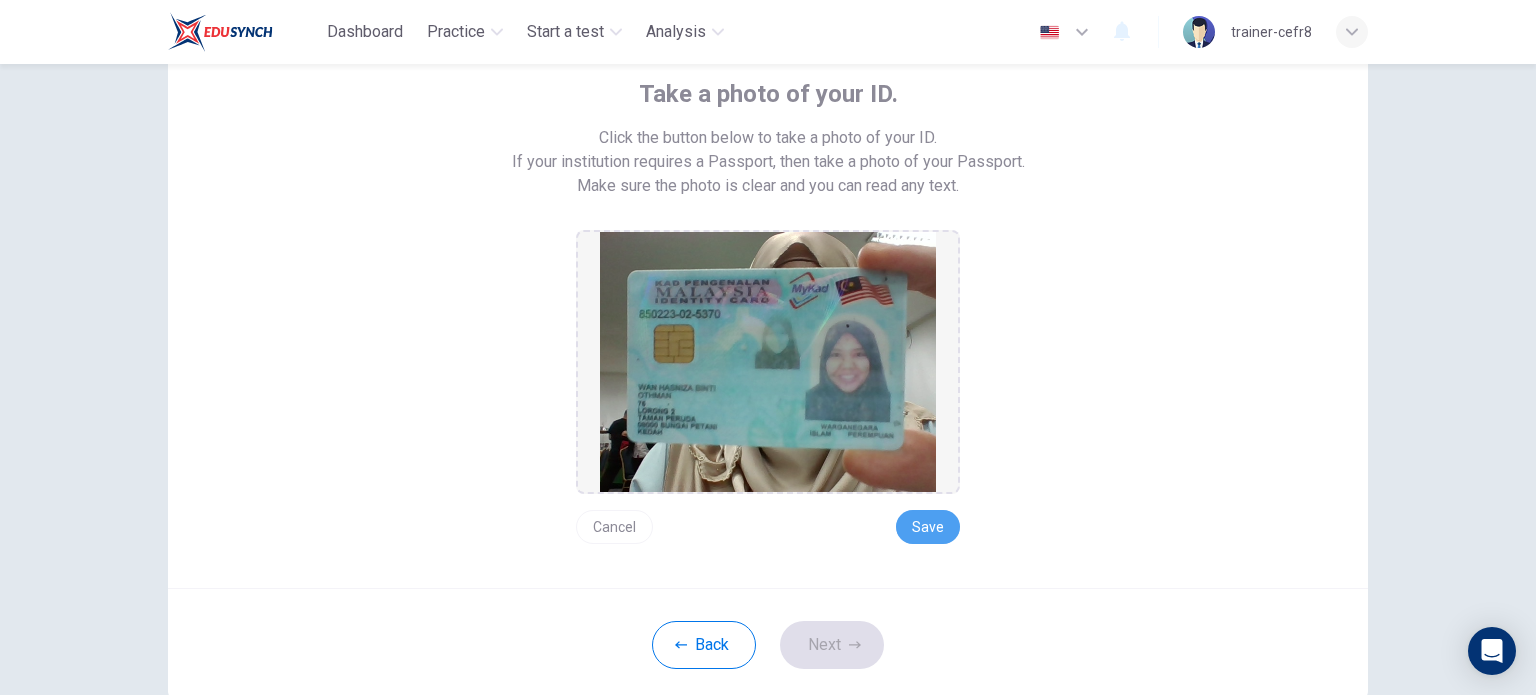 click on "Save" at bounding box center (928, 527) 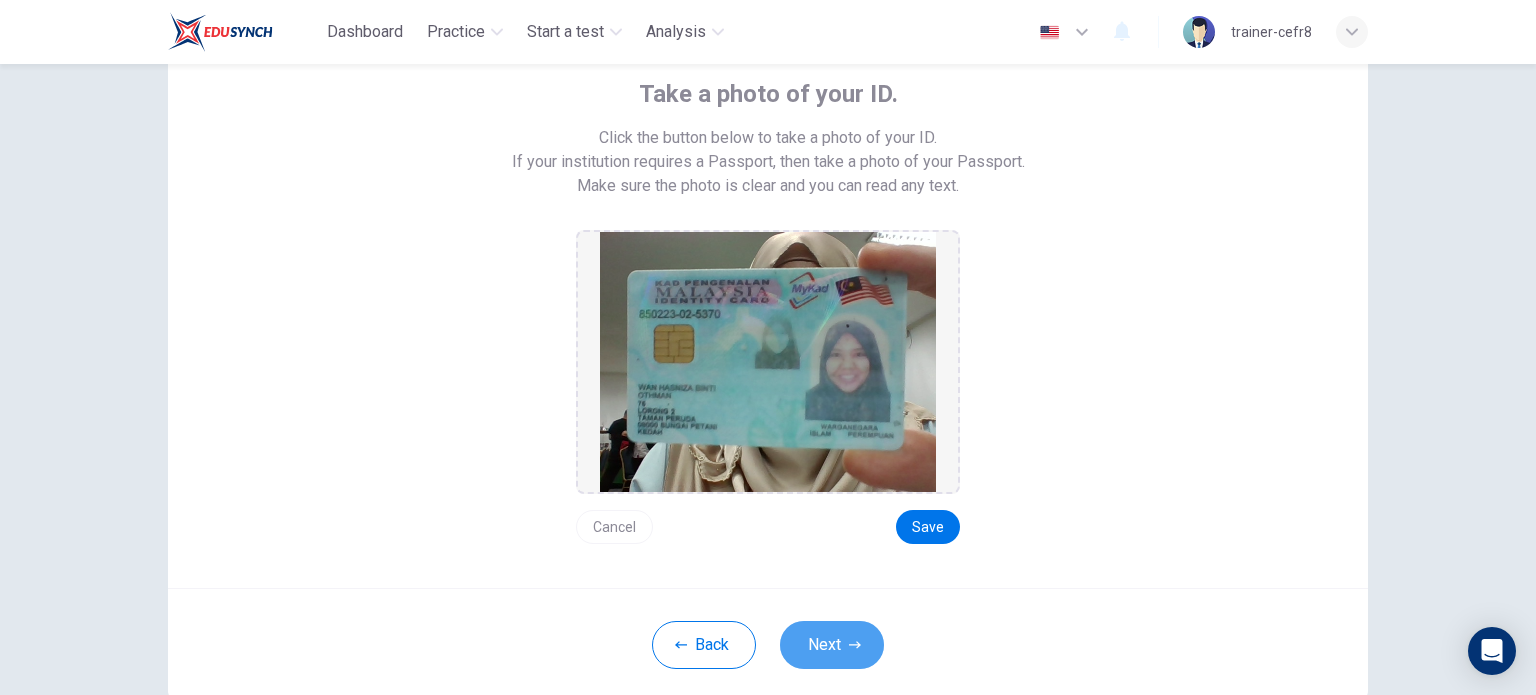 click on "Next" at bounding box center [832, 645] 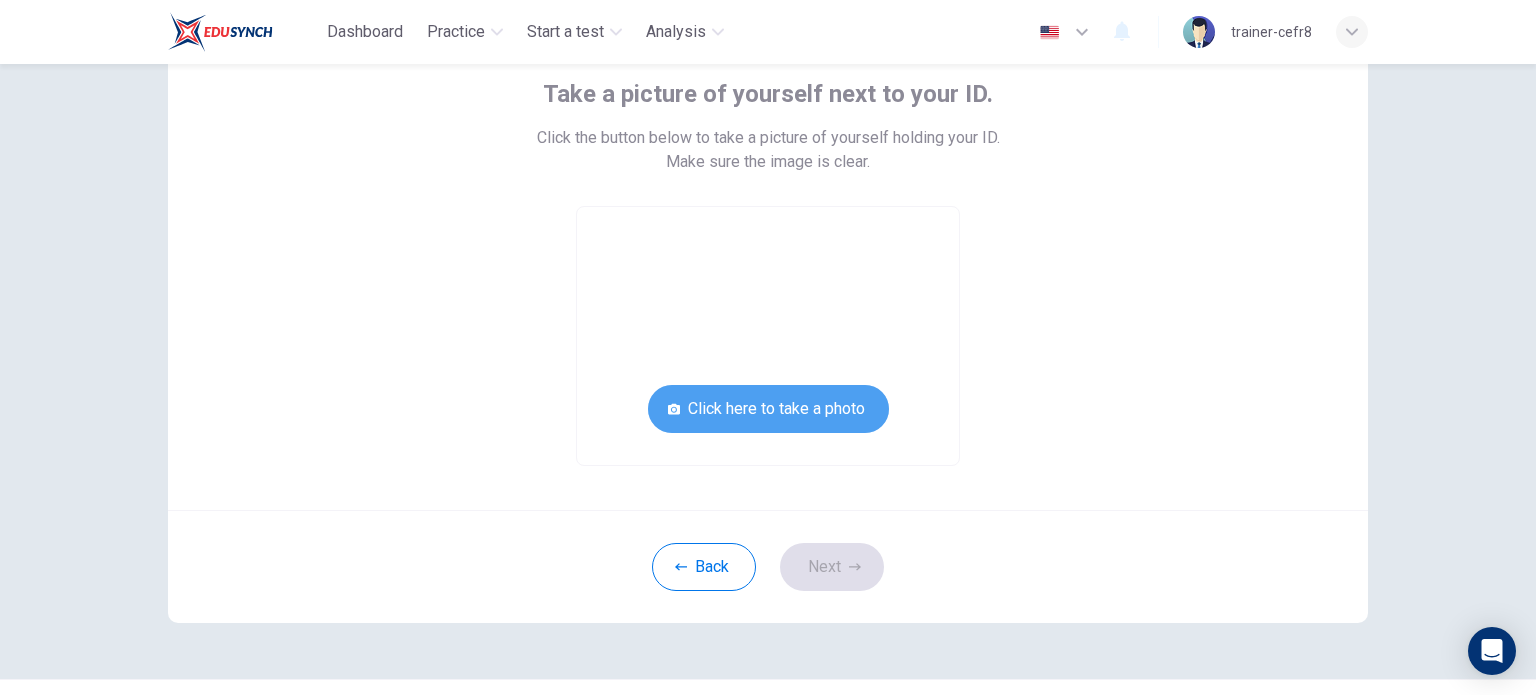 click on "Click here to take a photo" at bounding box center (768, 409) 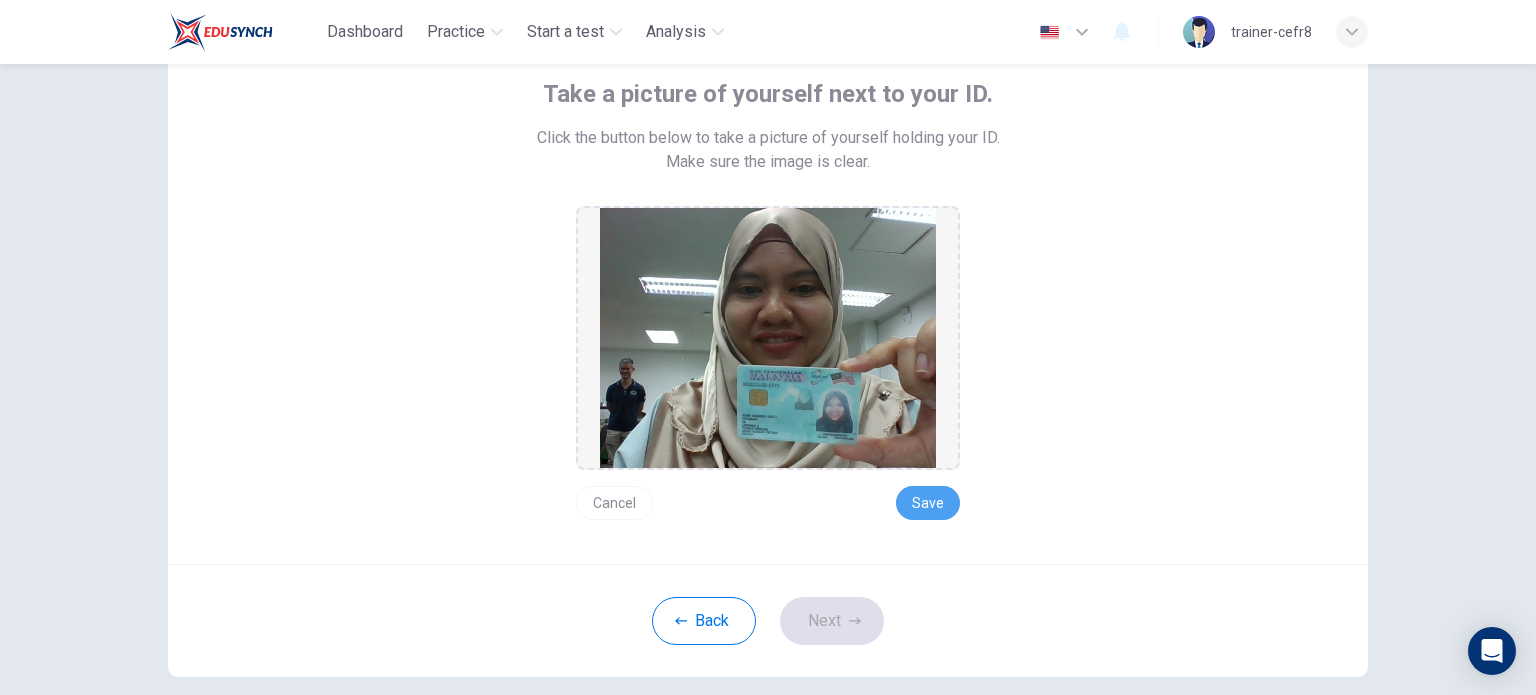 click on "Save" at bounding box center [928, 503] 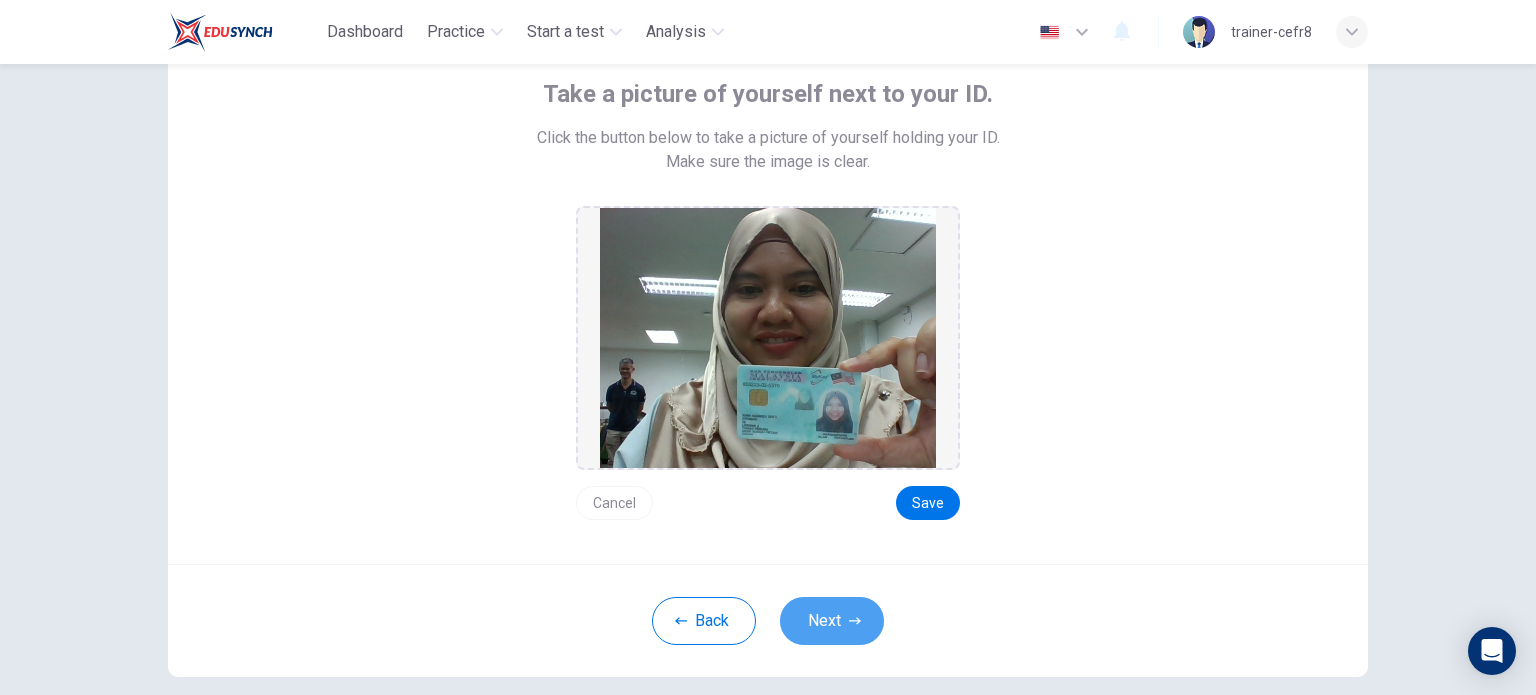 click on "Next" at bounding box center [832, 621] 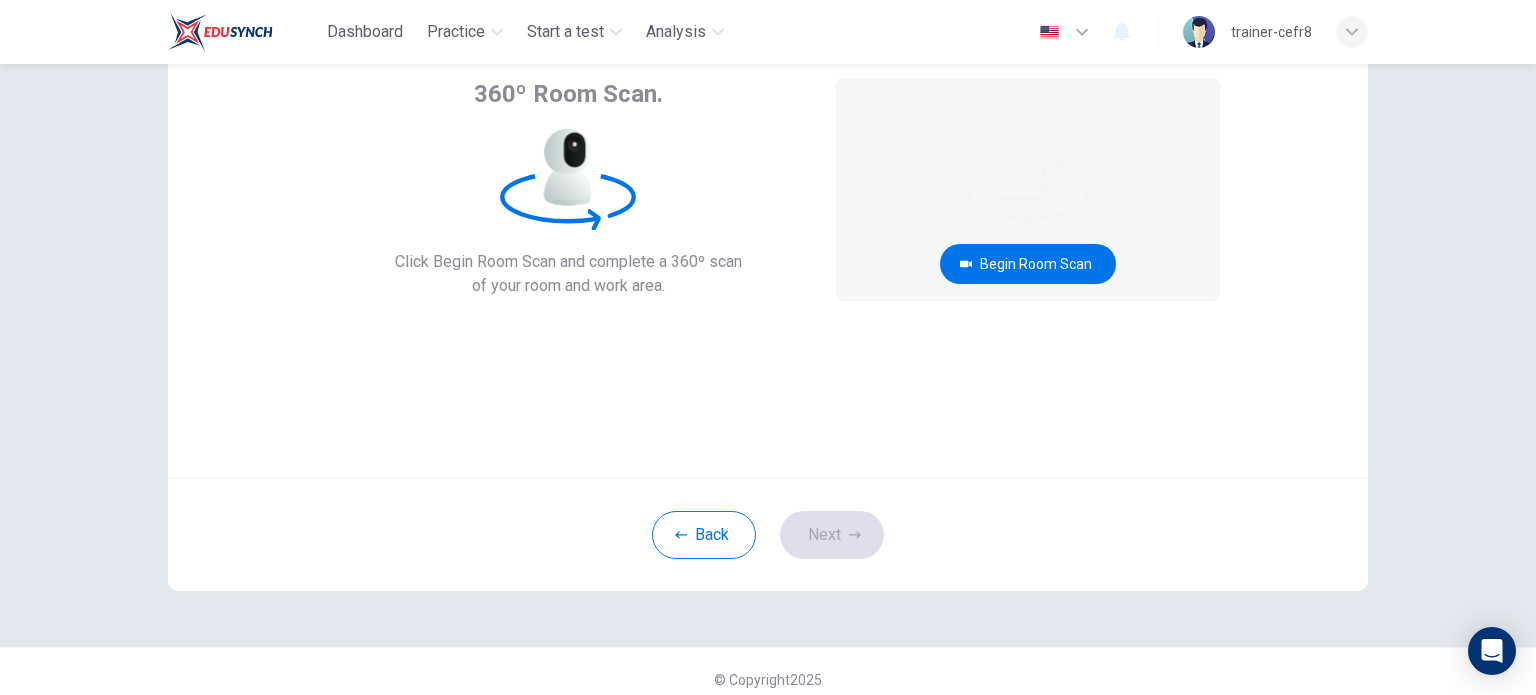 click on "Begin Room Scan" at bounding box center (1028, 264) 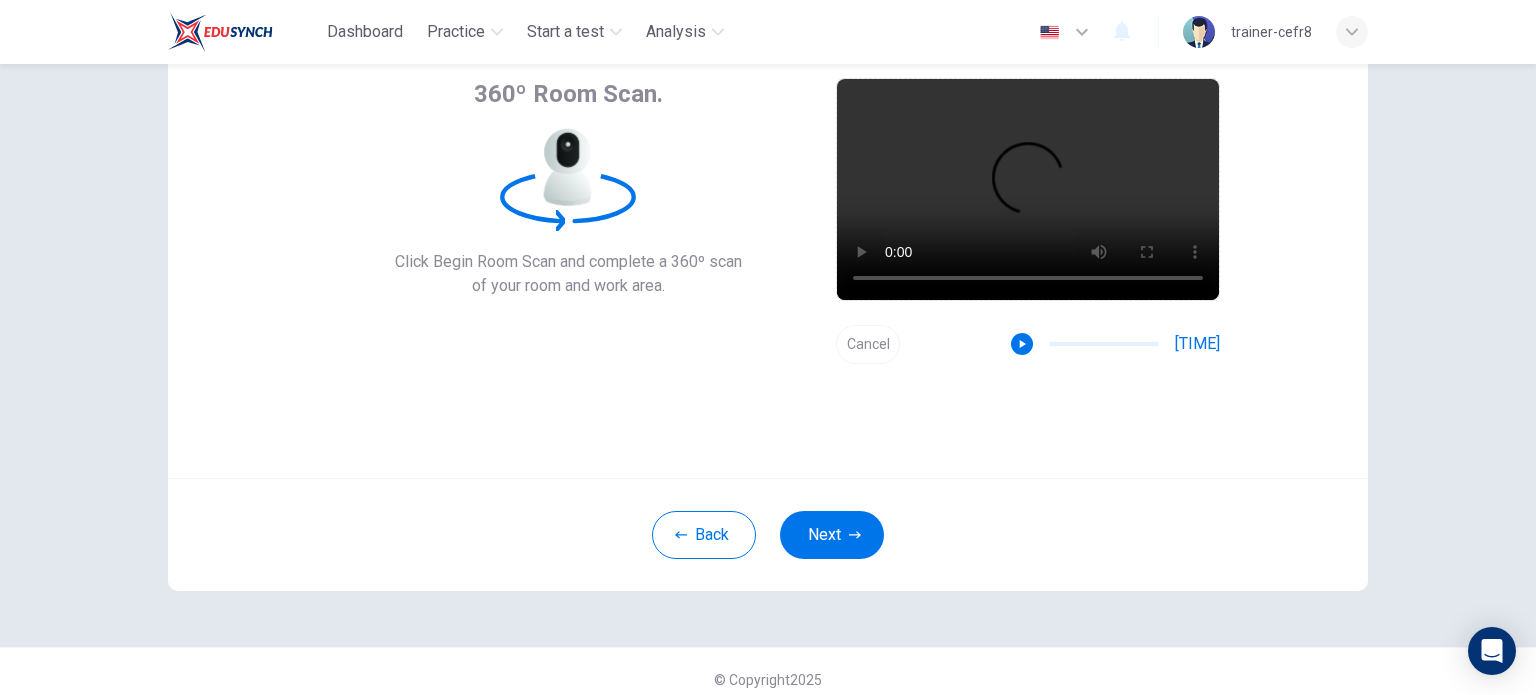 click at bounding box center (1023, 344) 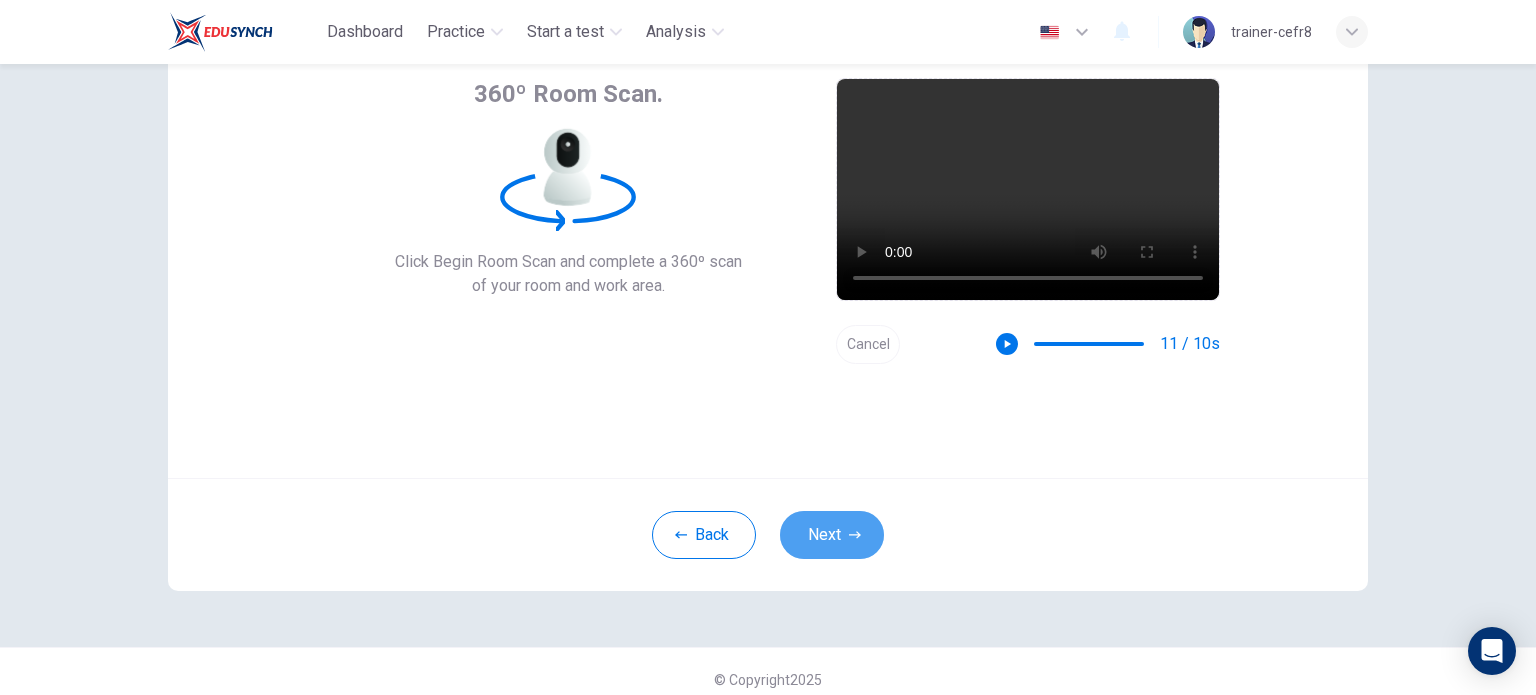 click on "Next" at bounding box center (832, 535) 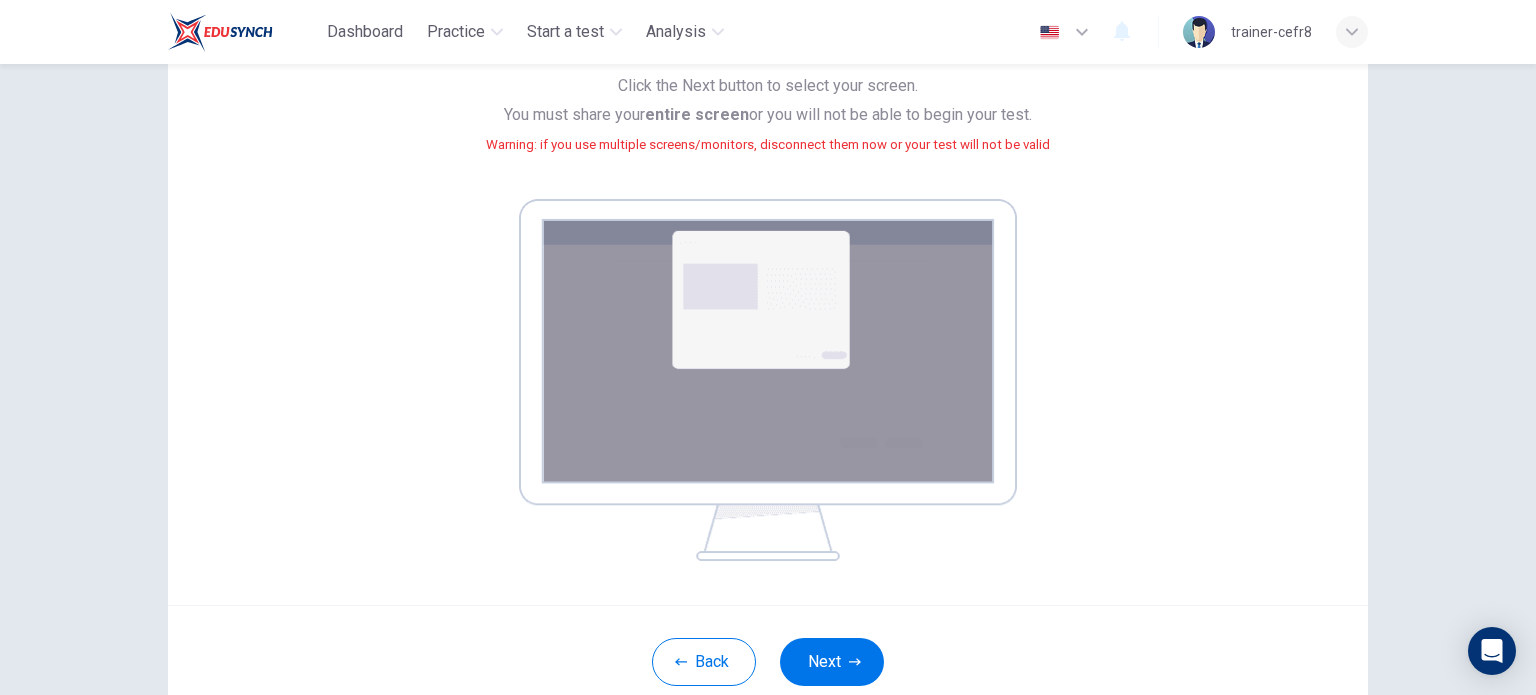 scroll, scrollTop: 201, scrollLeft: 0, axis: vertical 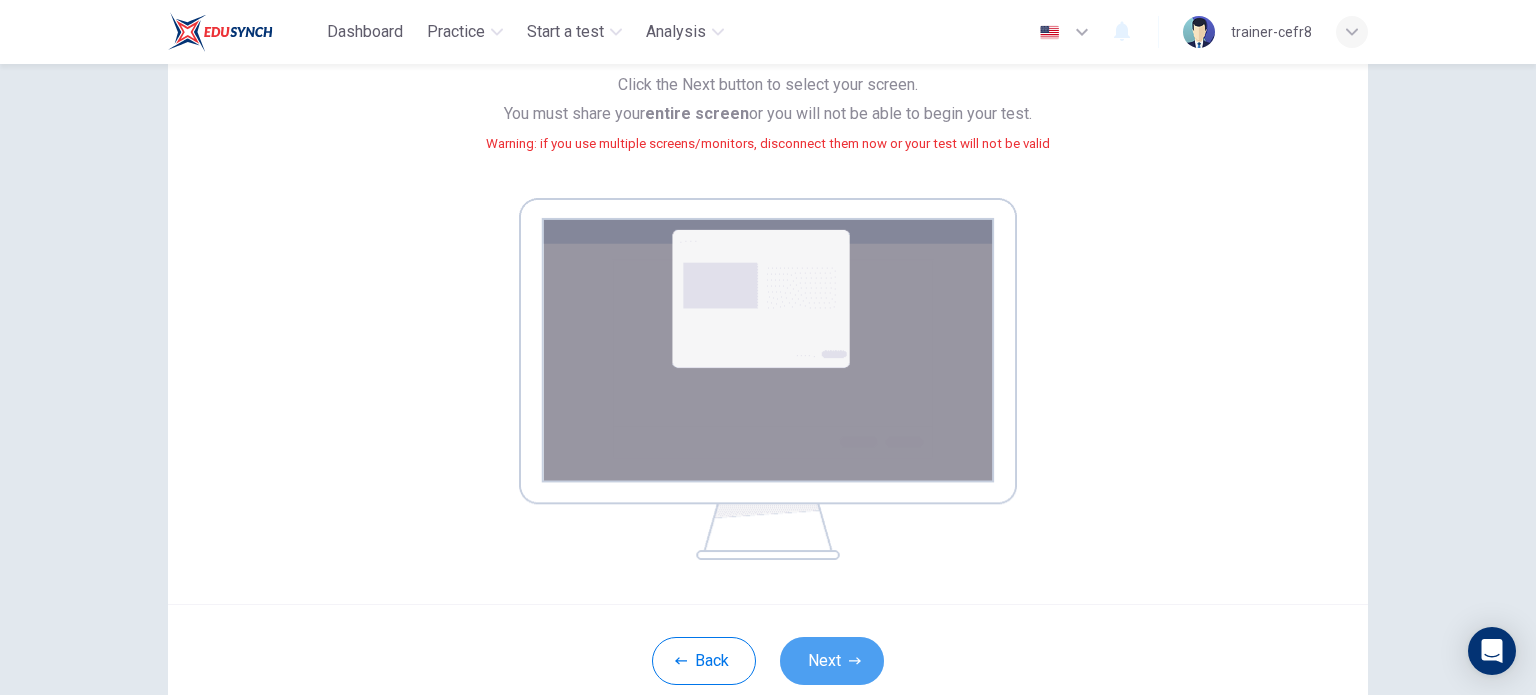 click at bounding box center [855, 661] 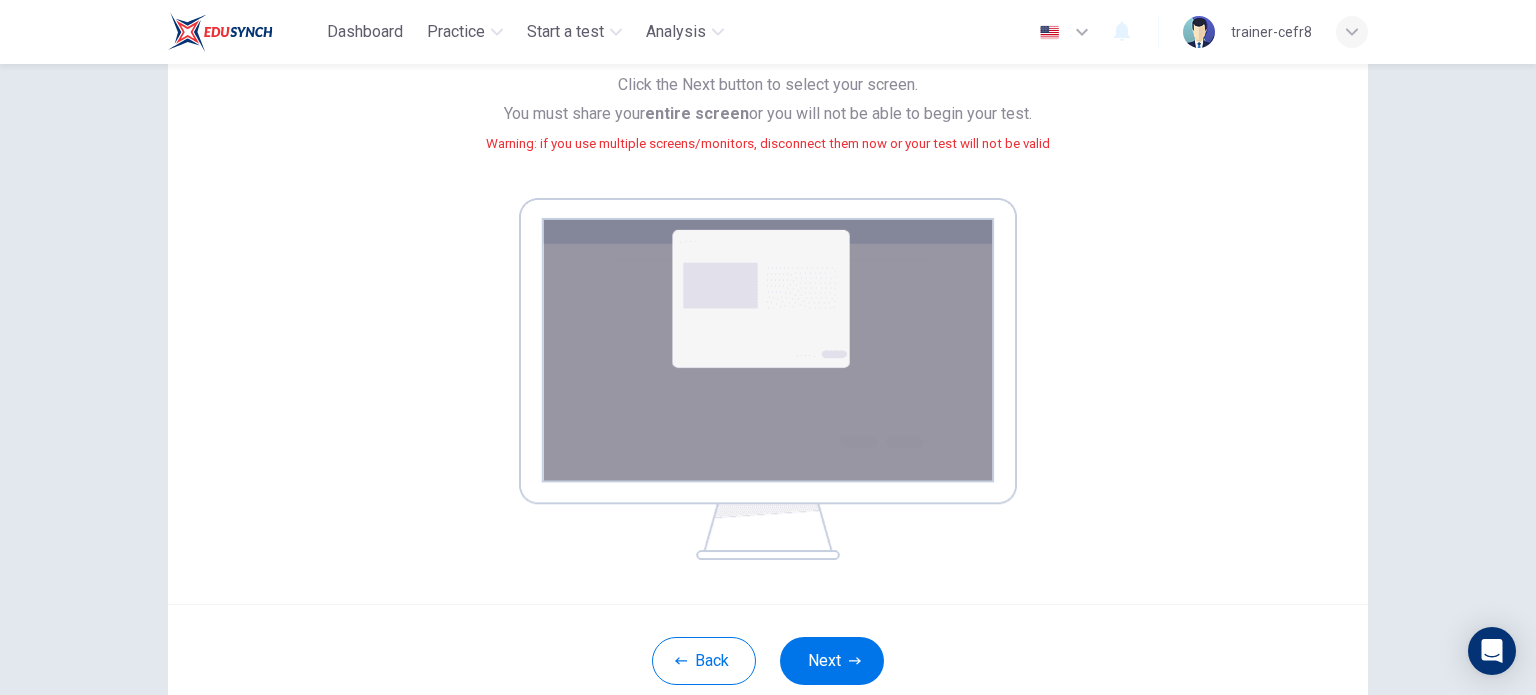 scroll, scrollTop: 137, scrollLeft: 0, axis: vertical 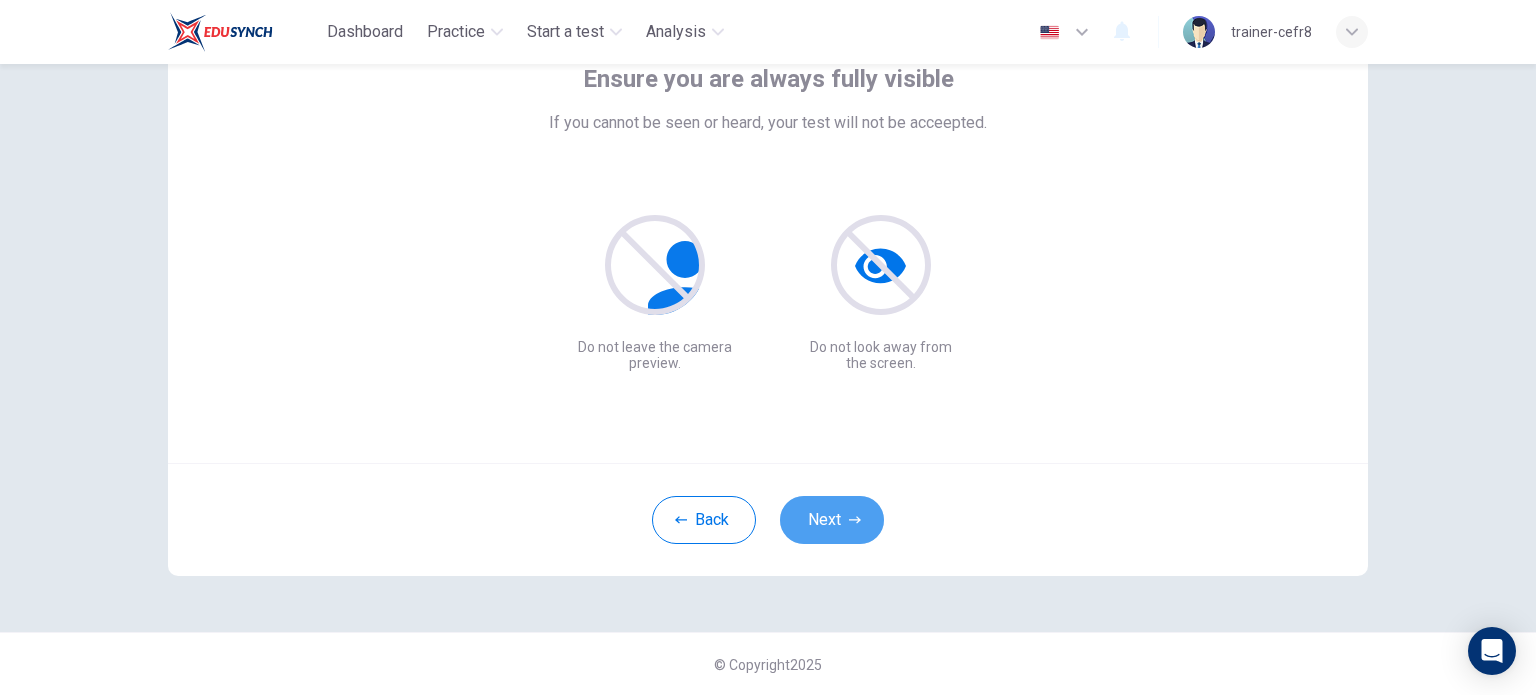 click on "Next" at bounding box center [832, 520] 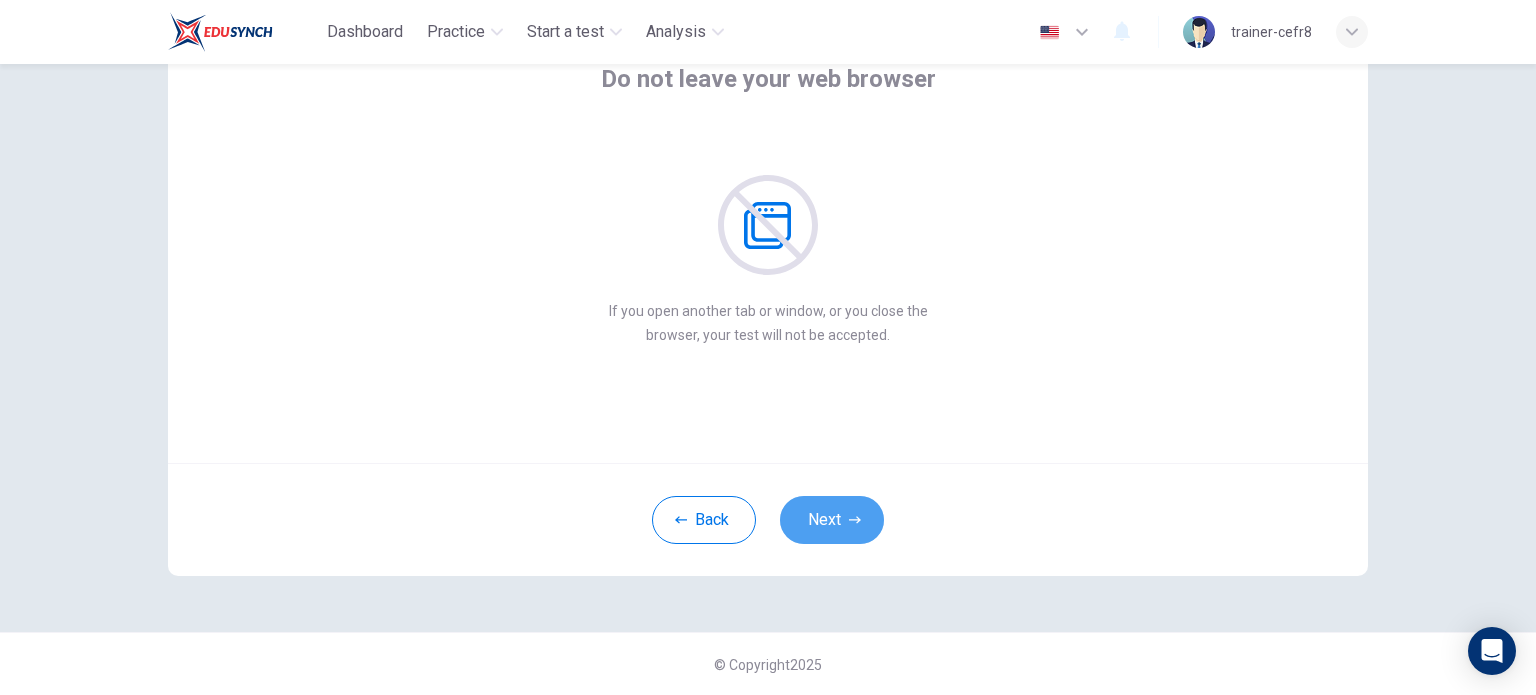click on "Next" at bounding box center [832, 520] 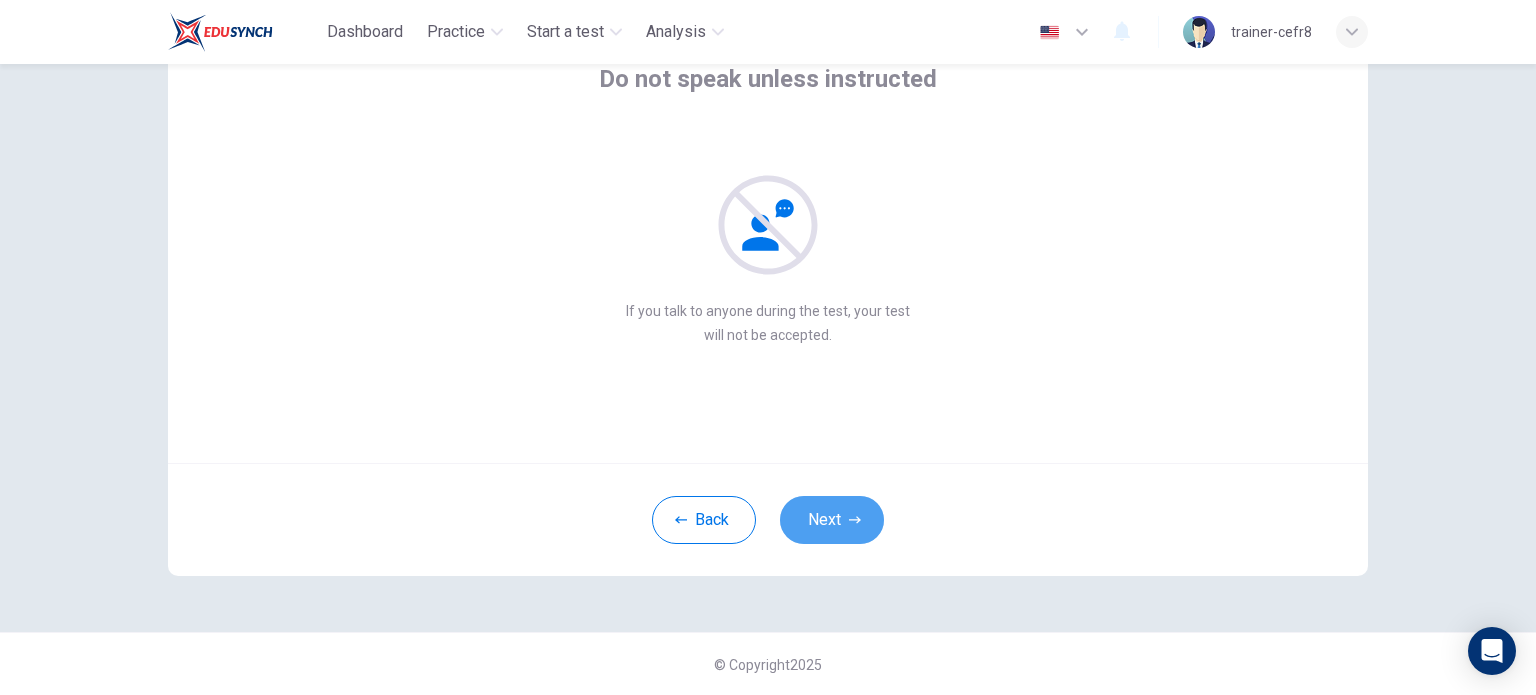 click on "Next" at bounding box center (832, 520) 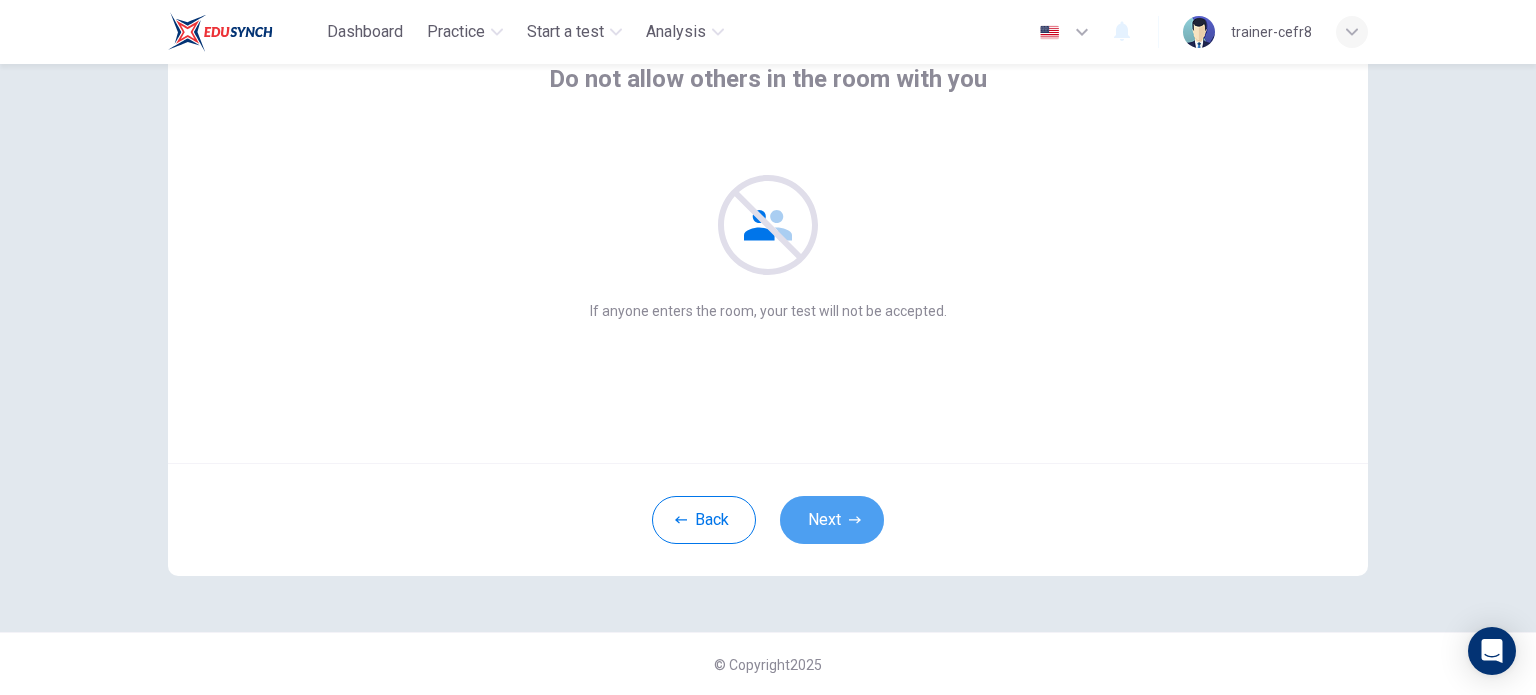 click on "Next" at bounding box center (832, 520) 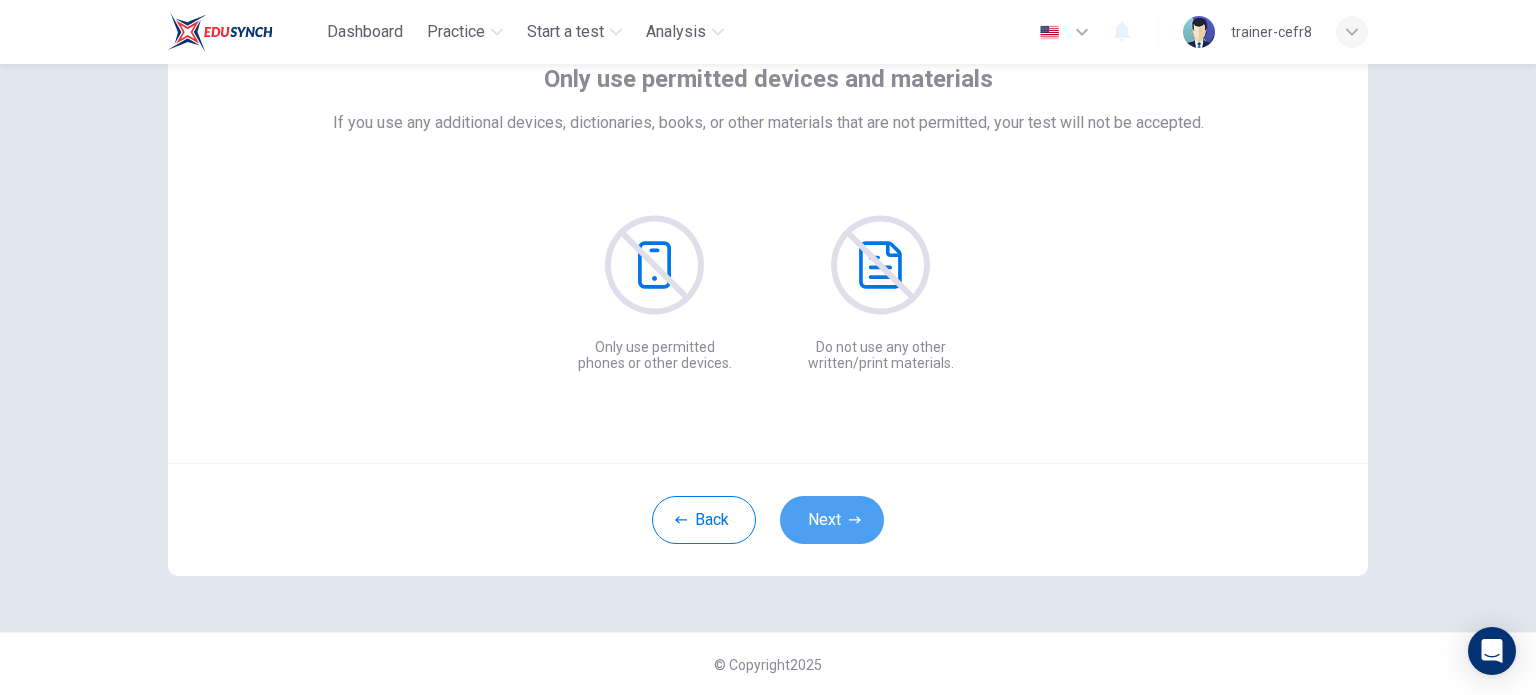 click on "Next" at bounding box center [832, 520] 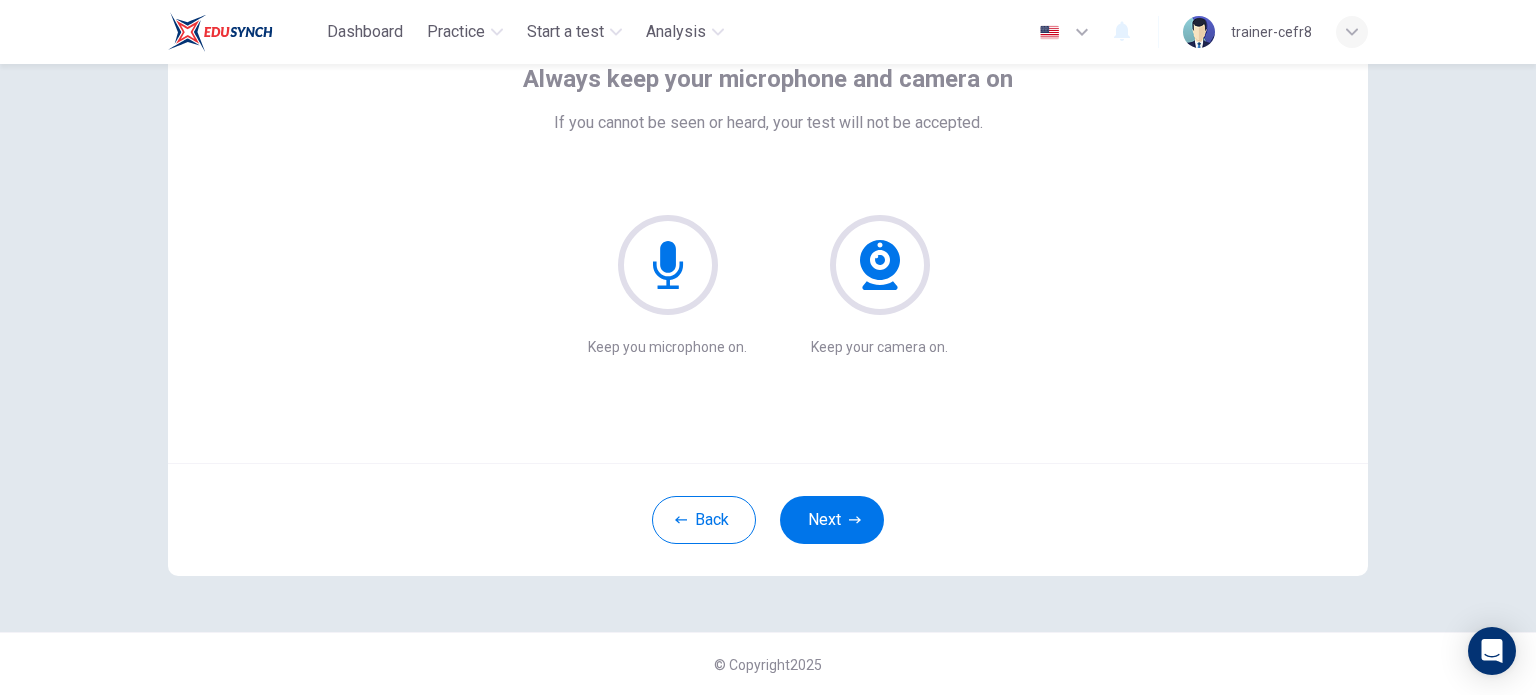 click on "Next" at bounding box center [832, 520] 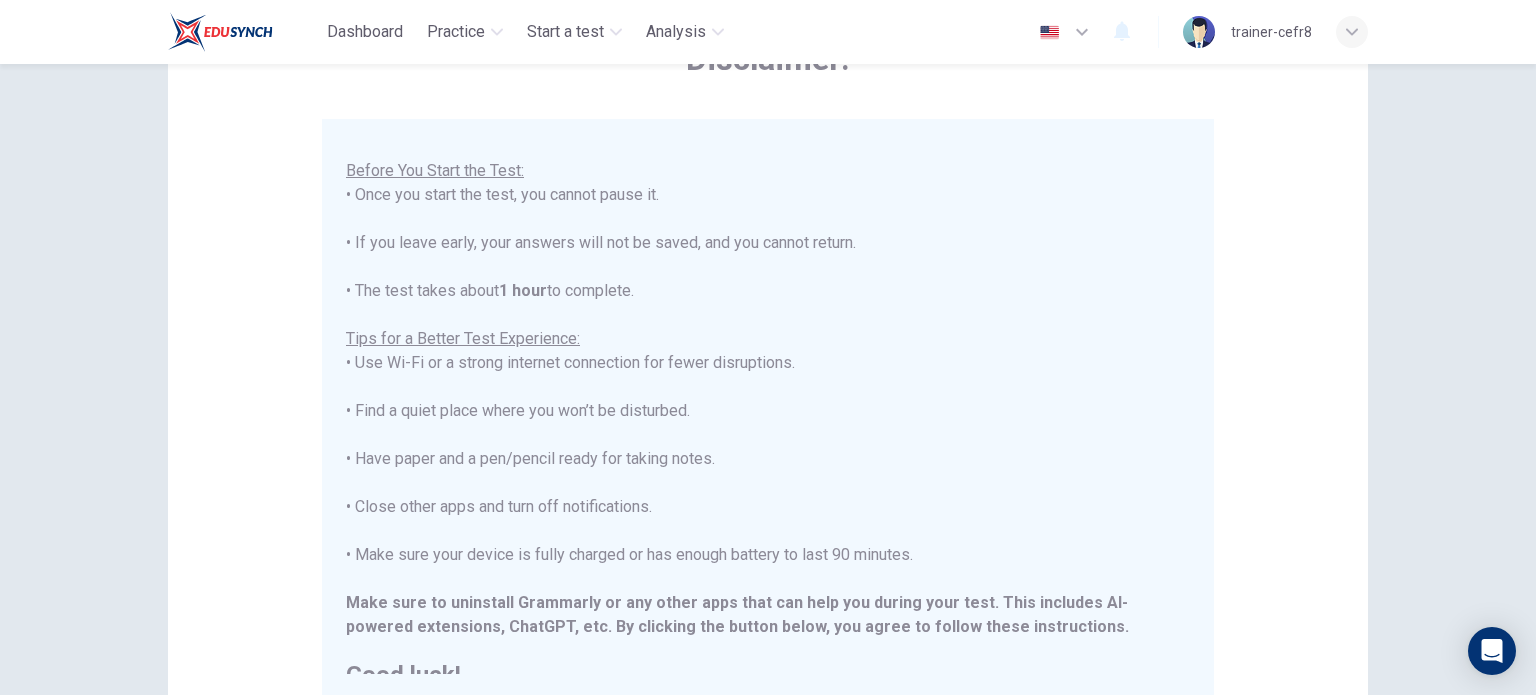 scroll, scrollTop: 191, scrollLeft: 0, axis: vertical 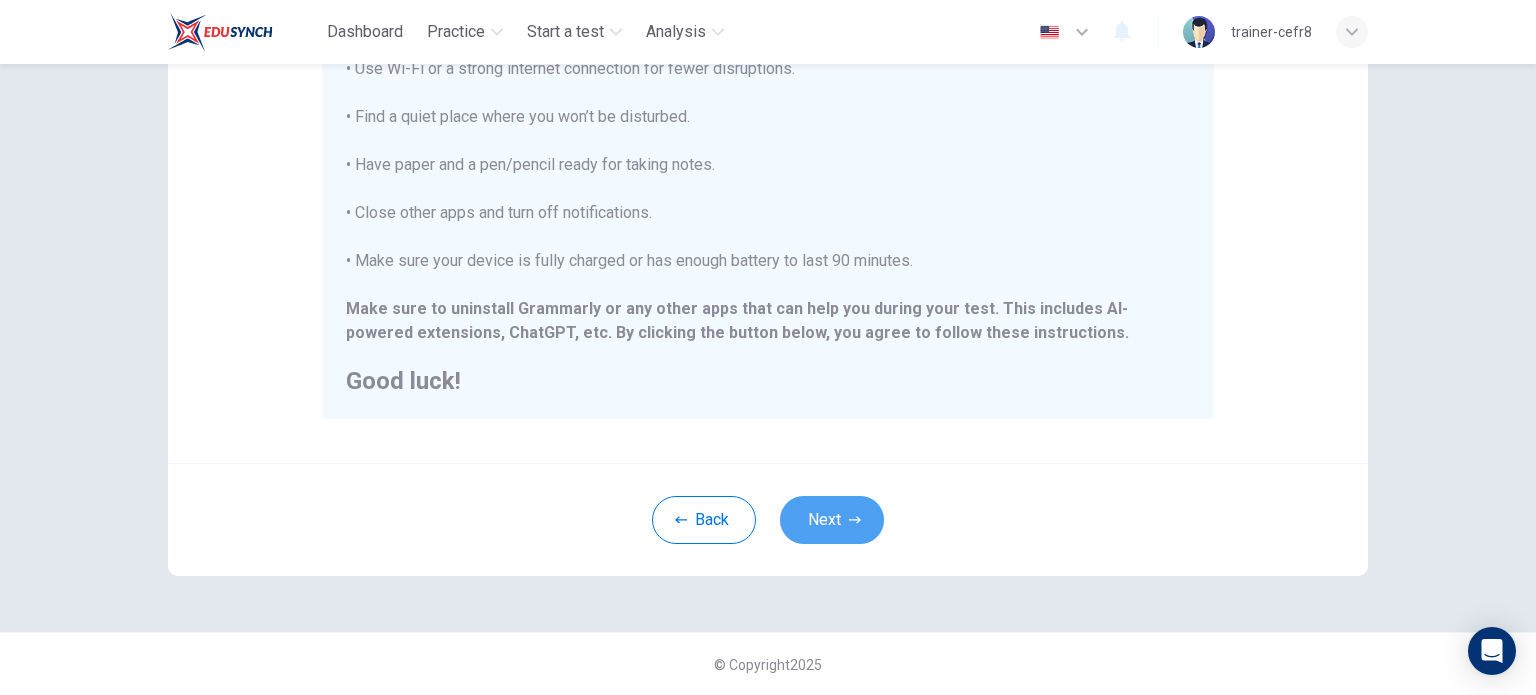 click on "Next" at bounding box center (832, 520) 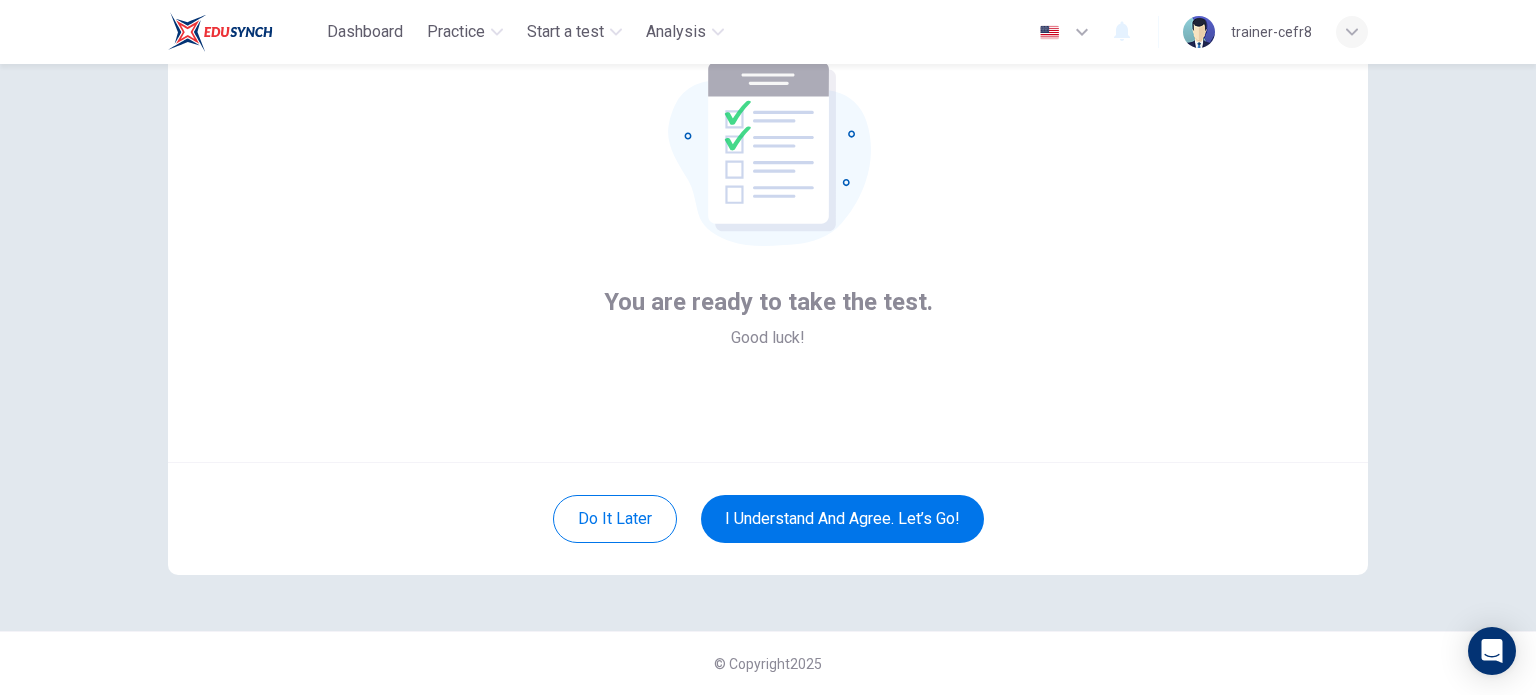 scroll, scrollTop: 137, scrollLeft: 0, axis: vertical 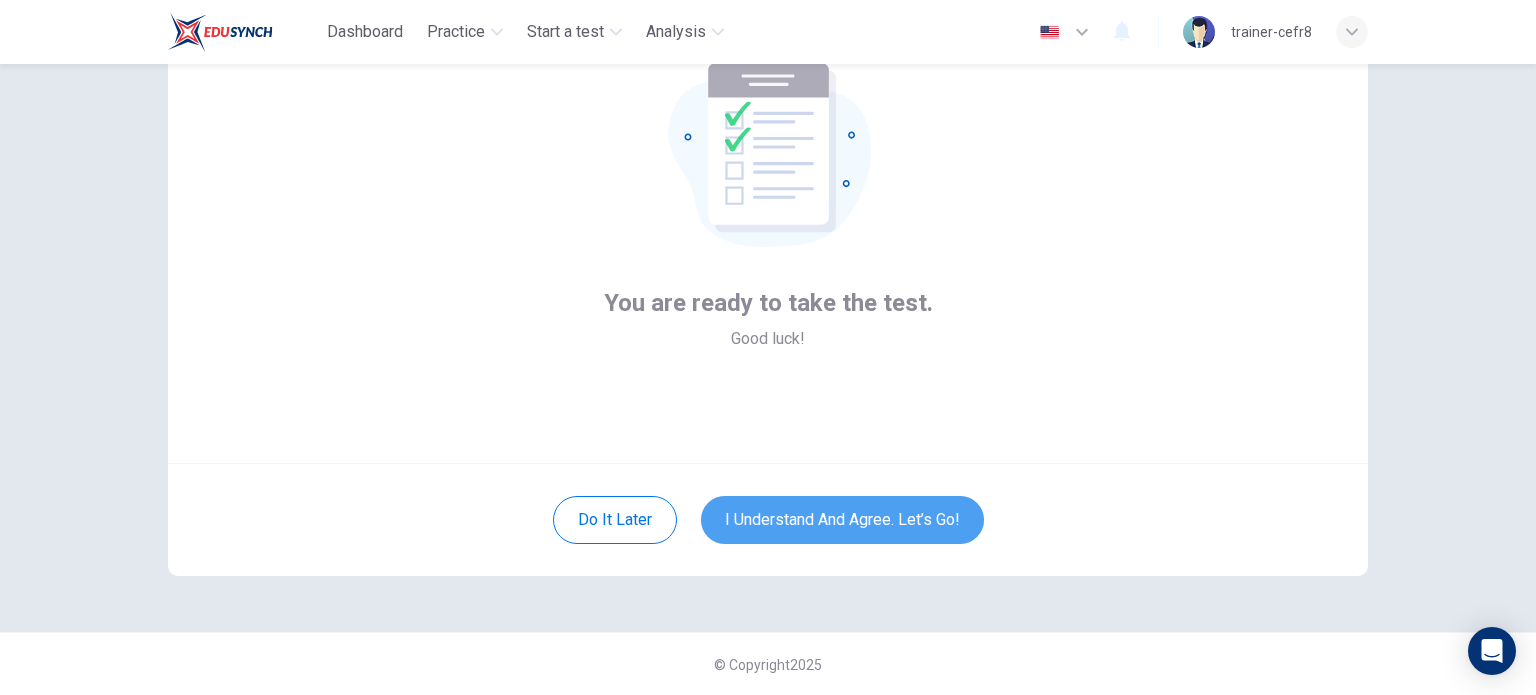 click on "I understand and agree. Let’s go!" at bounding box center (842, 520) 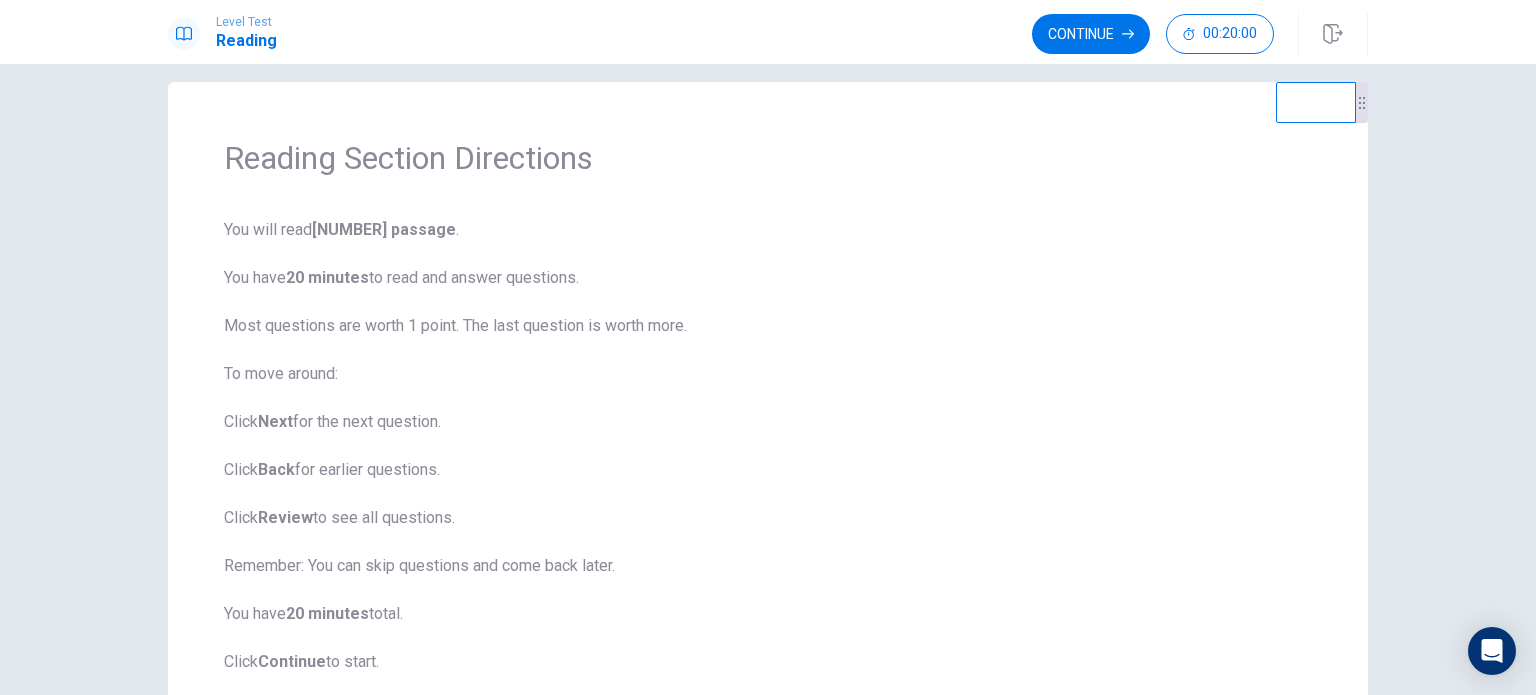 scroll, scrollTop: 44, scrollLeft: 0, axis: vertical 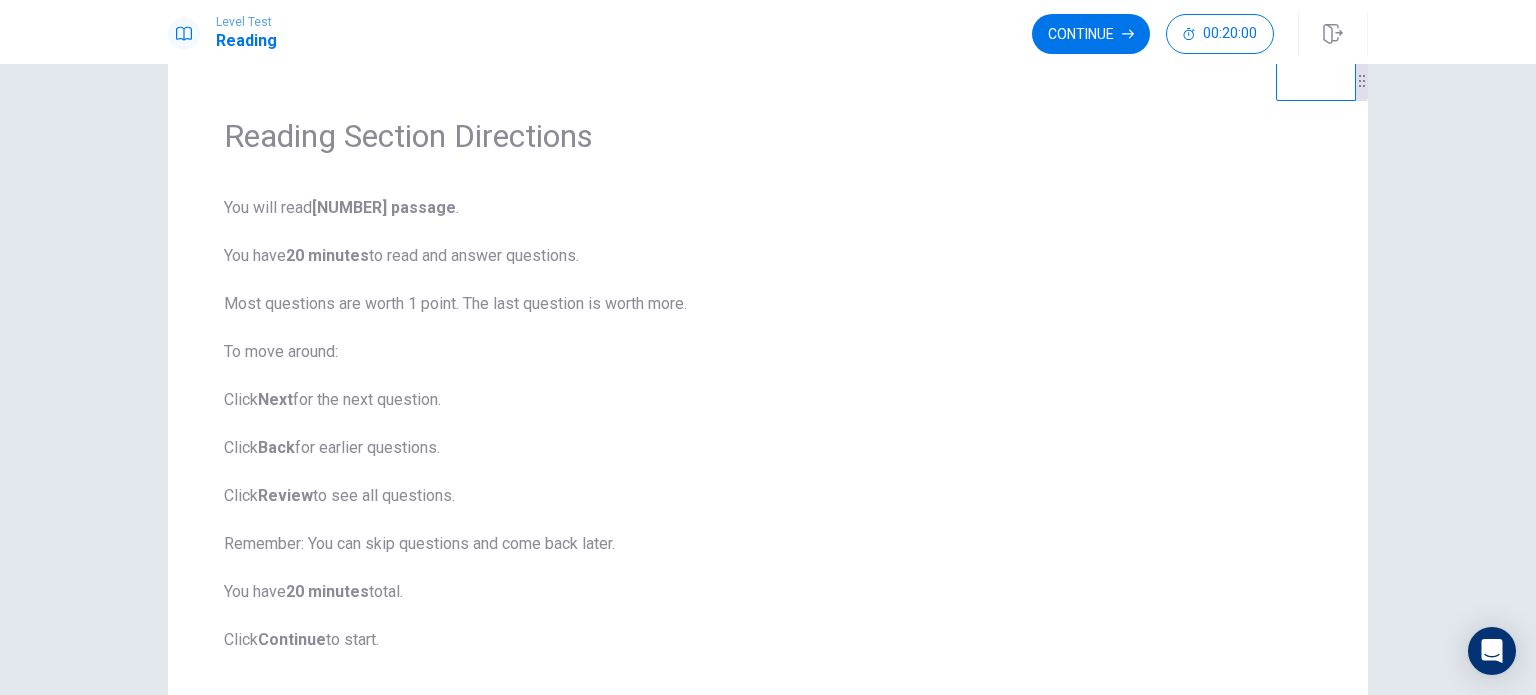click on "Continue" at bounding box center (1091, 34) 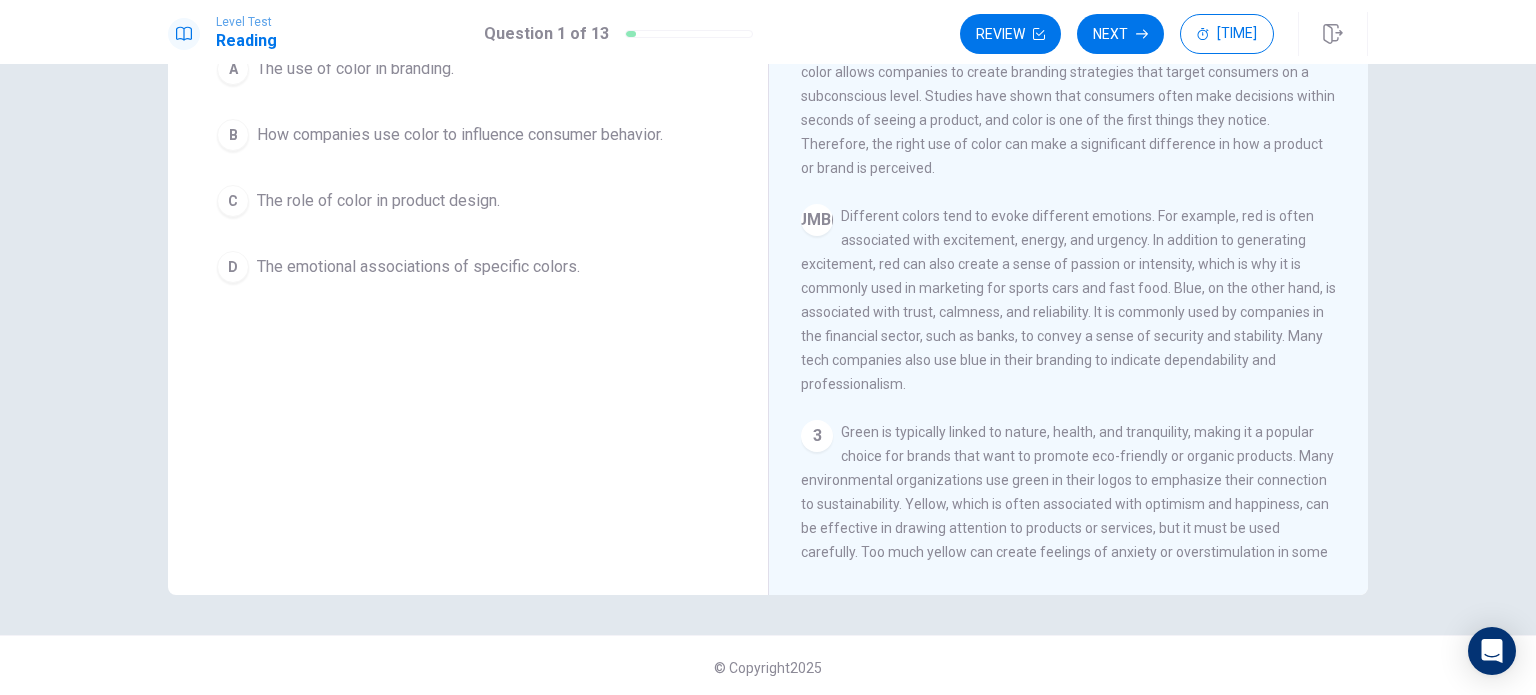 scroll, scrollTop: 205, scrollLeft: 0, axis: vertical 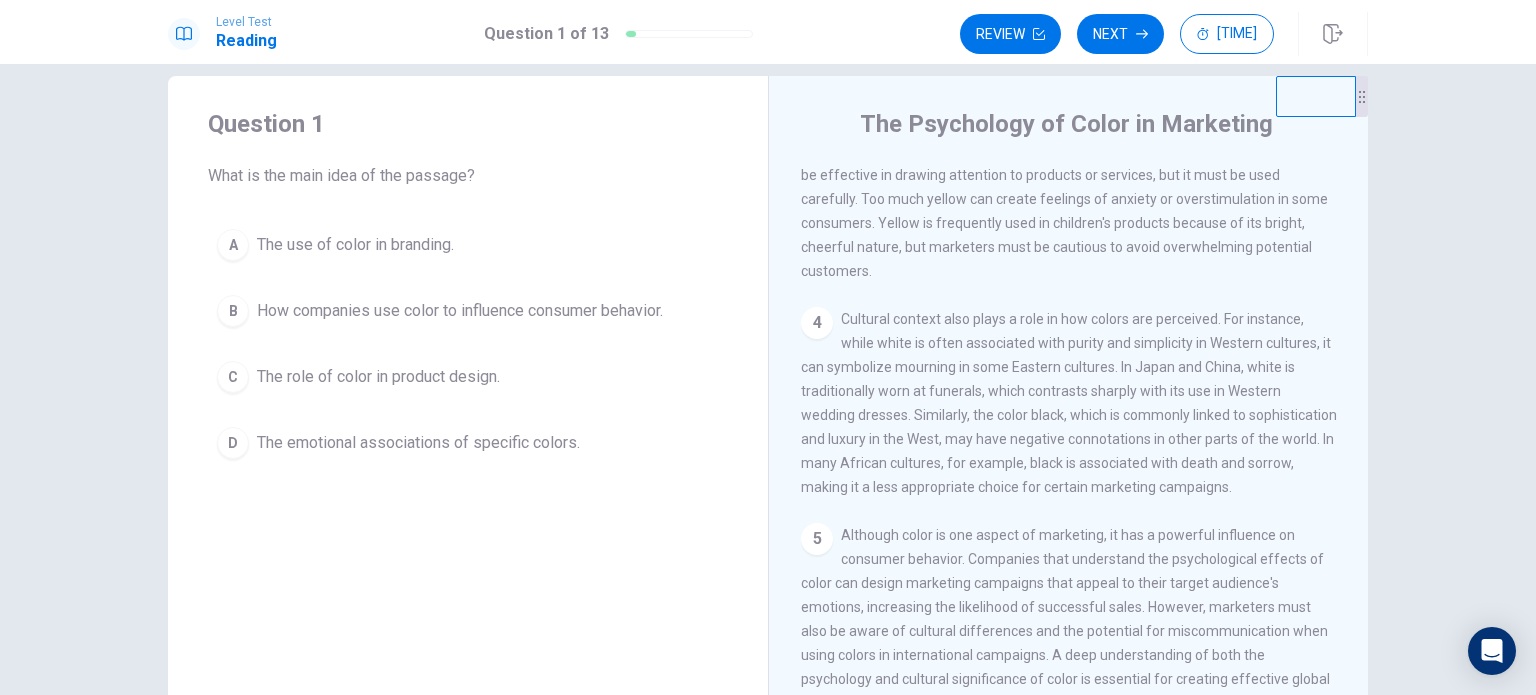 click on "The use of color in branding." at bounding box center [355, 245] 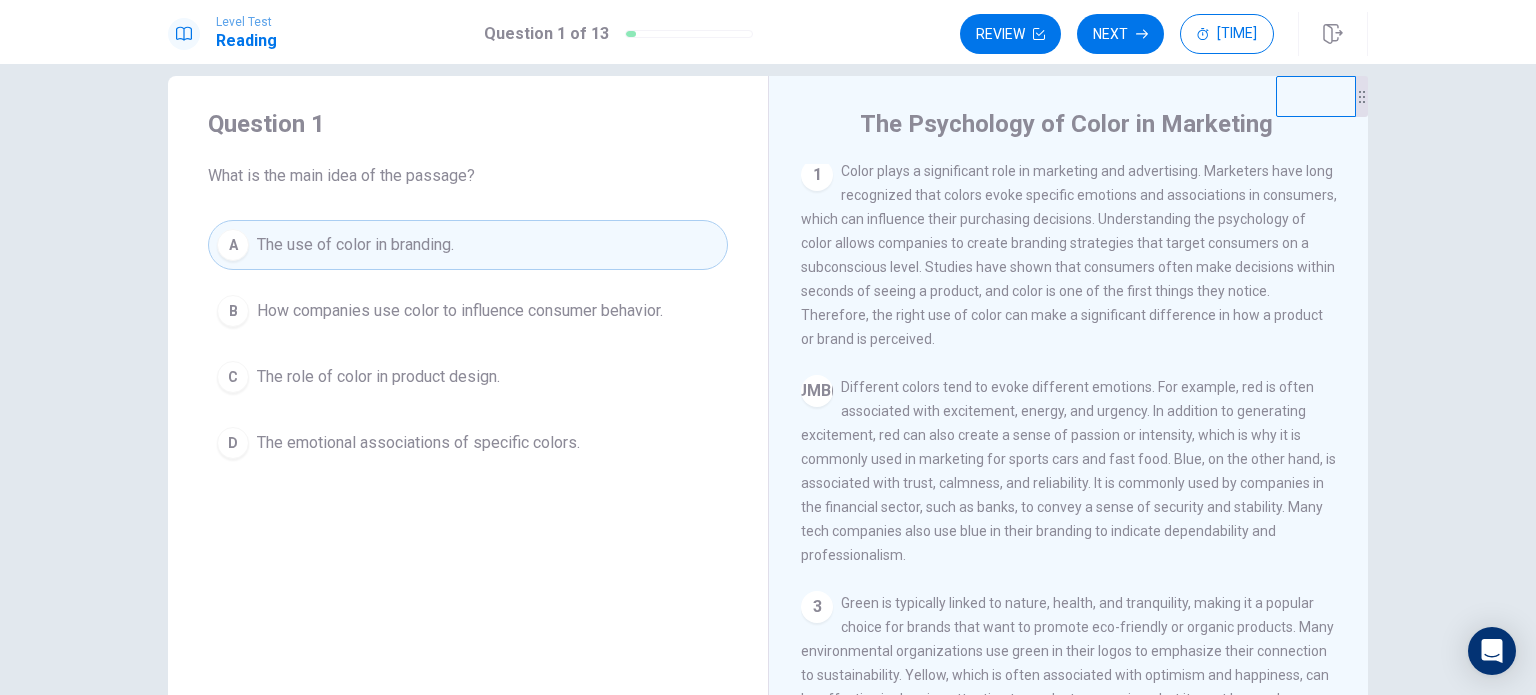scroll, scrollTop: 0, scrollLeft: 0, axis: both 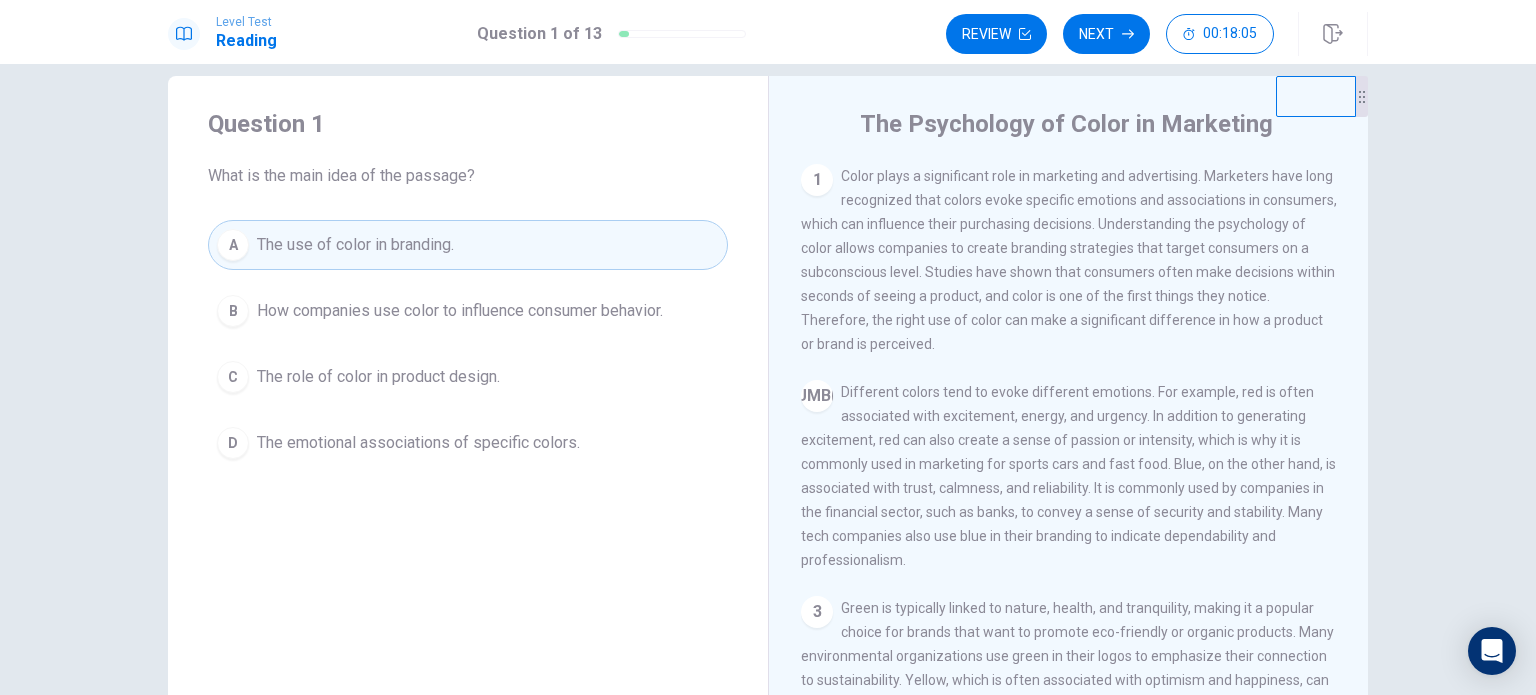 click on "How companies use color to influence consumer behavior." at bounding box center [460, 311] 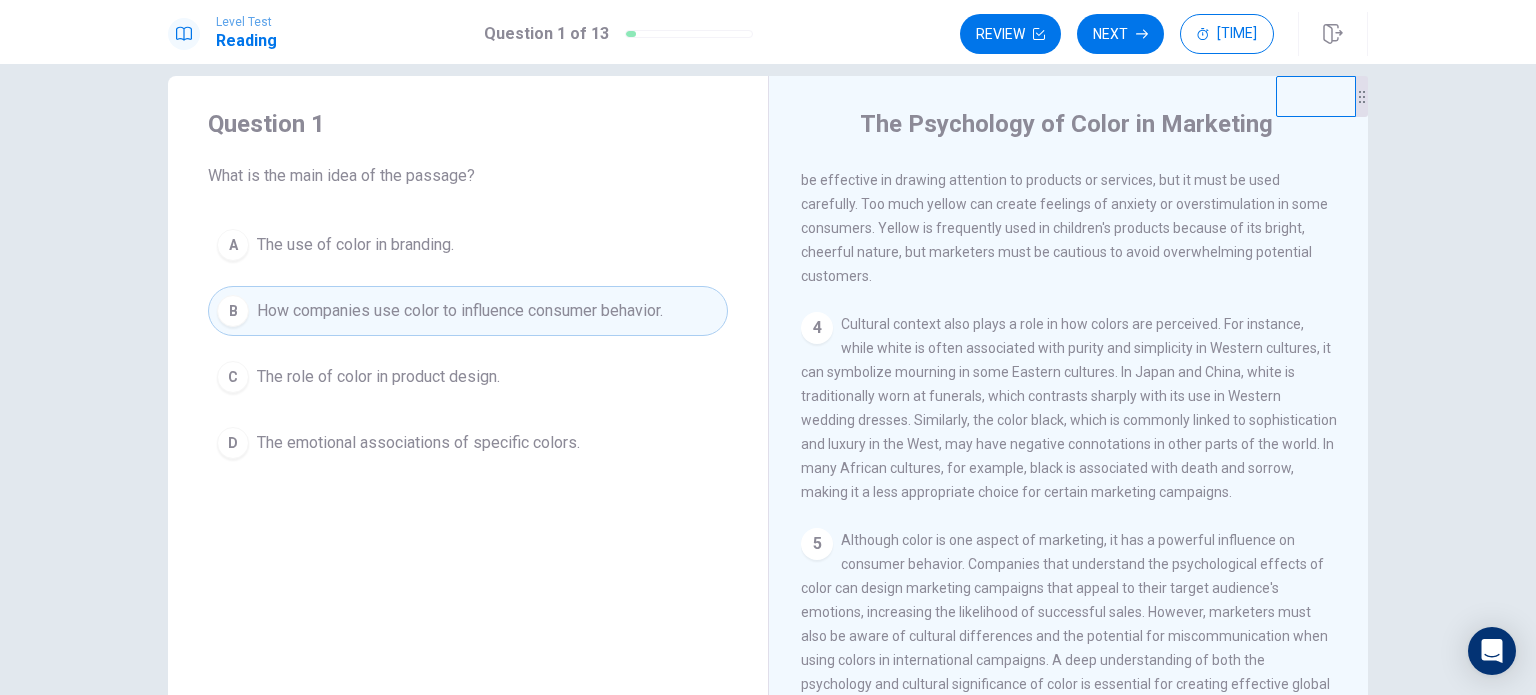 scroll, scrollTop: 561, scrollLeft: 0, axis: vertical 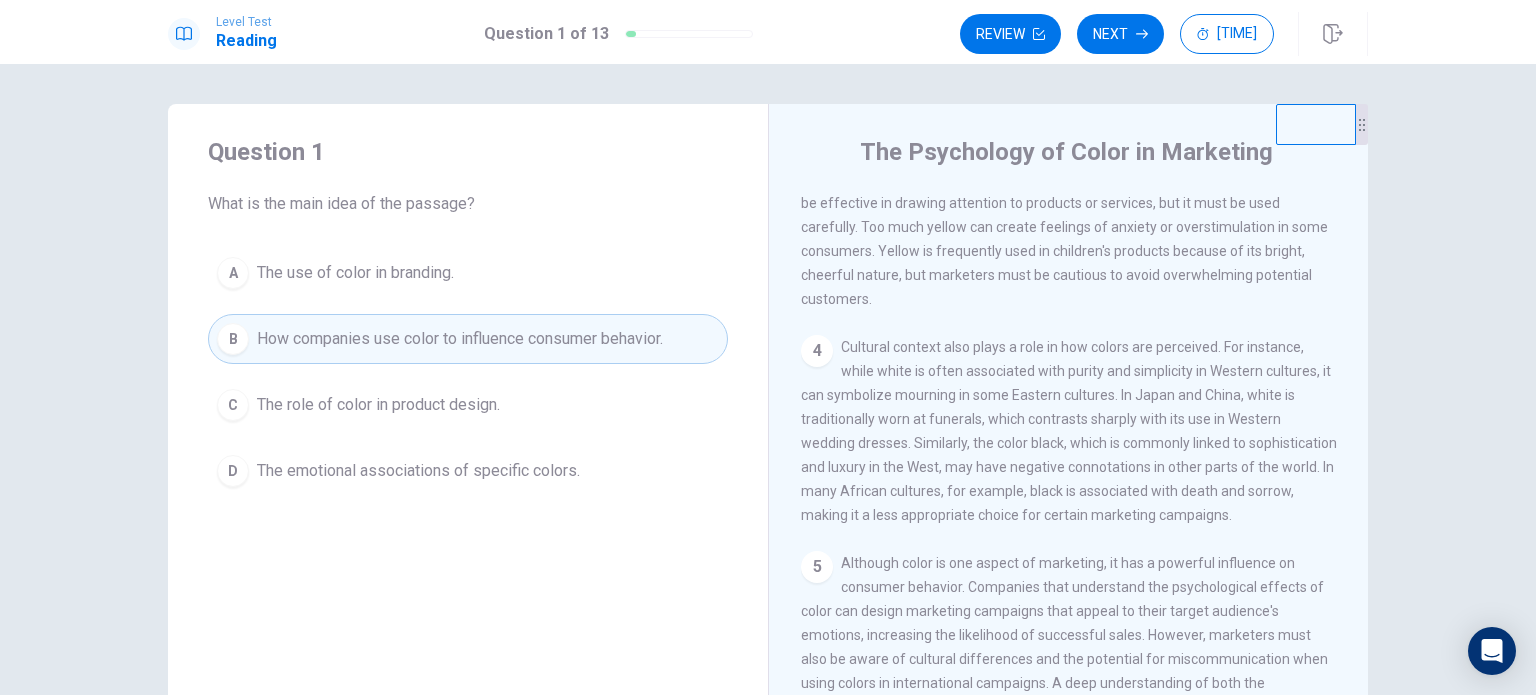 click on "Next" at bounding box center (1120, 34) 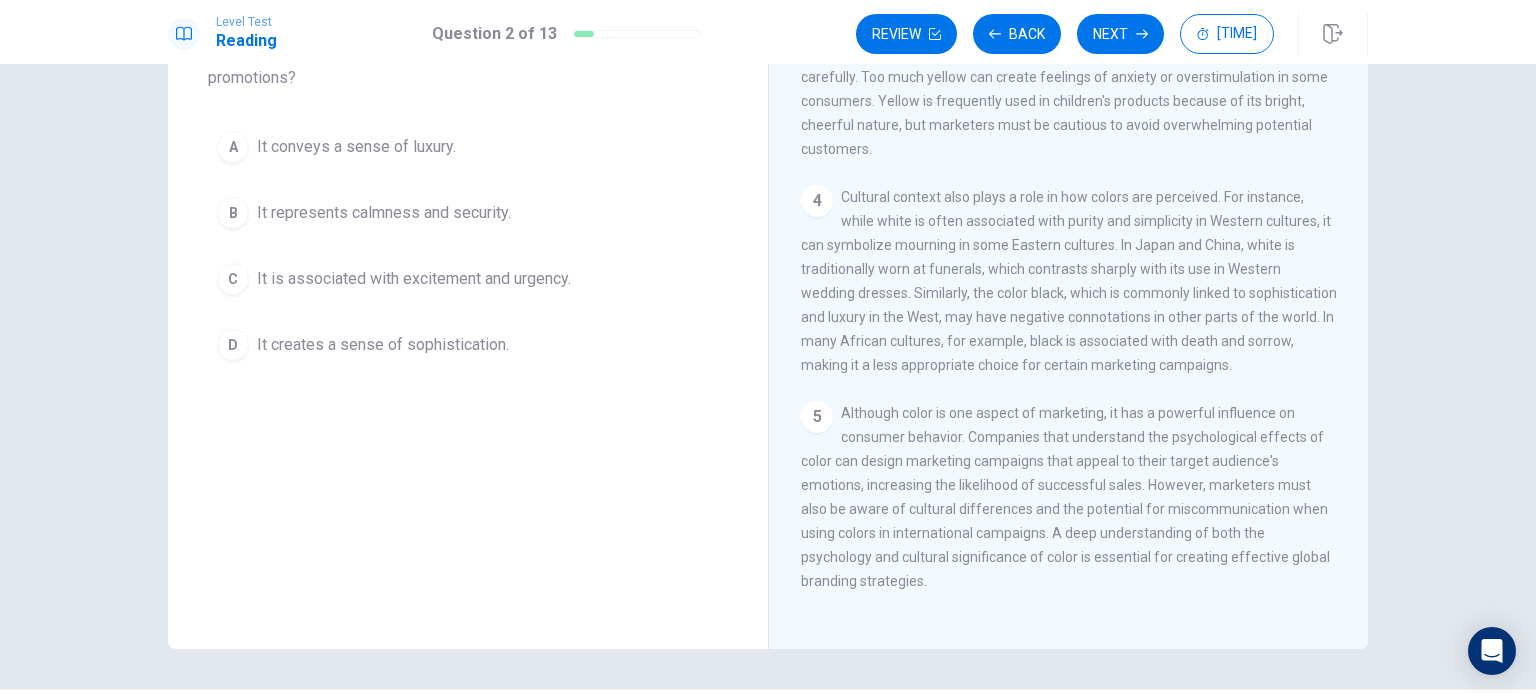scroll, scrollTop: 152, scrollLeft: 0, axis: vertical 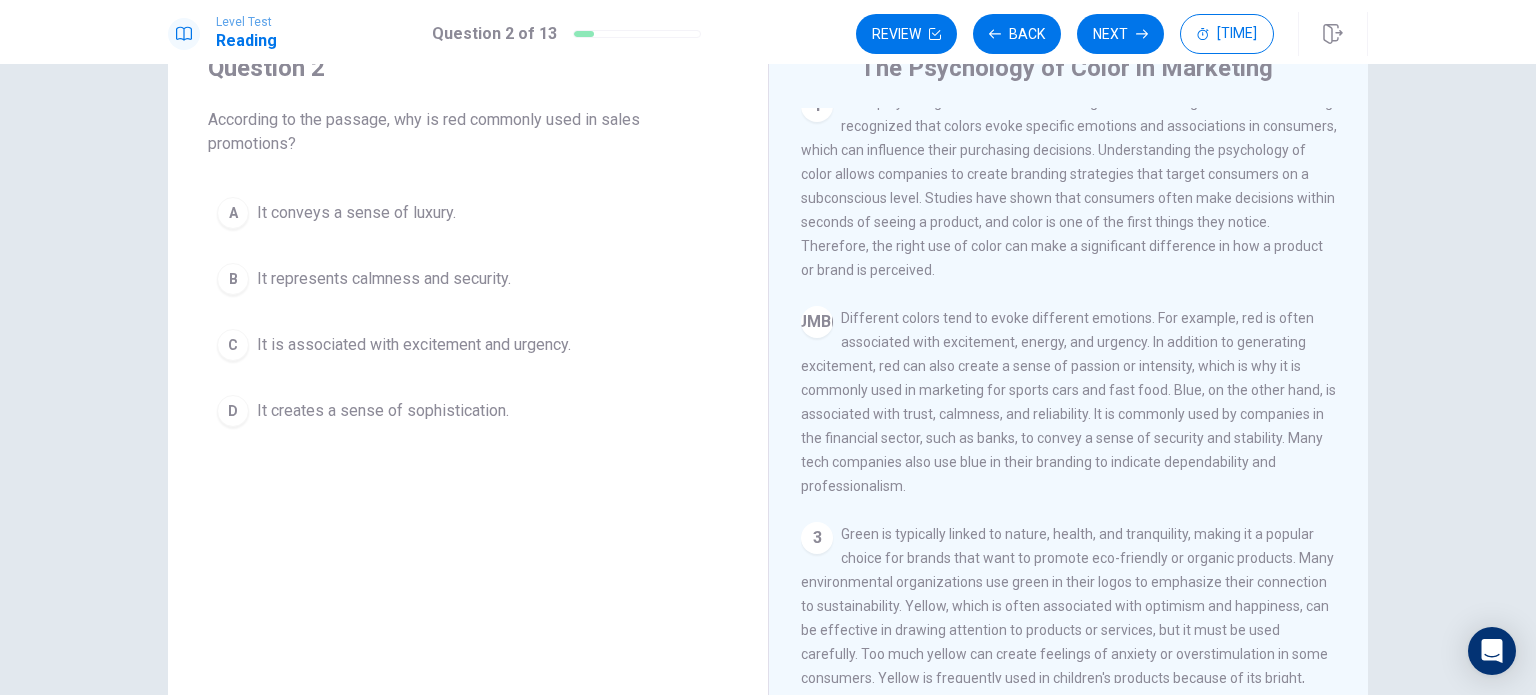 click on "It is associated with excitement and urgency." at bounding box center (356, 213) 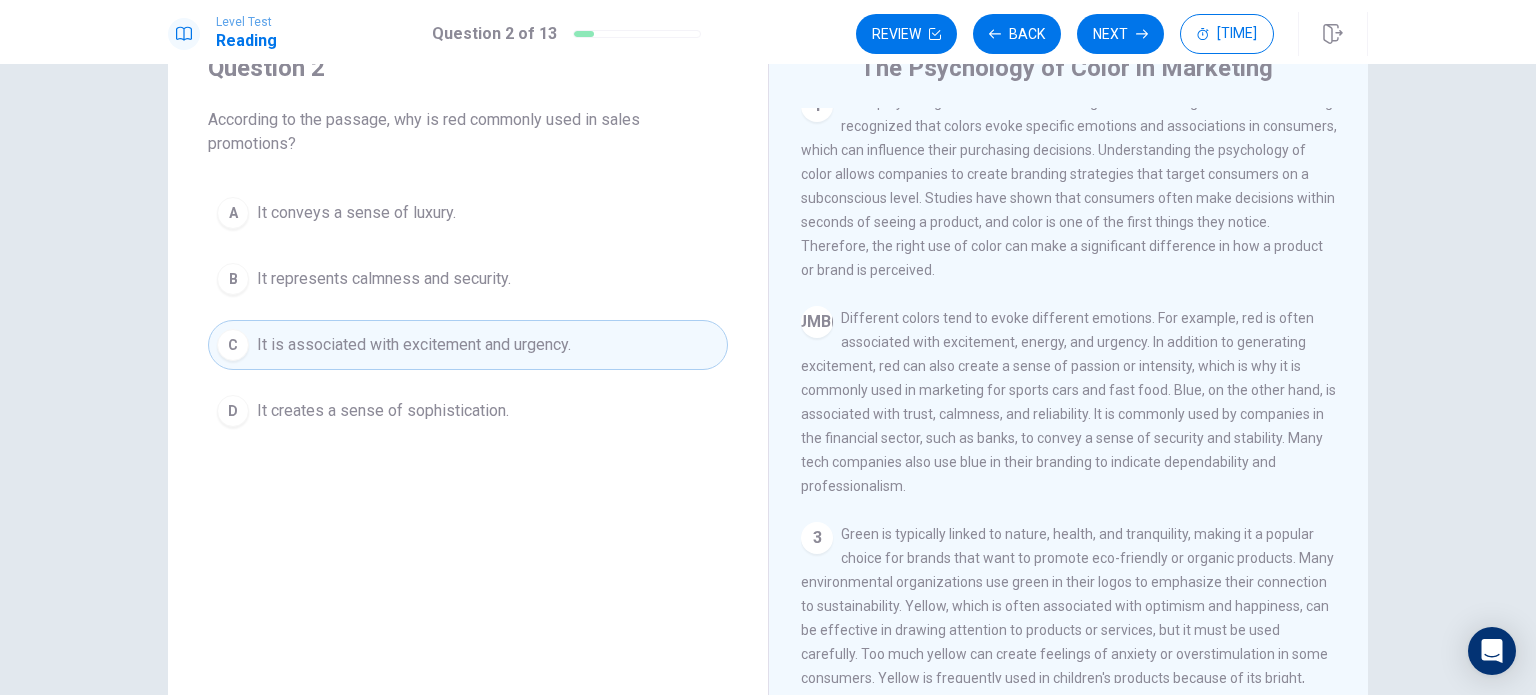 scroll, scrollTop: 0, scrollLeft: 0, axis: both 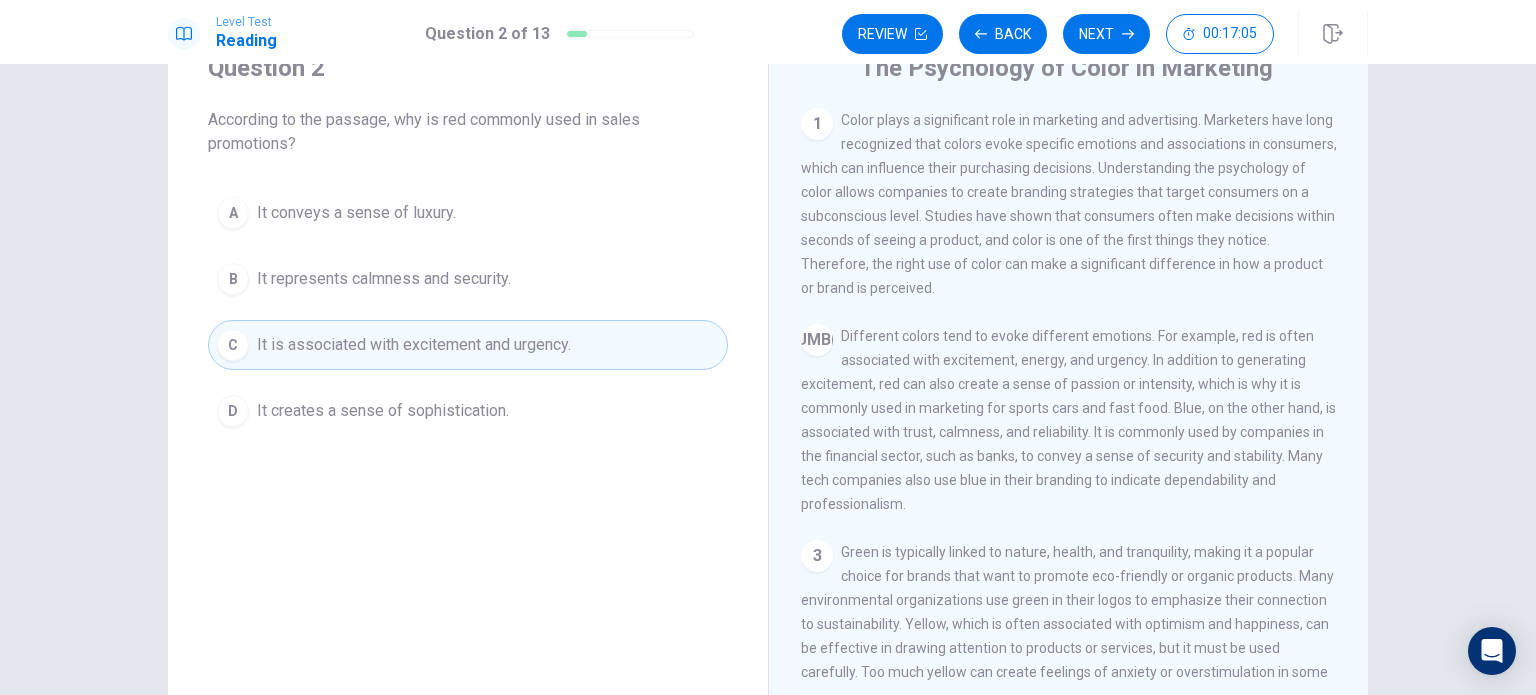 click at bounding box center [921, 34] 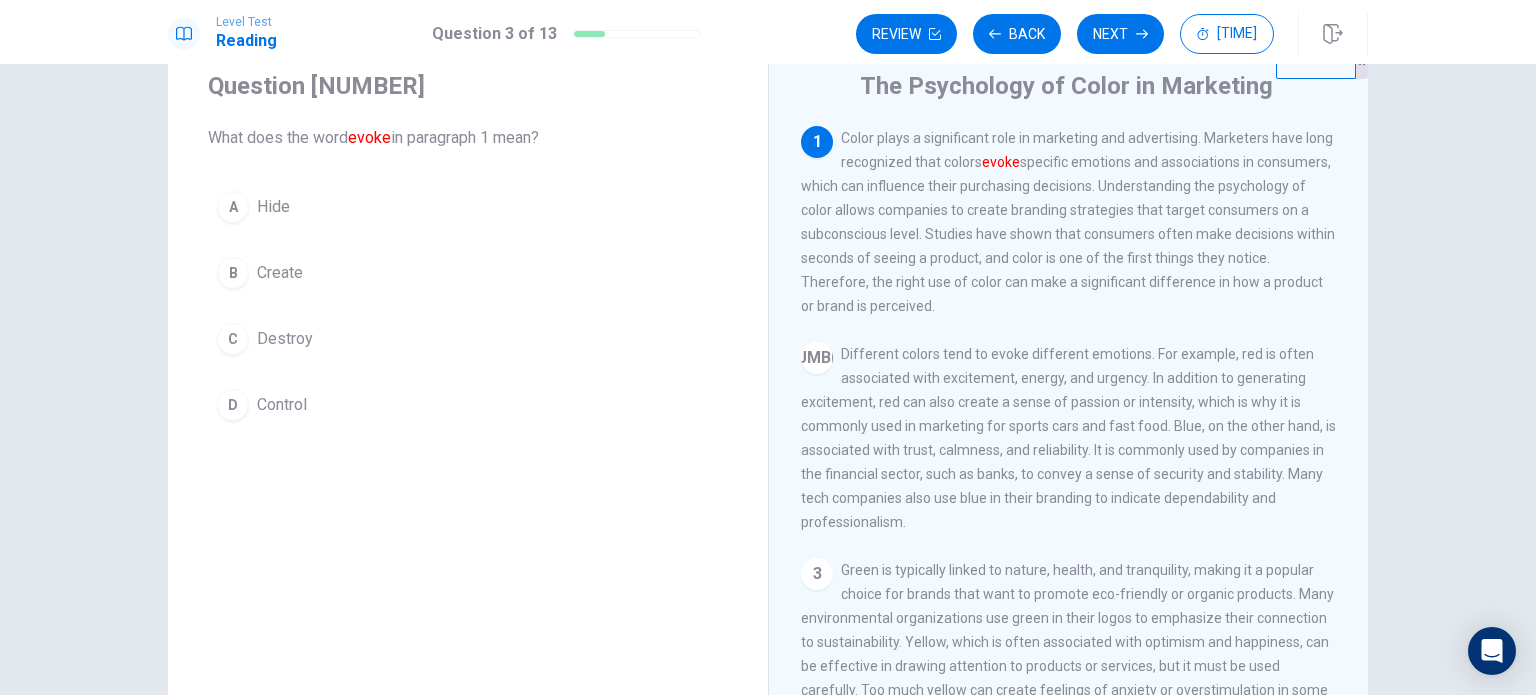 scroll, scrollTop: 43, scrollLeft: 0, axis: vertical 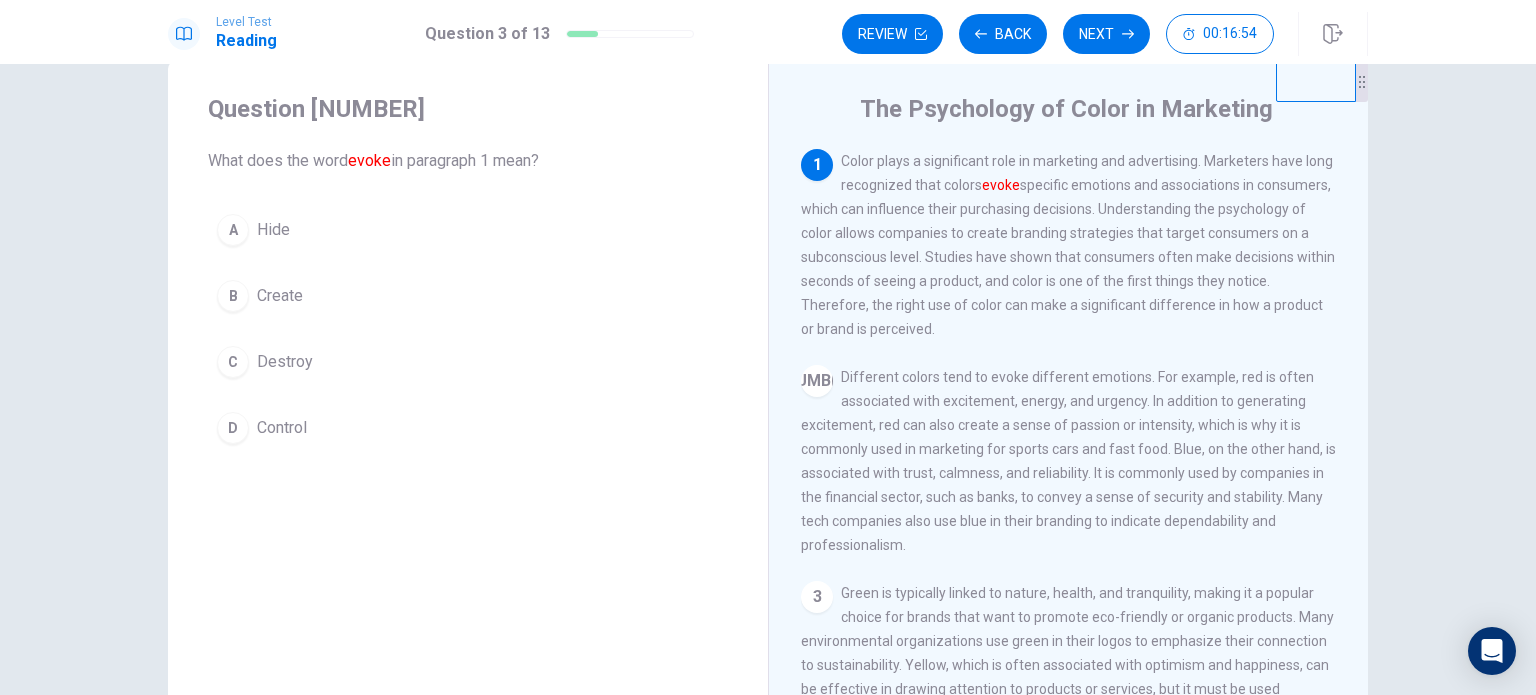 click on "Create" at bounding box center [273, 230] 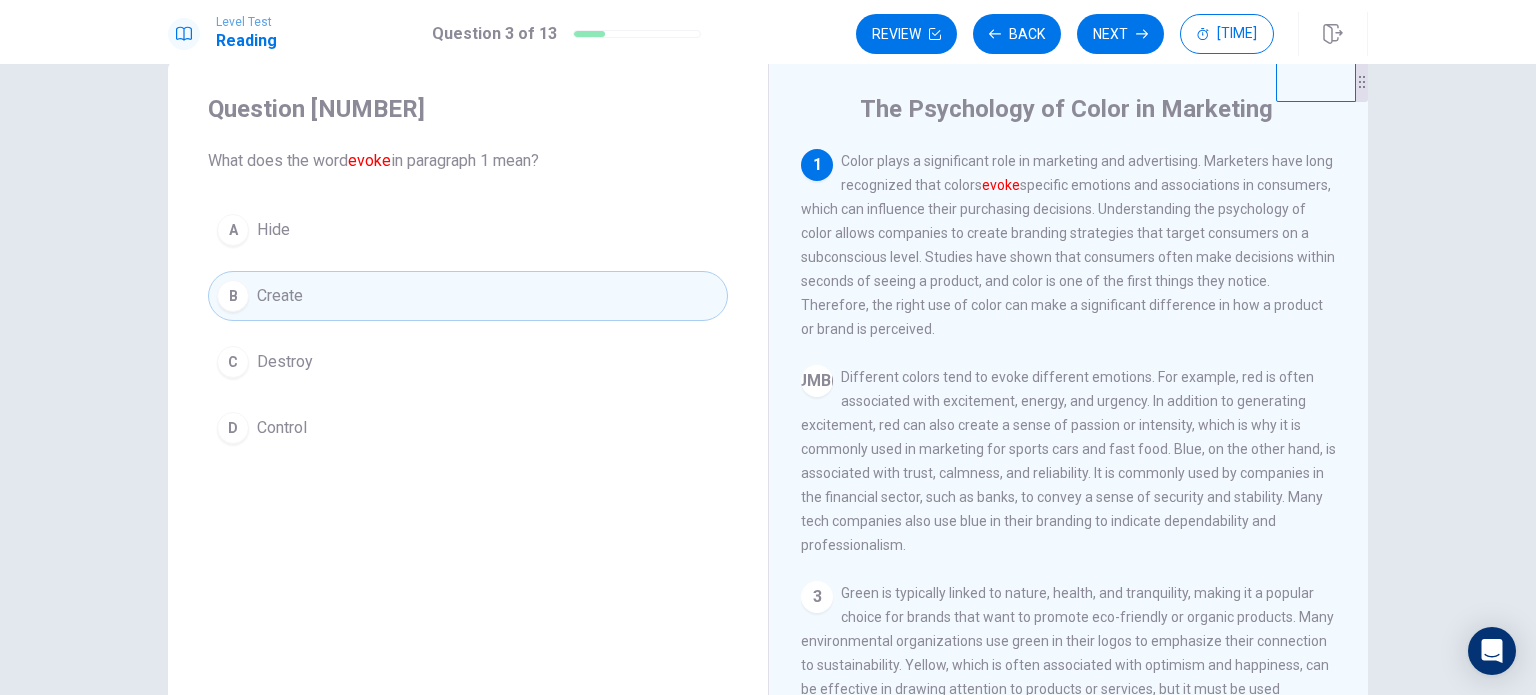 click at bounding box center [935, 34] 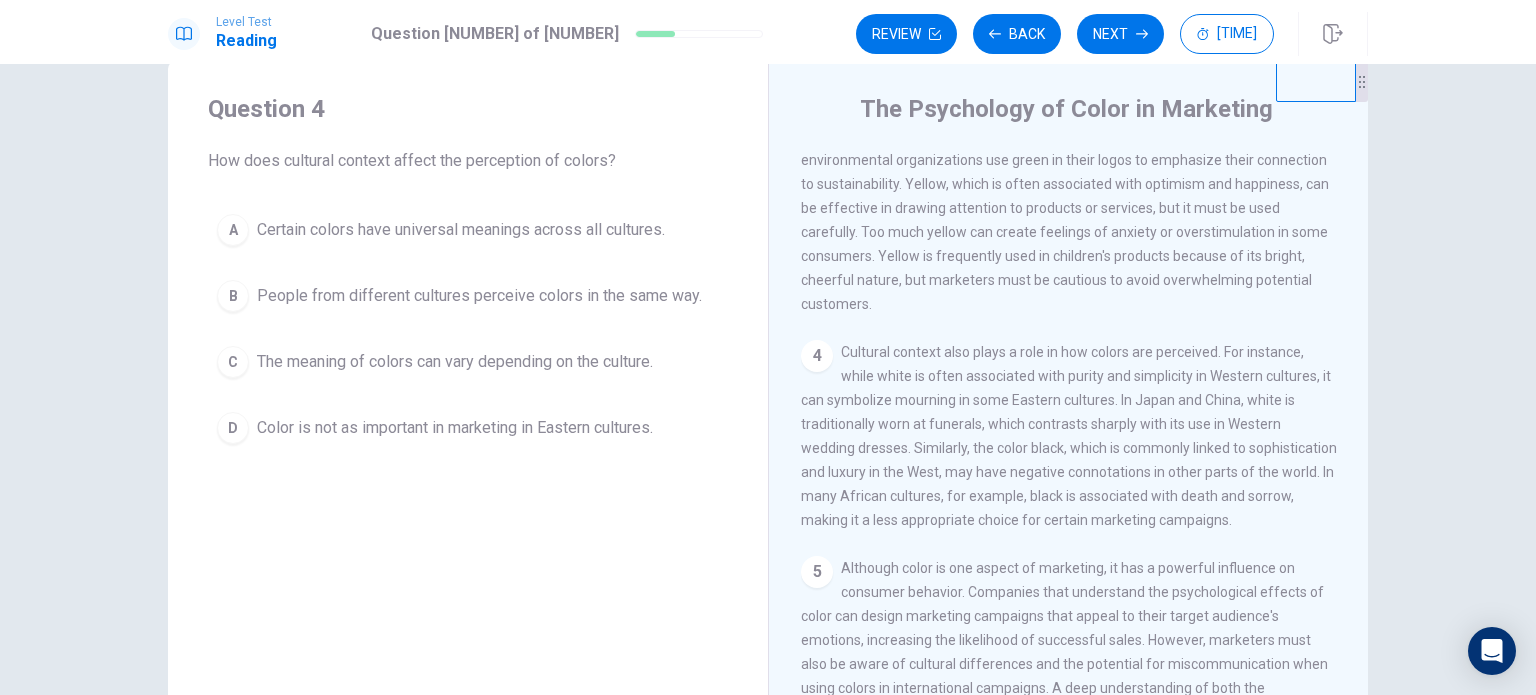 scroll, scrollTop: 488, scrollLeft: 0, axis: vertical 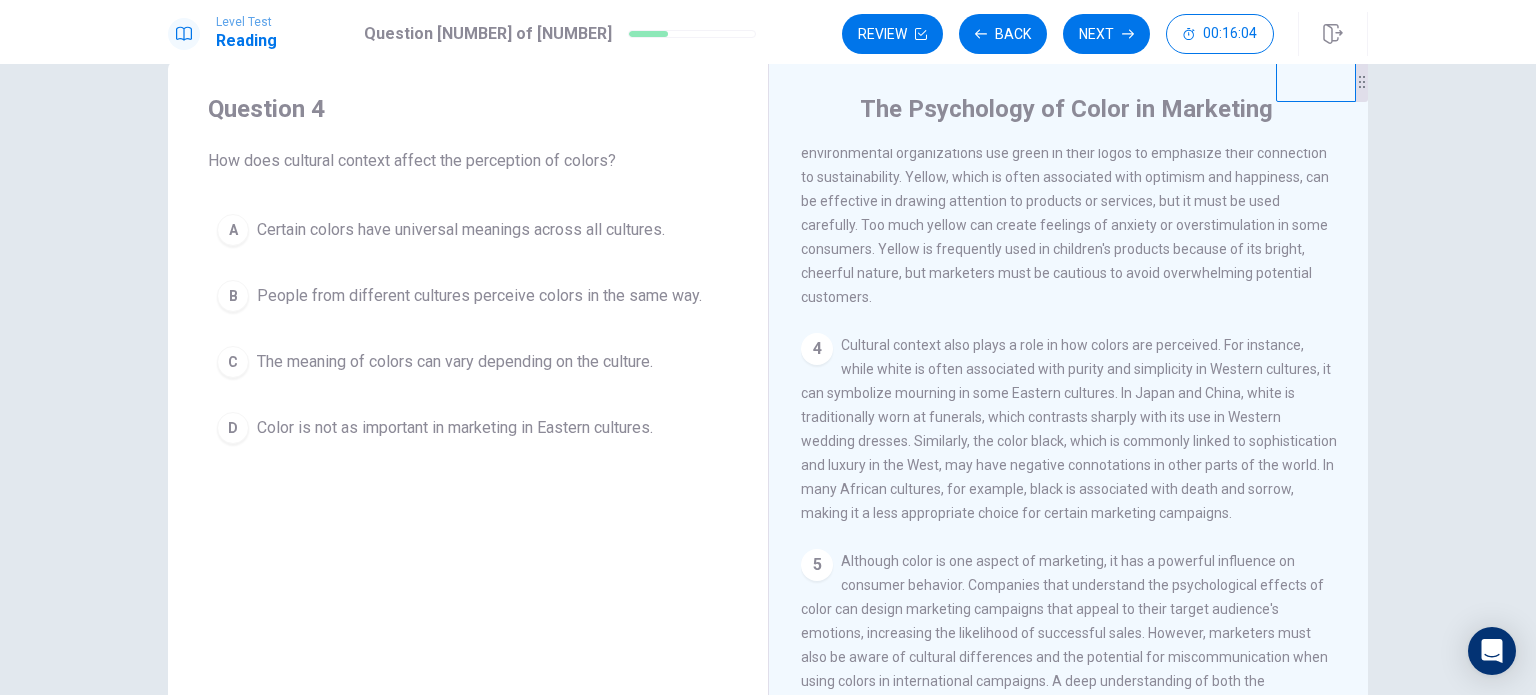 click on "The meaning of colors can vary depending on the culture." at bounding box center (461, 230) 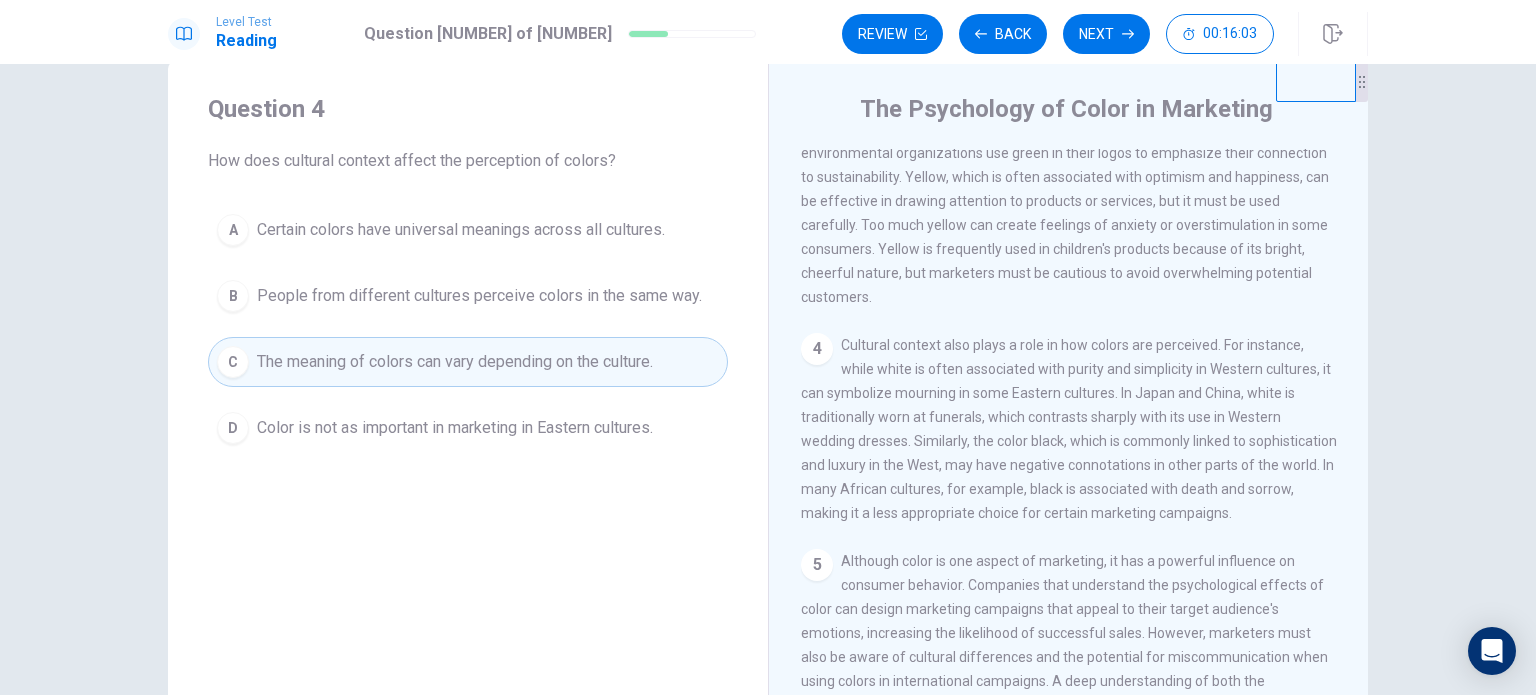 click at bounding box center [921, 34] 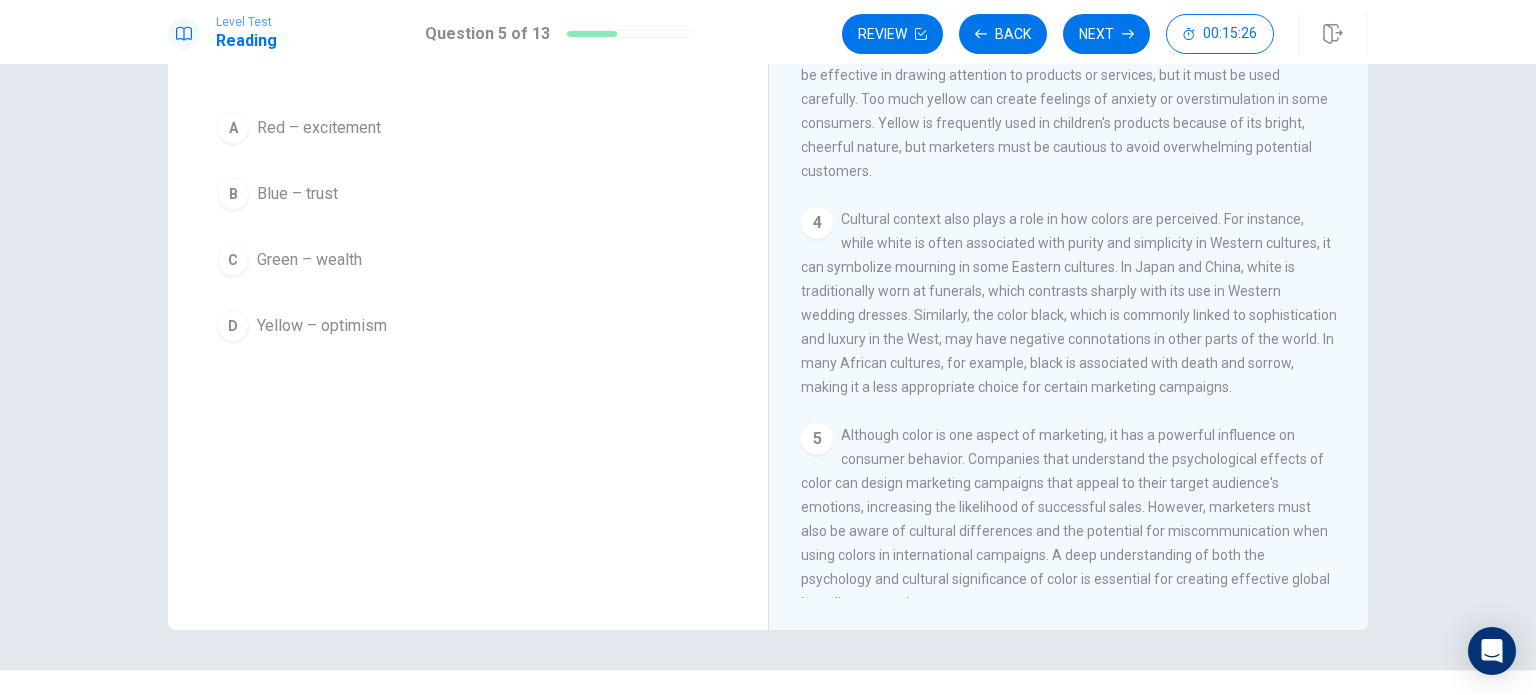 scroll, scrollTop: 0, scrollLeft: 0, axis: both 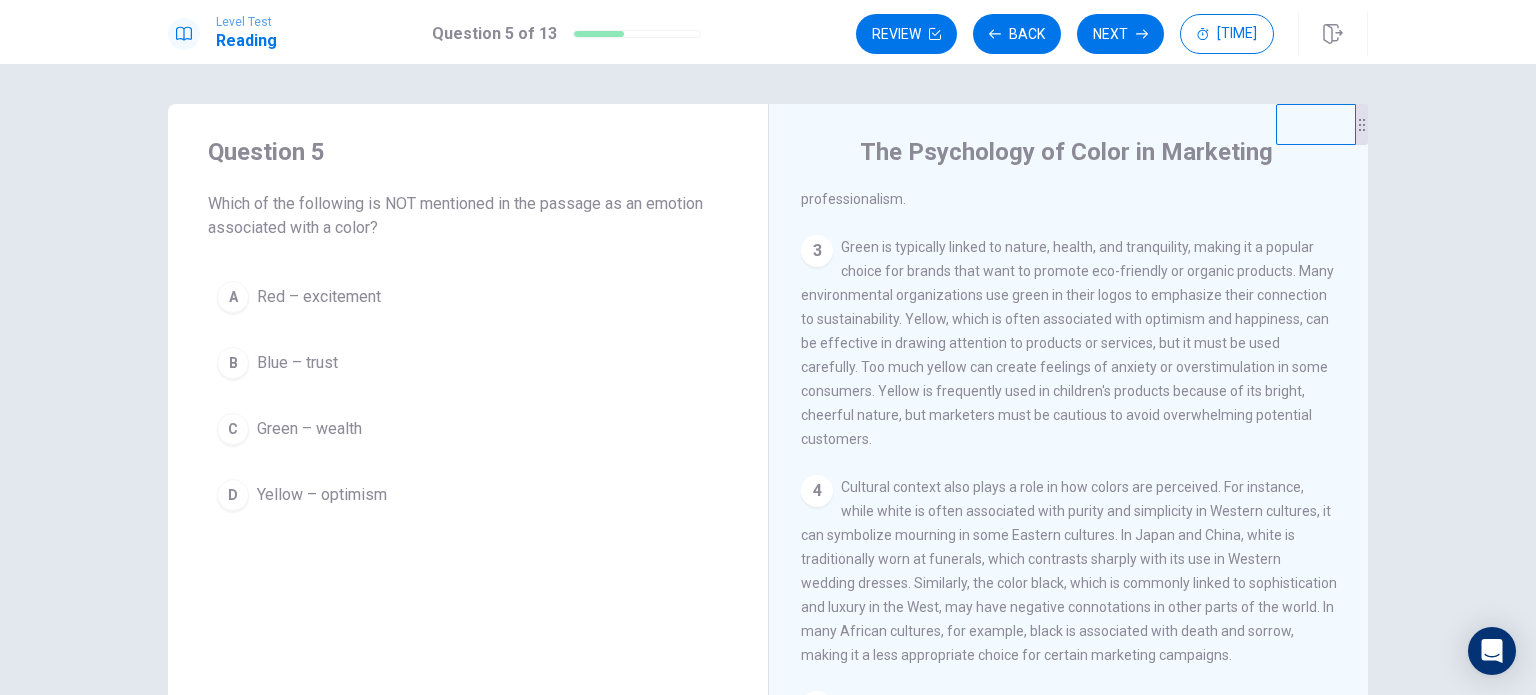 click on "Green – wealth" at bounding box center (319, 297) 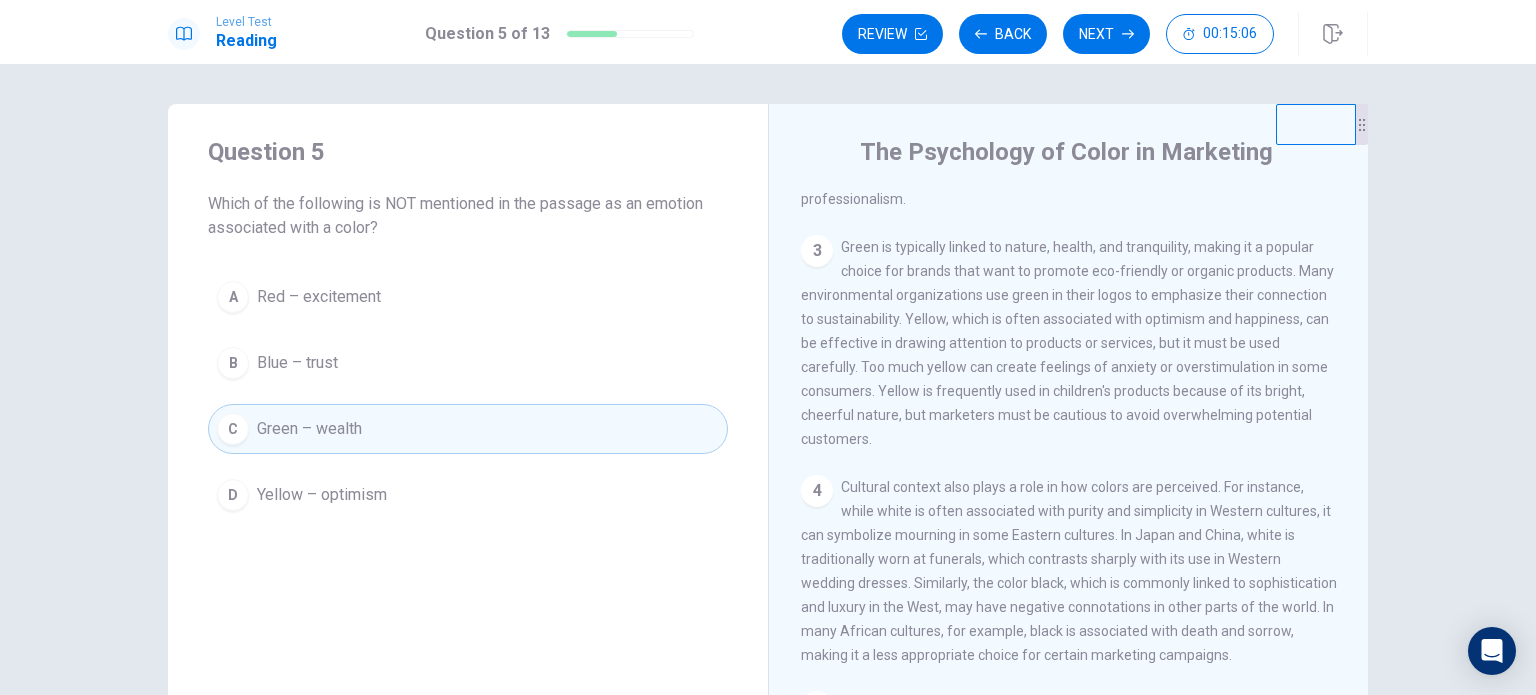 click on "Next" at bounding box center (1106, 34) 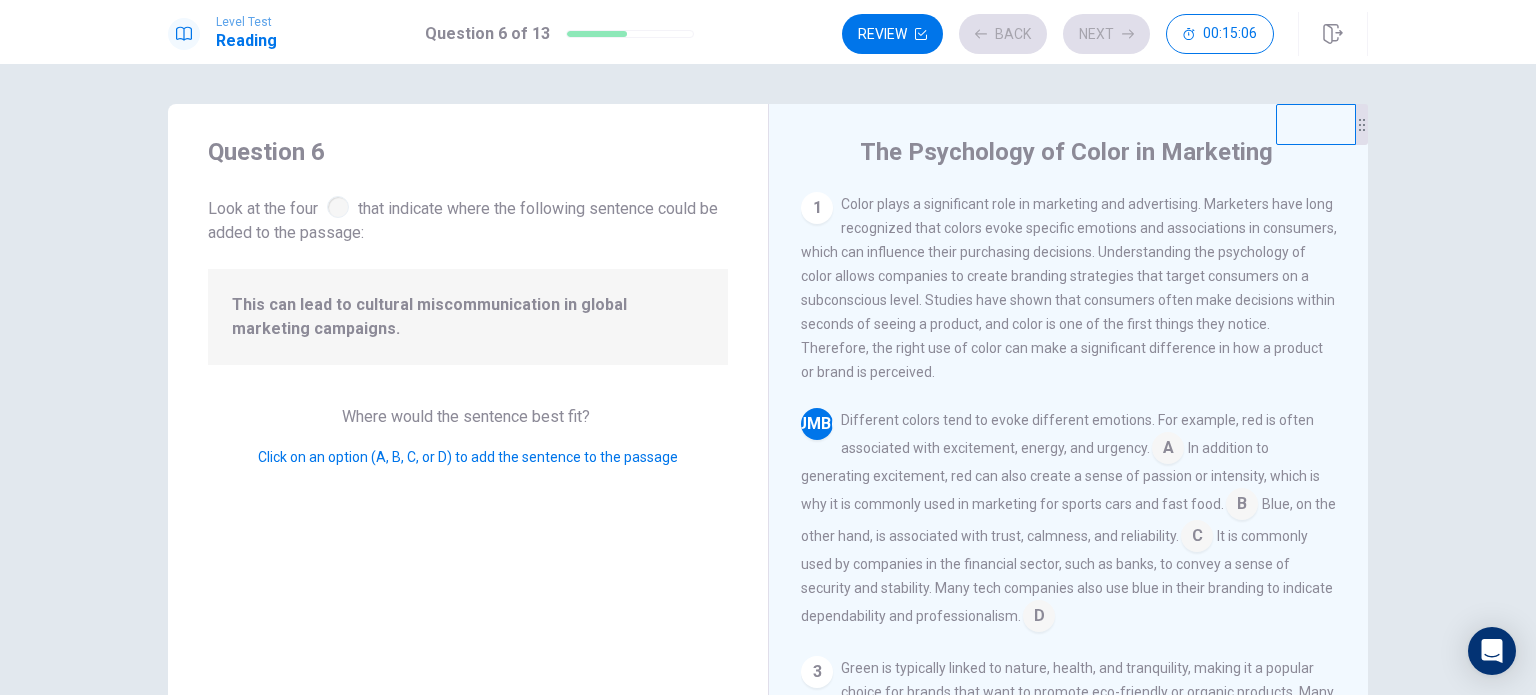 scroll, scrollTop: 71, scrollLeft: 0, axis: vertical 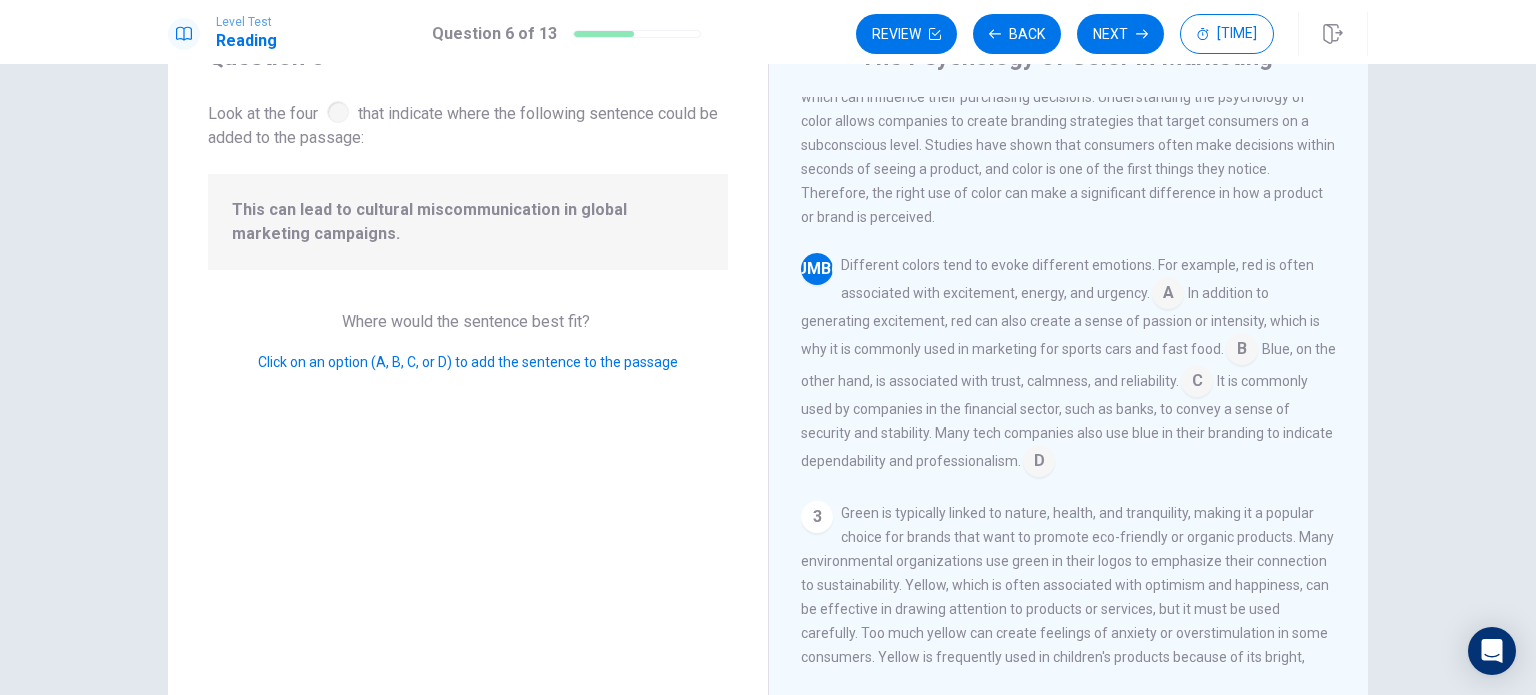 click at bounding box center (1168, 295) 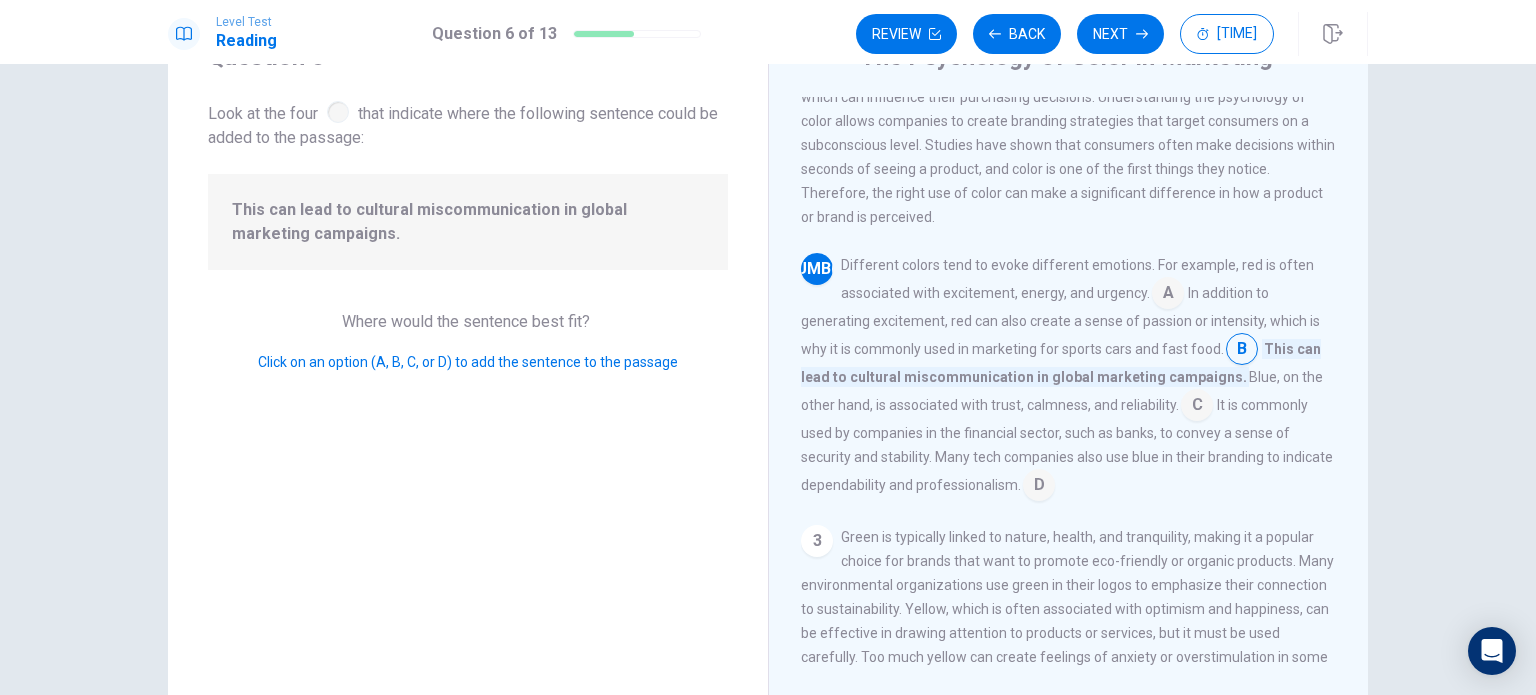 click at bounding box center (1168, 295) 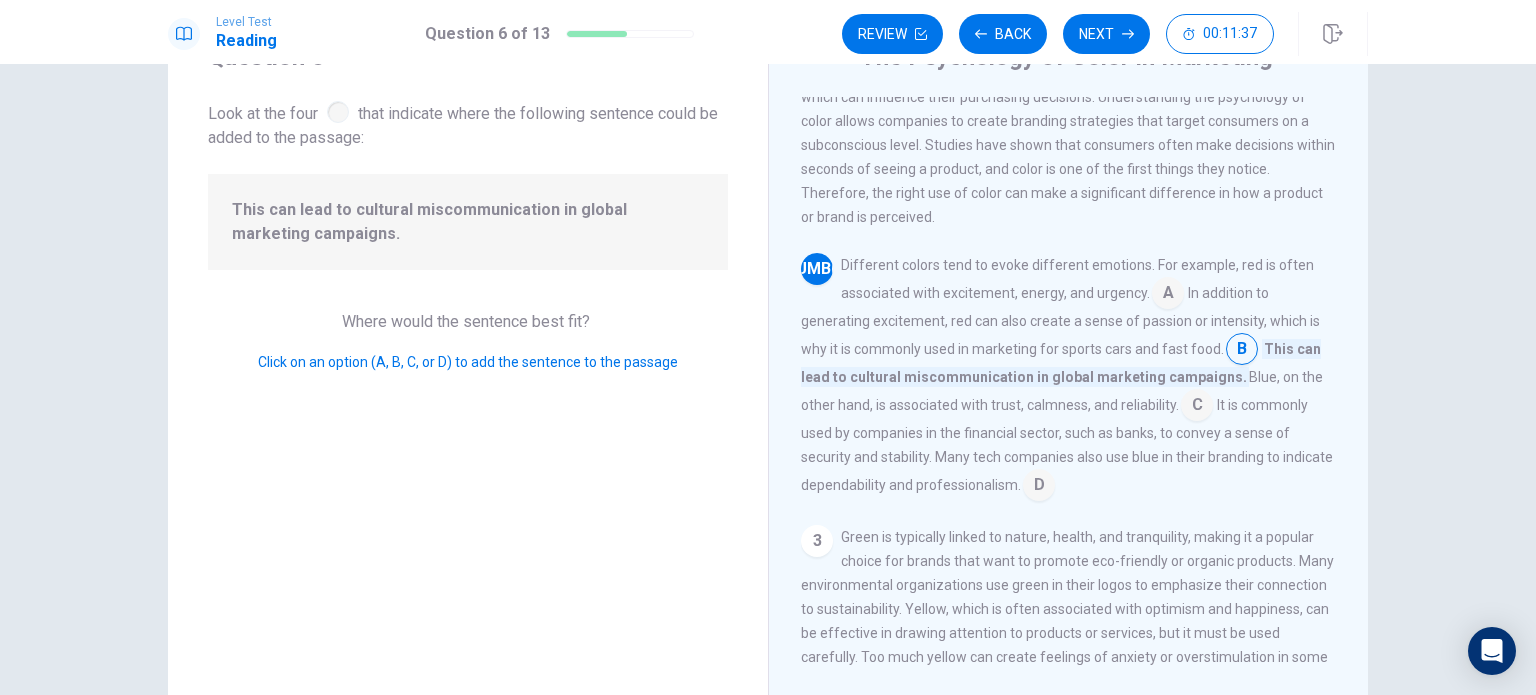 click at bounding box center (1168, 295) 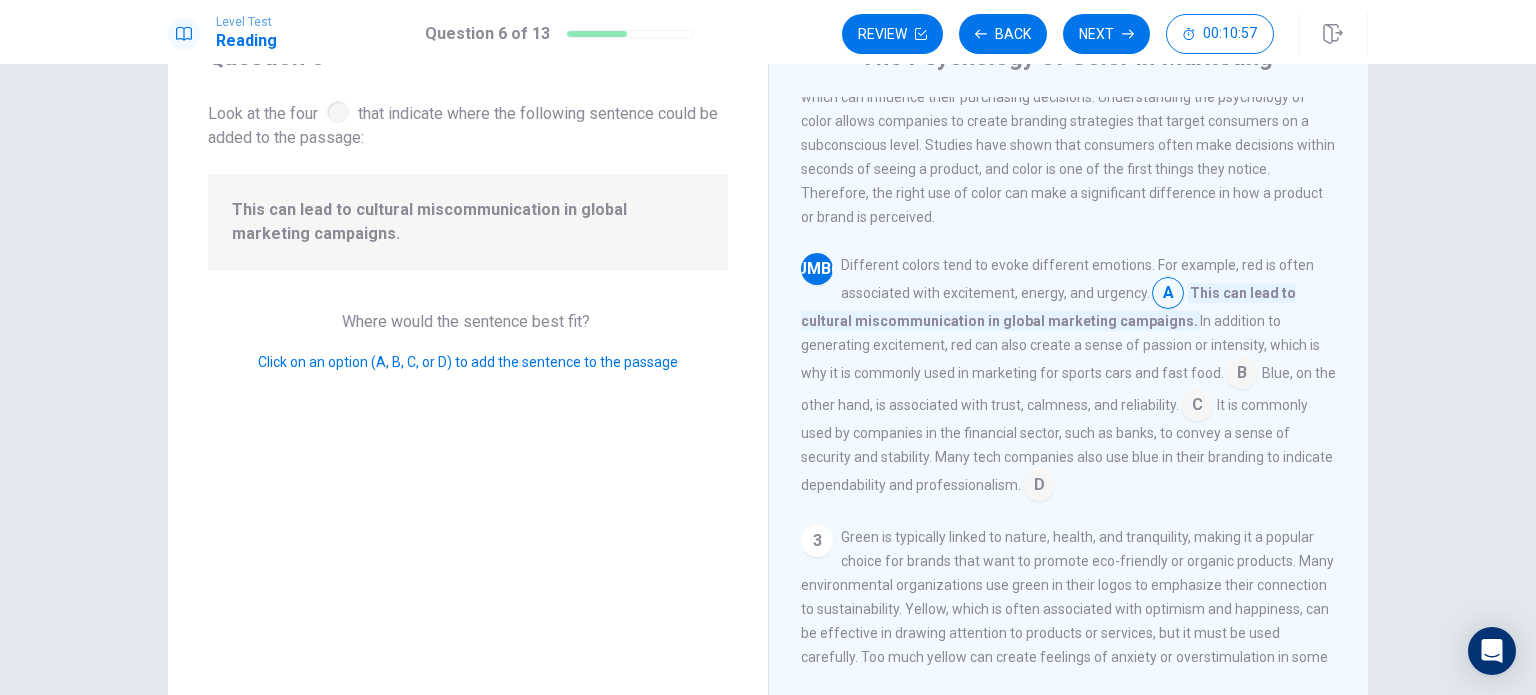 click at bounding box center (1168, 295) 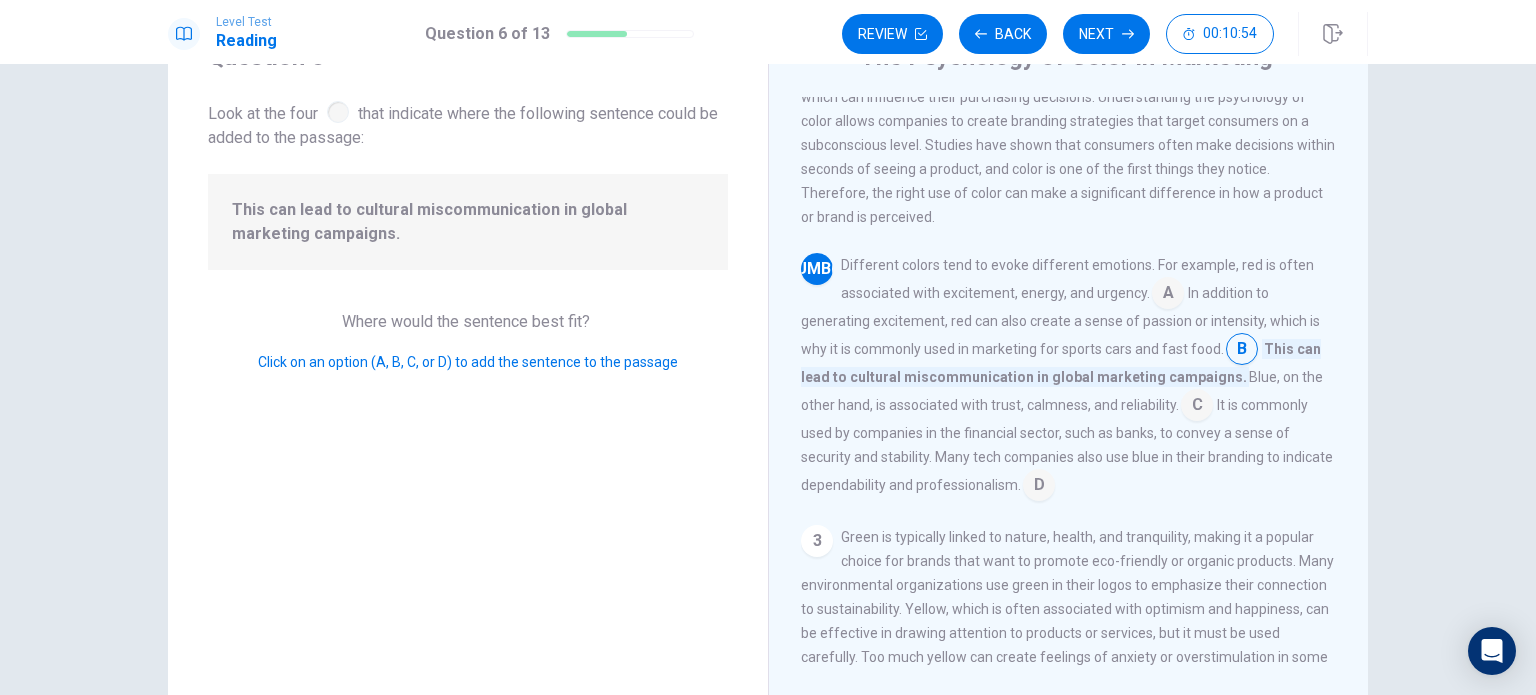 scroll, scrollTop: 564, scrollLeft: 0, axis: vertical 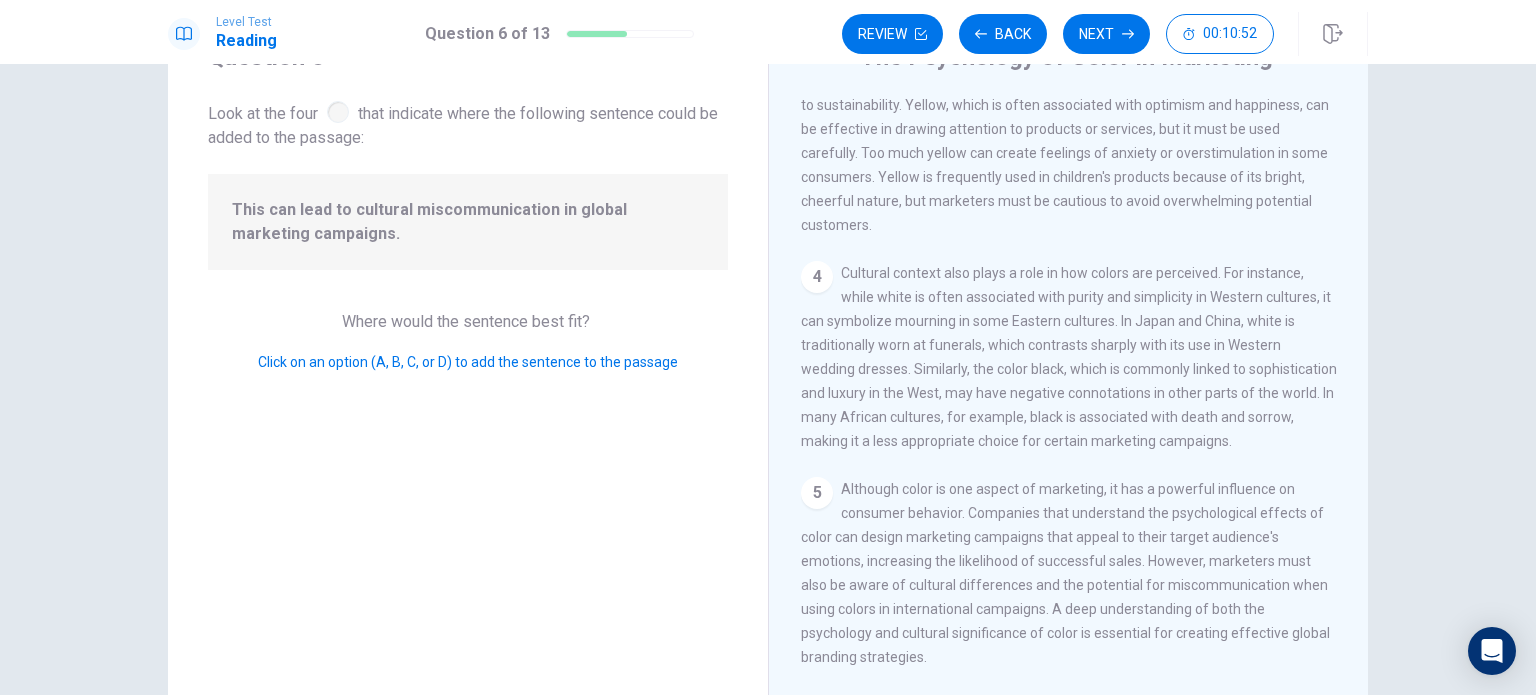 click on "Next" at bounding box center (1106, 34) 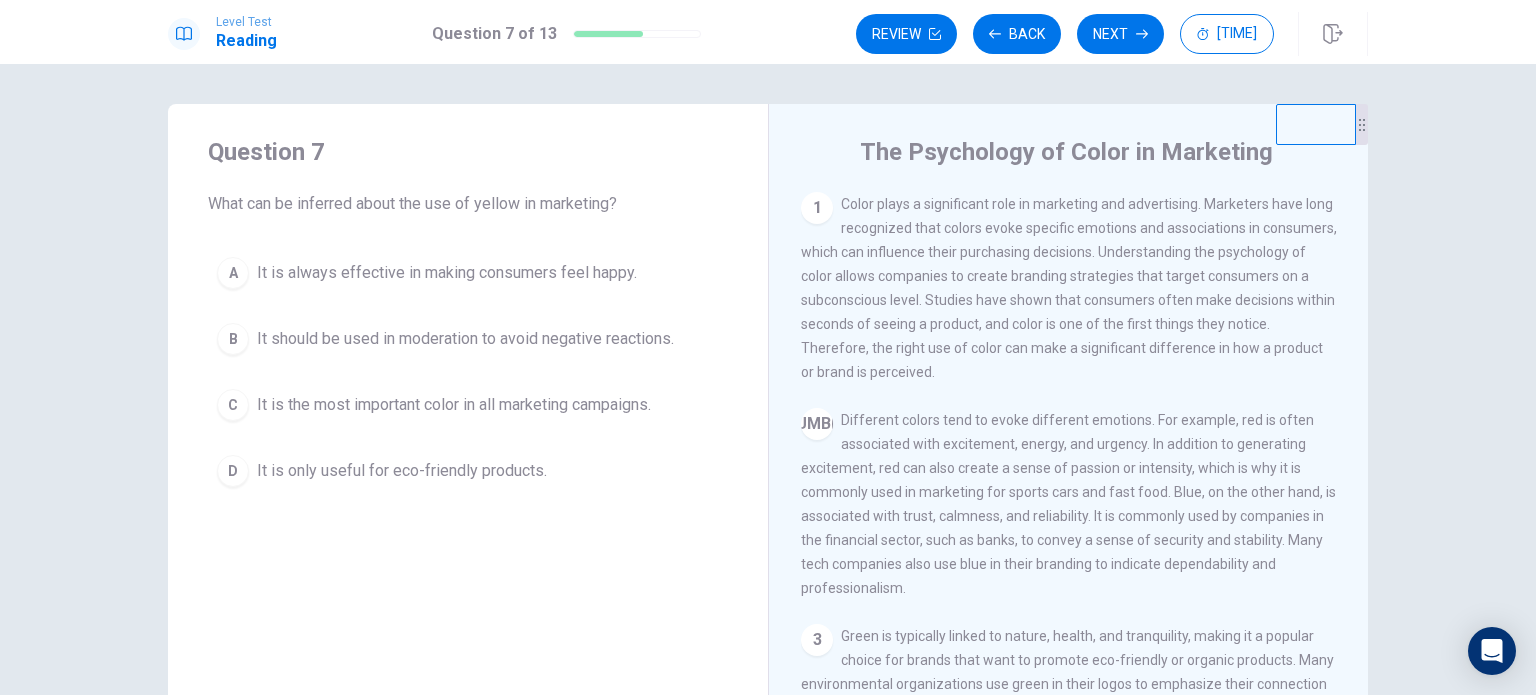 scroll, scrollTop: 50, scrollLeft: 0, axis: vertical 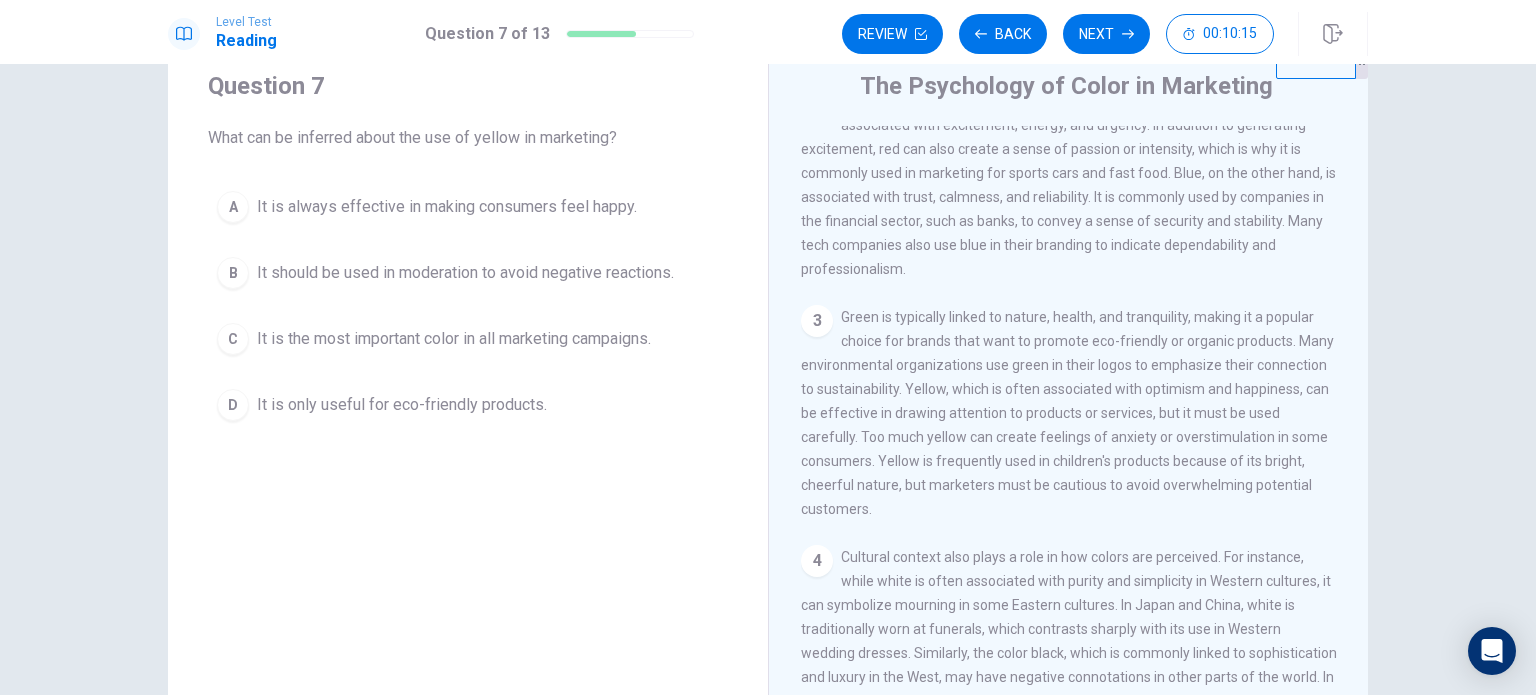 click on "It should be used in moderation to avoid negative reactions." at bounding box center (447, 207) 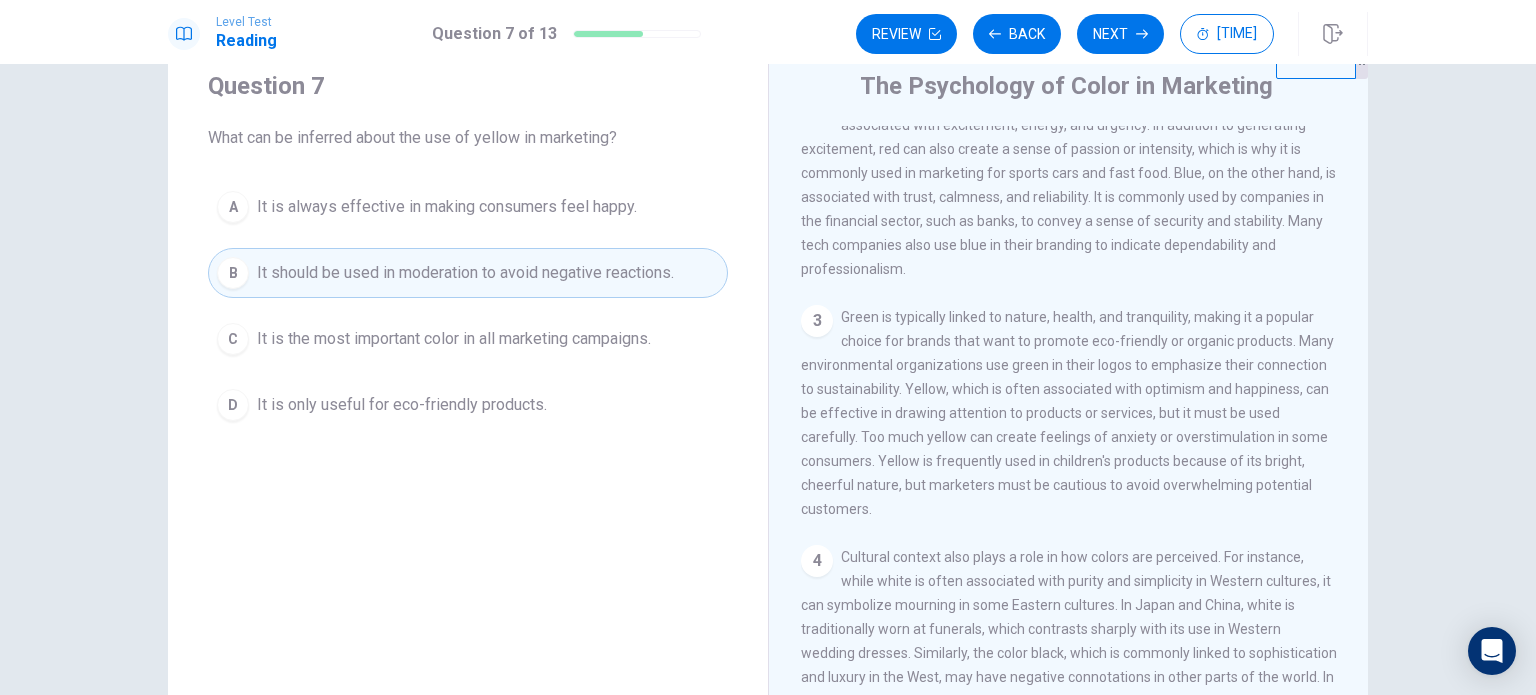 click at bounding box center (935, 34) 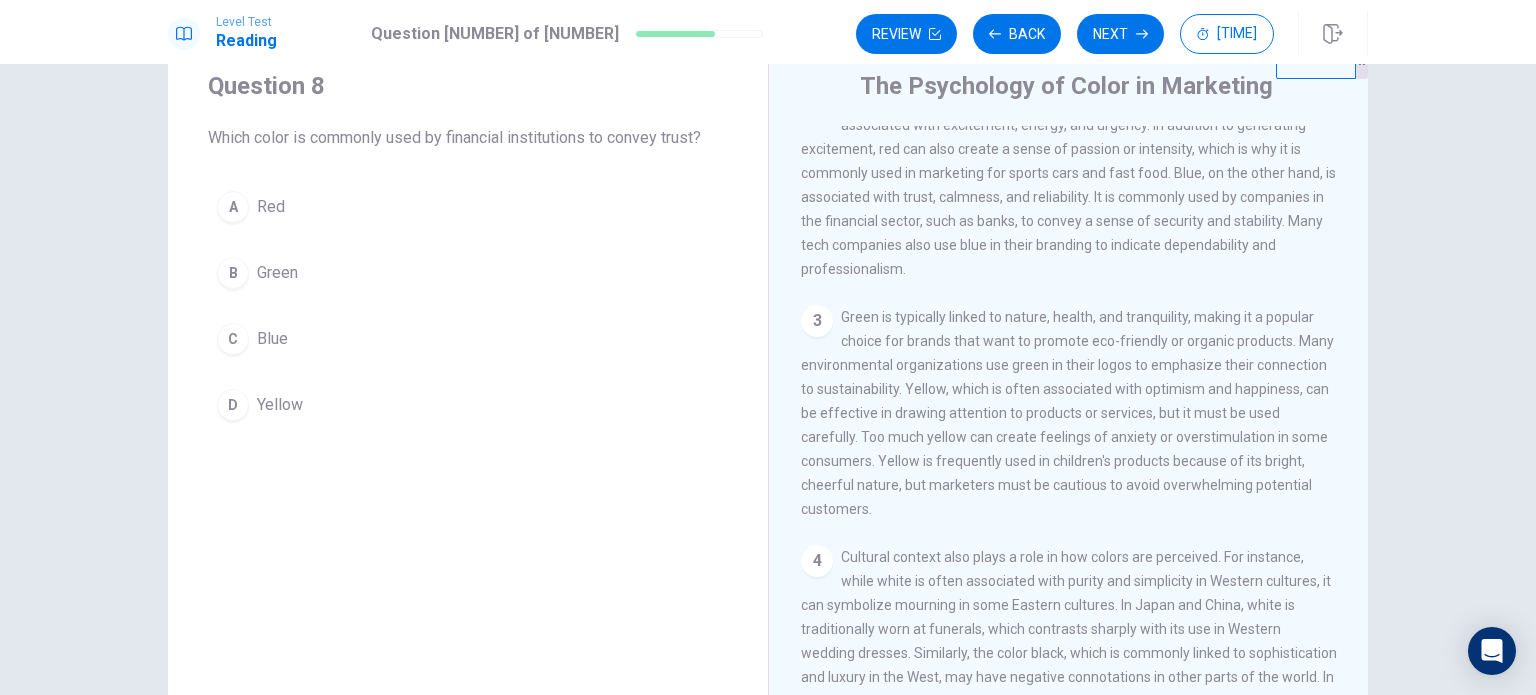 click on "Blue" at bounding box center [271, 207] 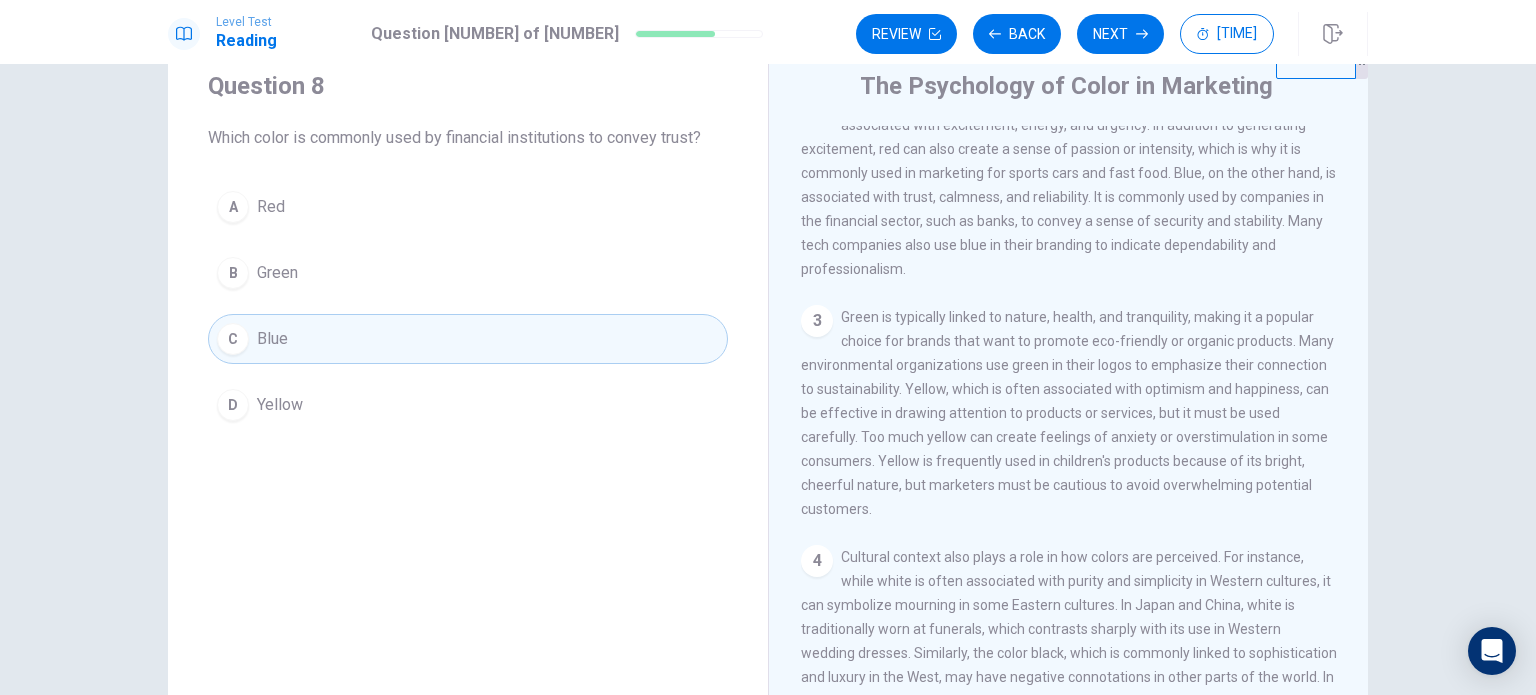 click on "Next" at bounding box center (1120, 34) 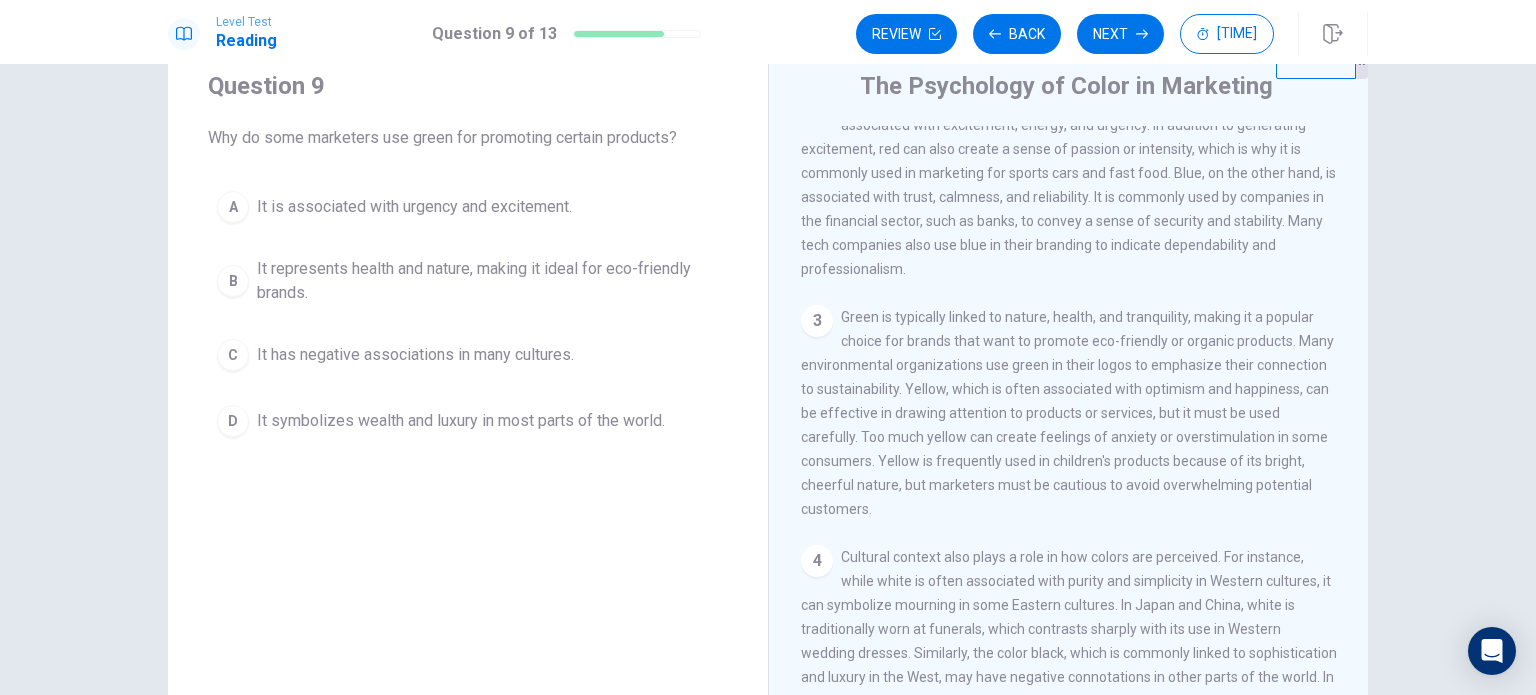 click on "It represents health and nature, making it ideal for eco-friendly brands." at bounding box center (414, 207) 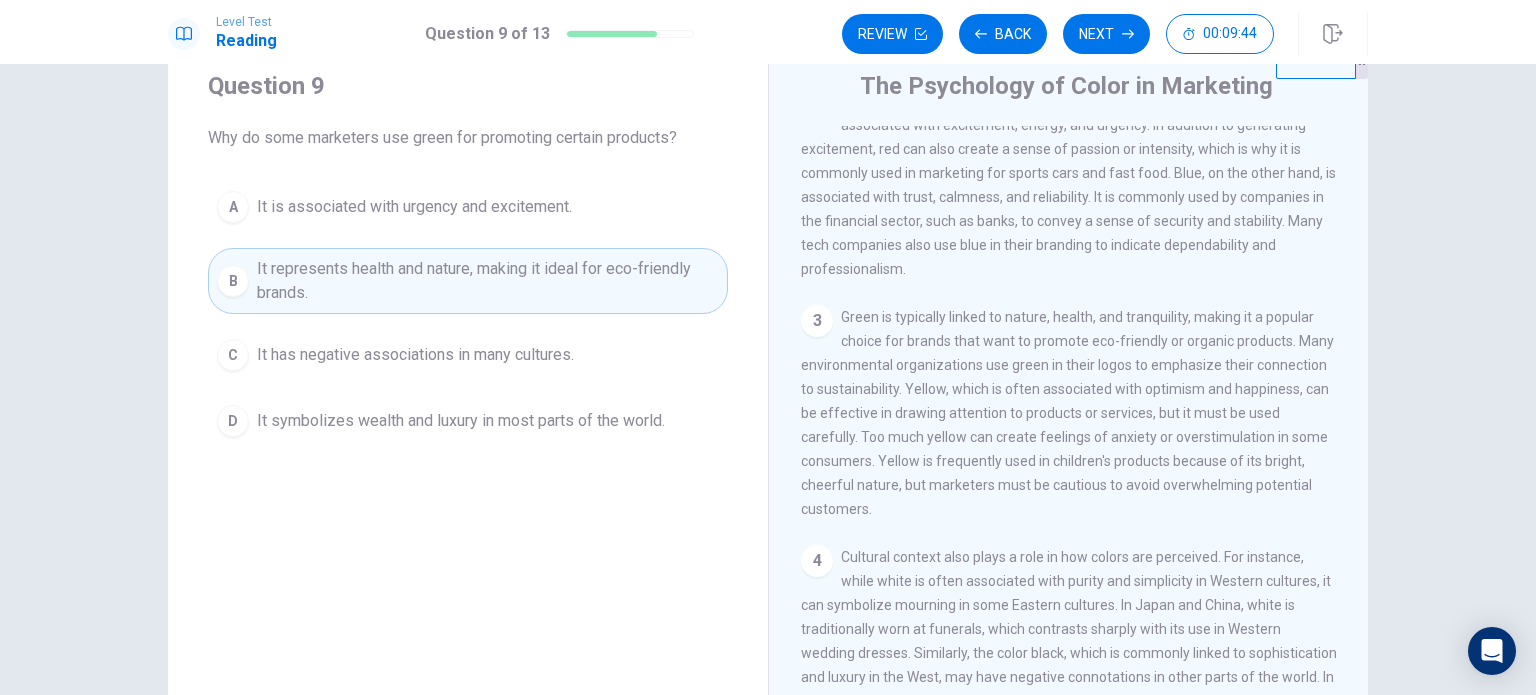 click at bounding box center [921, 34] 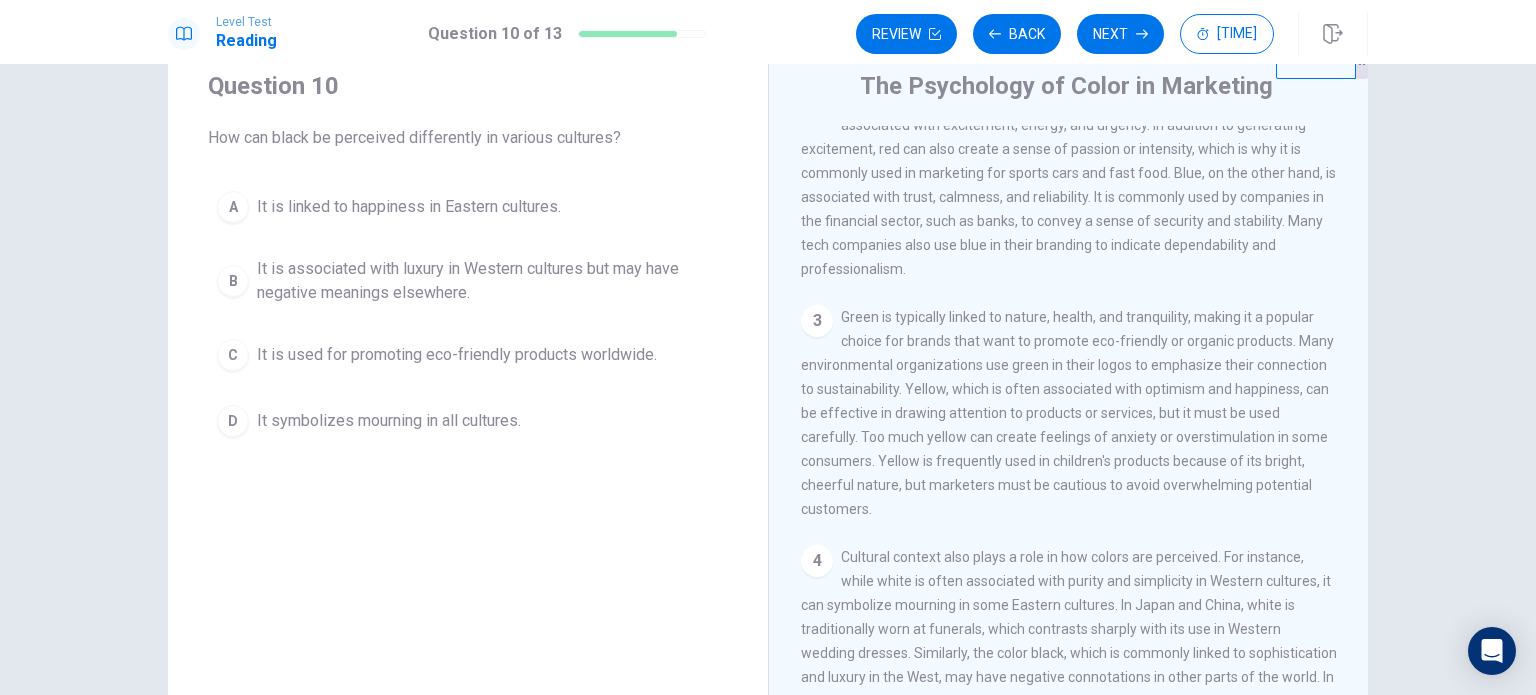 click on "Back" at bounding box center (1017, 34) 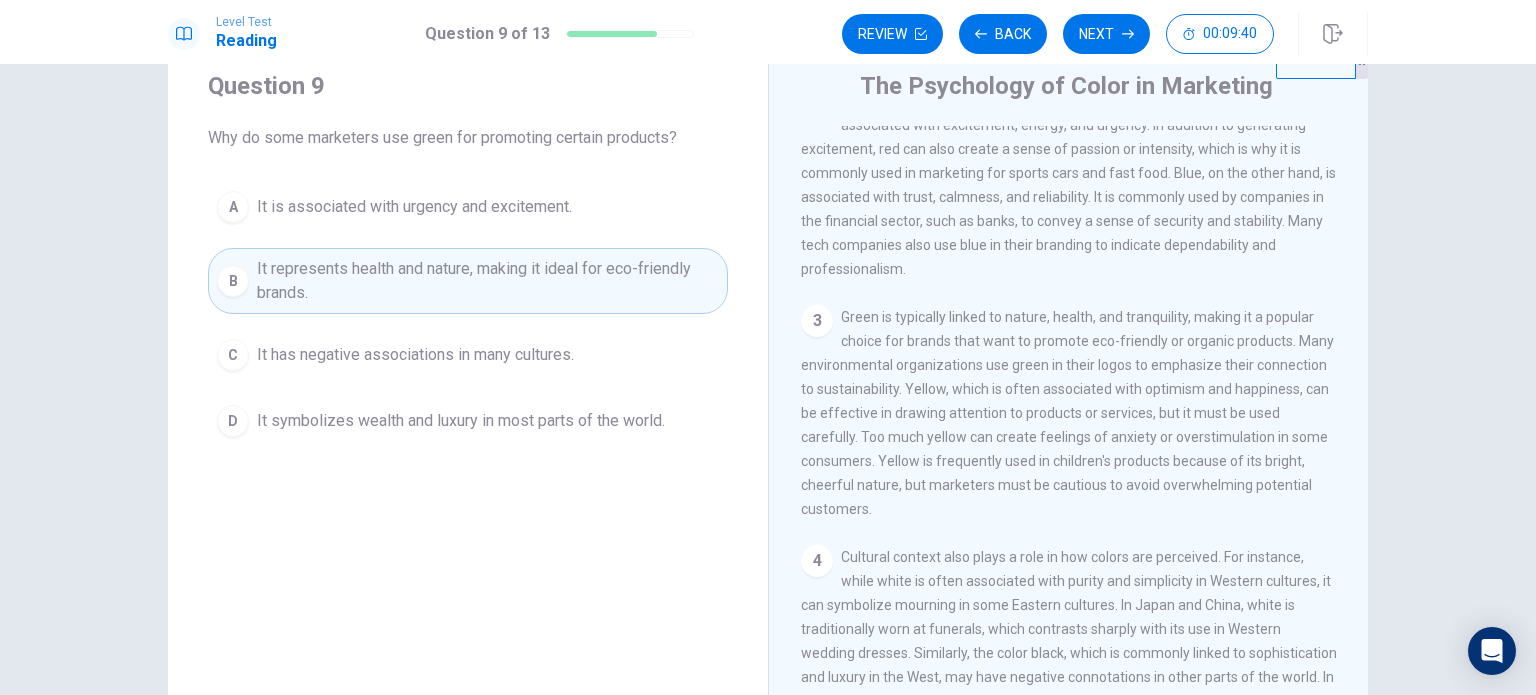 click at bounding box center [921, 34] 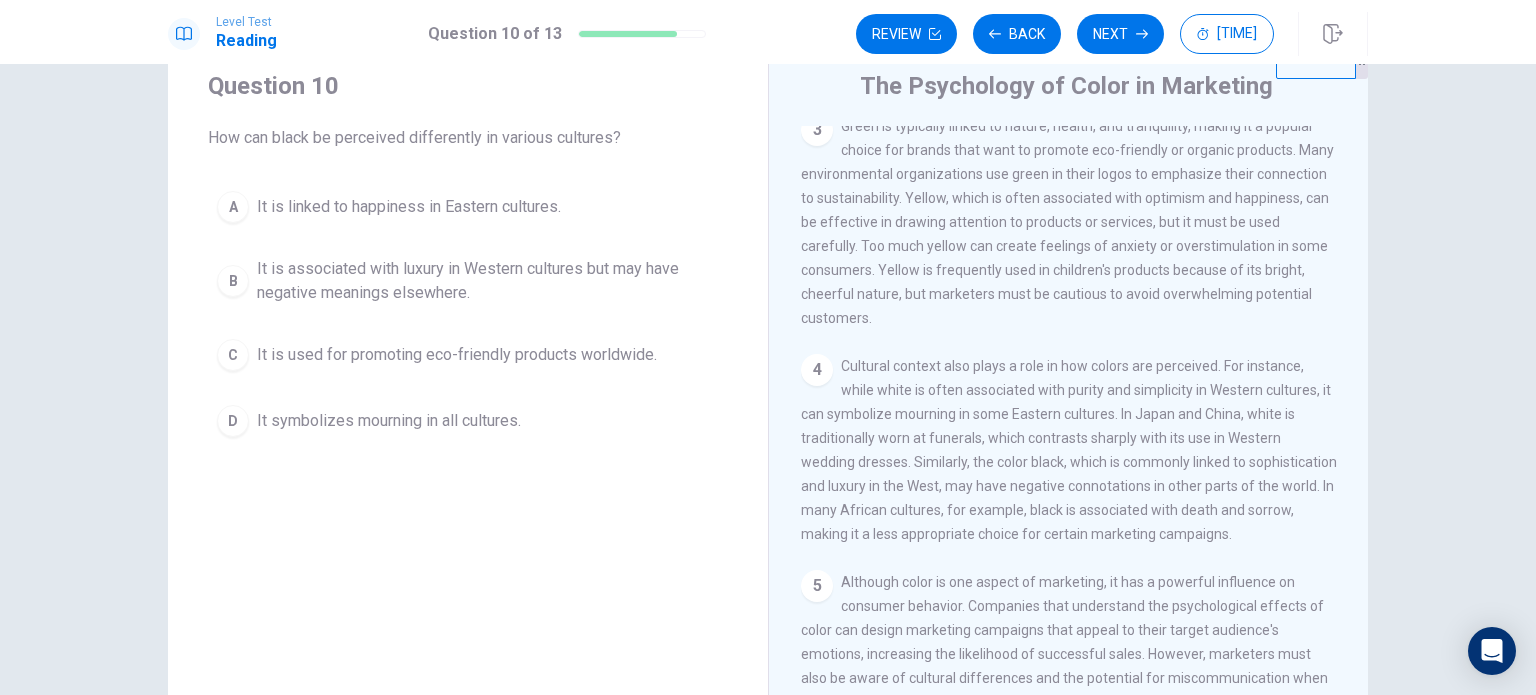 scroll, scrollTop: 561, scrollLeft: 0, axis: vertical 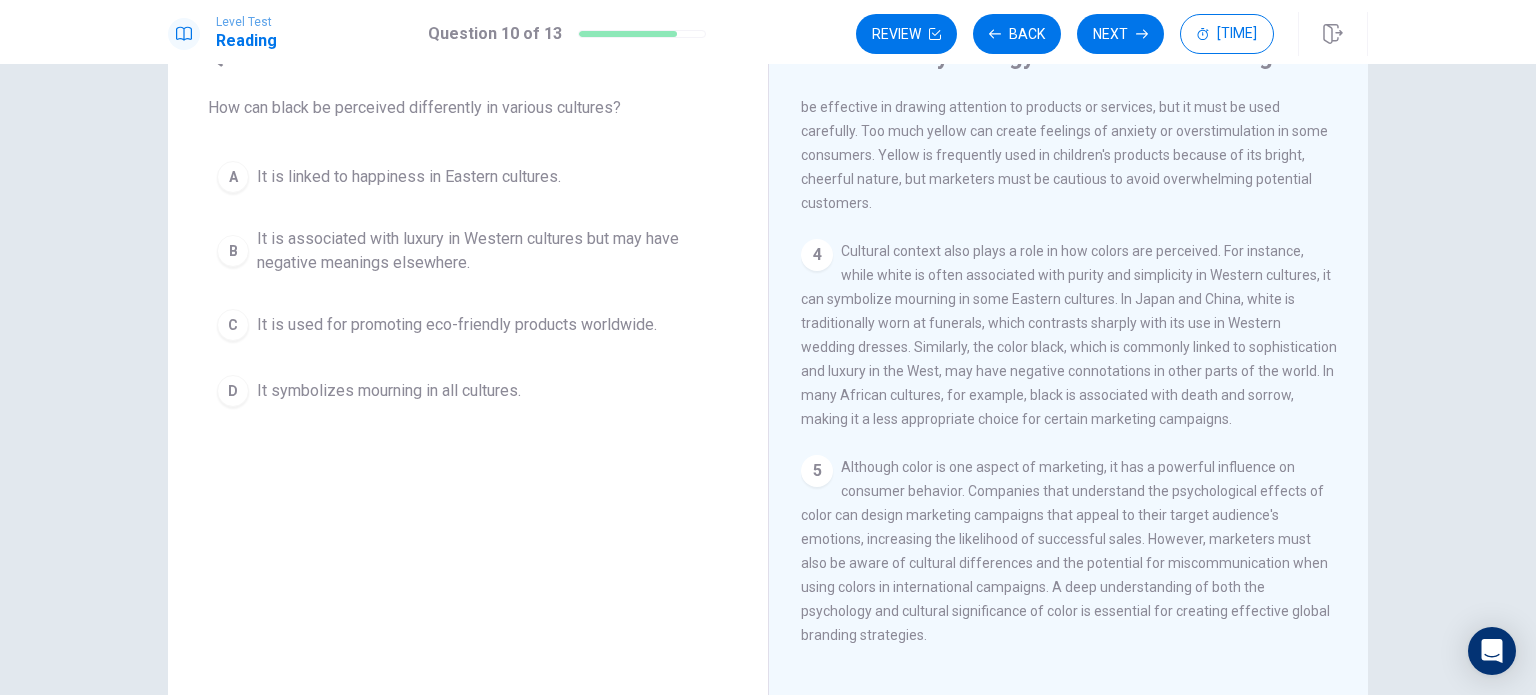 click on "It is associated with luxury in Western cultures but may have negative meanings elsewhere." at bounding box center (409, 177) 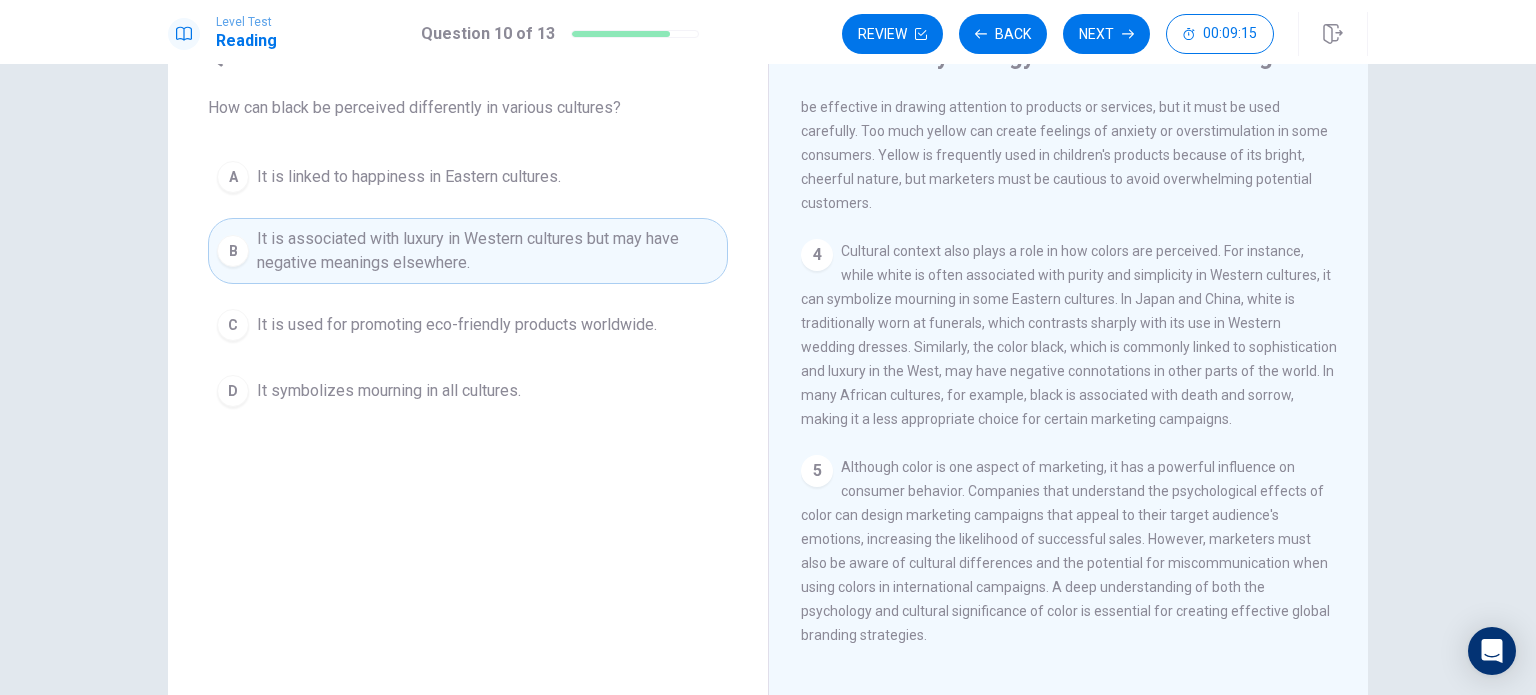 scroll, scrollTop: 208, scrollLeft: 0, axis: vertical 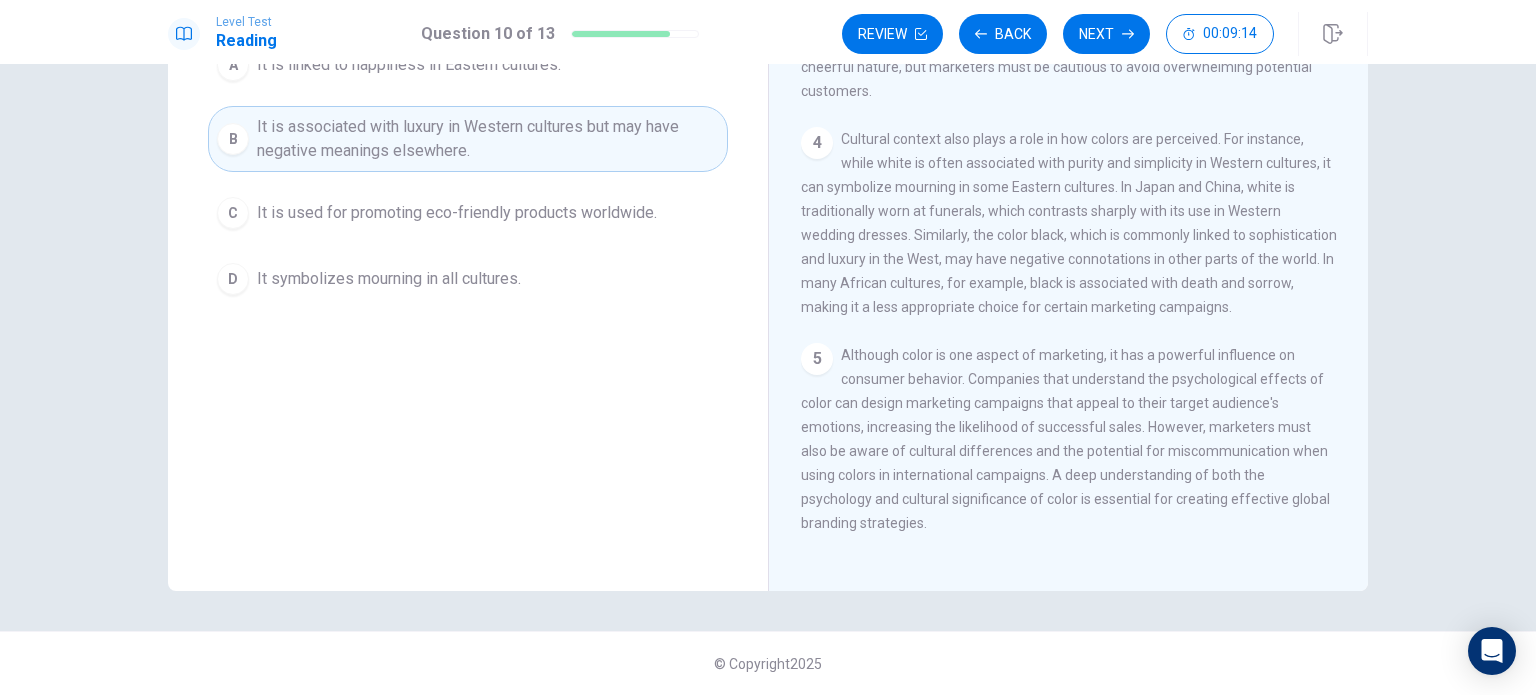 click at bounding box center (921, 34) 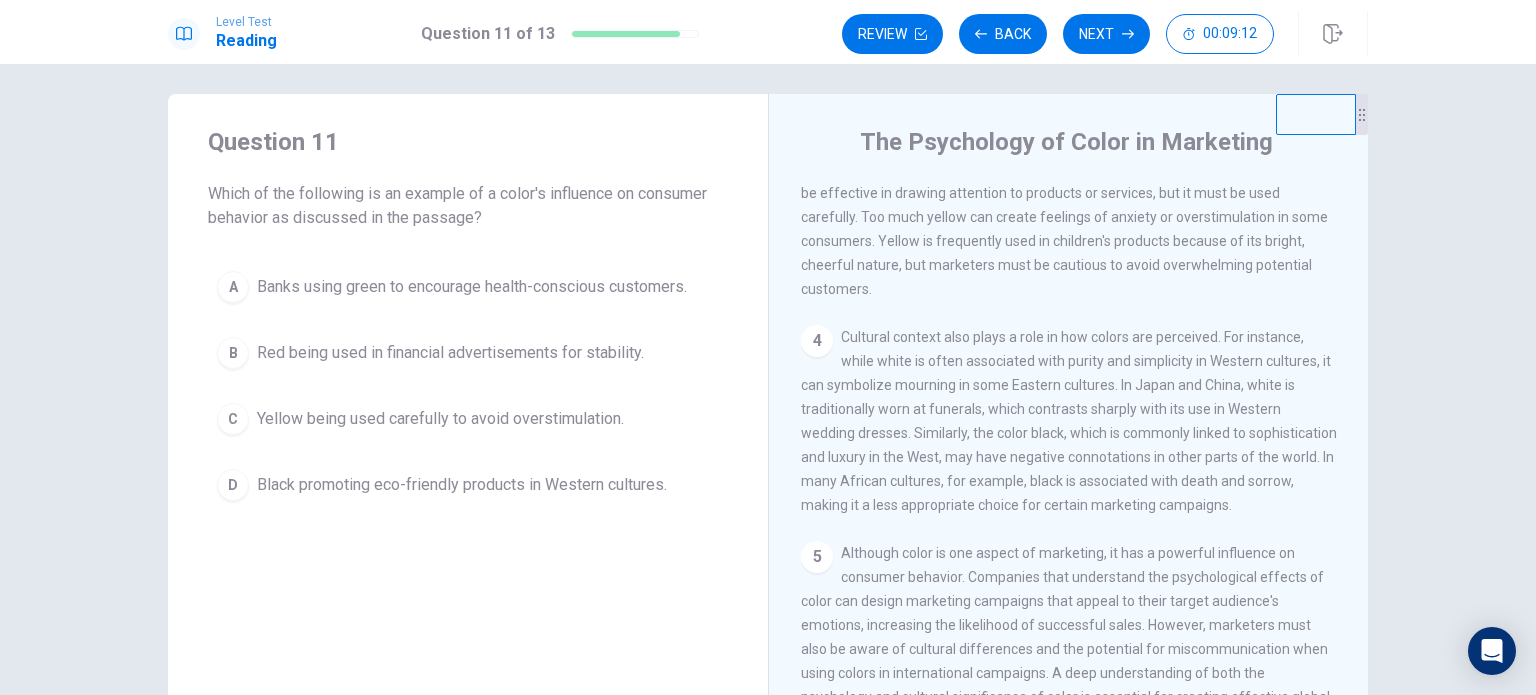 scroll, scrollTop: 0, scrollLeft: 0, axis: both 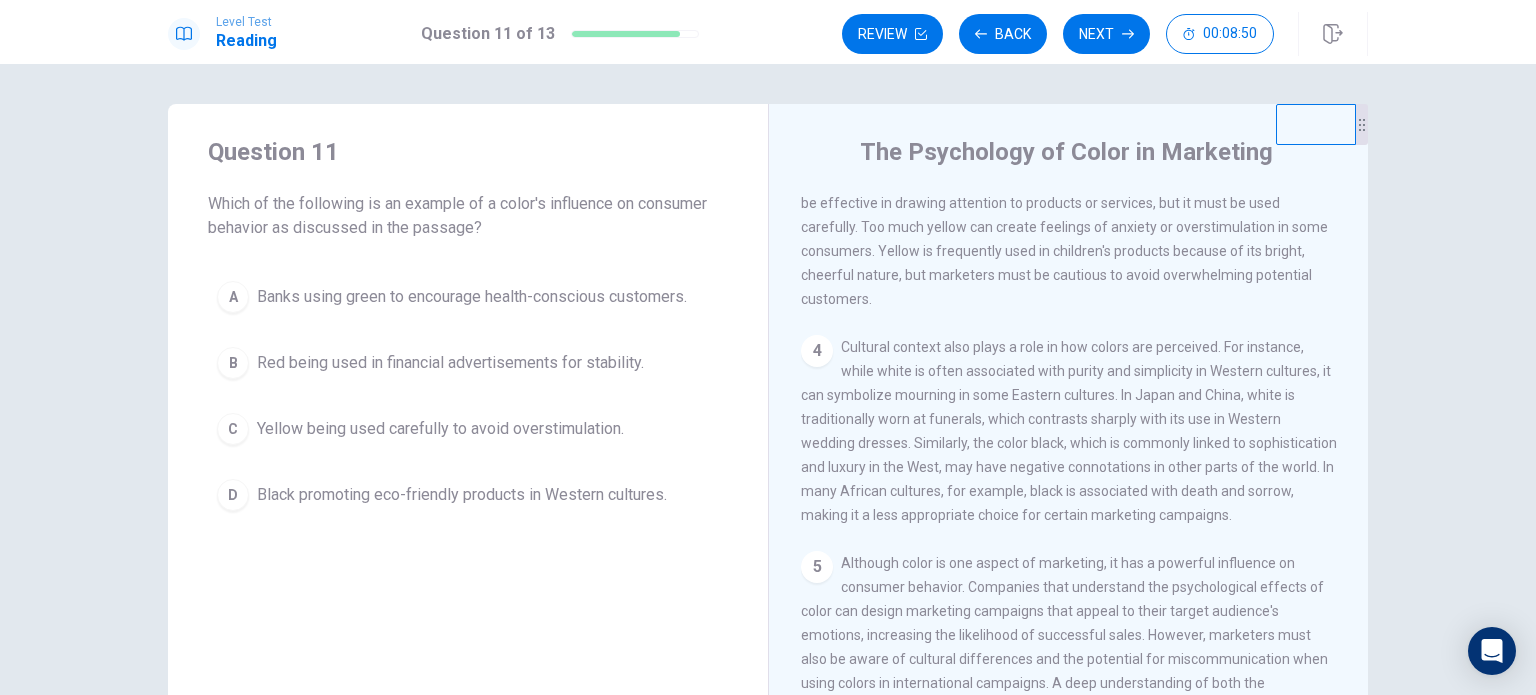 click on "Yellow being used carefully to avoid overstimulation." at bounding box center [472, 297] 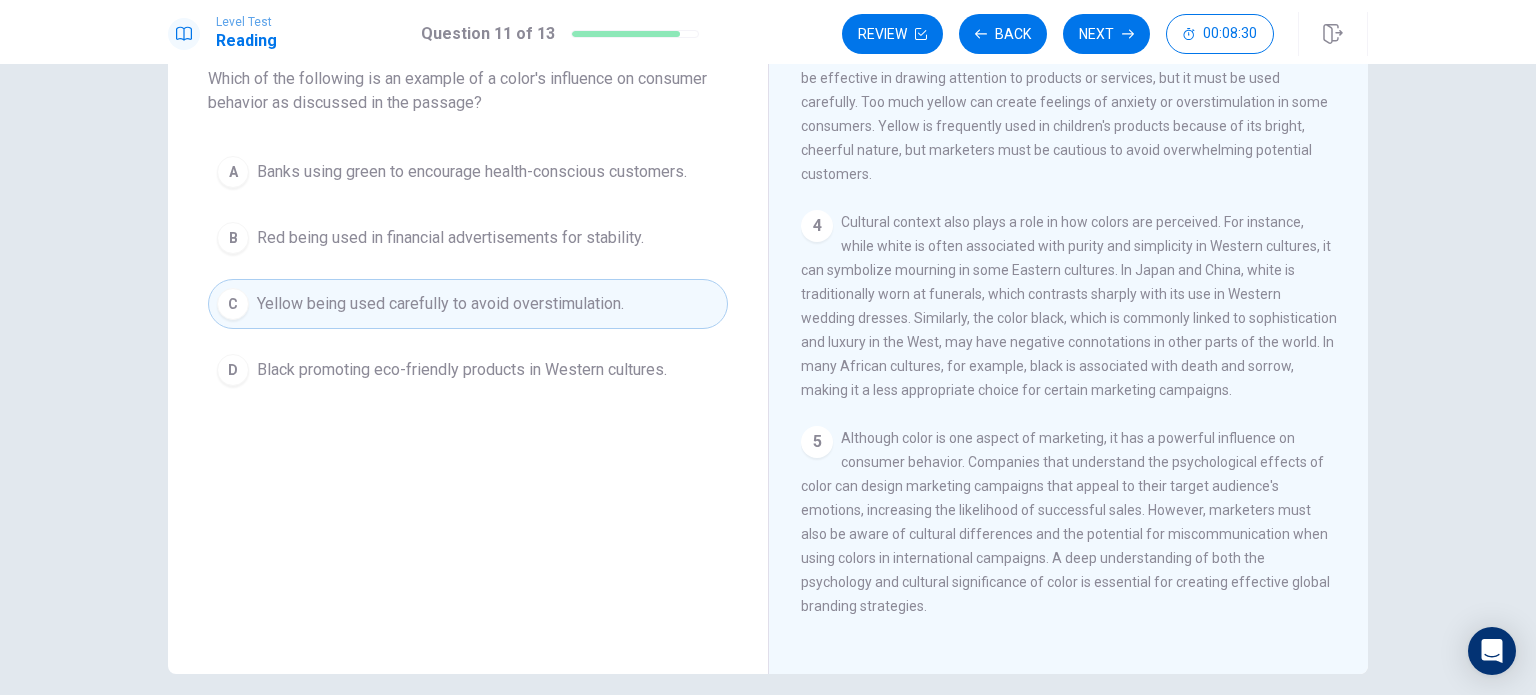 scroll, scrollTop: 132, scrollLeft: 0, axis: vertical 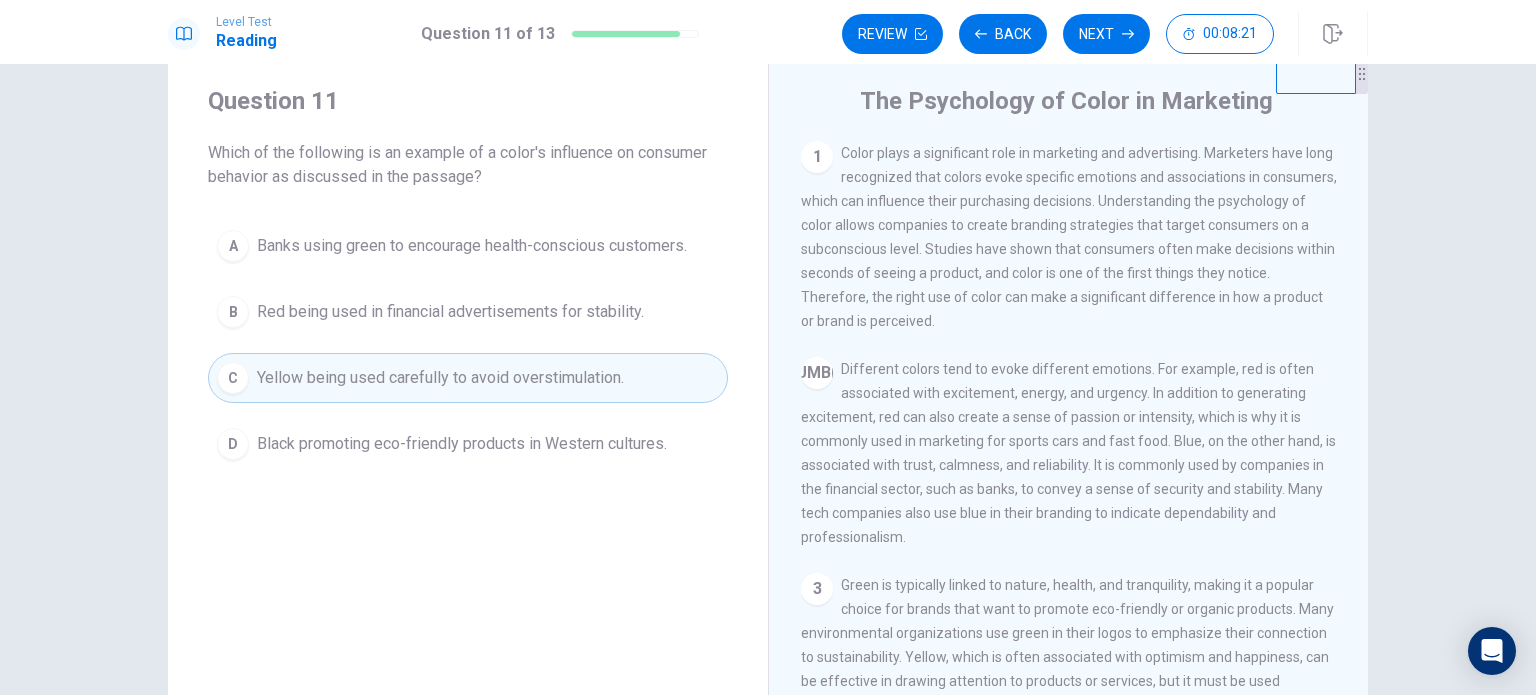 click on "Next" at bounding box center (1106, 34) 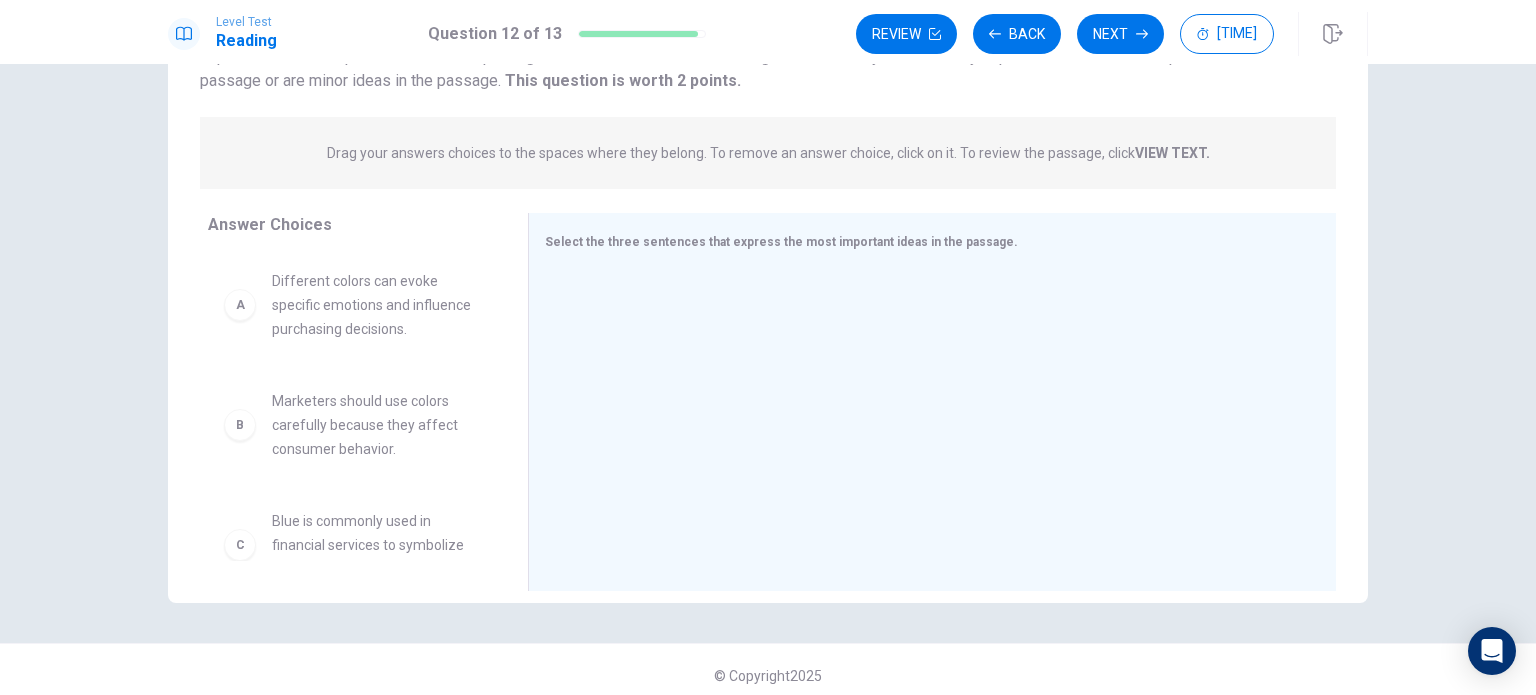 scroll, scrollTop: 208, scrollLeft: 0, axis: vertical 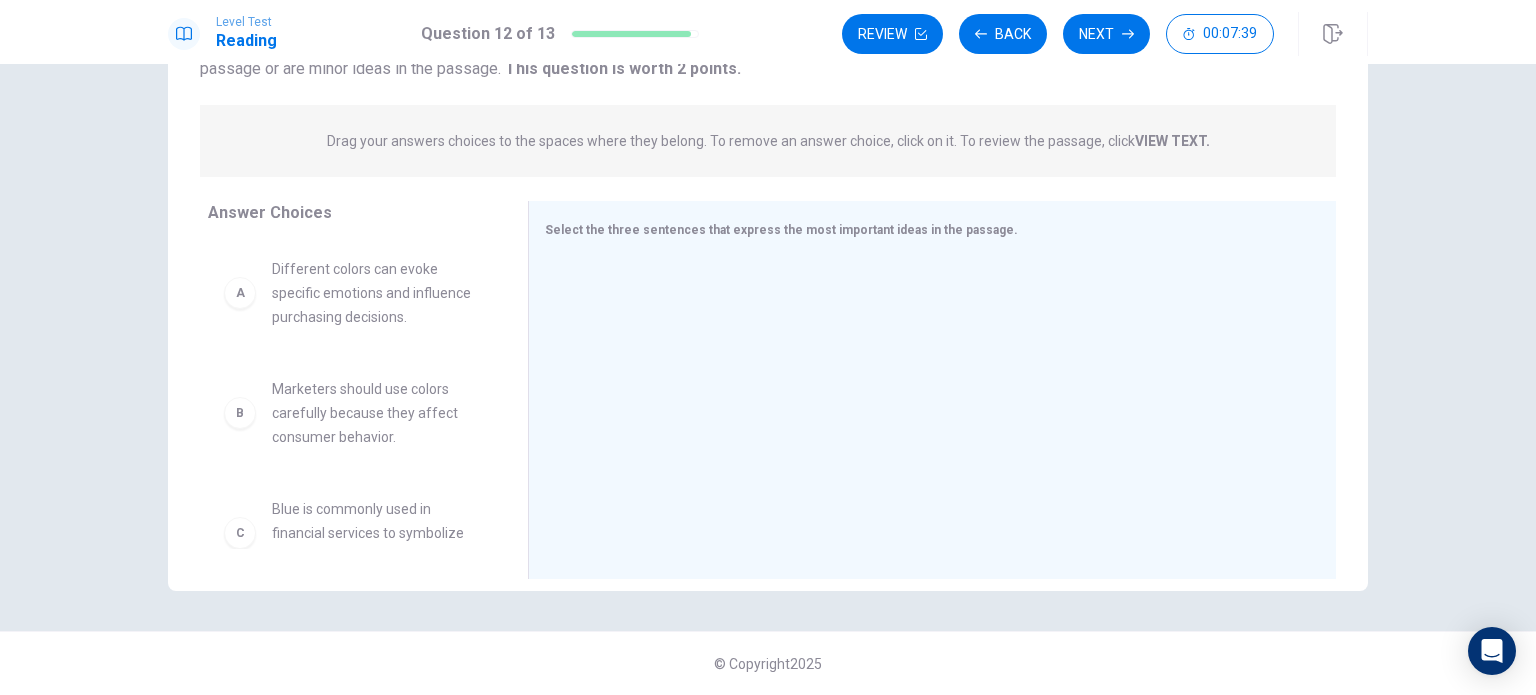 click on "A" at bounding box center (240, 293) 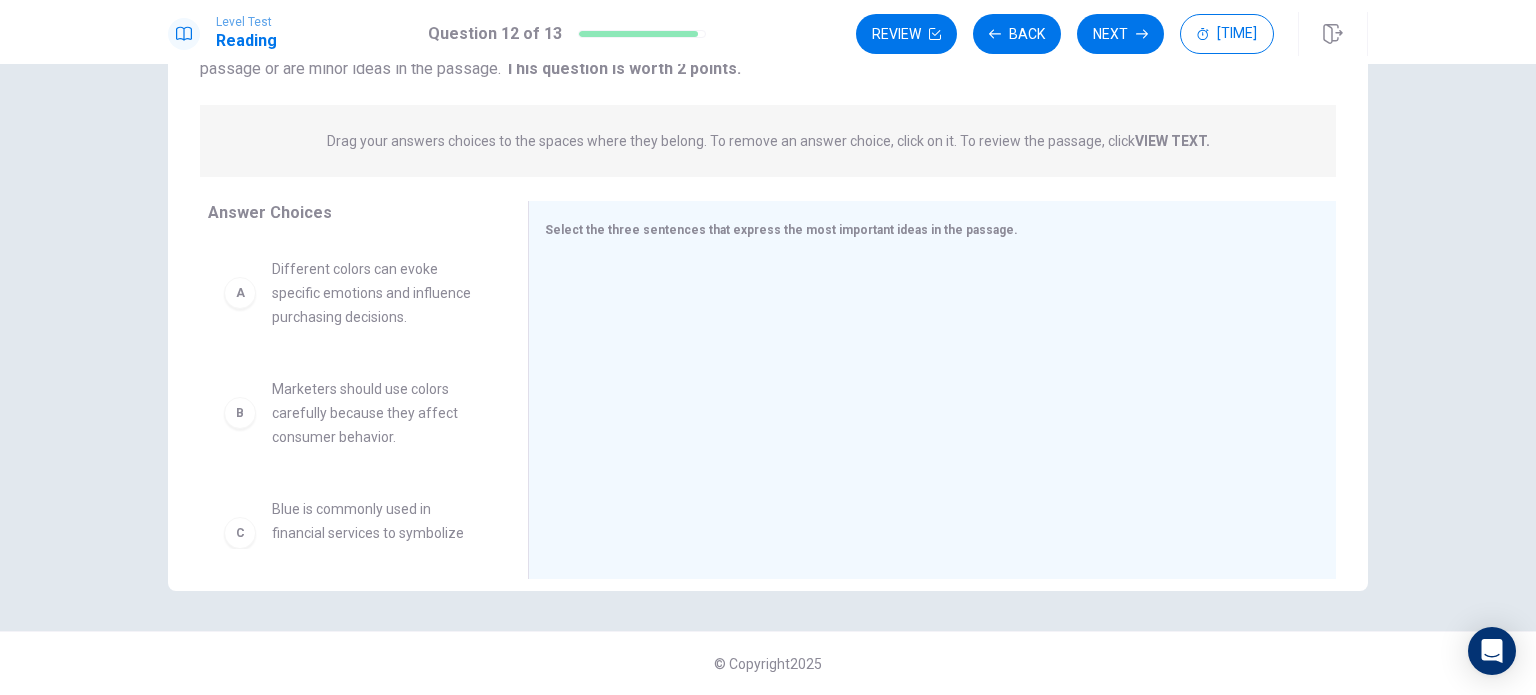 click on "A" at bounding box center (240, 293) 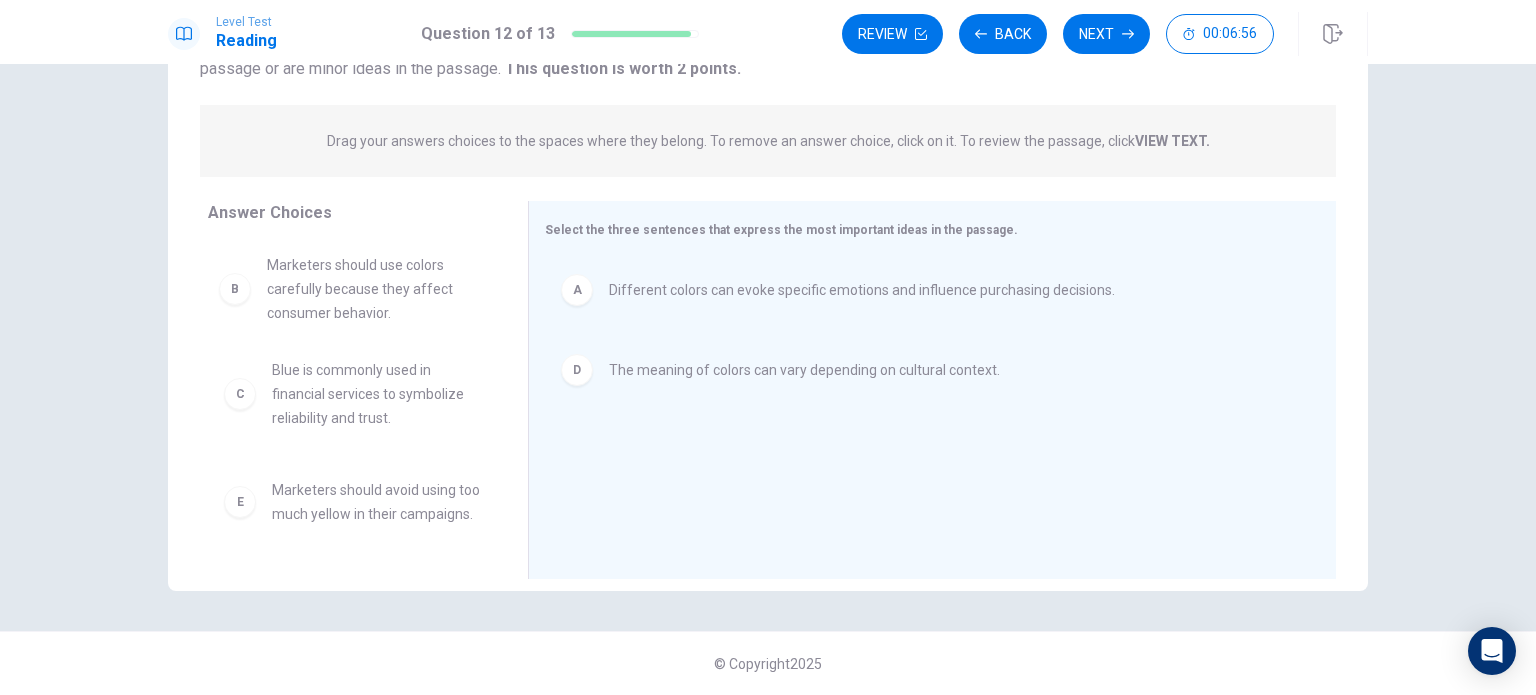scroll, scrollTop: 0, scrollLeft: 0, axis: both 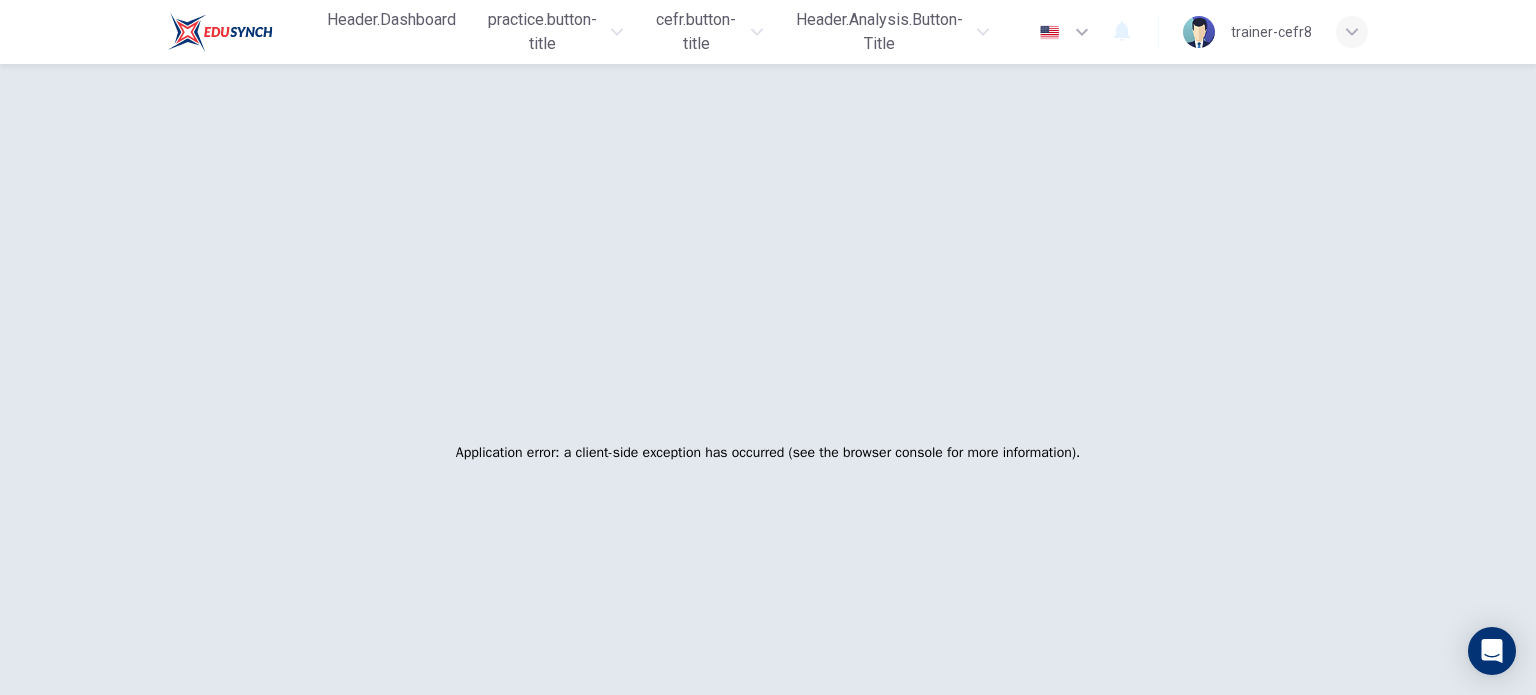 click on "Application error: a client-side exception has occurred (see the browser console for more information) ." at bounding box center (768, 451) 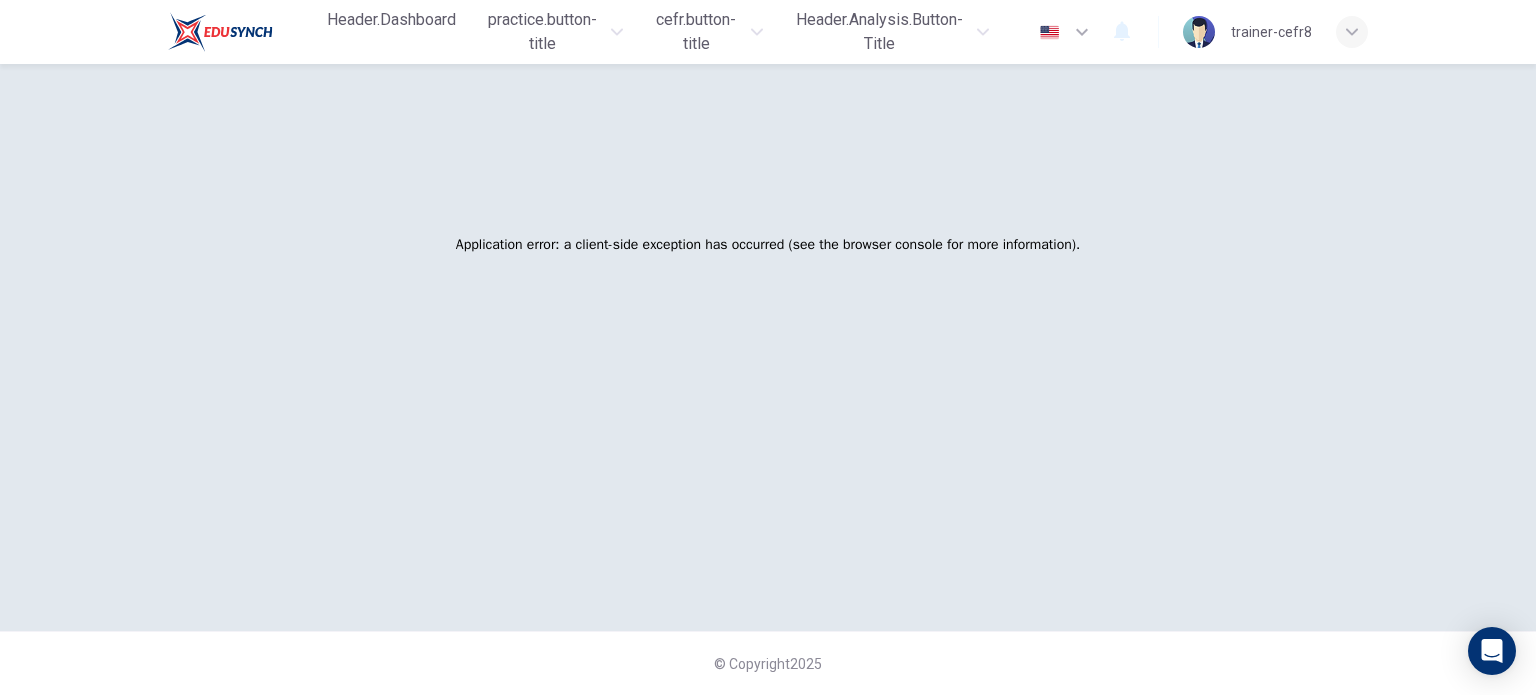 scroll, scrollTop: 0, scrollLeft: 0, axis: both 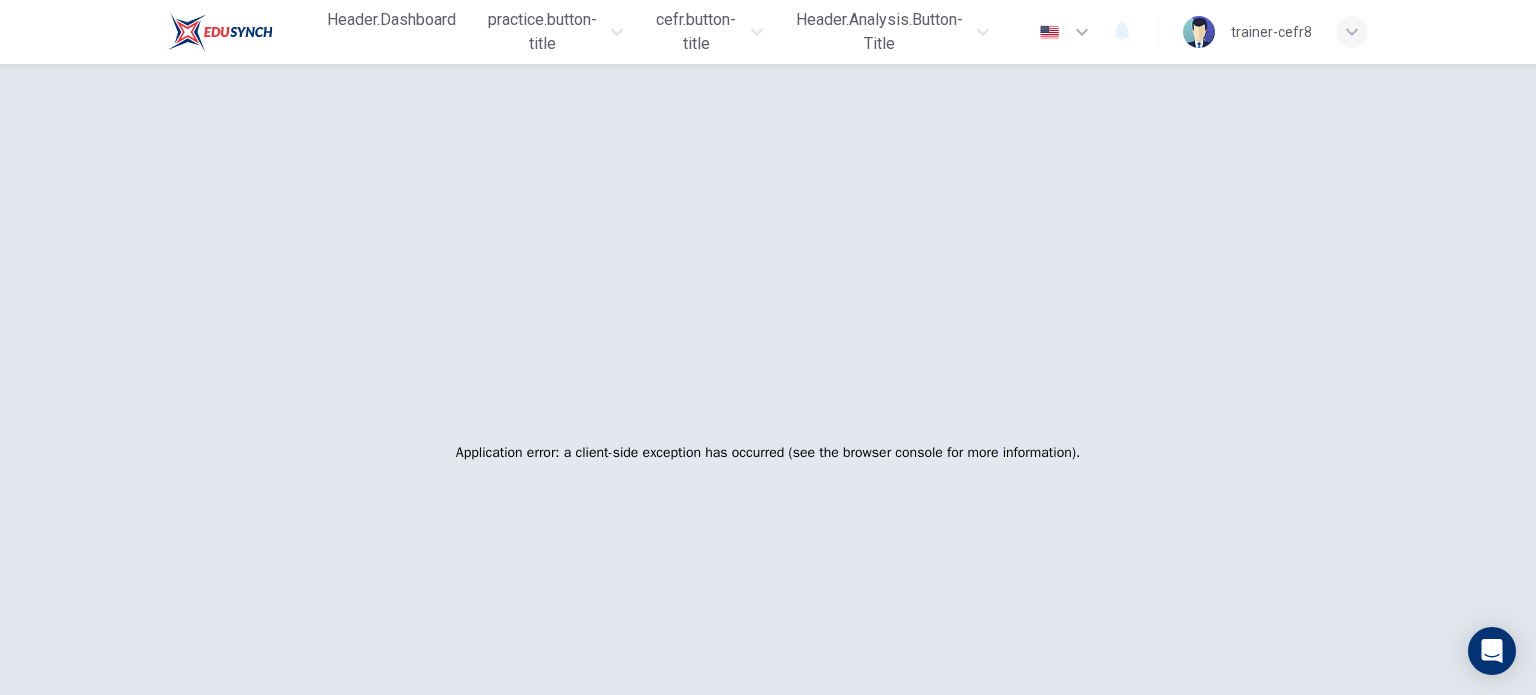 click on "trainer-cefr8" at bounding box center [1271, 32] 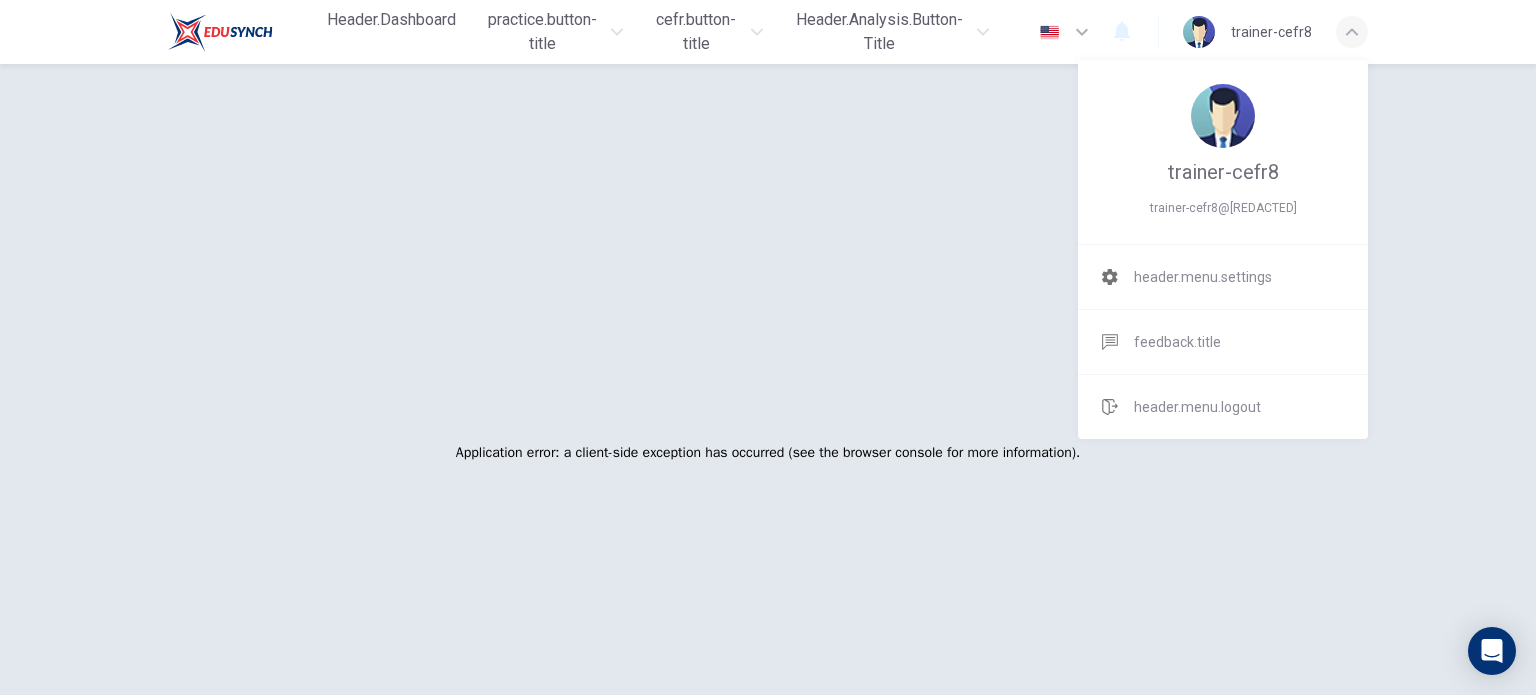 click at bounding box center (768, 347) 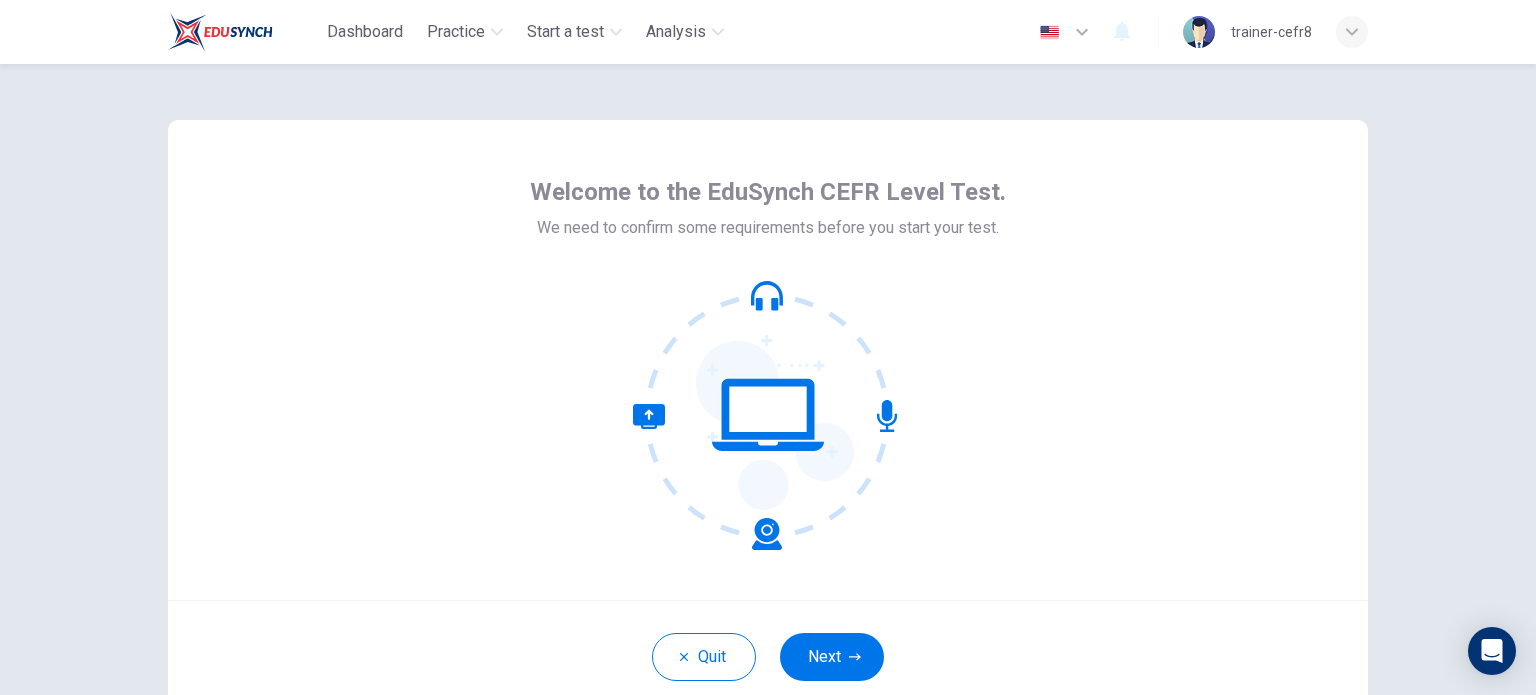 scroll, scrollTop: 0, scrollLeft: 0, axis: both 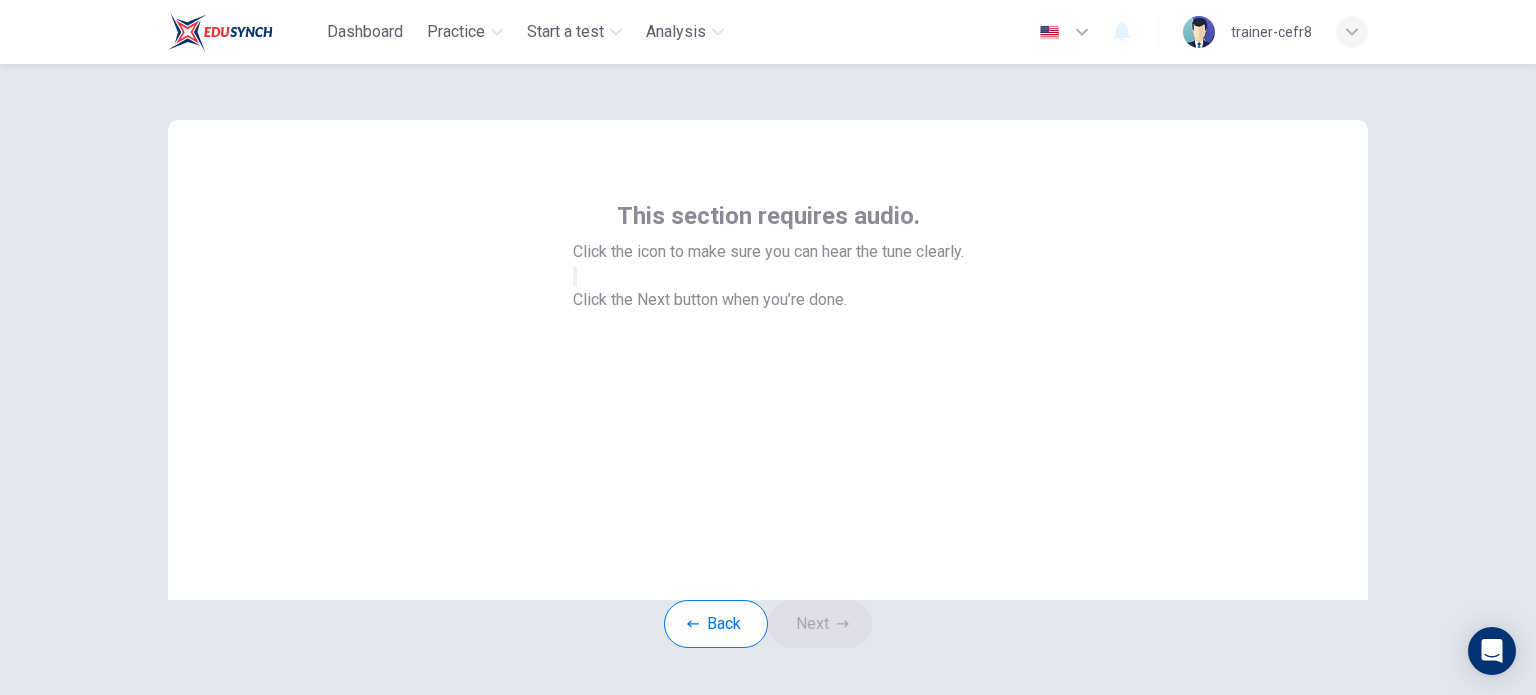 click at bounding box center (575, 276) 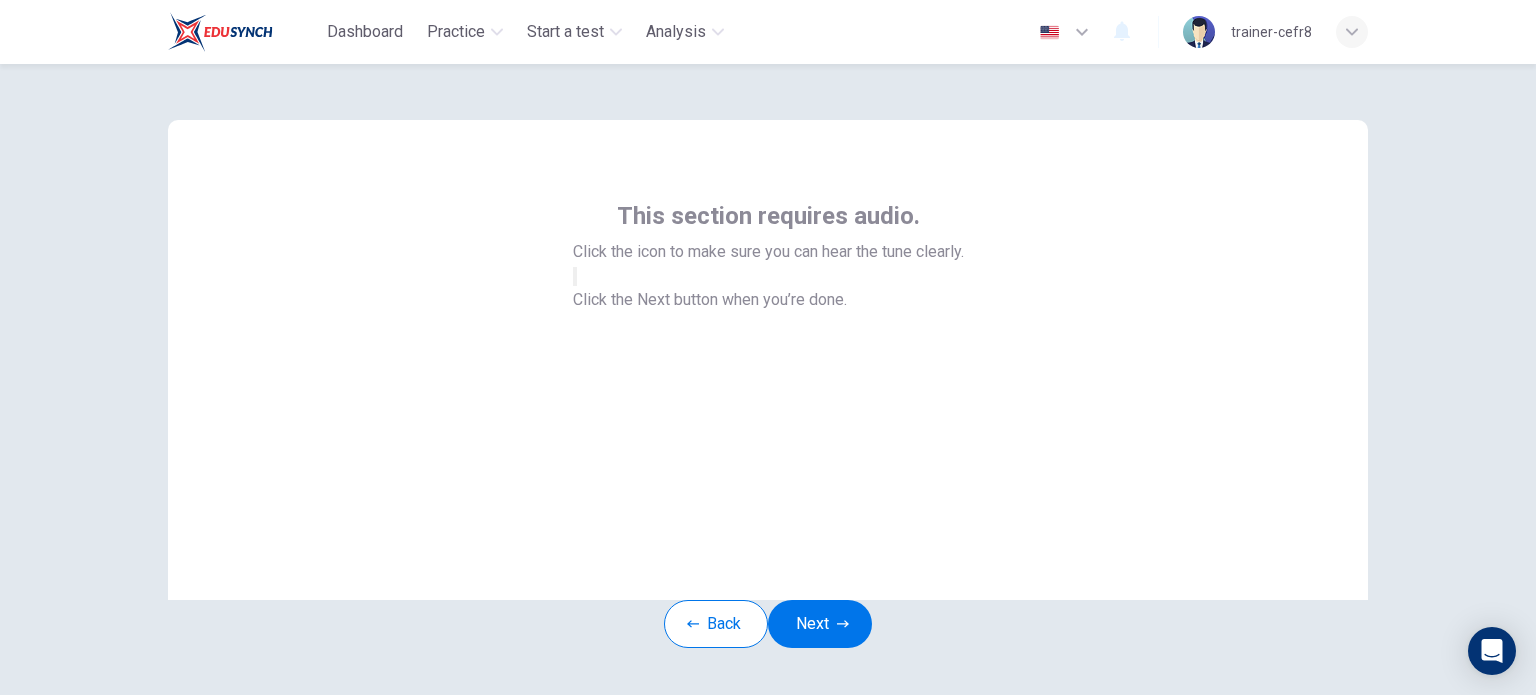 click on "Next" at bounding box center [820, 624] 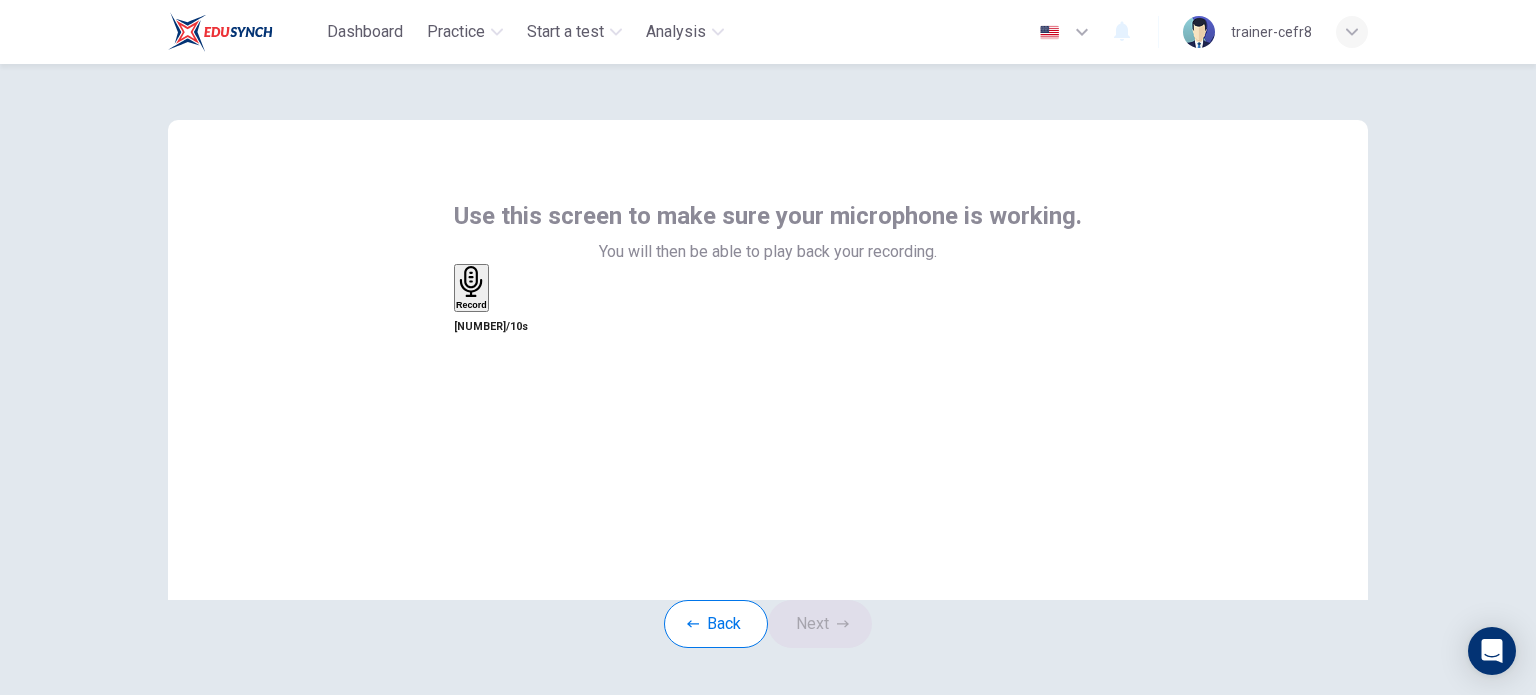 click on "Record" at bounding box center (471, 305) 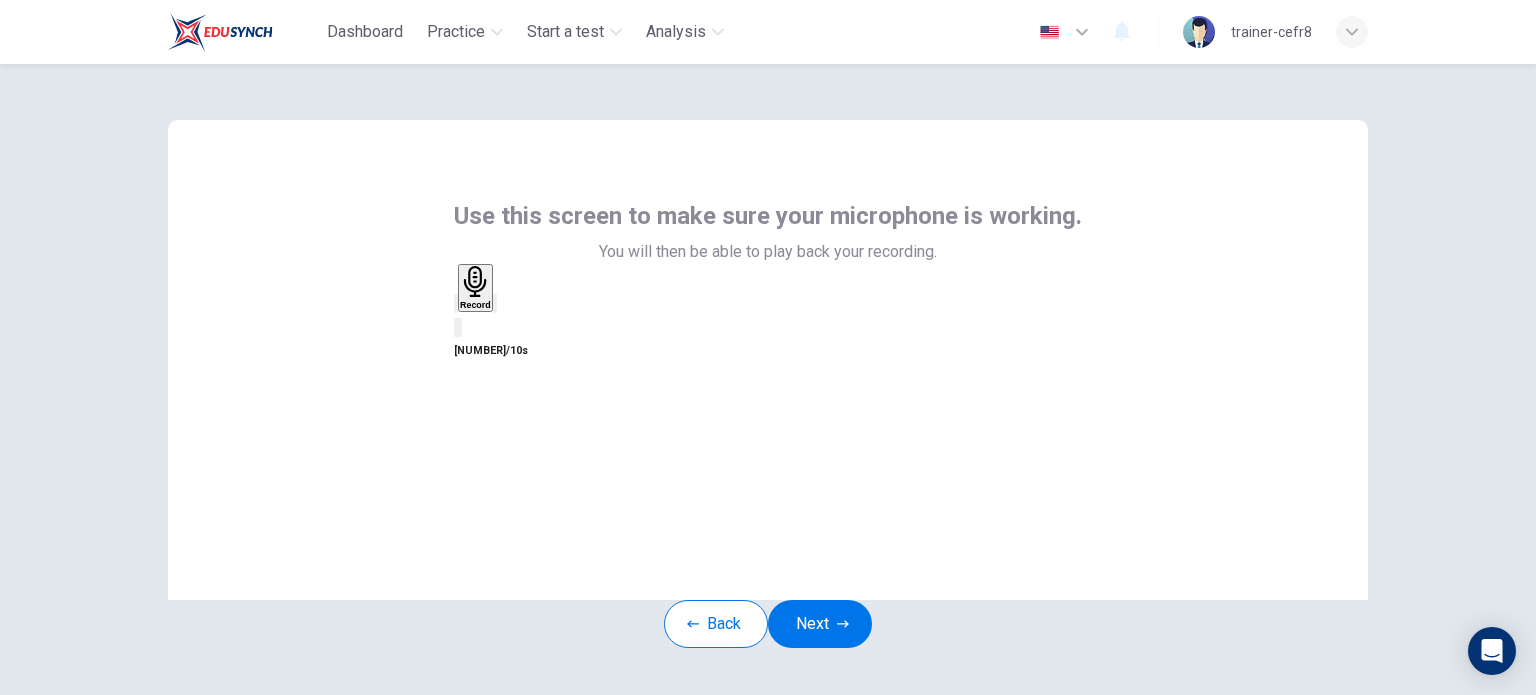 click on "Next" at bounding box center [820, 624] 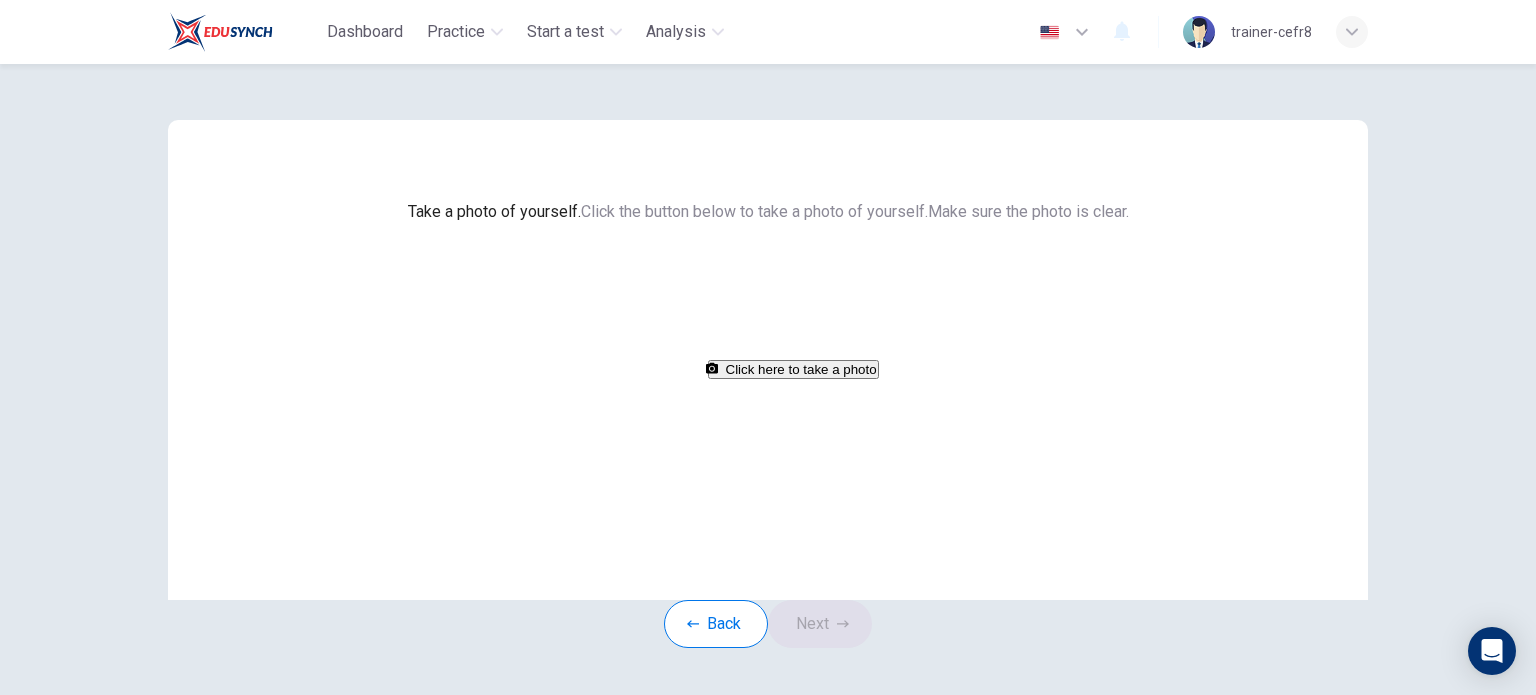 click on "Click here to take a photo" at bounding box center (793, 369) 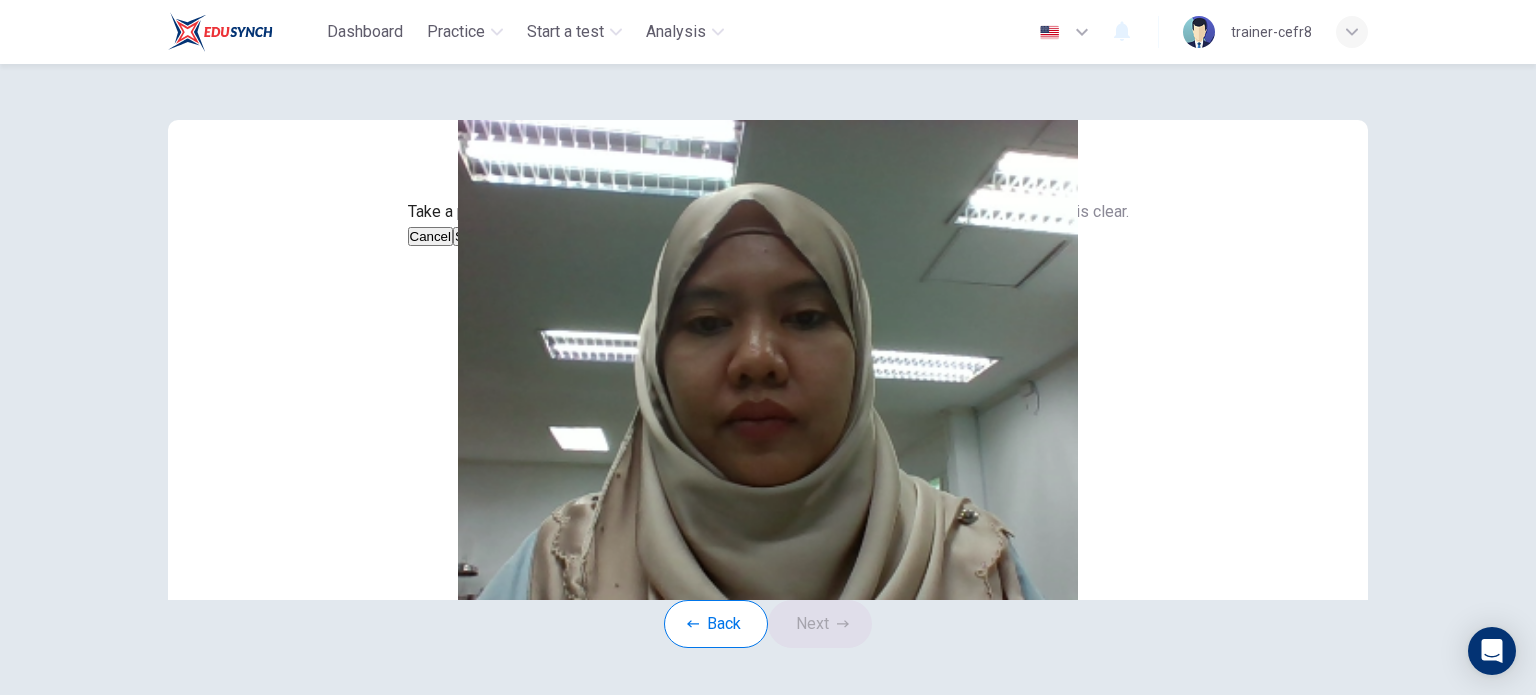 click on "Save" at bounding box center [470, 236] 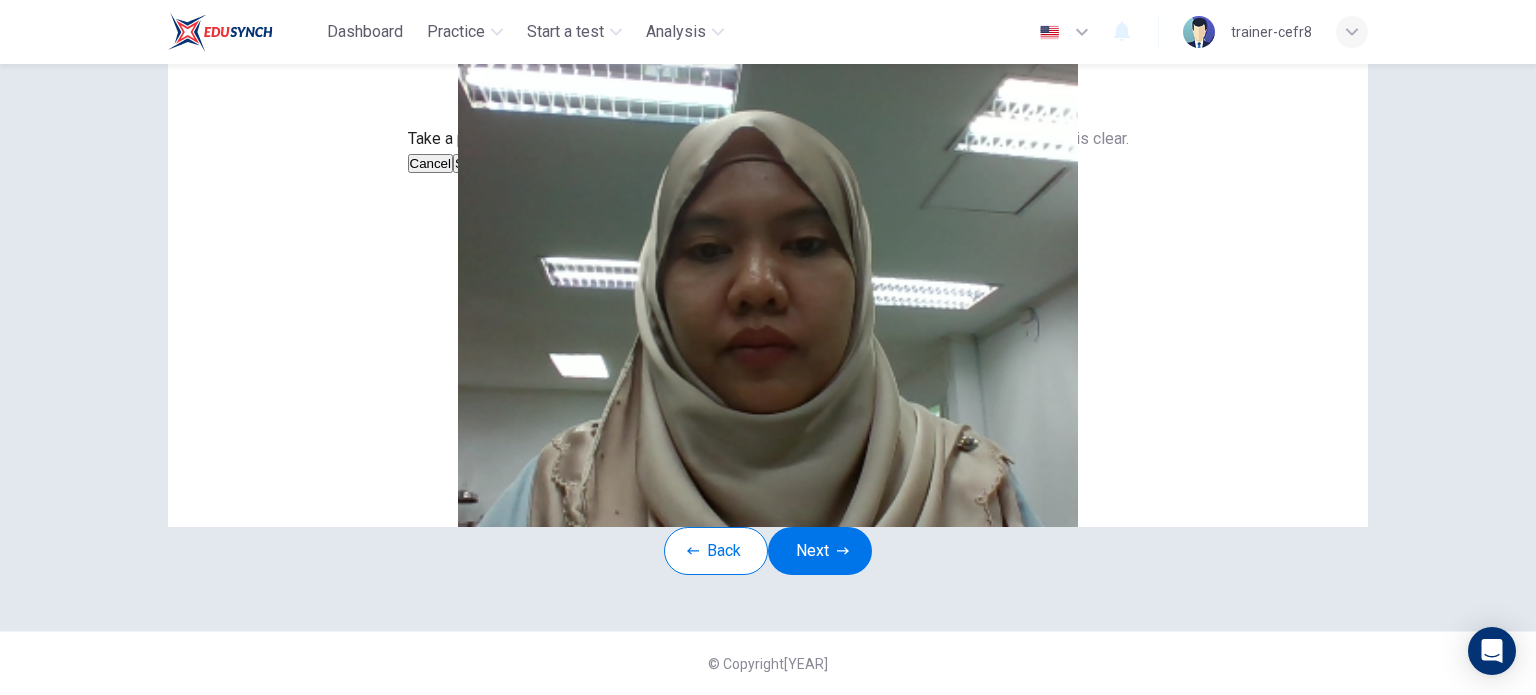 scroll, scrollTop: 222, scrollLeft: 0, axis: vertical 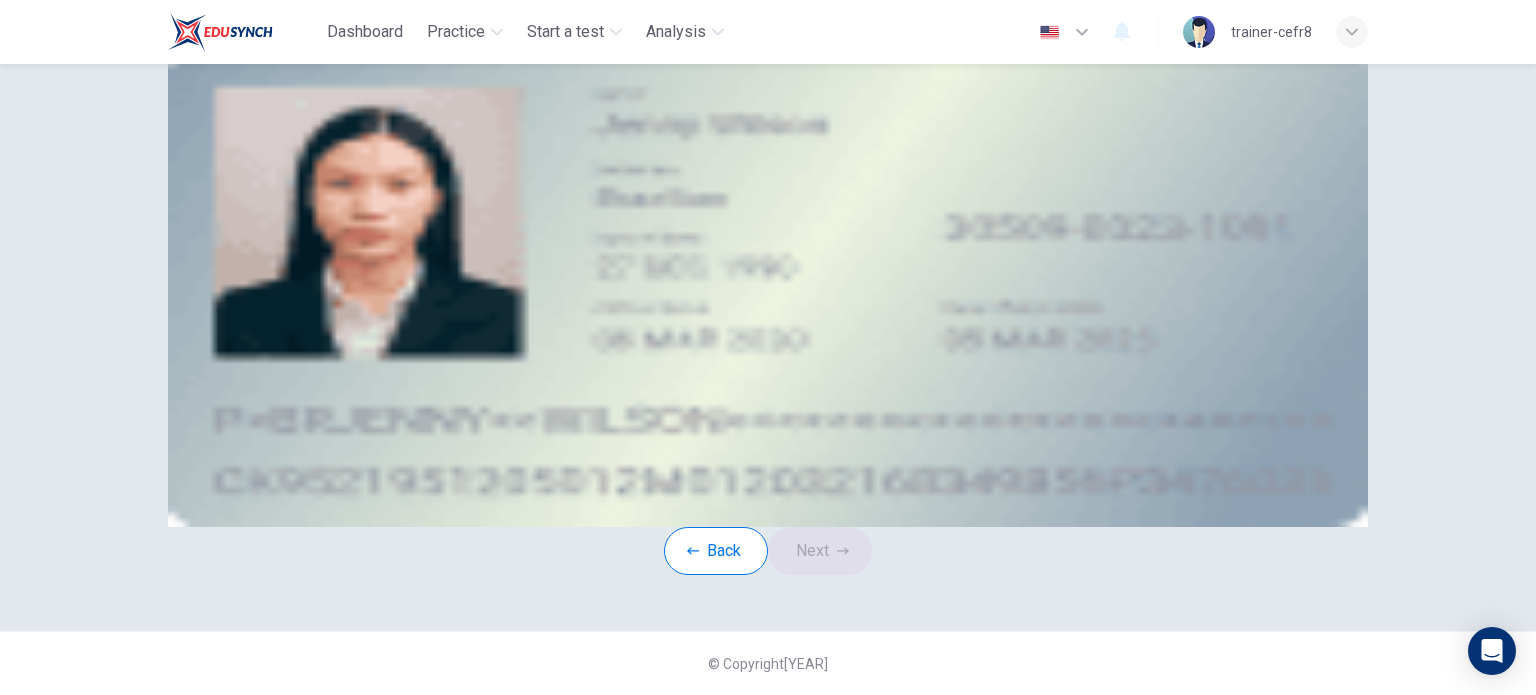 click at bounding box center [326, 224] 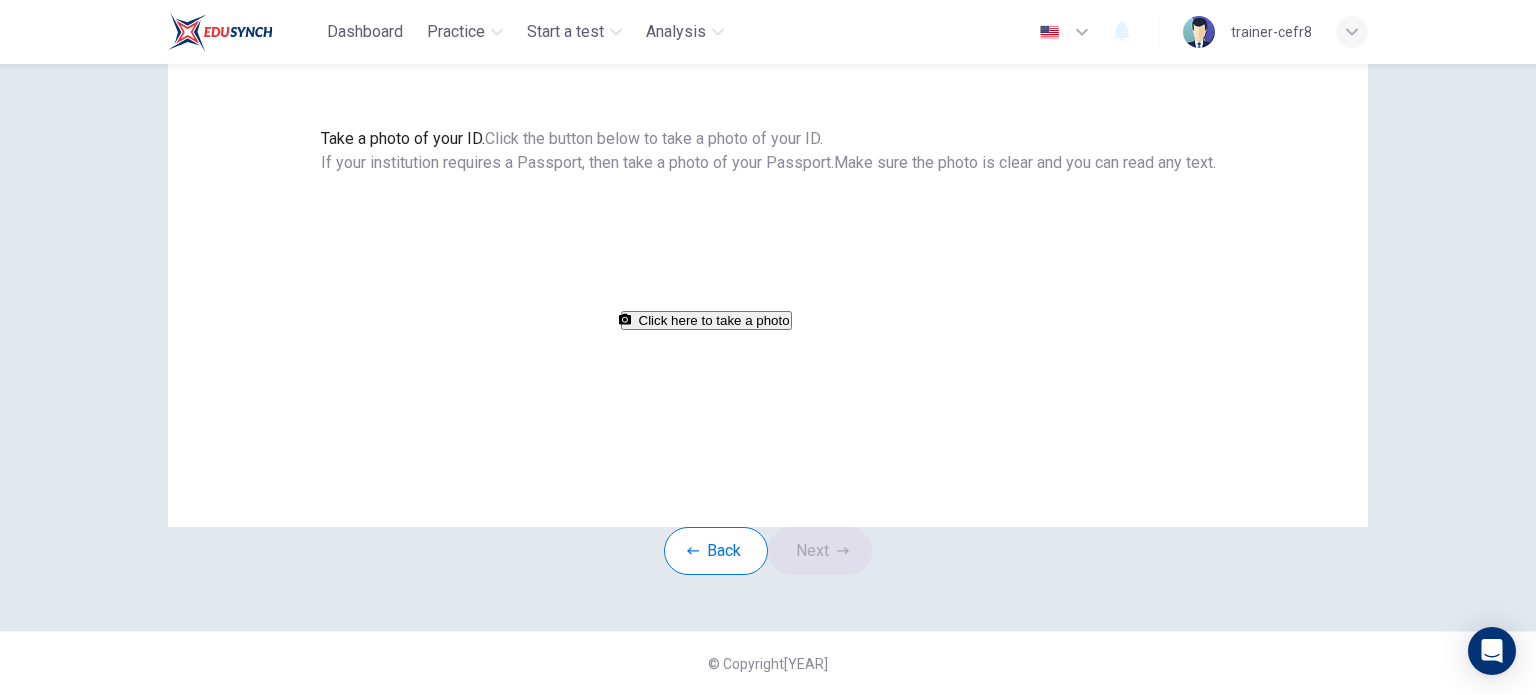 click on "Click here to take a photo" at bounding box center (706, 320) 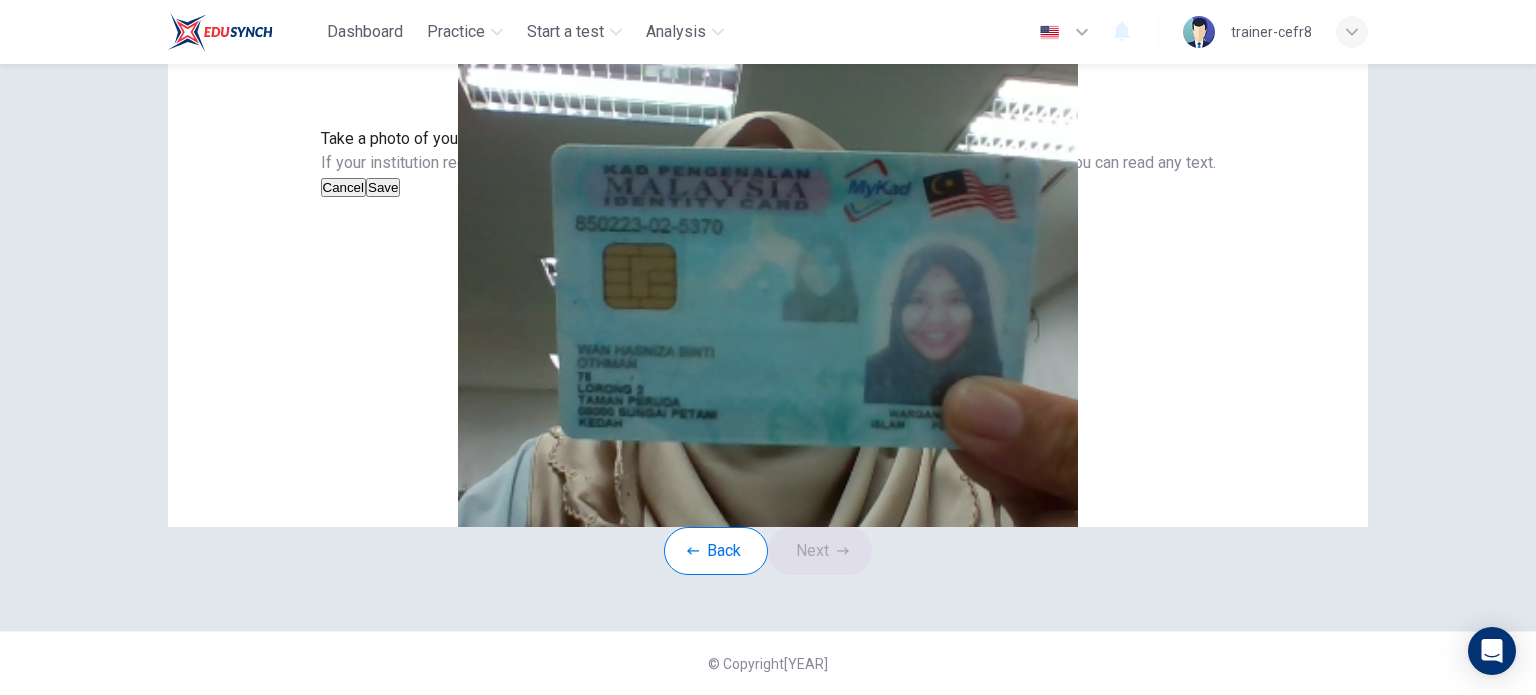 click on "Save" at bounding box center (383, 187) 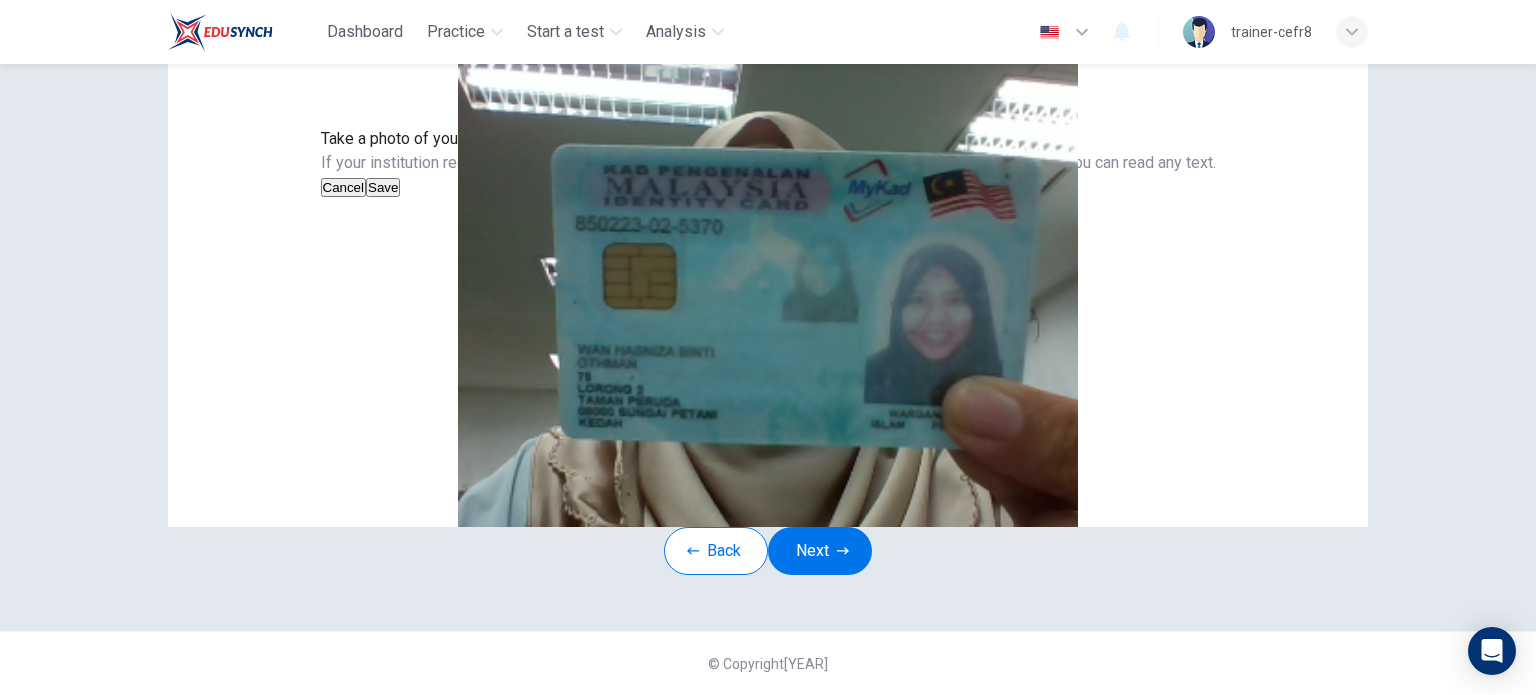 click on "Next" at bounding box center [820, 551] 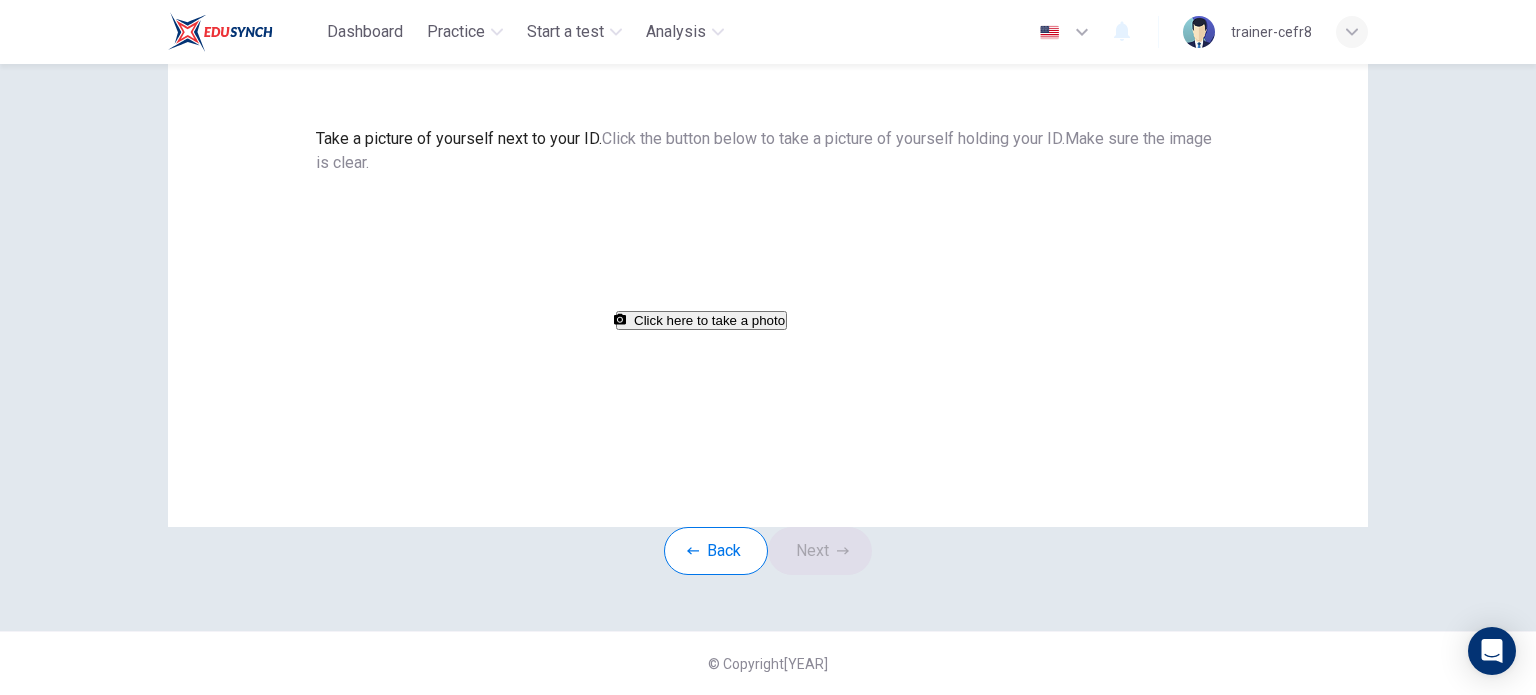 click on "Click here to take a photo" at bounding box center (701, 320) 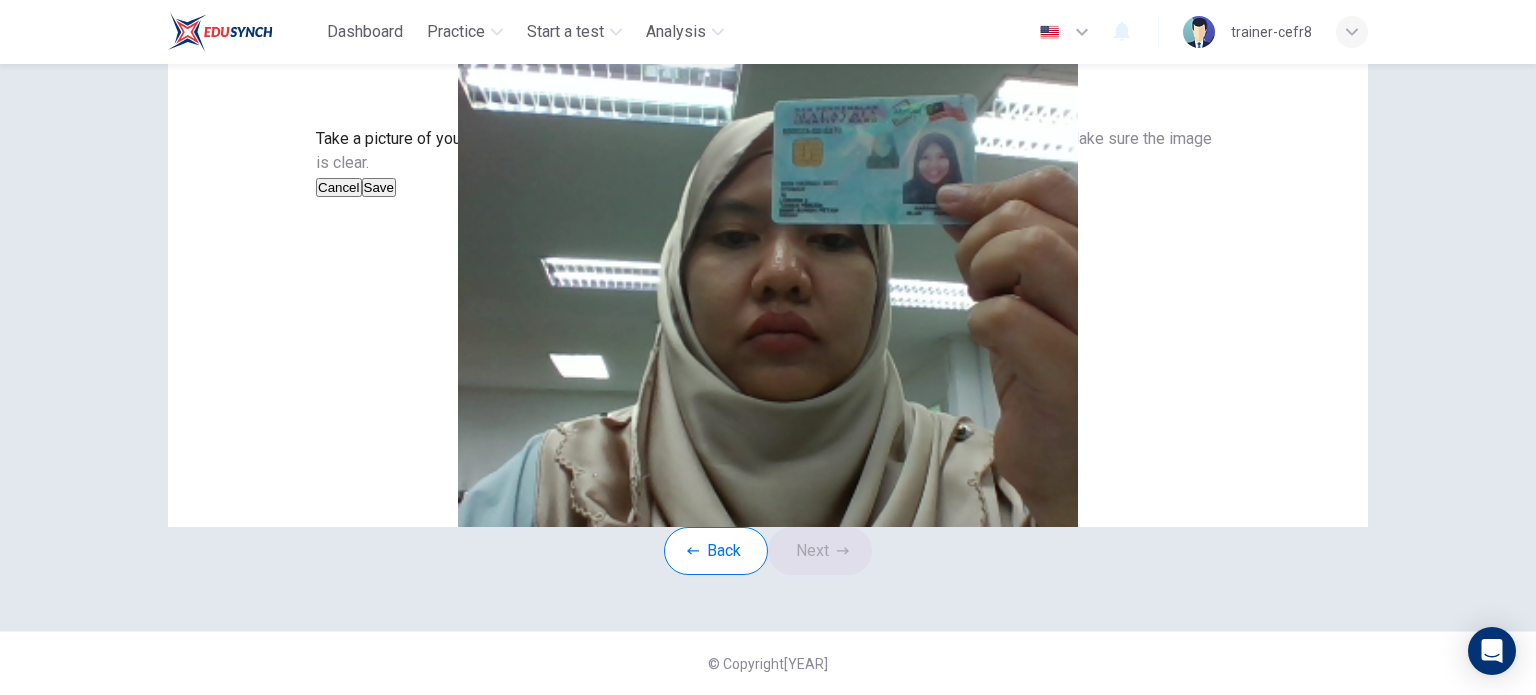 click on "Save" at bounding box center (379, 187) 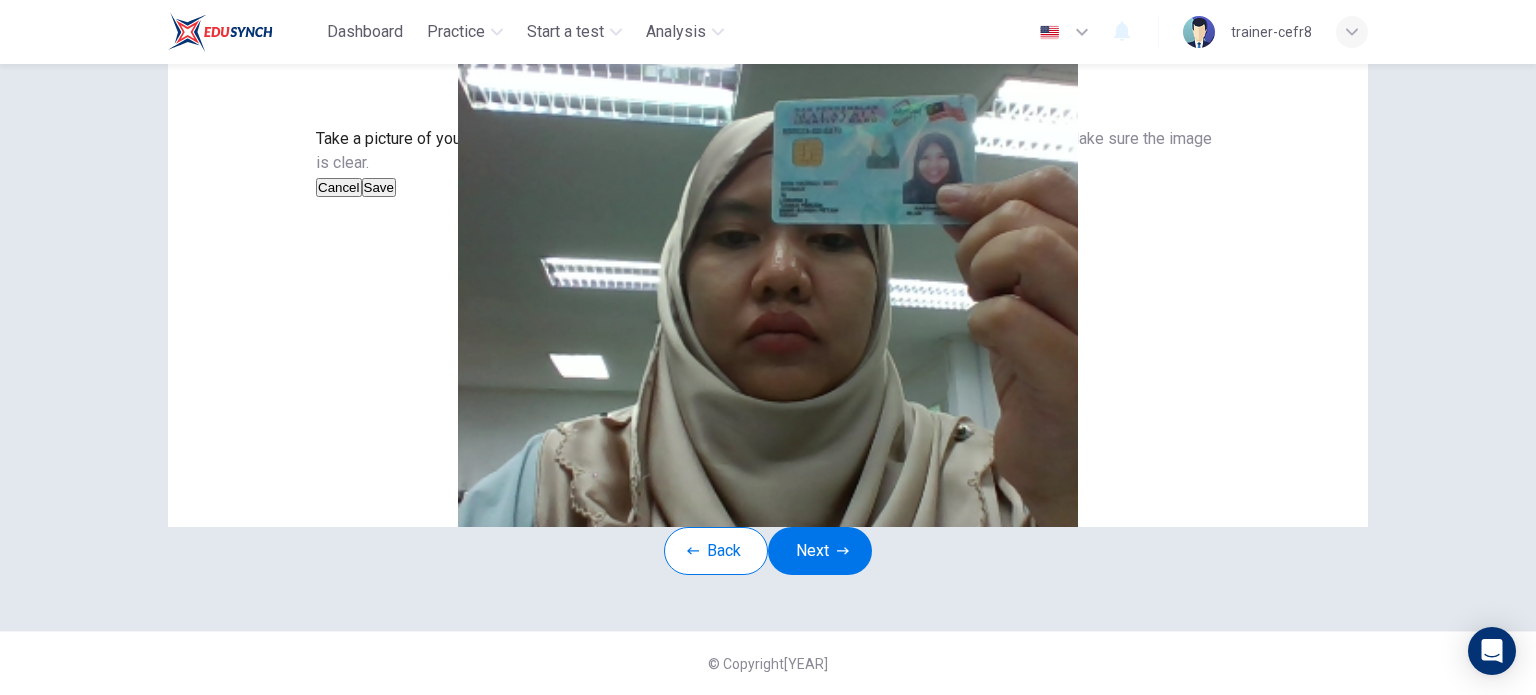 click at bounding box center (843, 551) 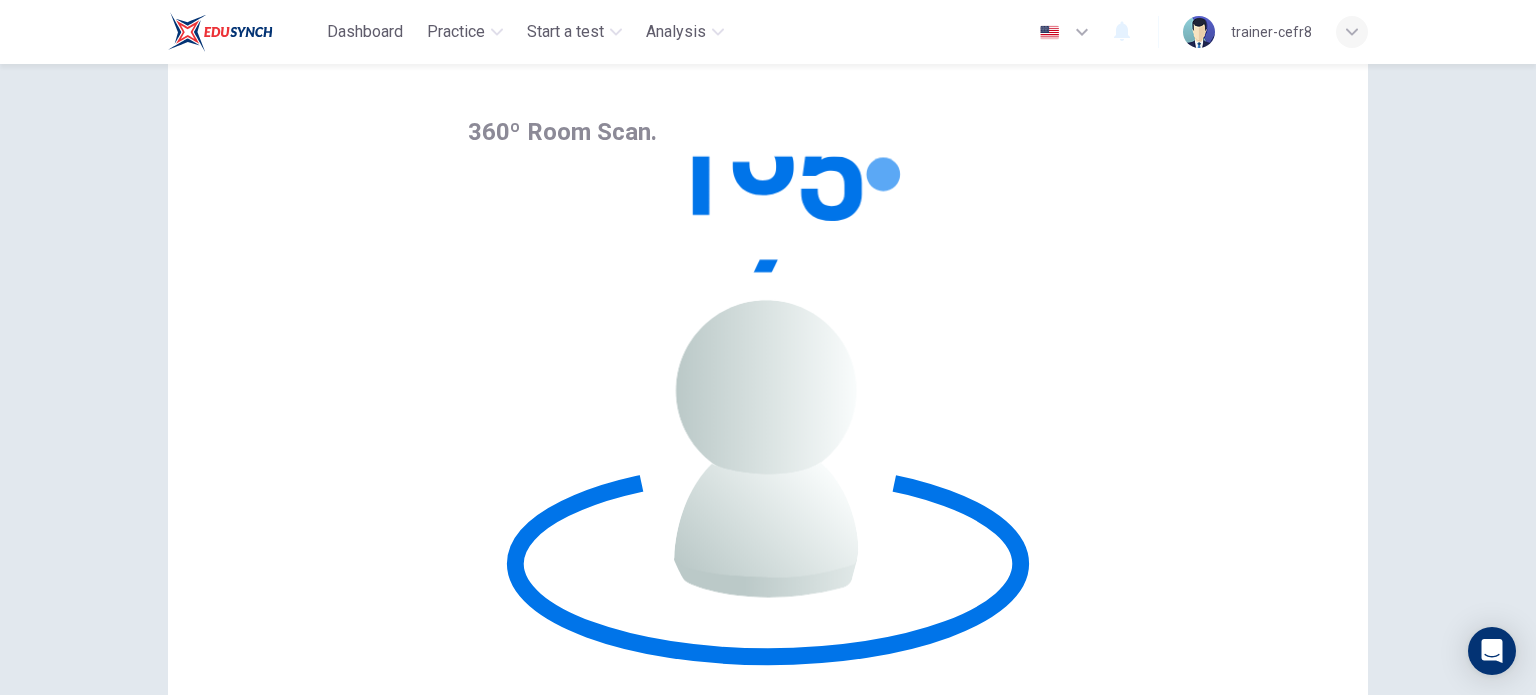 click at bounding box center [768, 1135] 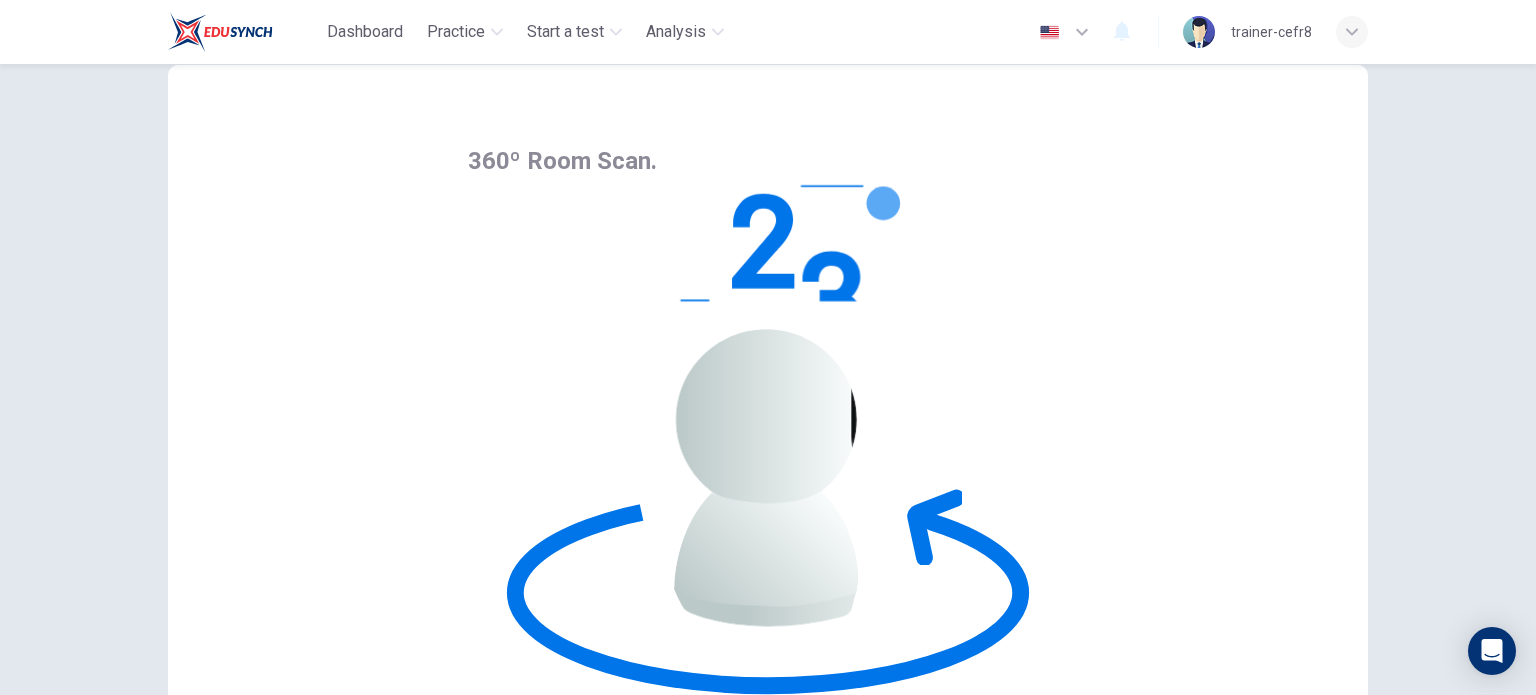 scroll, scrollTop: 63, scrollLeft: 0, axis: vertical 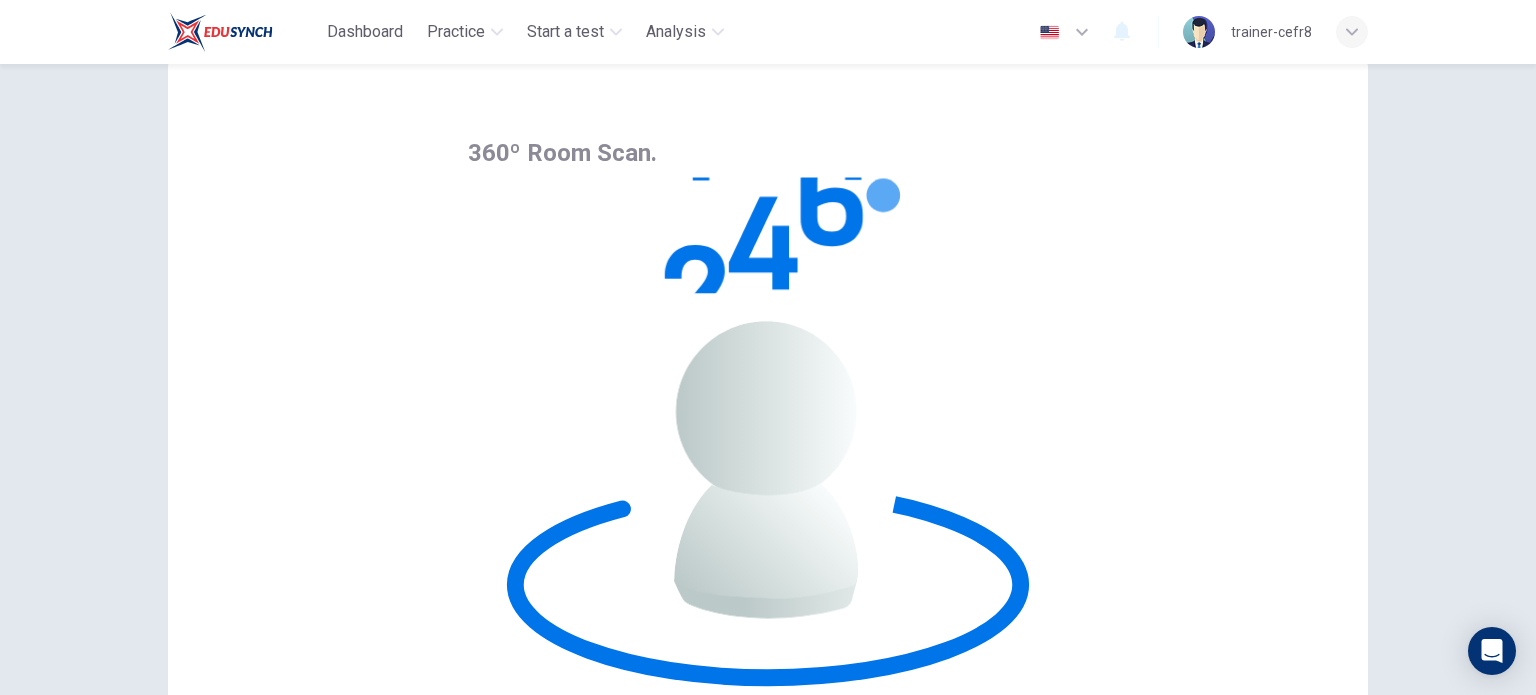 click at bounding box center [768, 1156] 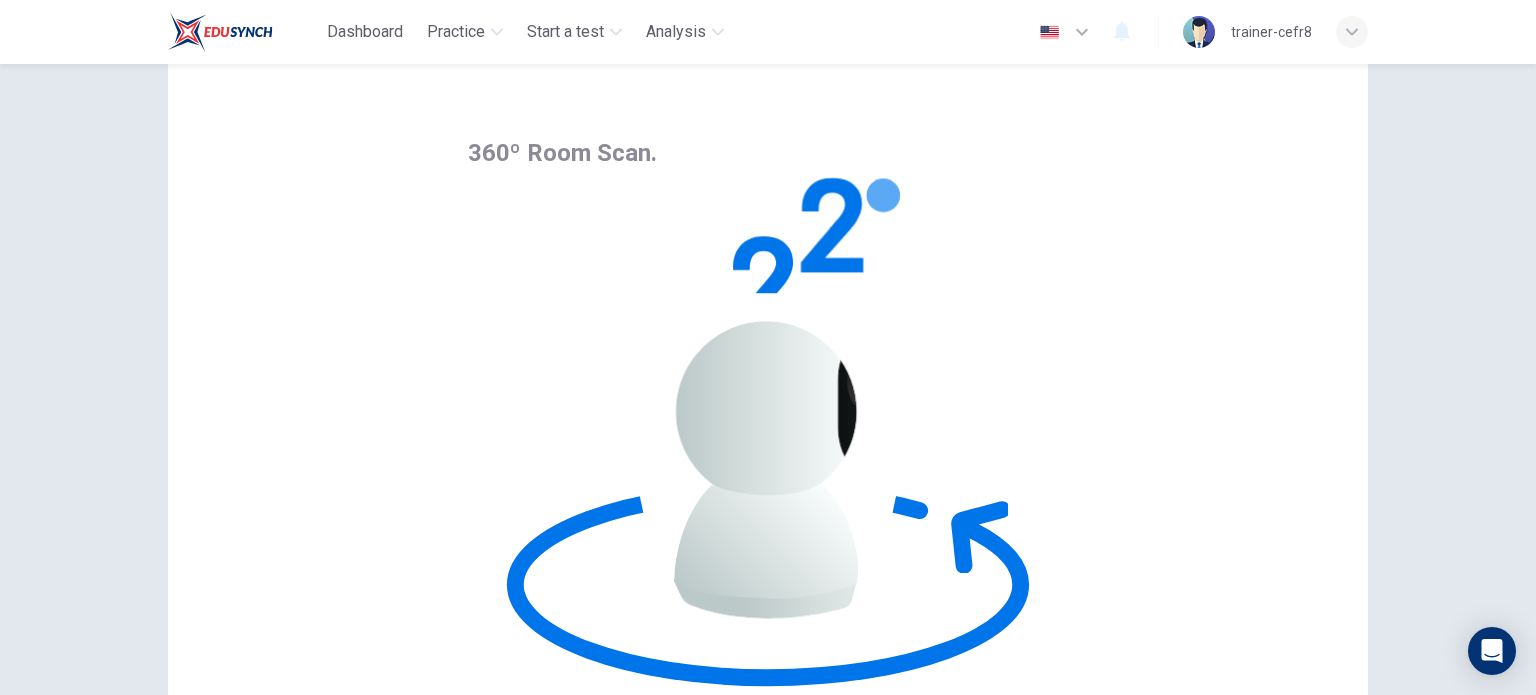 click on "360º Room Scan. Click Begin Room Scan and complete a 360º scan of your room and work area. Begin Room Scan Cancel" at bounding box center (768, 881) 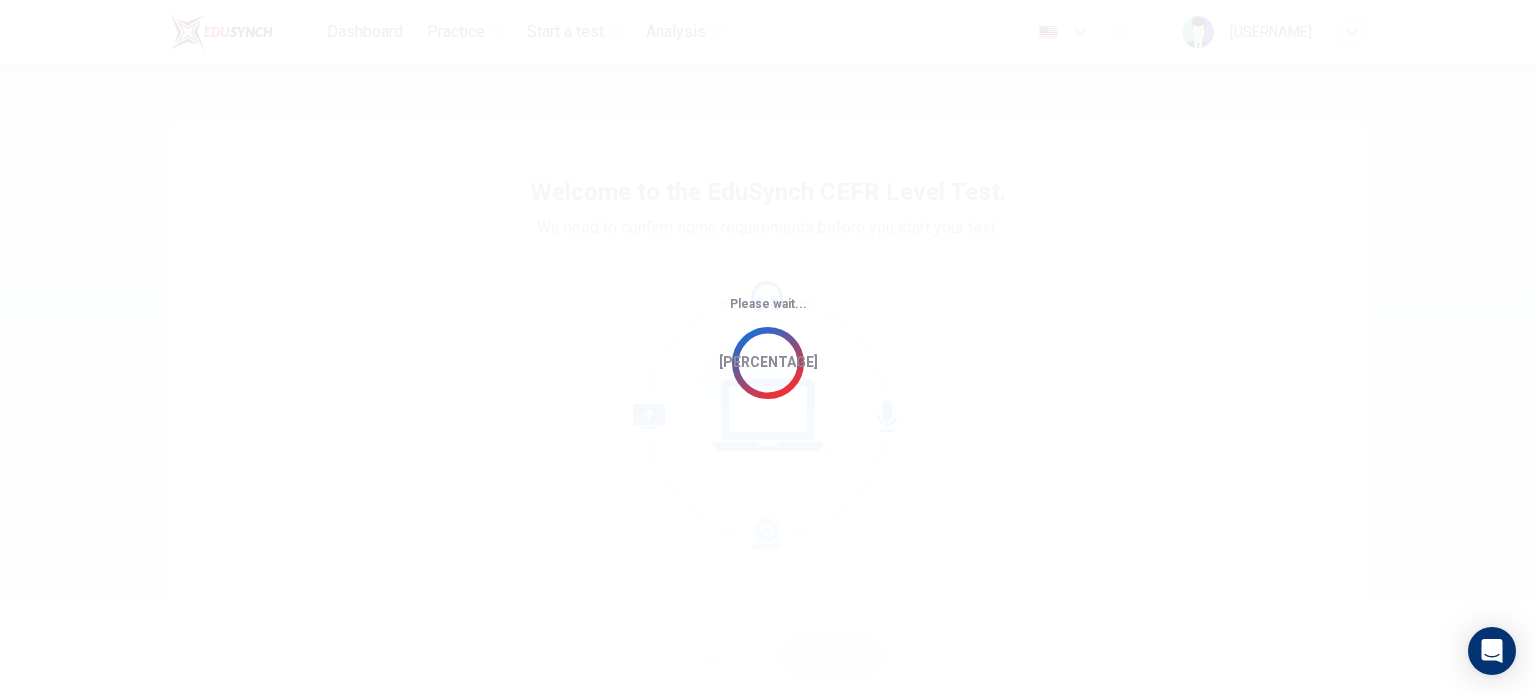 scroll, scrollTop: 0, scrollLeft: 0, axis: both 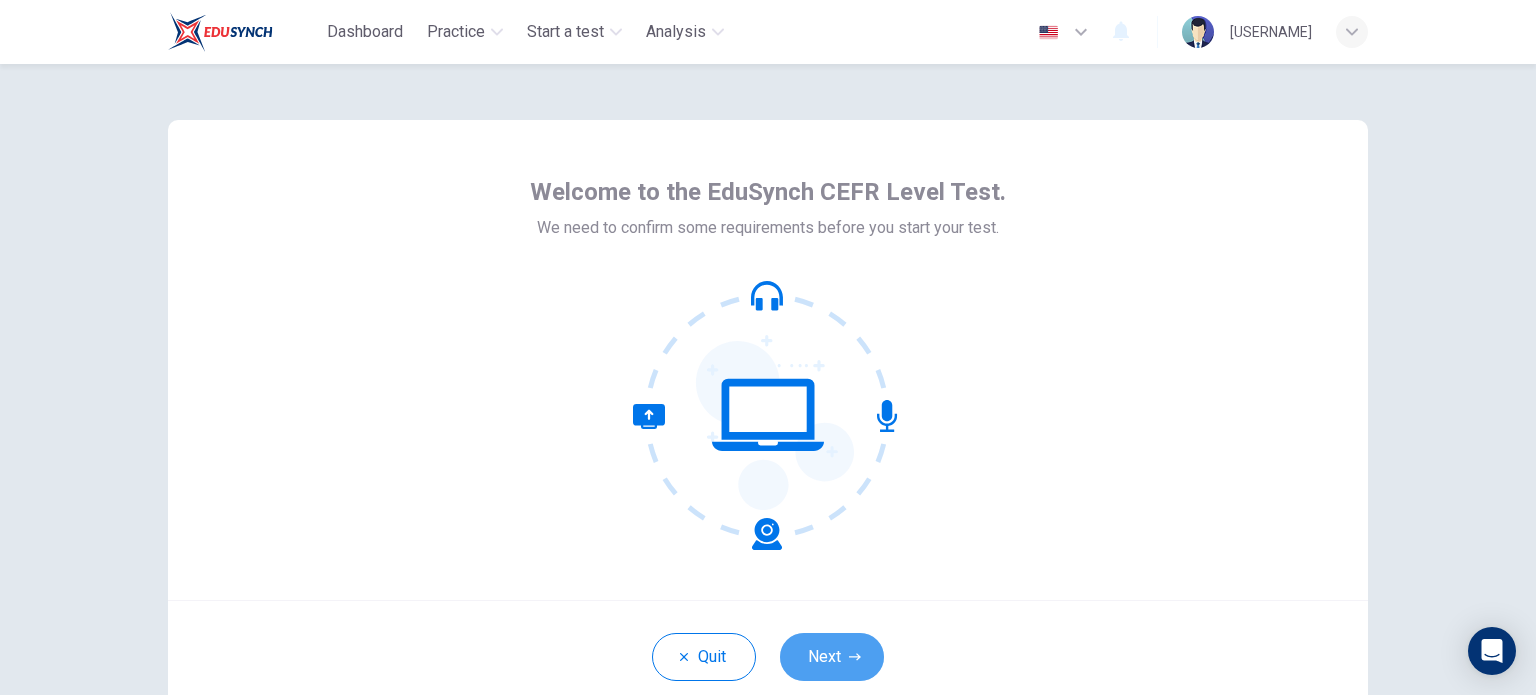 click at bounding box center (855, 657) 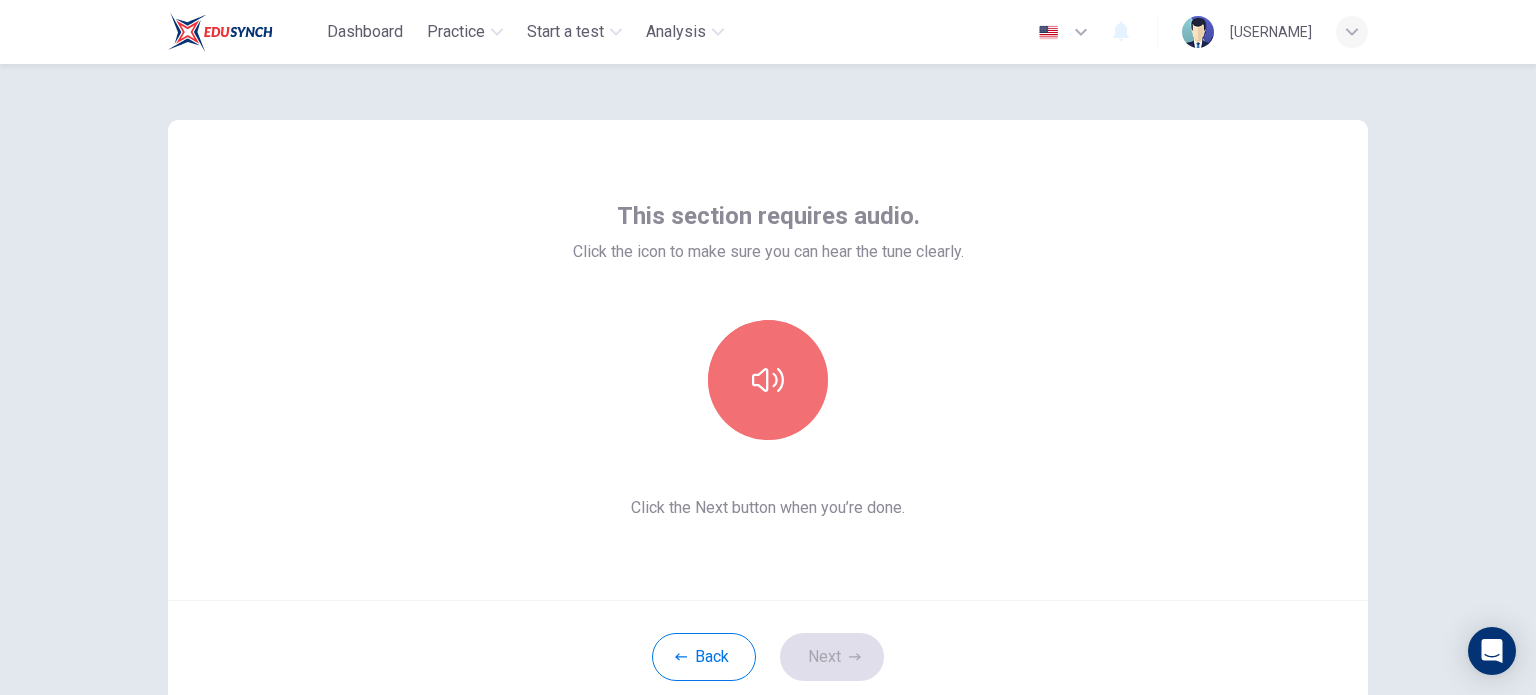 click at bounding box center [768, 380] 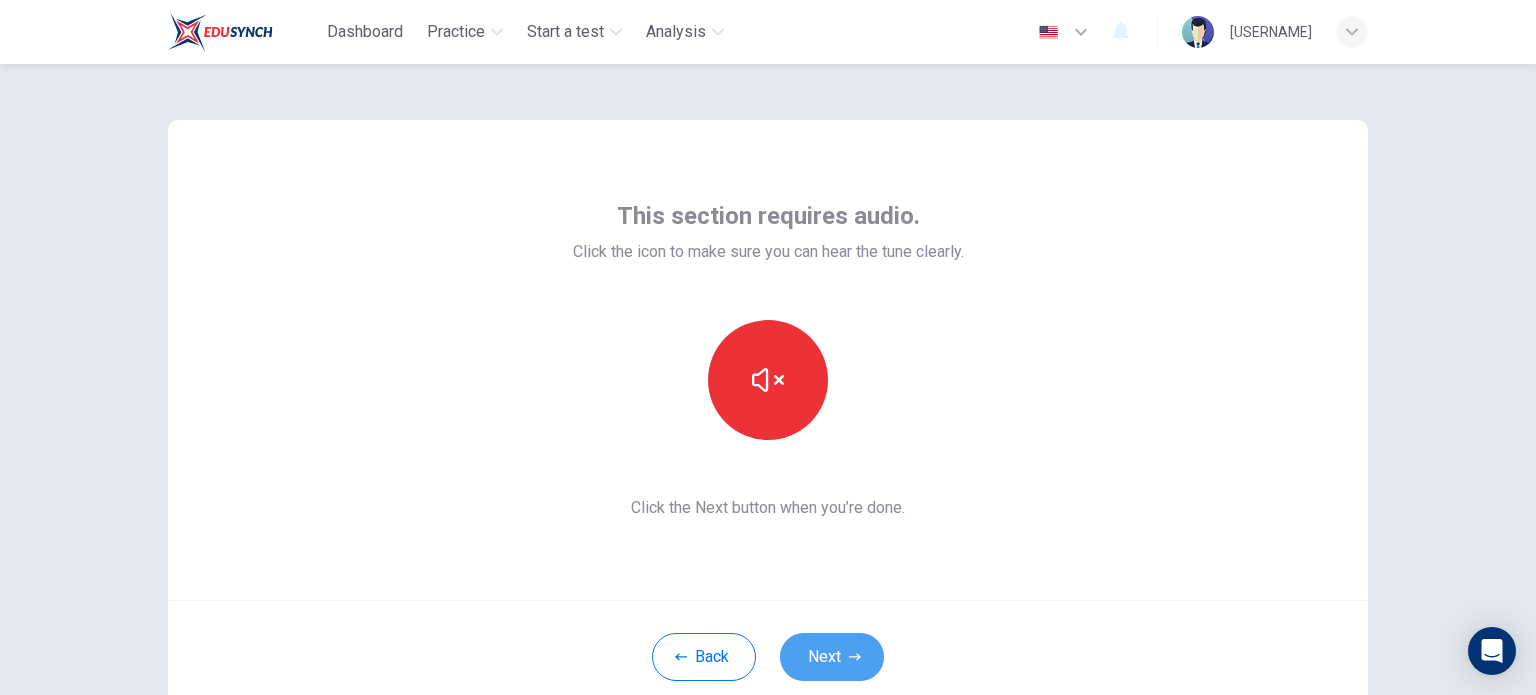 click on "Next" at bounding box center (832, 657) 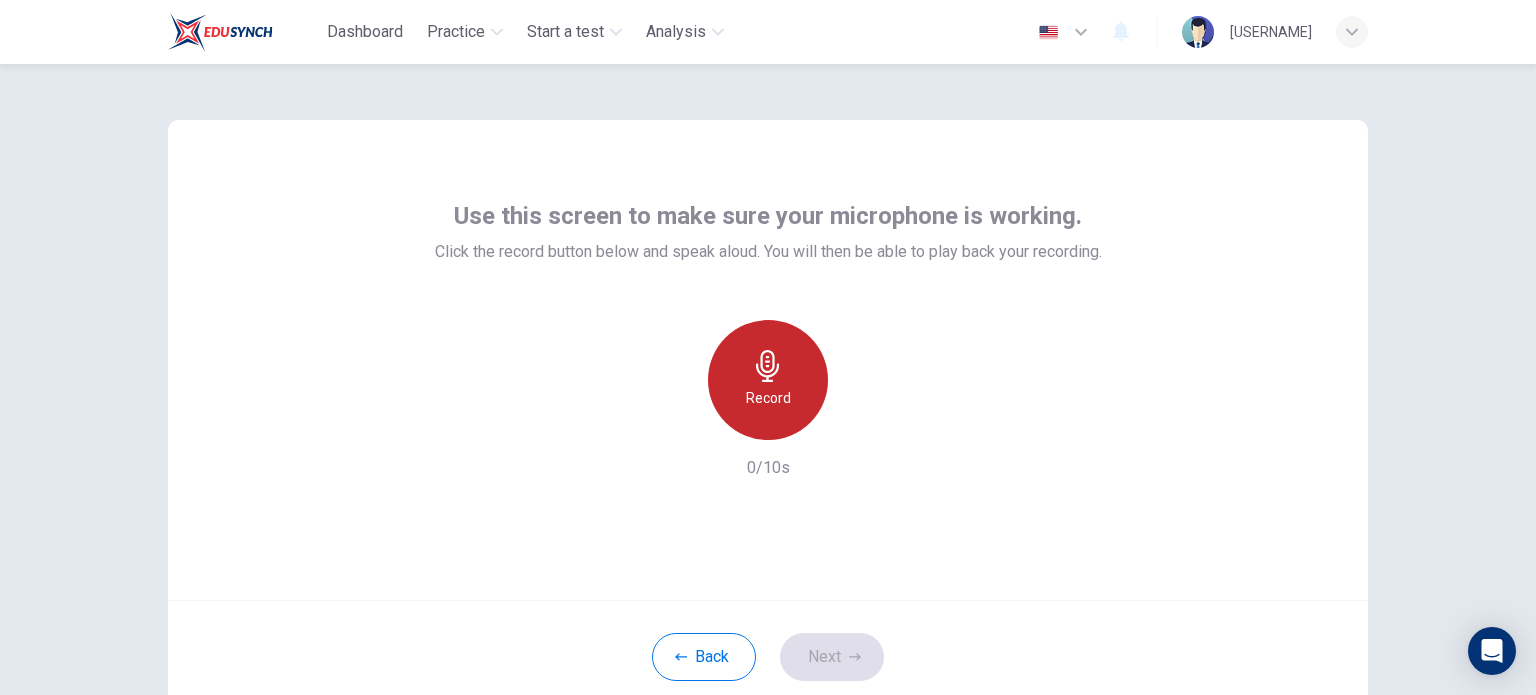 click on "Record" at bounding box center [768, 398] 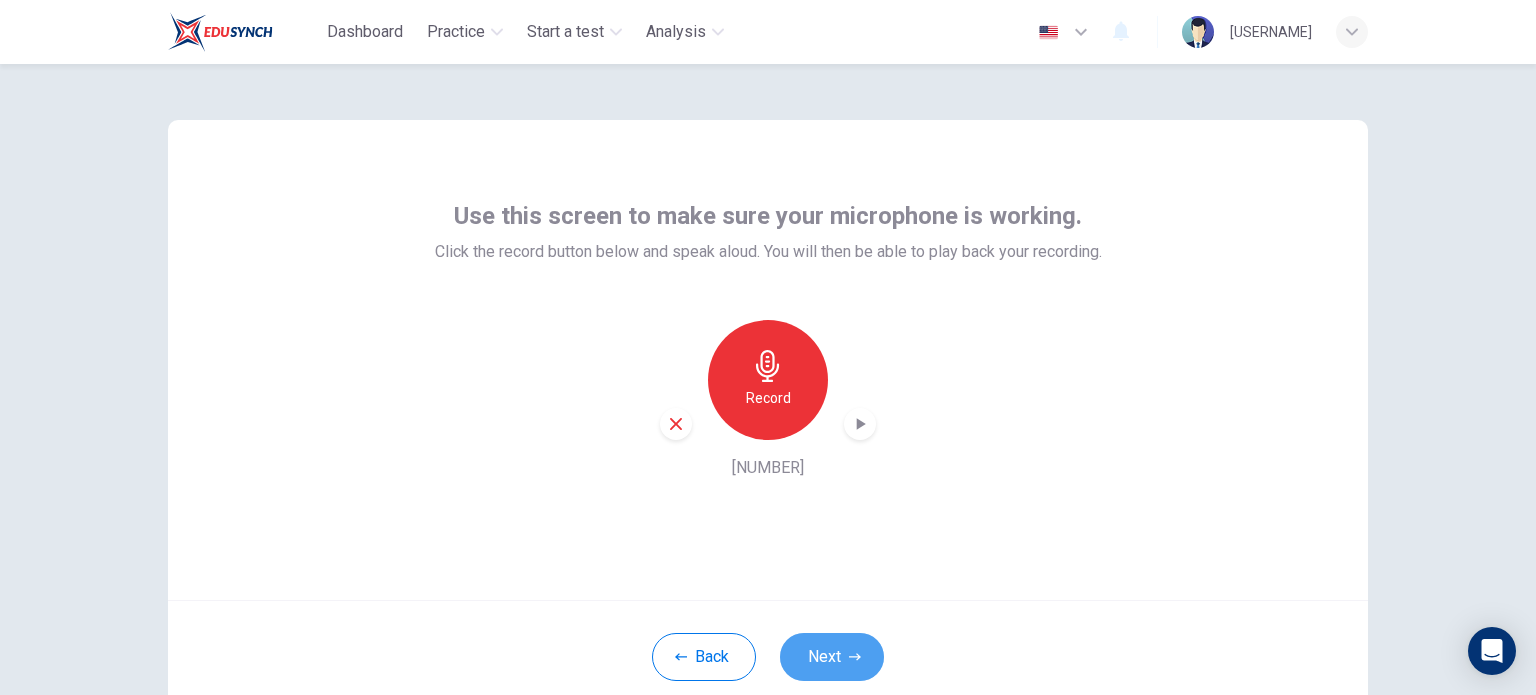 click on "Next" at bounding box center [832, 657] 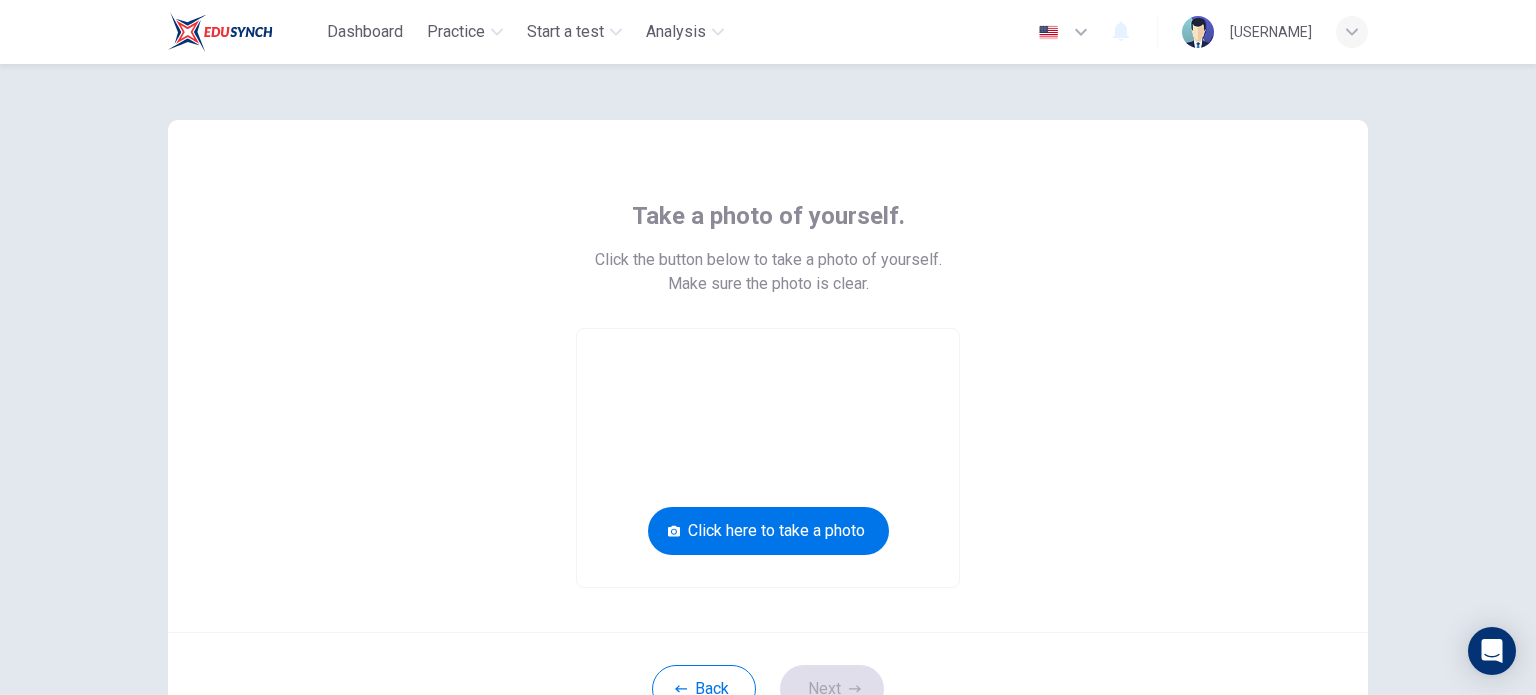 click on "Click here to take a photo" at bounding box center (768, 531) 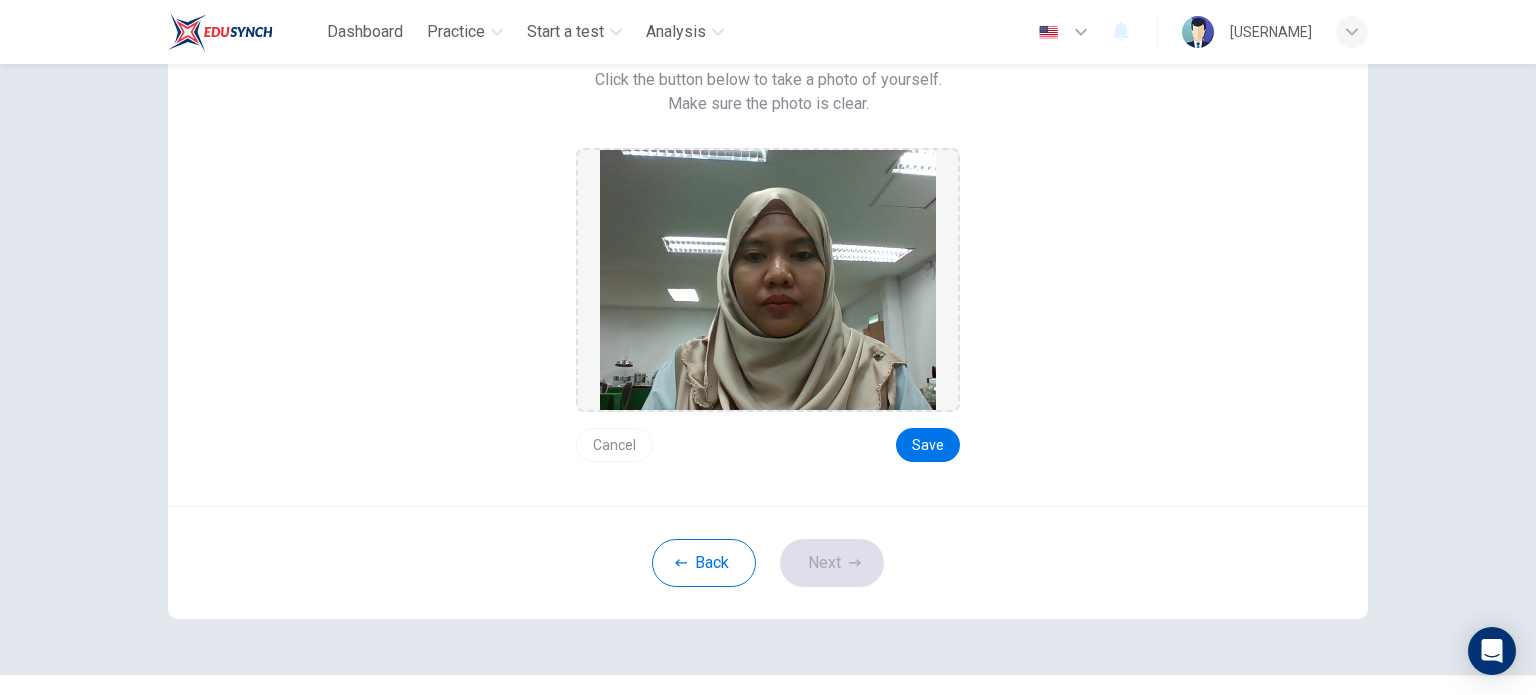scroll, scrollTop: 184, scrollLeft: 0, axis: vertical 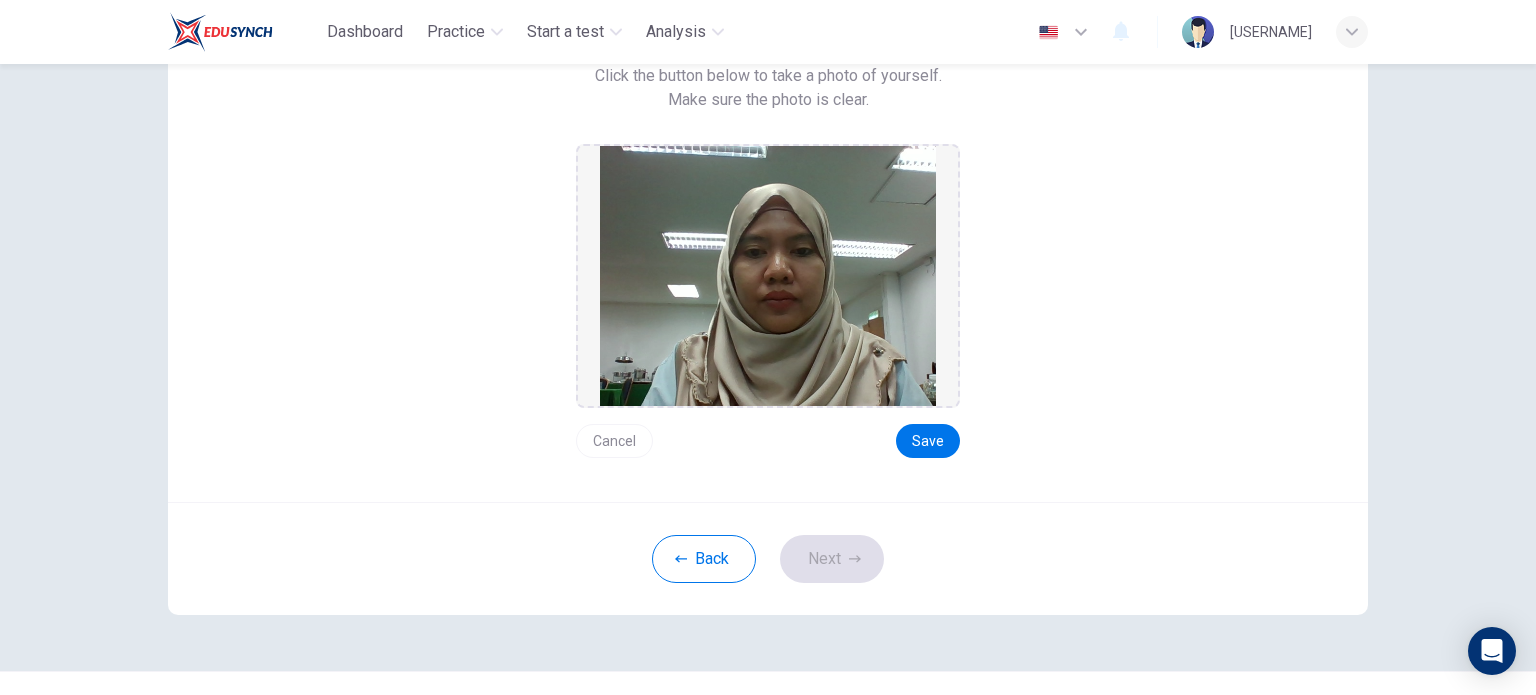 click on "Save" at bounding box center (928, 441) 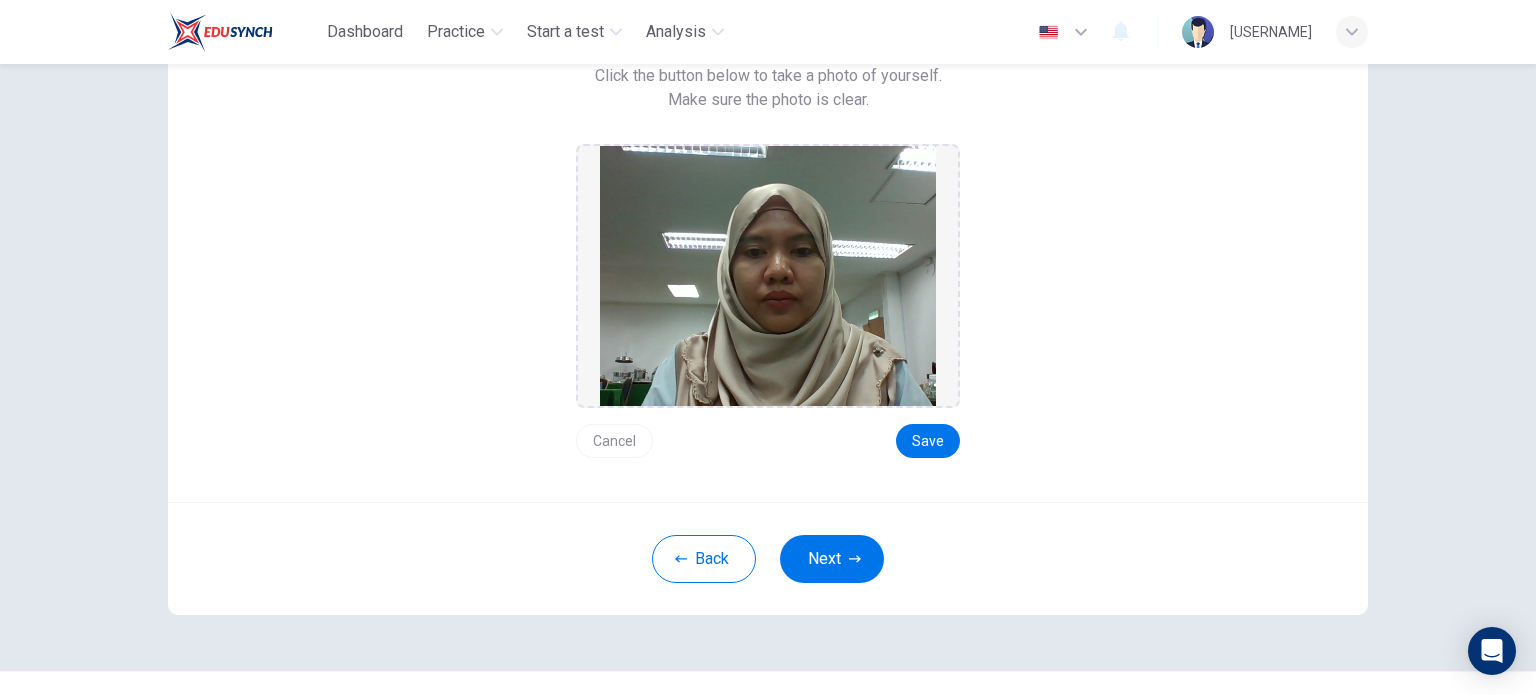 click at bounding box center (855, 558) 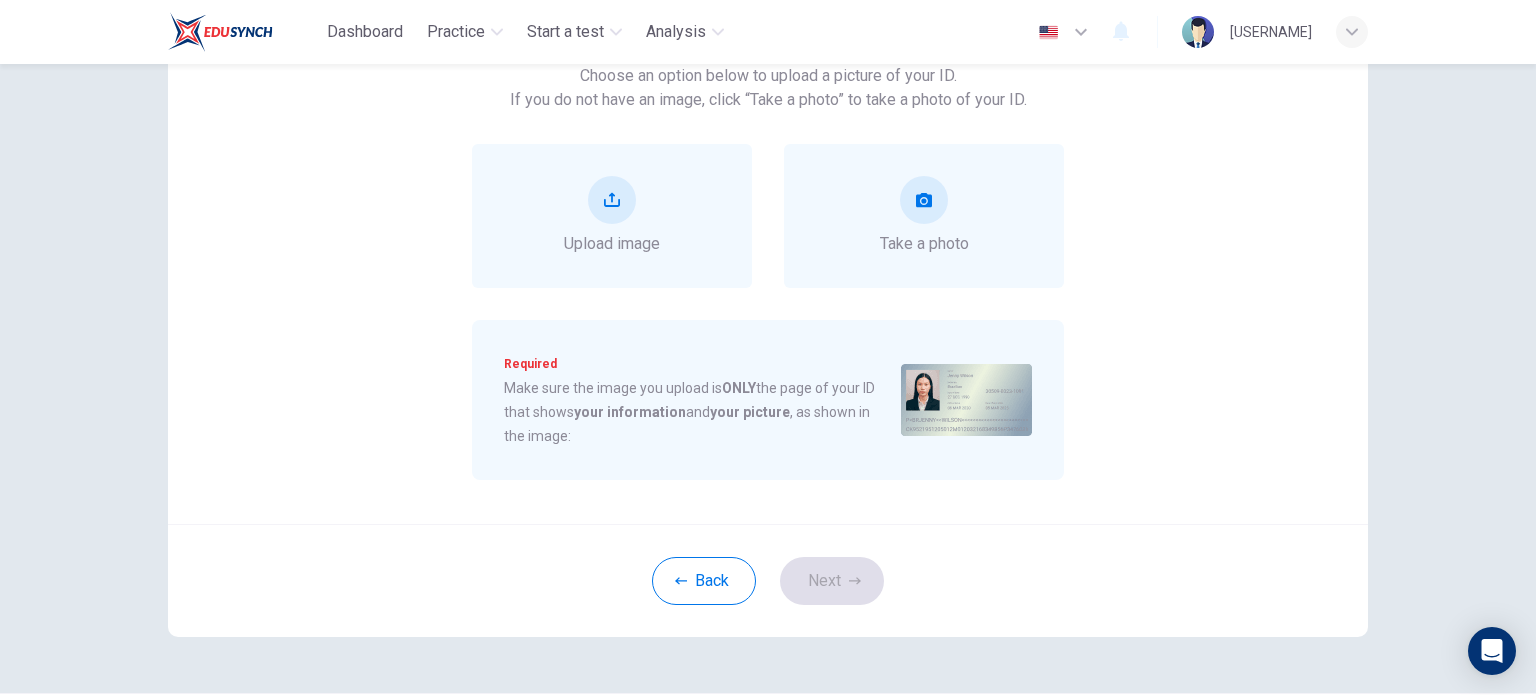 click at bounding box center (924, 200) 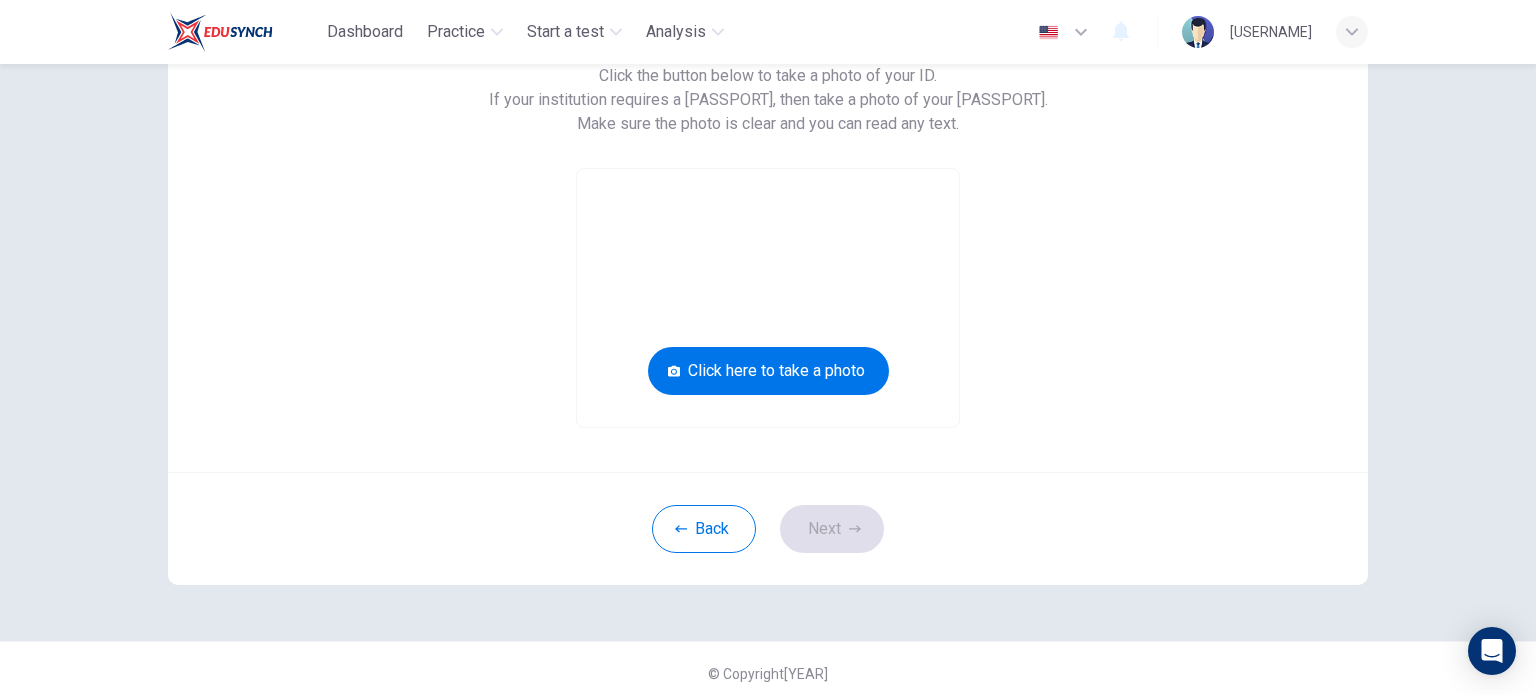 click on "Click here to take a photo" at bounding box center [768, 371] 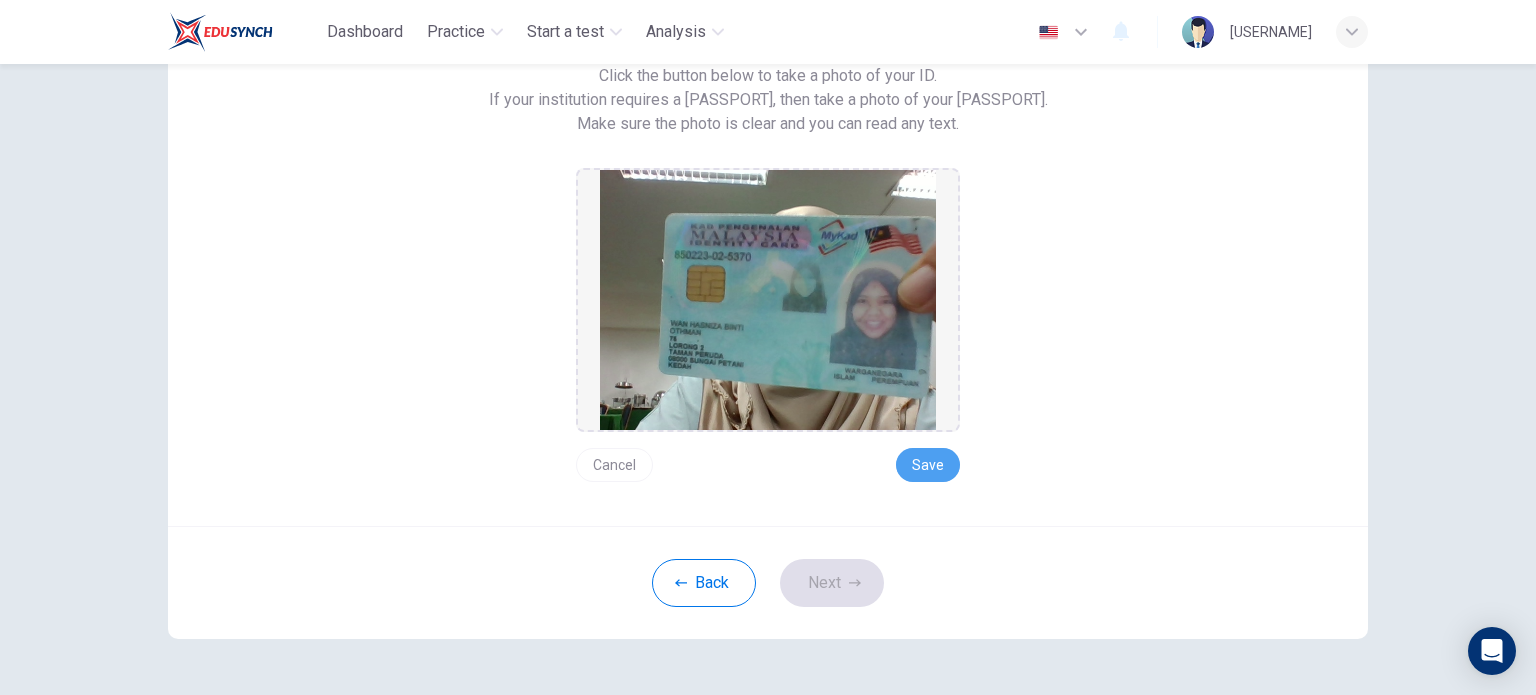 click on "Save" at bounding box center [928, 465] 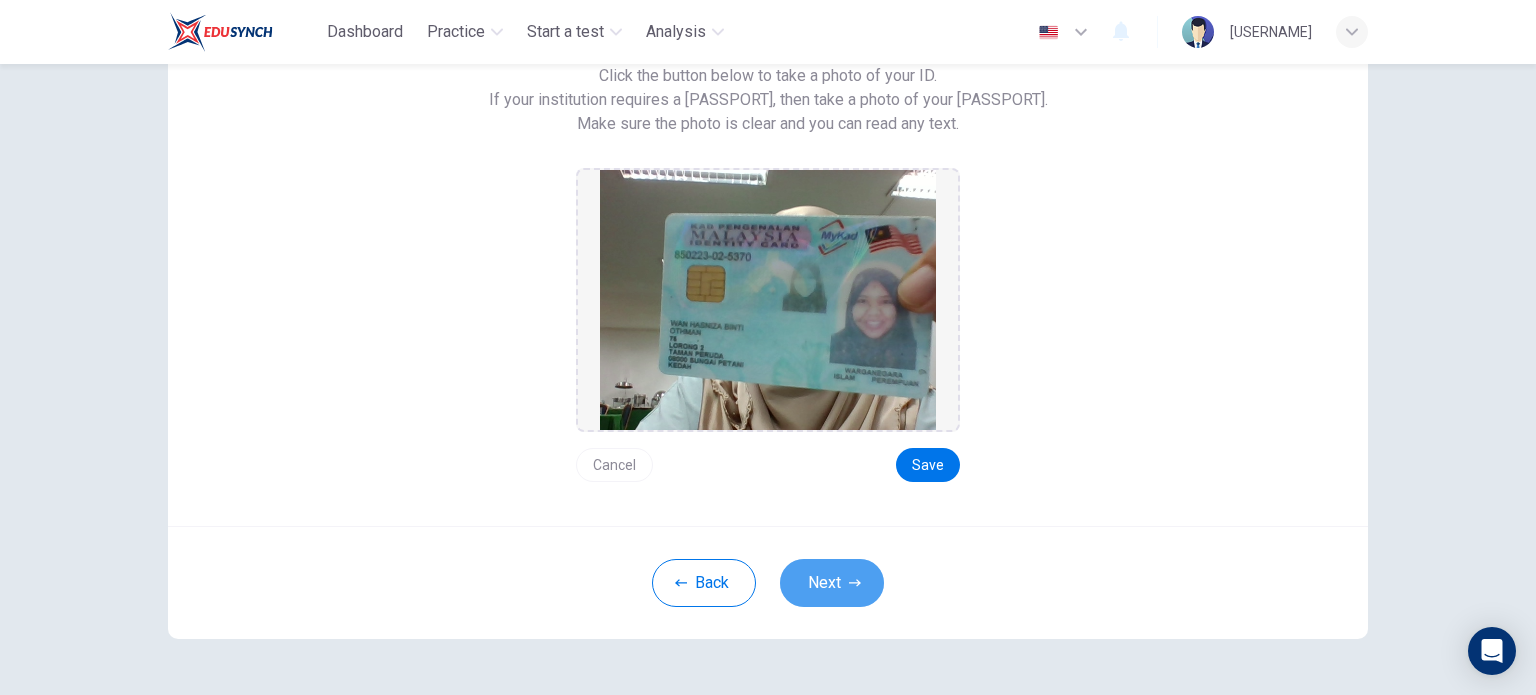 click on "Next" at bounding box center (832, 583) 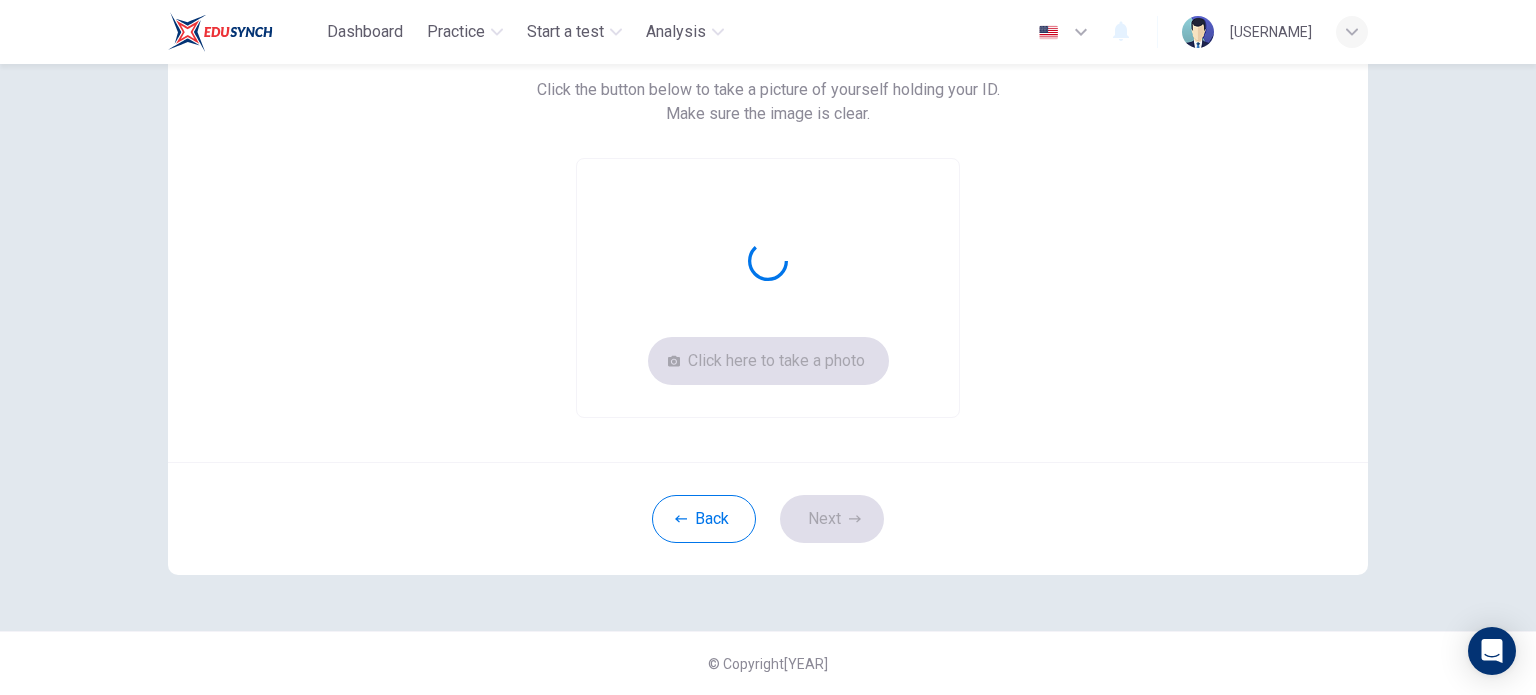 scroll, scrollTop: 169, scrollLeft: 0, axis: vertical 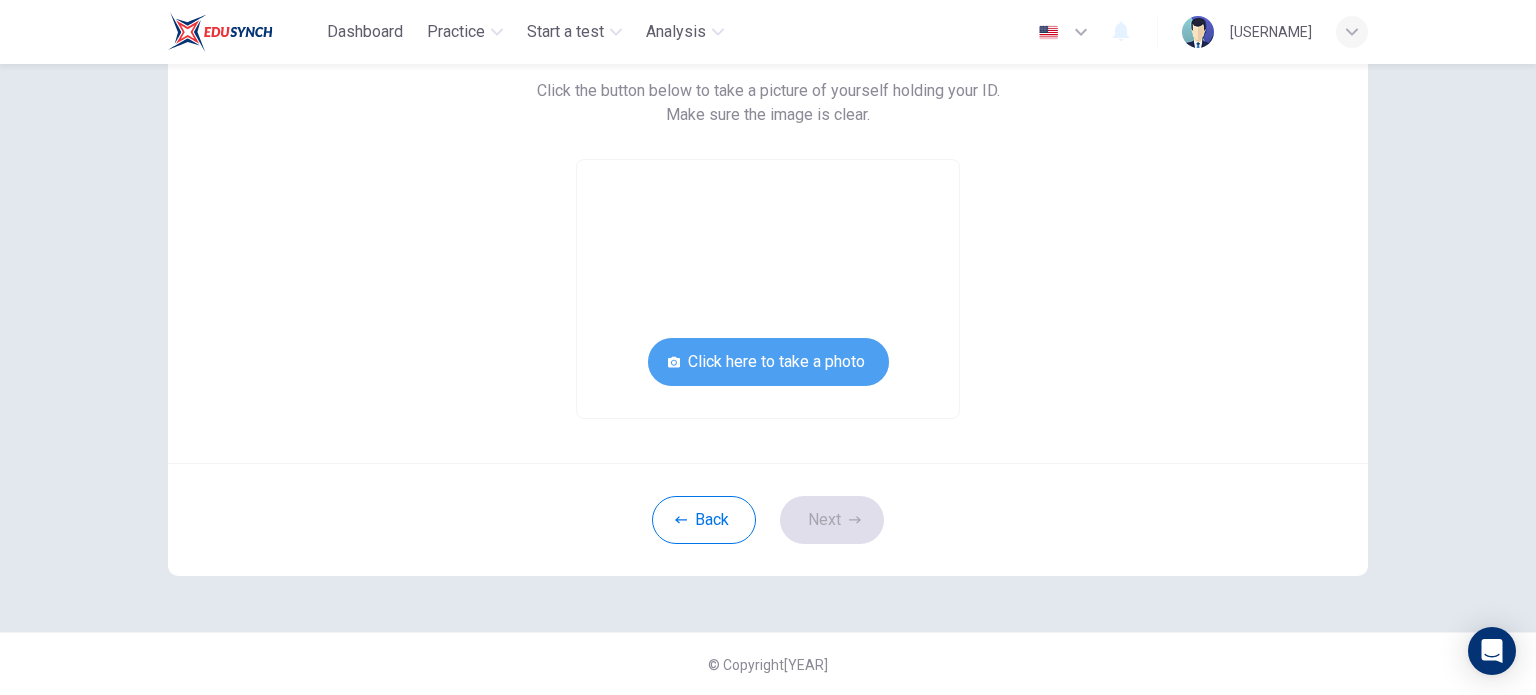 click on "Click here to take a photo" at bounding box center [768, 362] 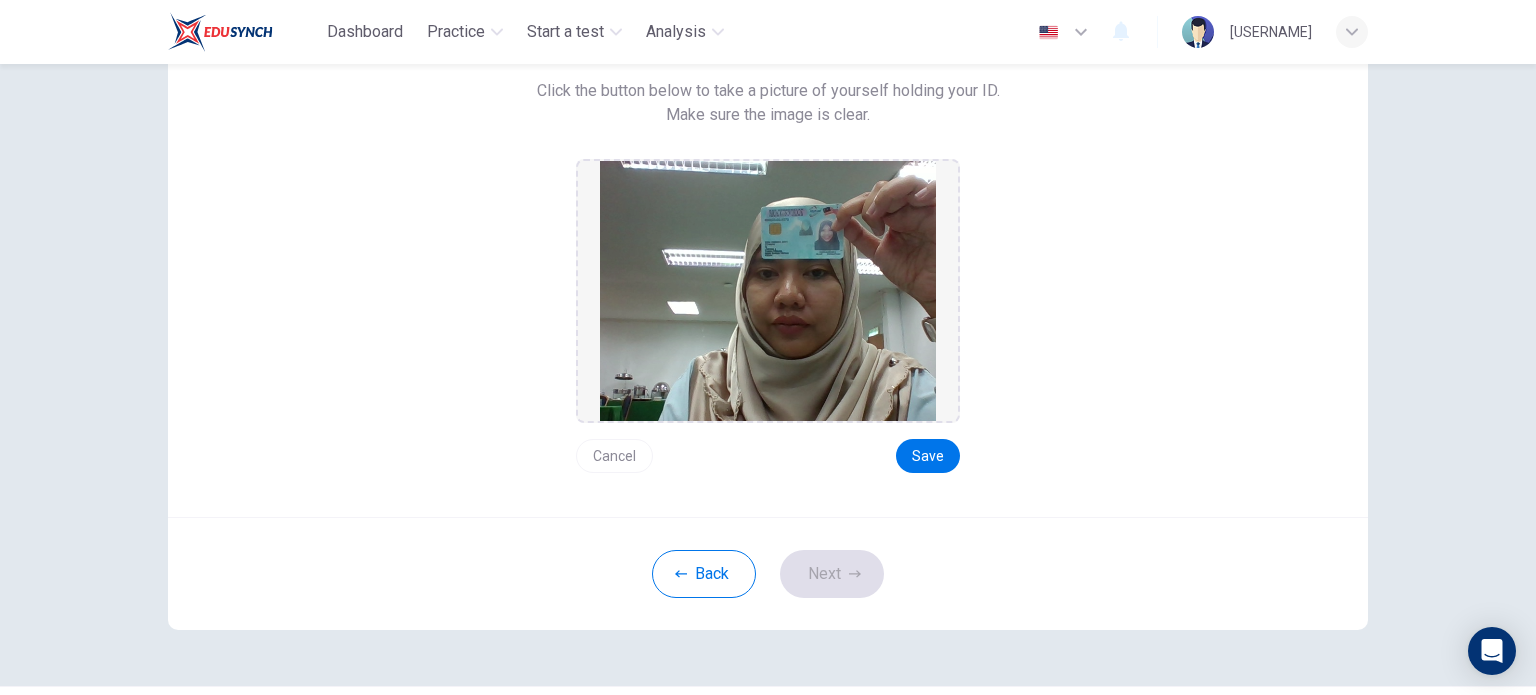 click on "Save" at bounding box center [928, 456] 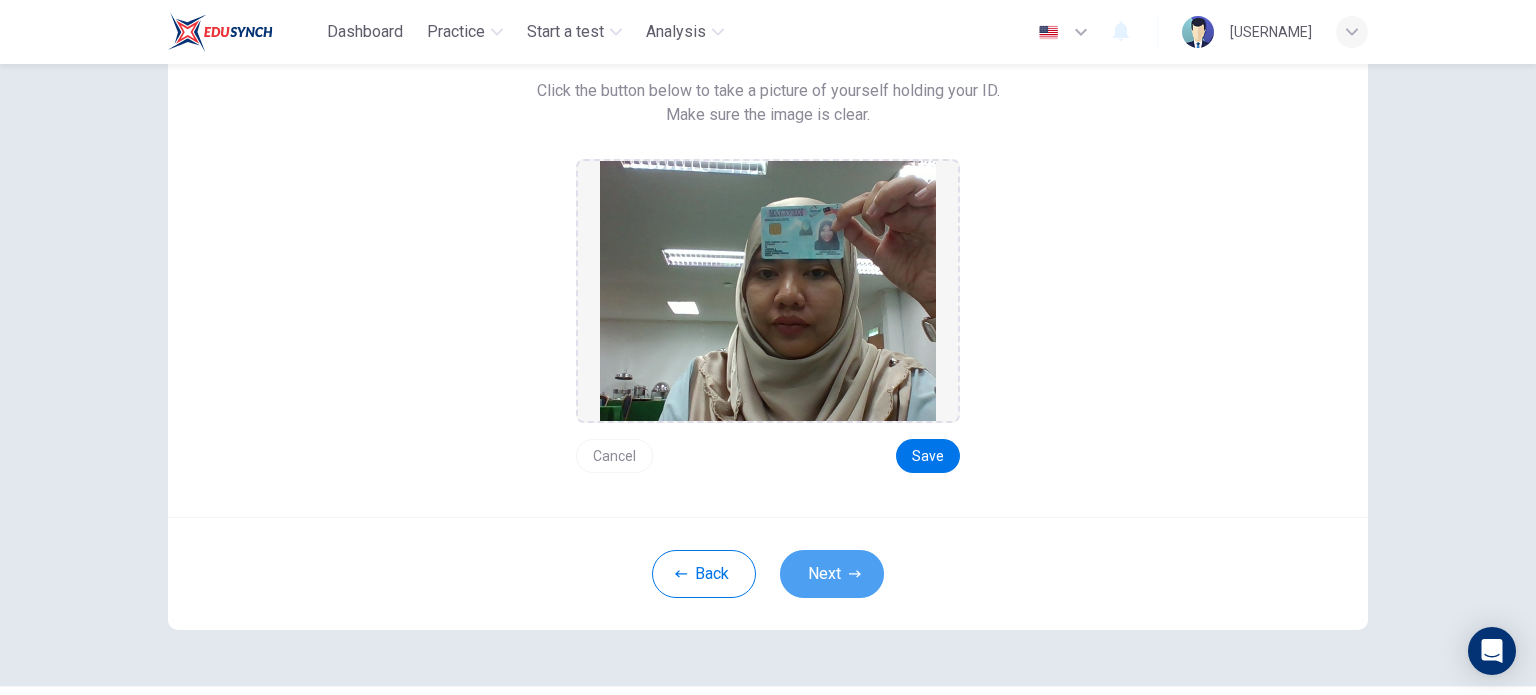 click on "Next" at bounding box center (832, 574) 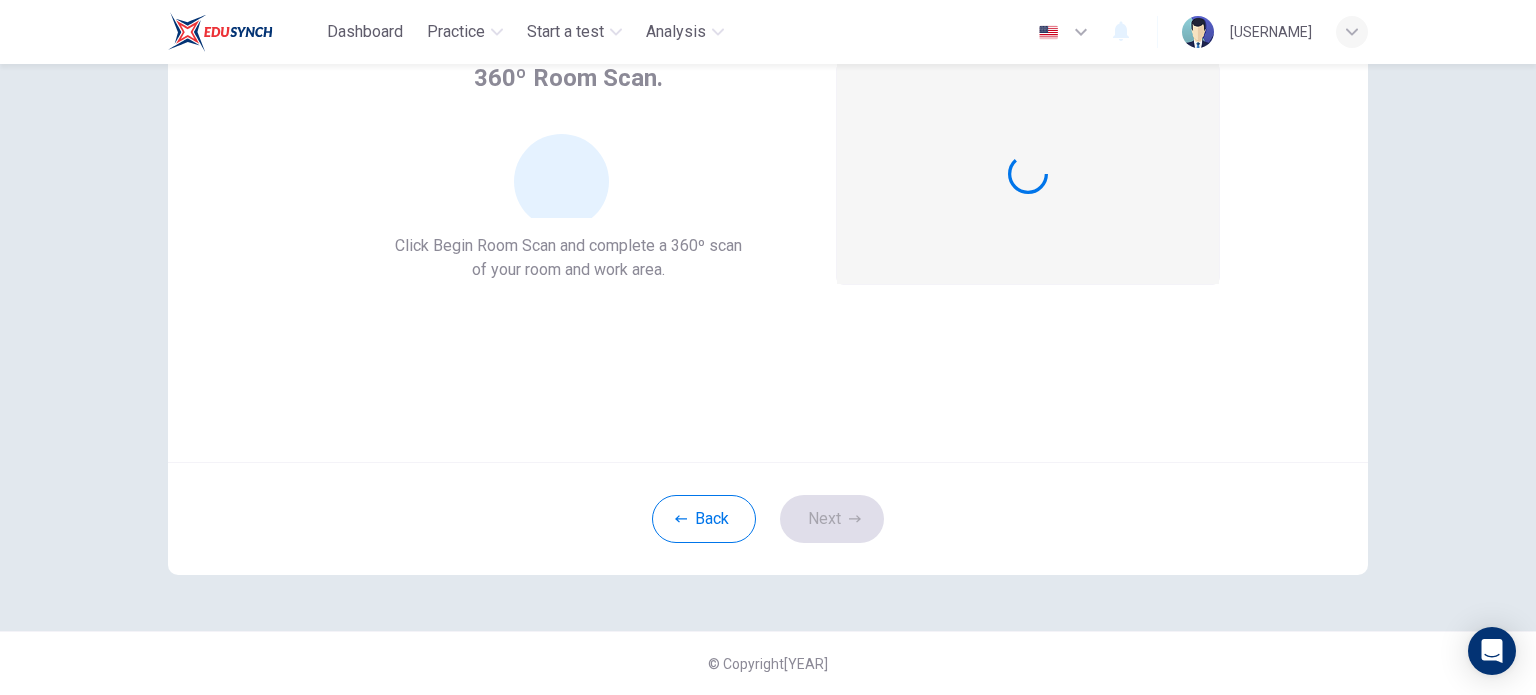 scroll, scrollTop: 137, scrollLeft: 0, axis: vertical 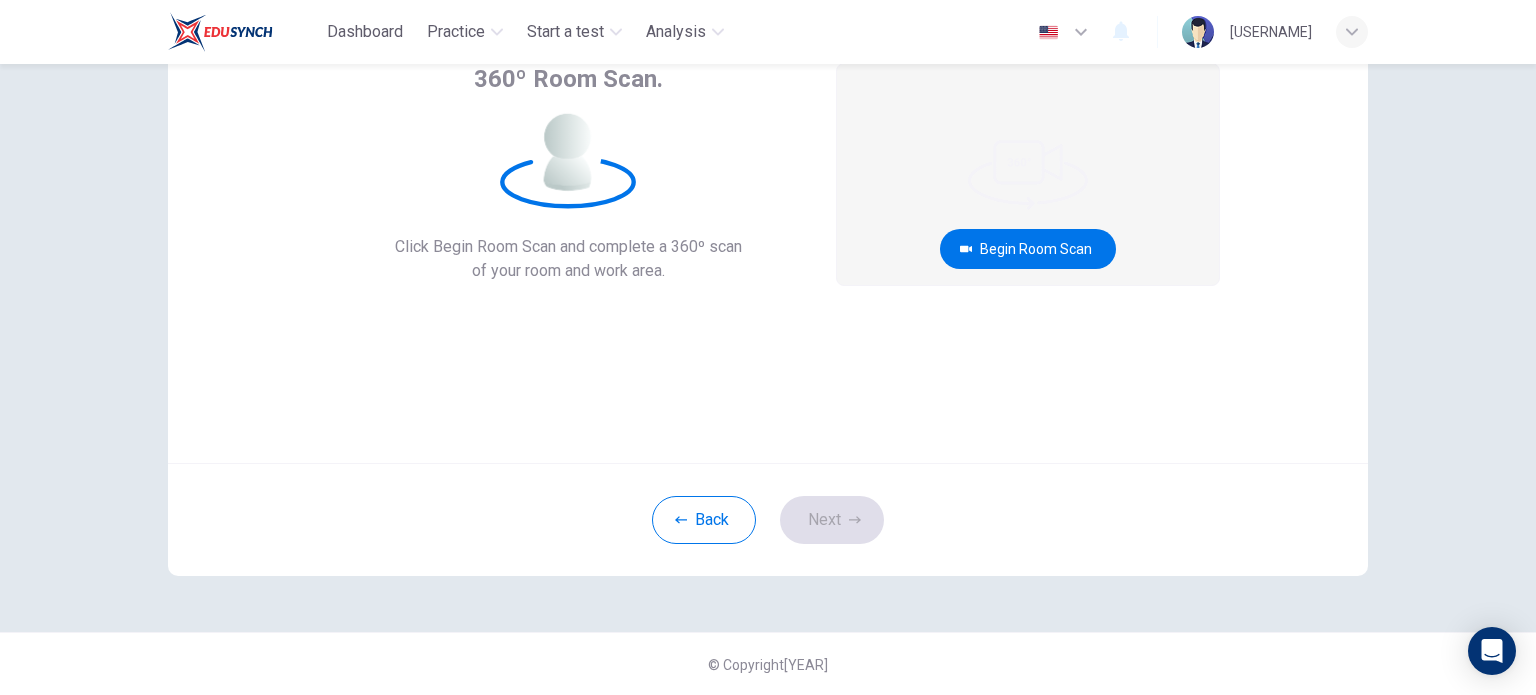 click on "Begin Room Scan" at bounding box center (1028, 249) 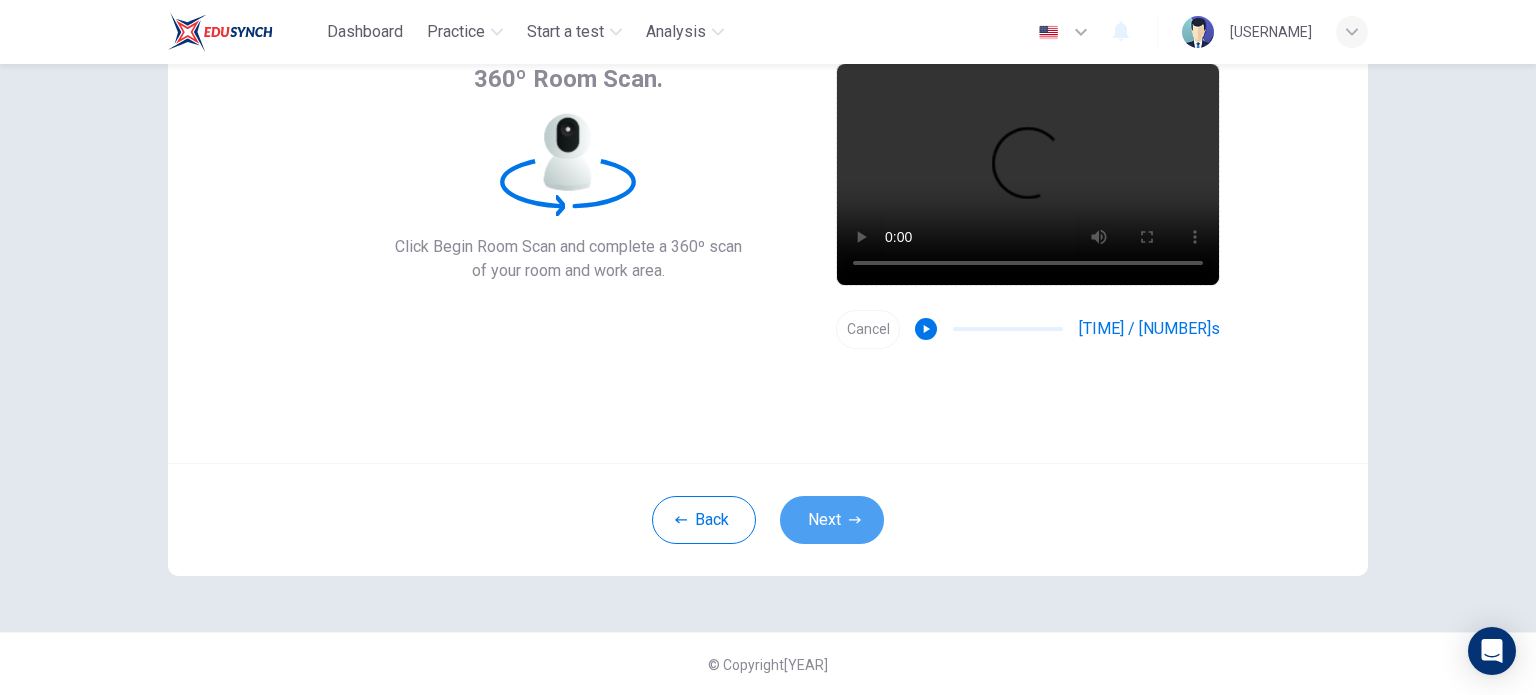 click on "Next" at bounding box center (832, 520) 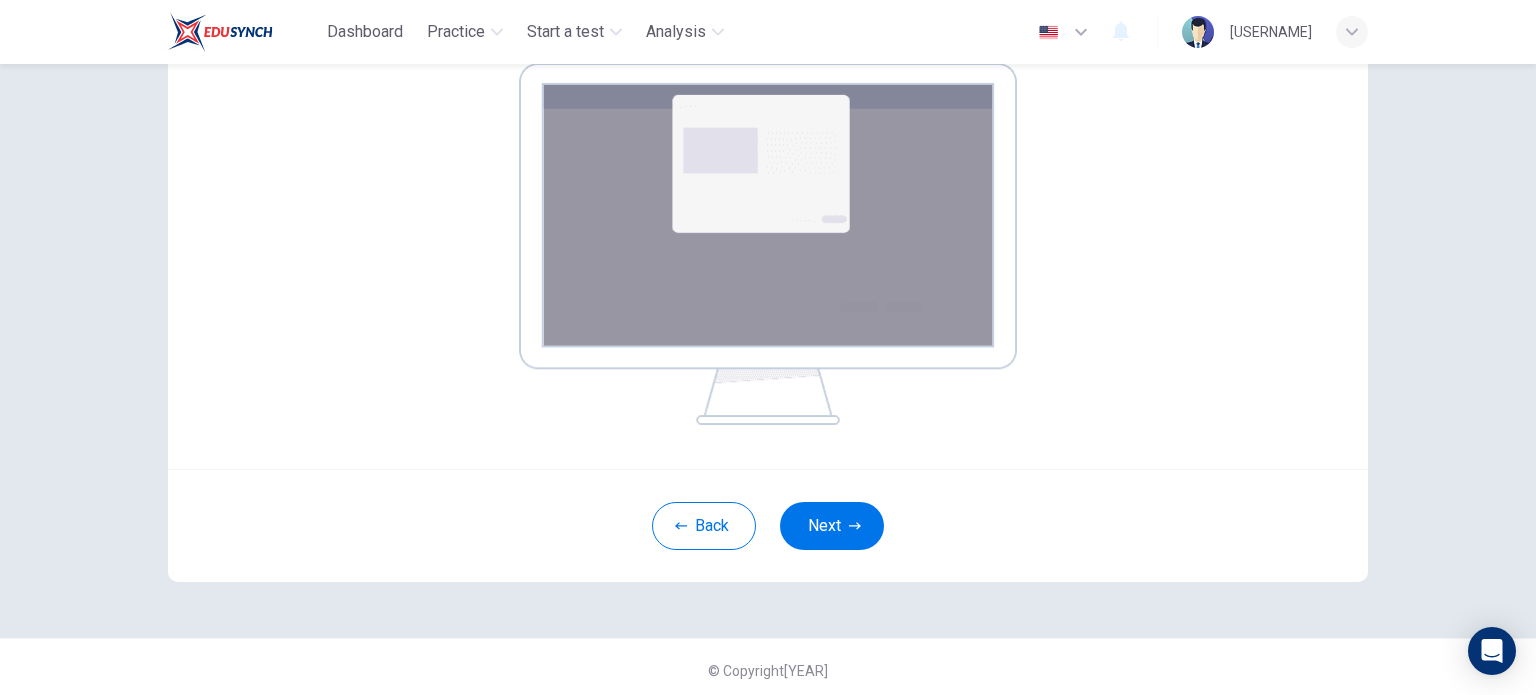scroll, scrollTop: 343, scrollLeft: 0, axis: vertical 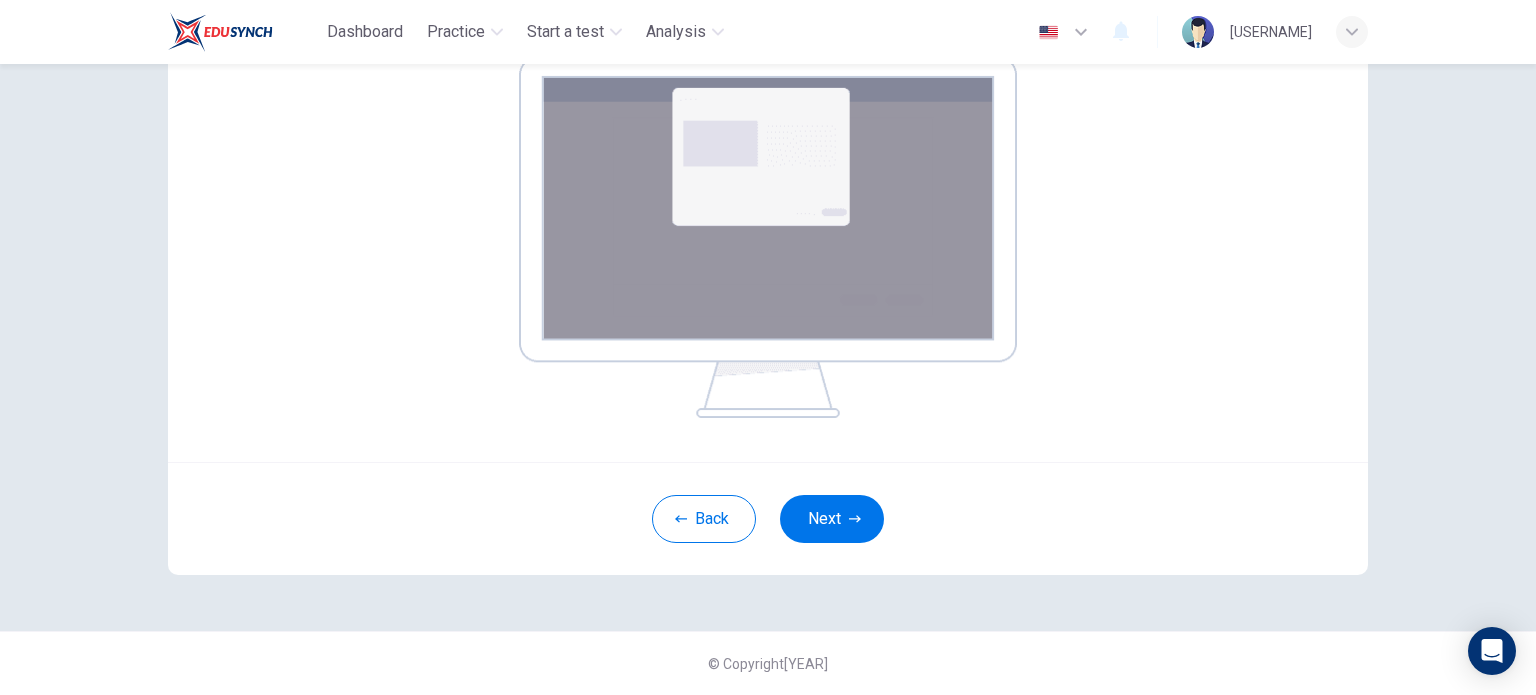 click at bounding box center (855, 519) 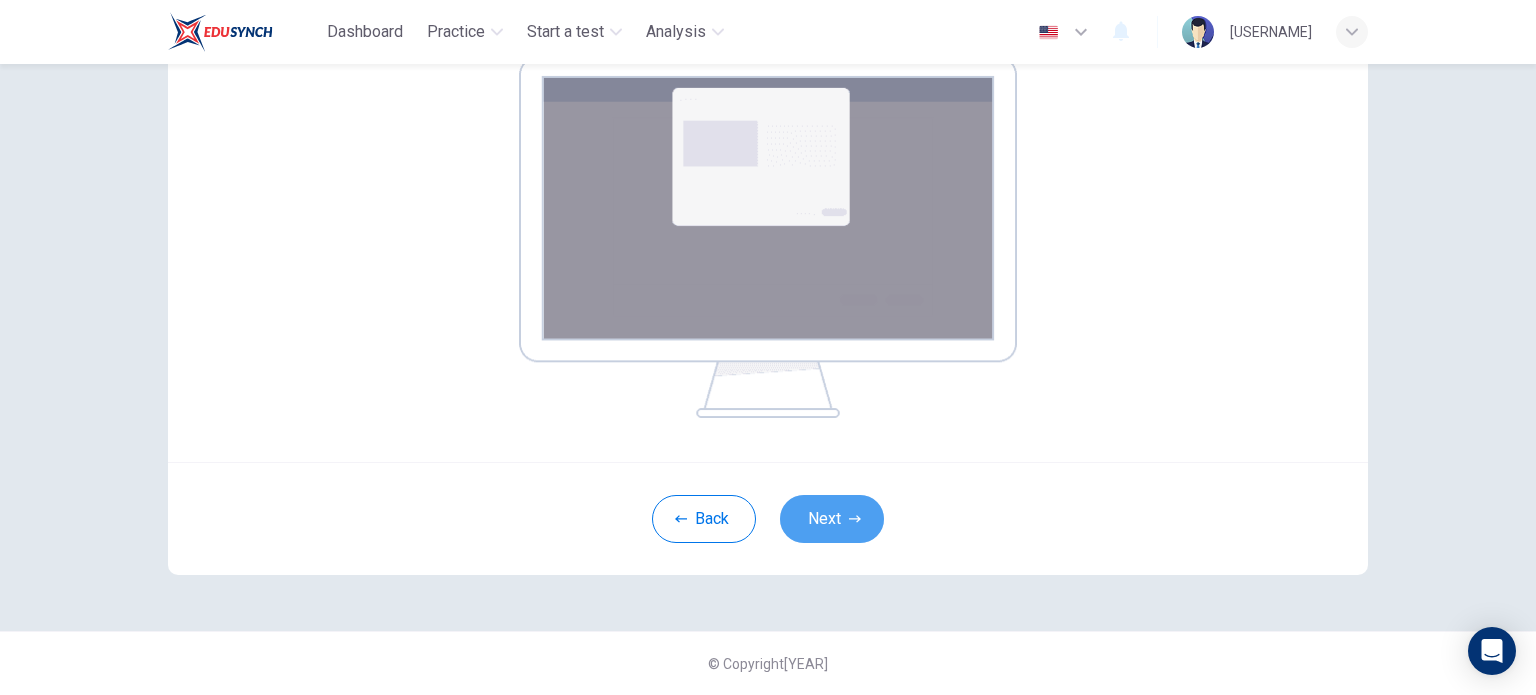 click on "Next" at bounding box center (832, 519) 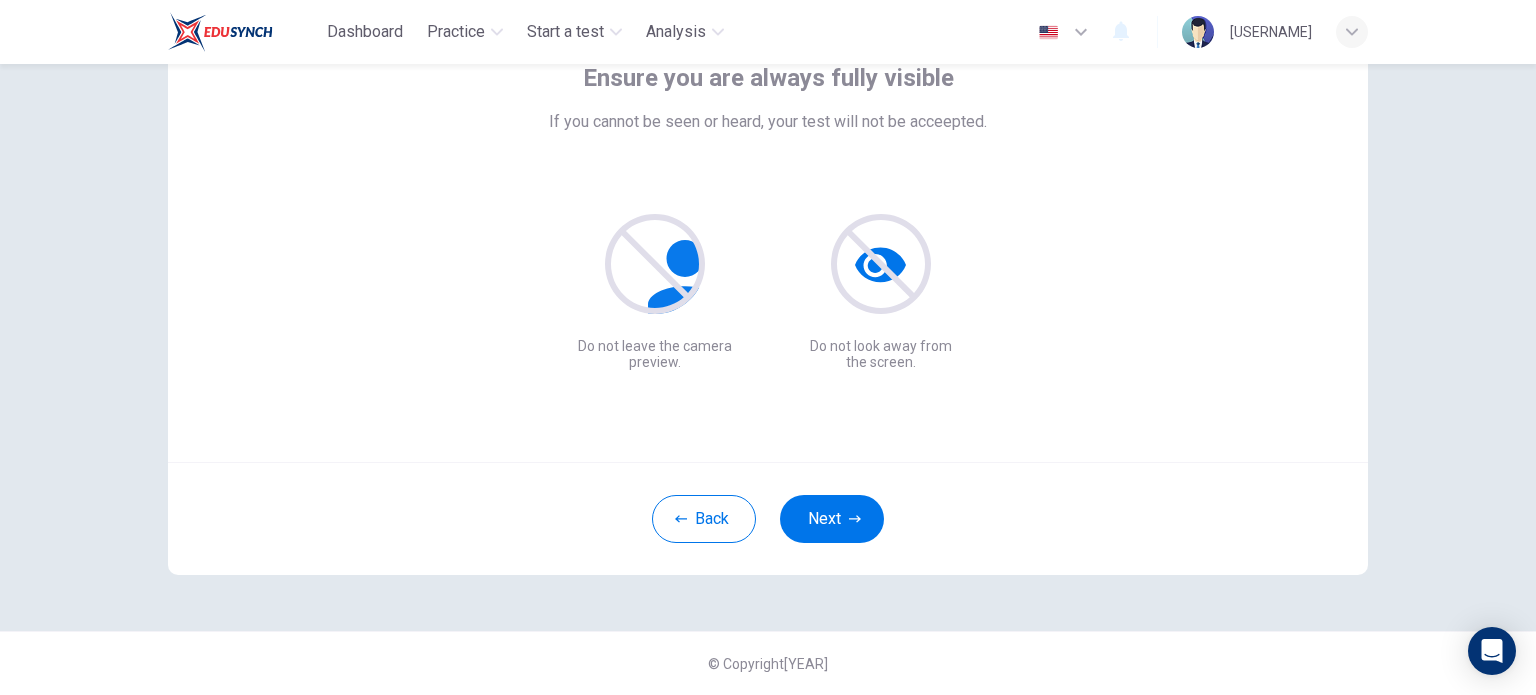 scroll, scrollTop: 137, scrollLeft: 0, axis: vertical 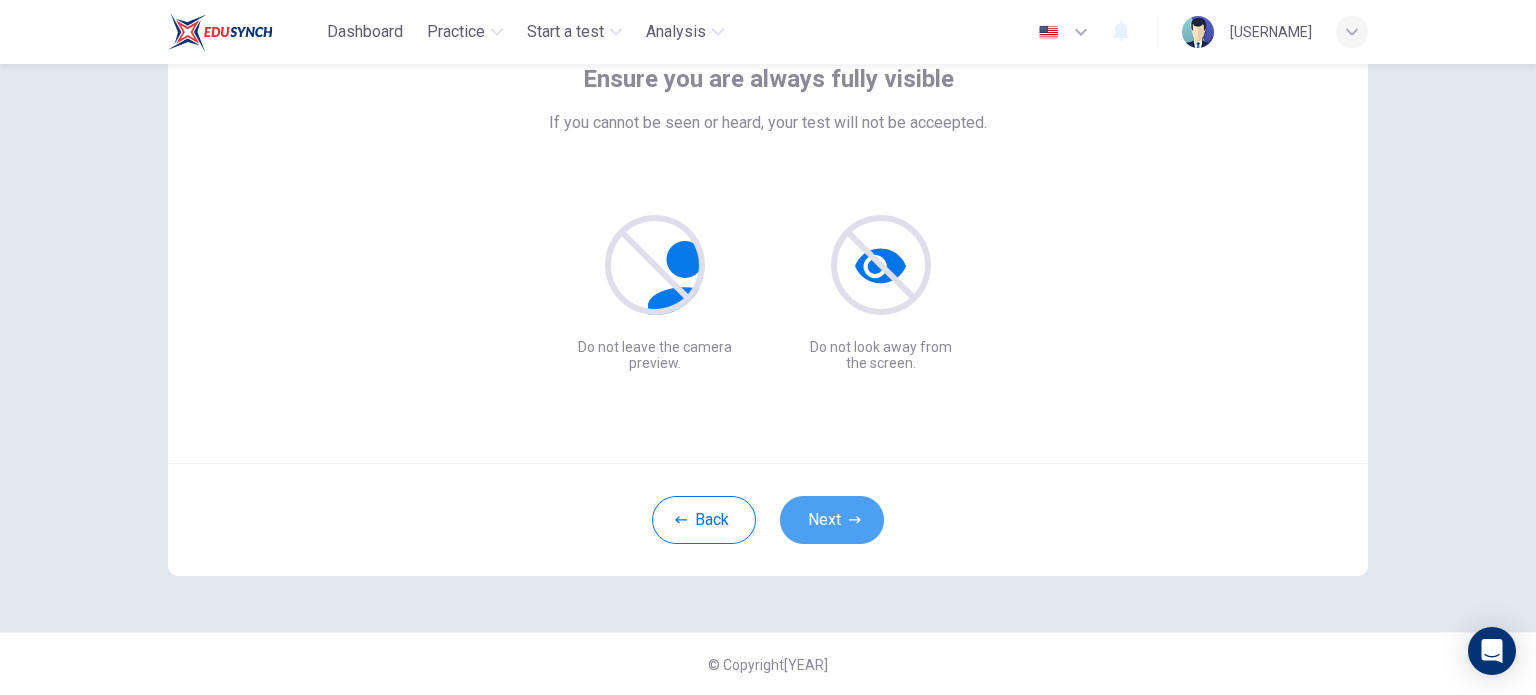 click on "Next" at bounding box center (832, 520) 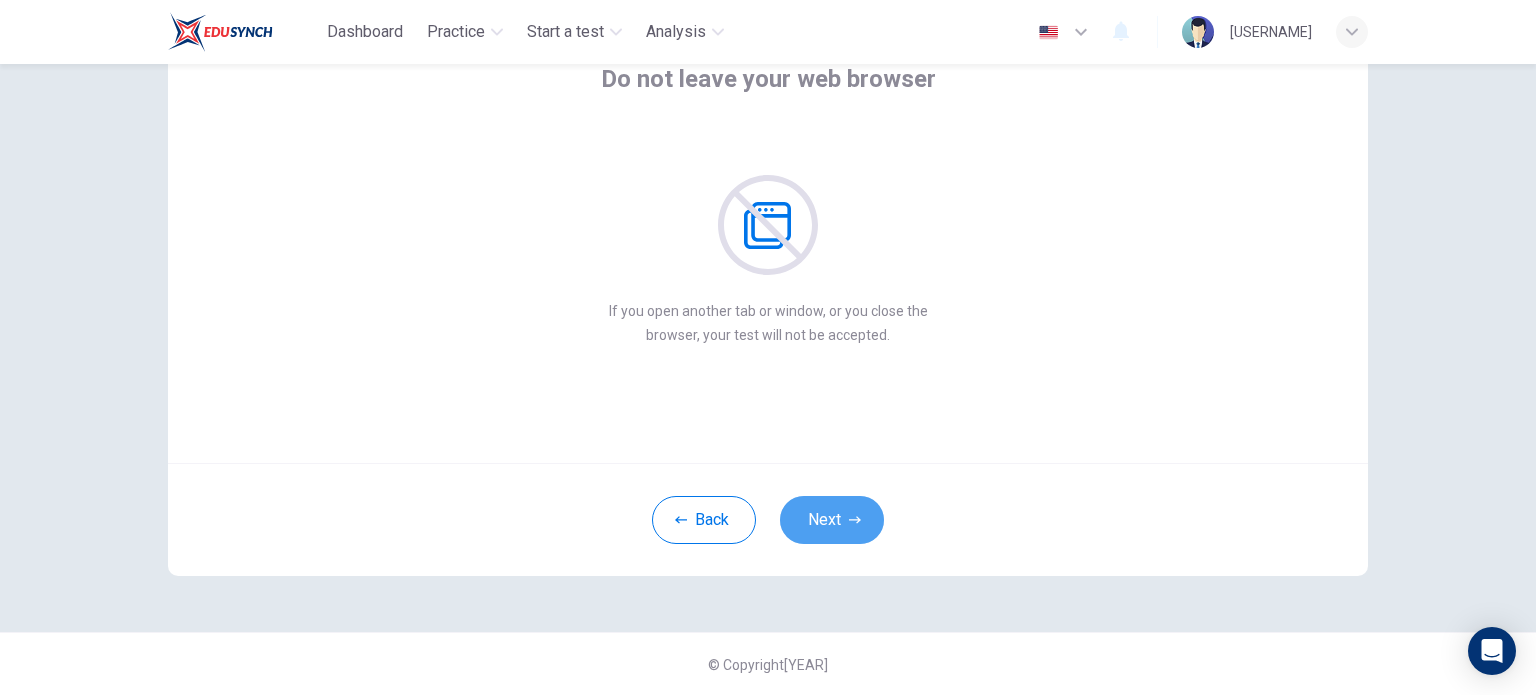 click on "Next" at bounding box center (832, 520) 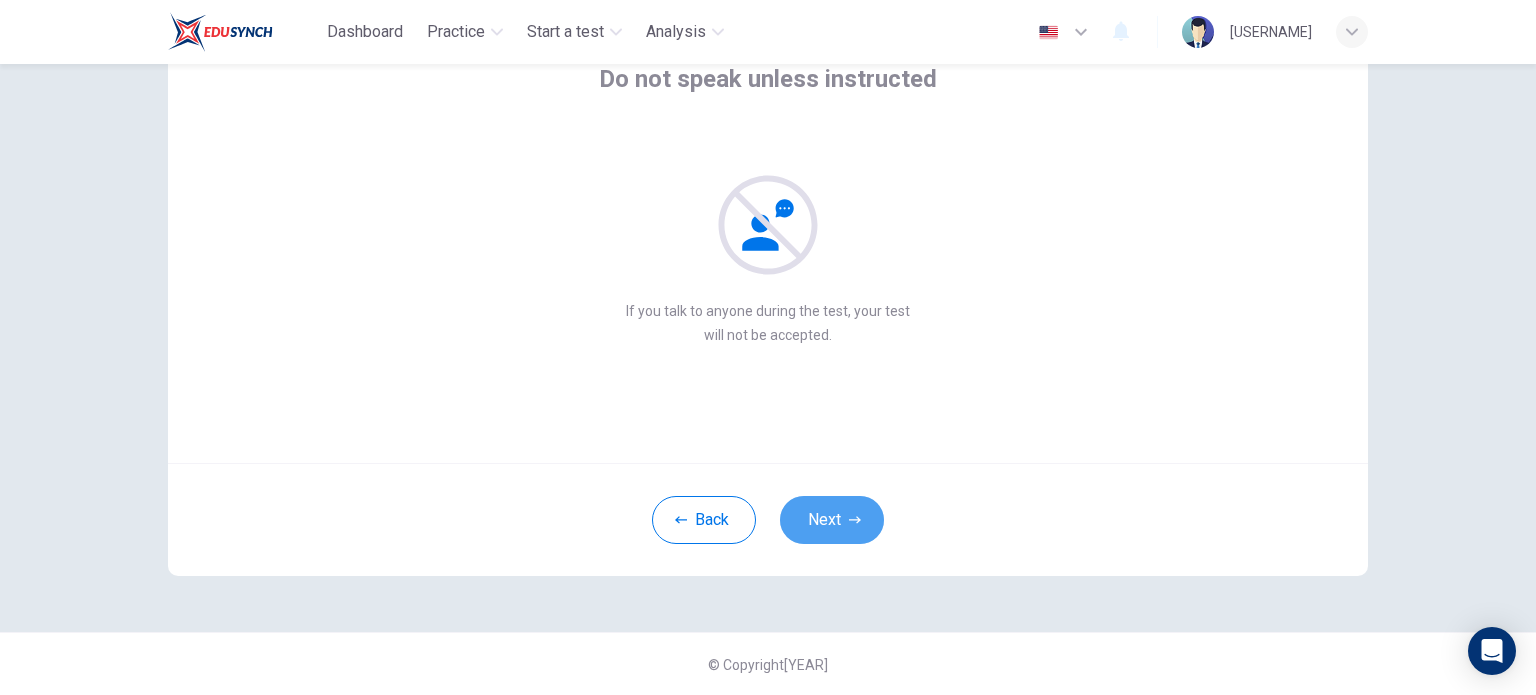 click on "Next" at bounding box center (832, 520) 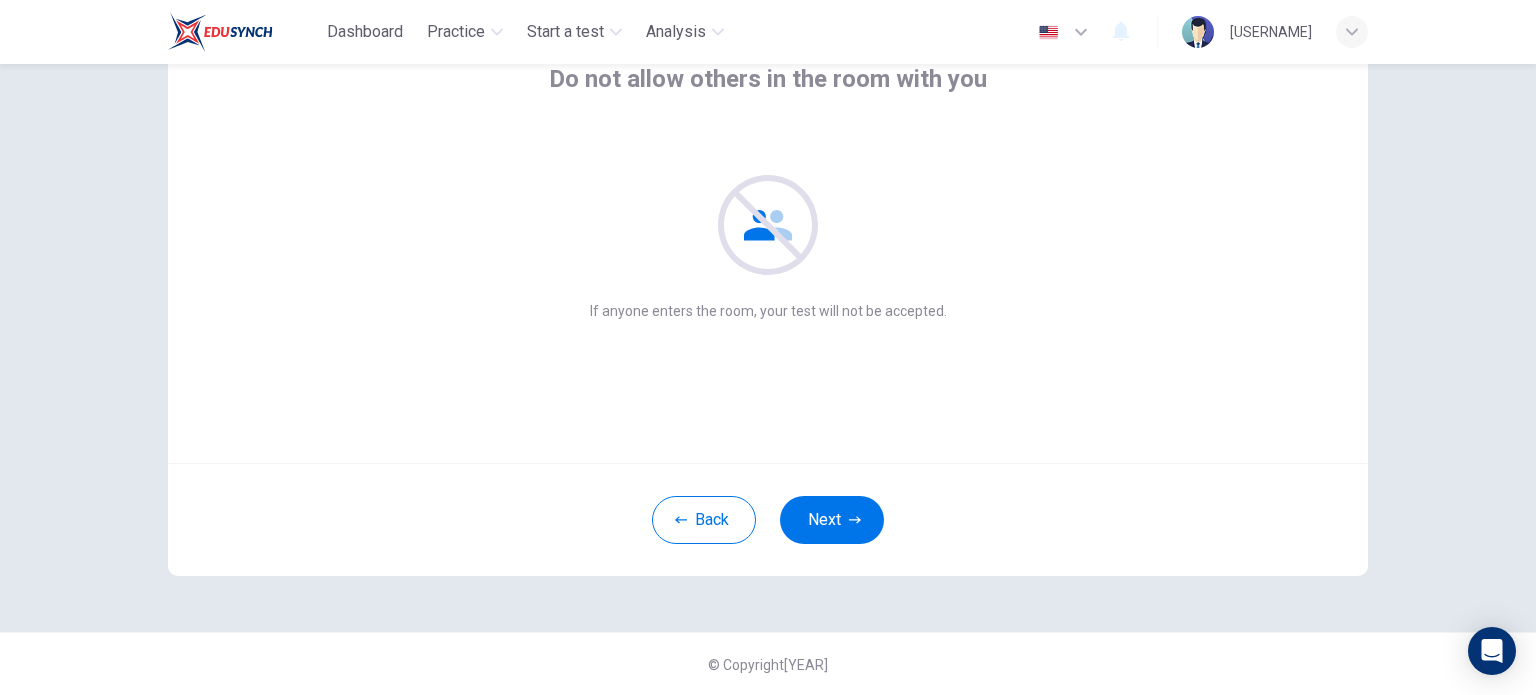 click on "Next" at bounding box center [832, 520] 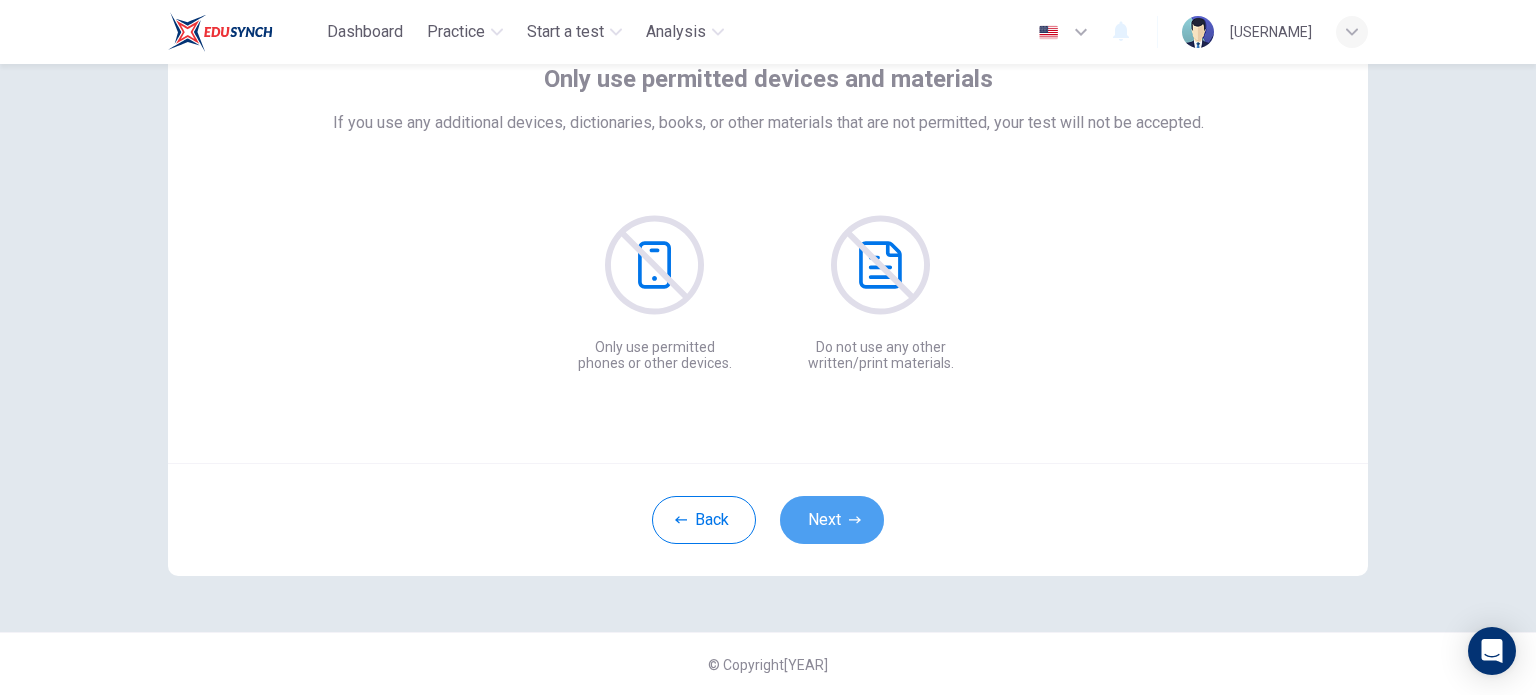 click on "Next" at bounding box center [832, 520] 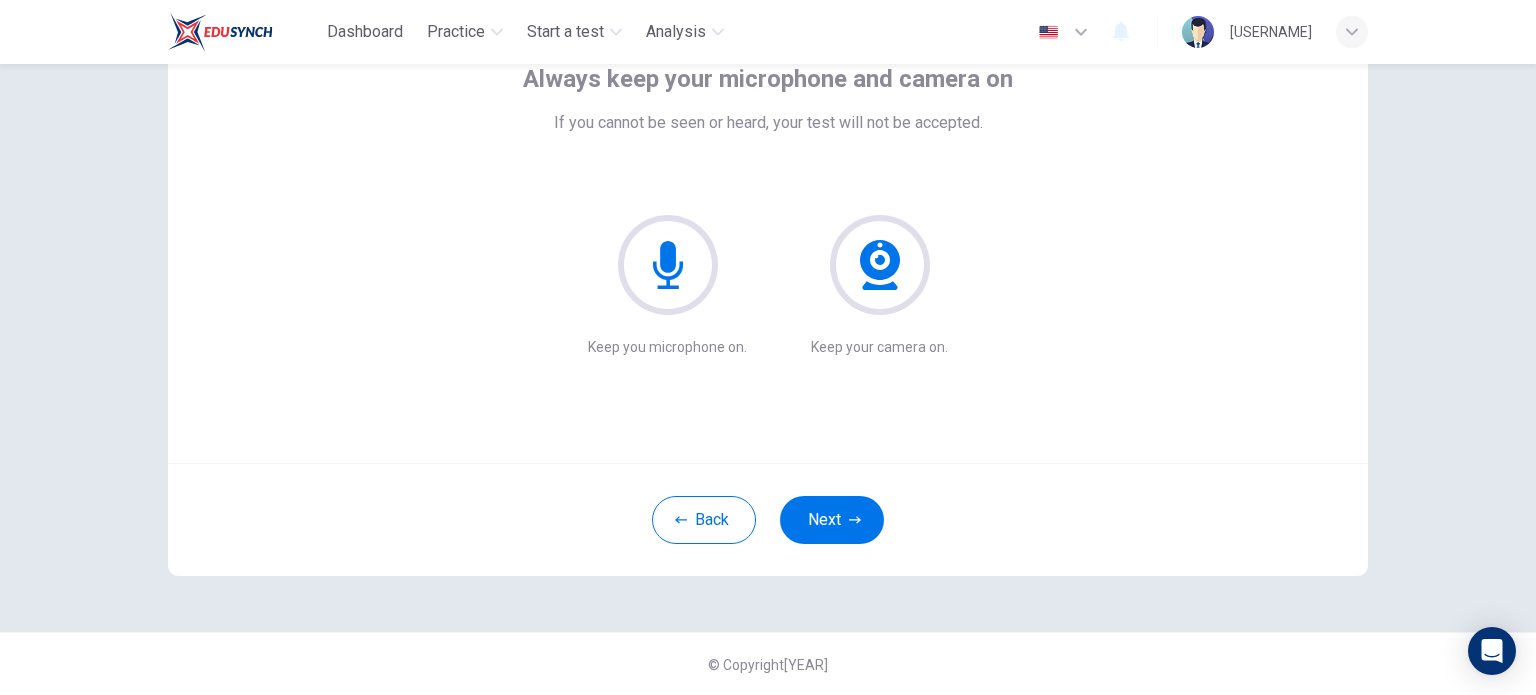 click on "Next" at bounding box center (832, 520) 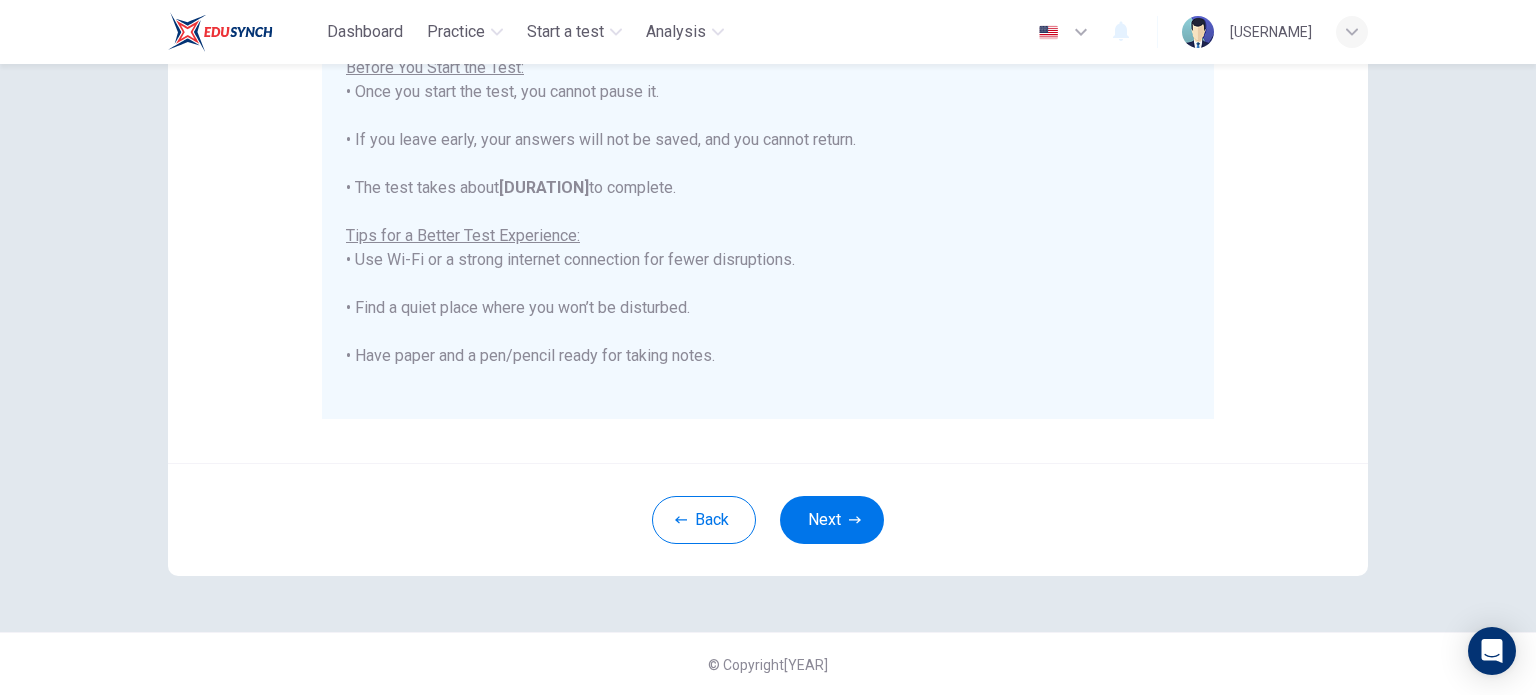 click at bounding box center [855, 519] 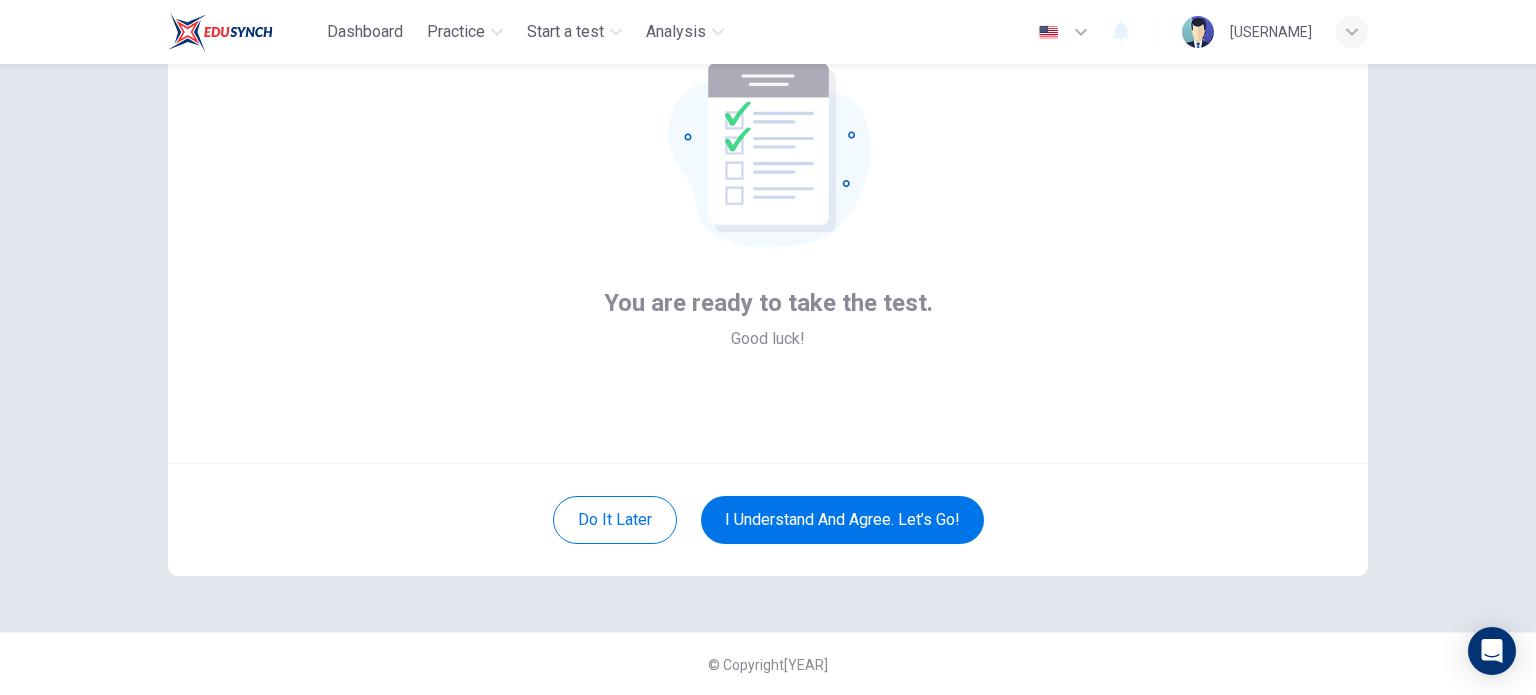 click on "I understand and agree. Let’s go!" at bounding box center [842, 520] 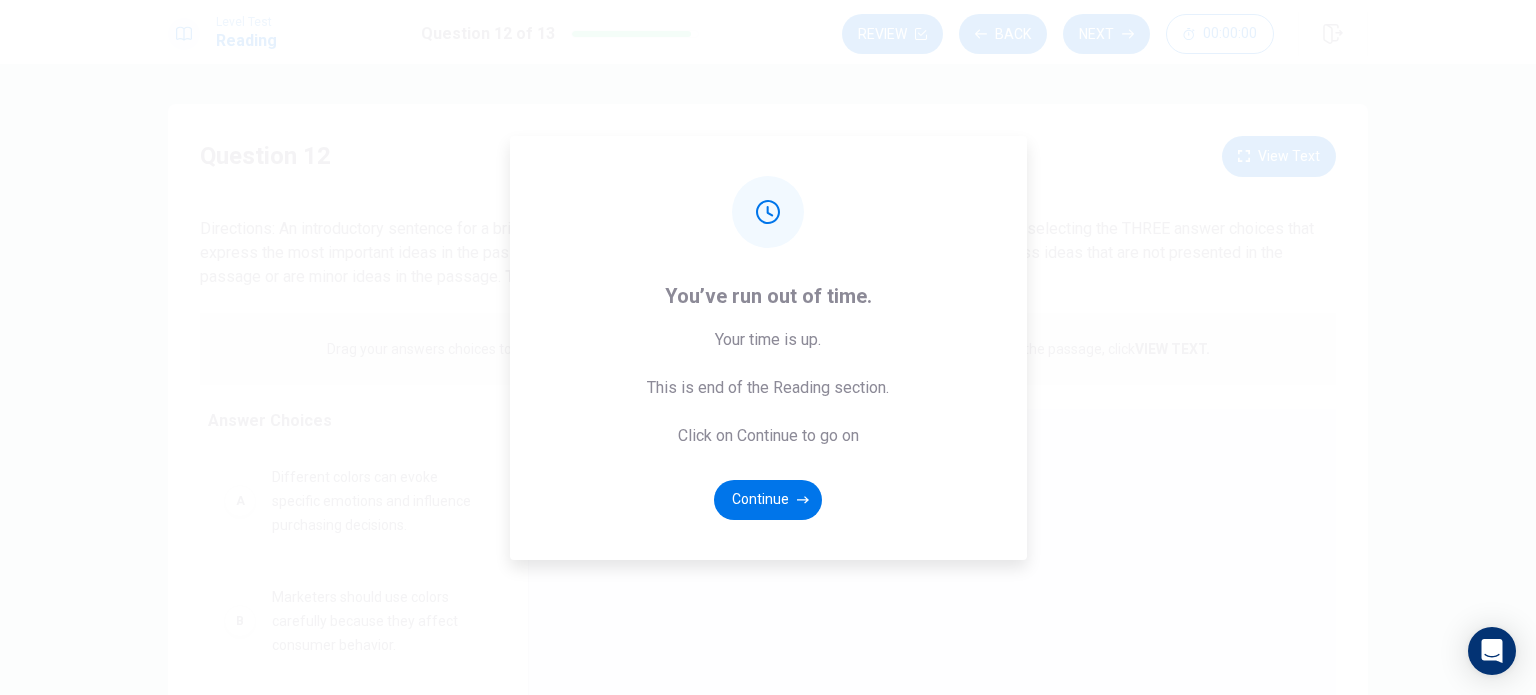 click at bounding box center (803, 499) 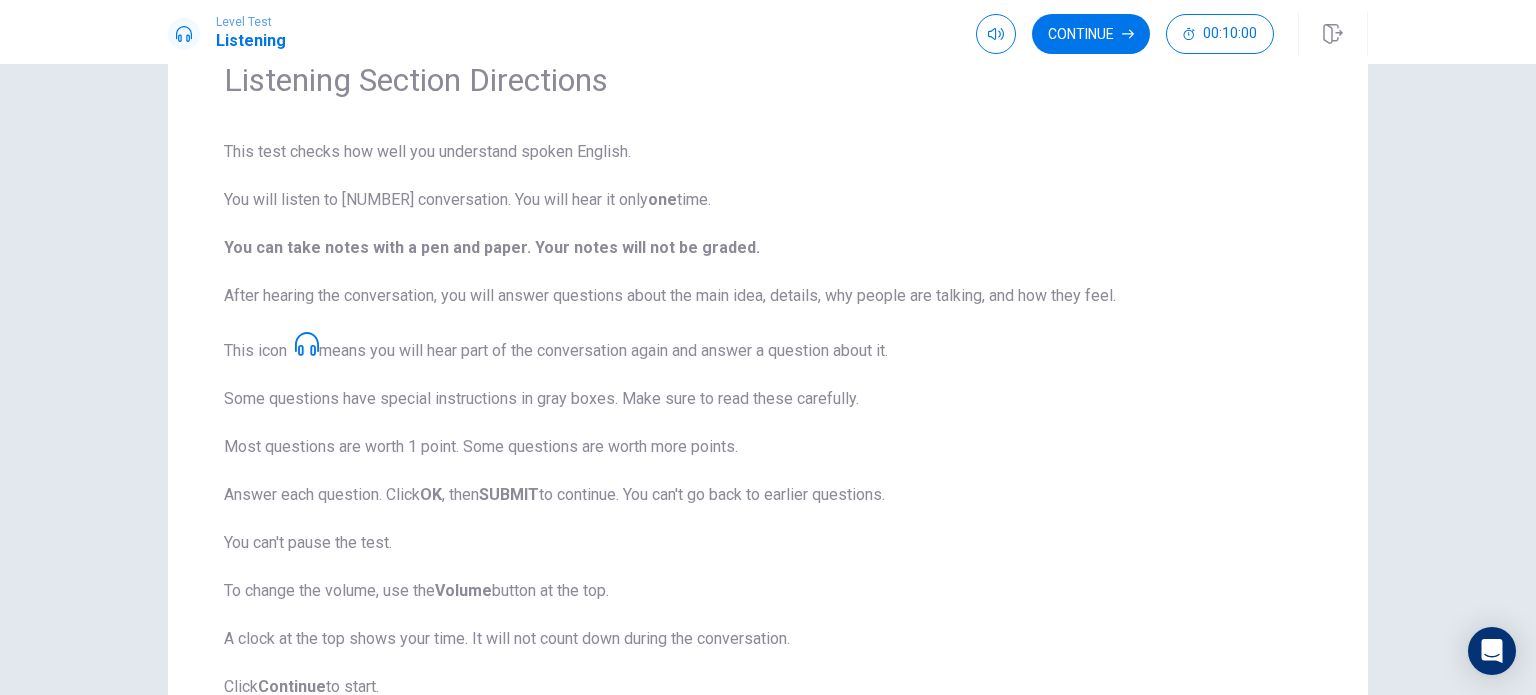 scroll, scrollTop: 103, scrollLeft: 0, axis: vertical 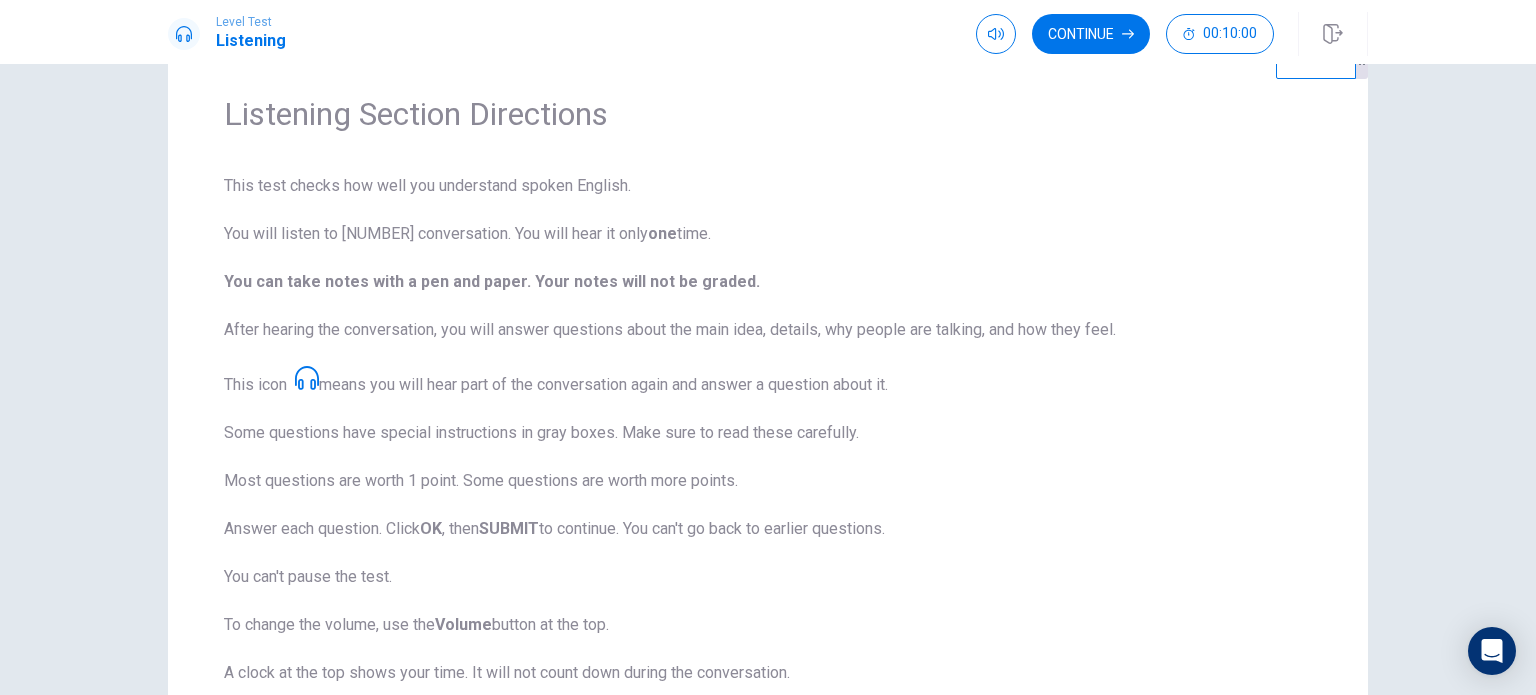 click on "Continue" at bounding box center [1091, 34] 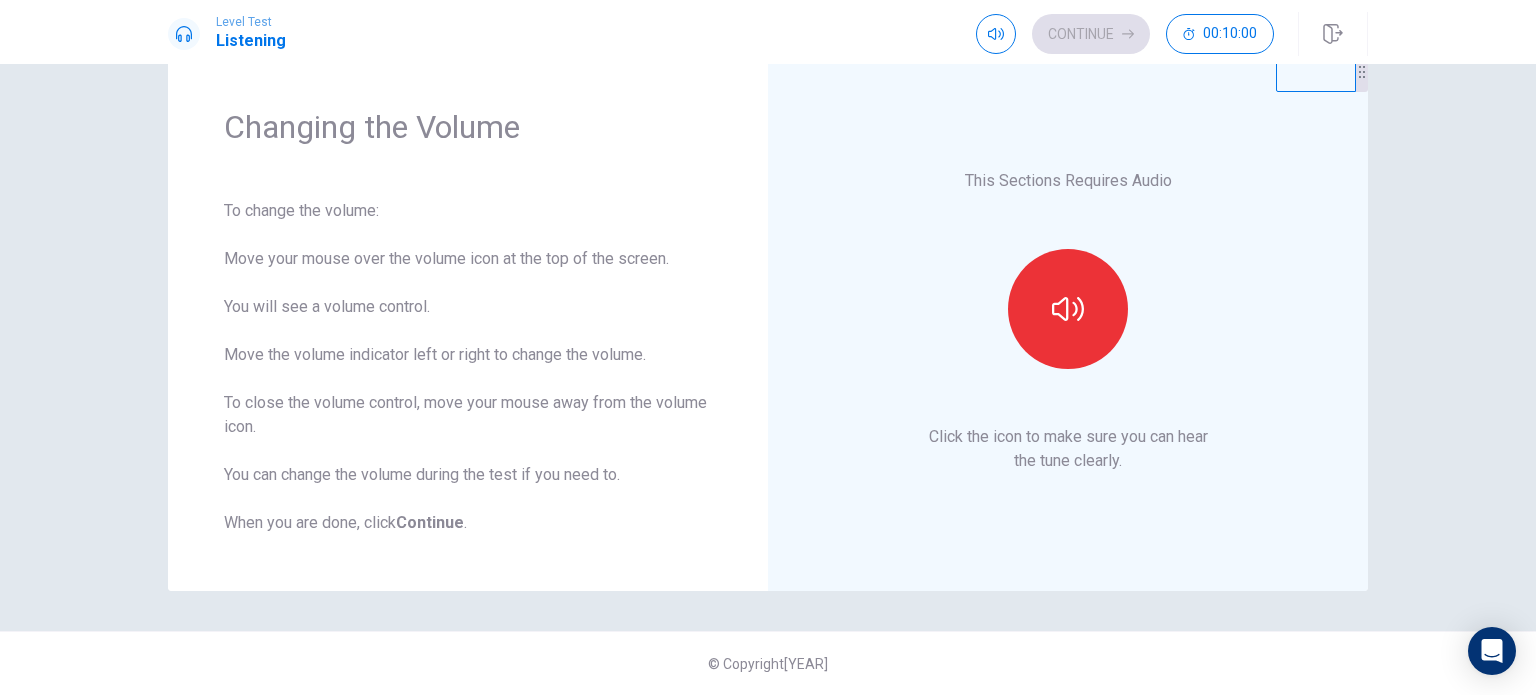 scroll, scrollTop: 52, scrollLeft: 0, axis: vertical 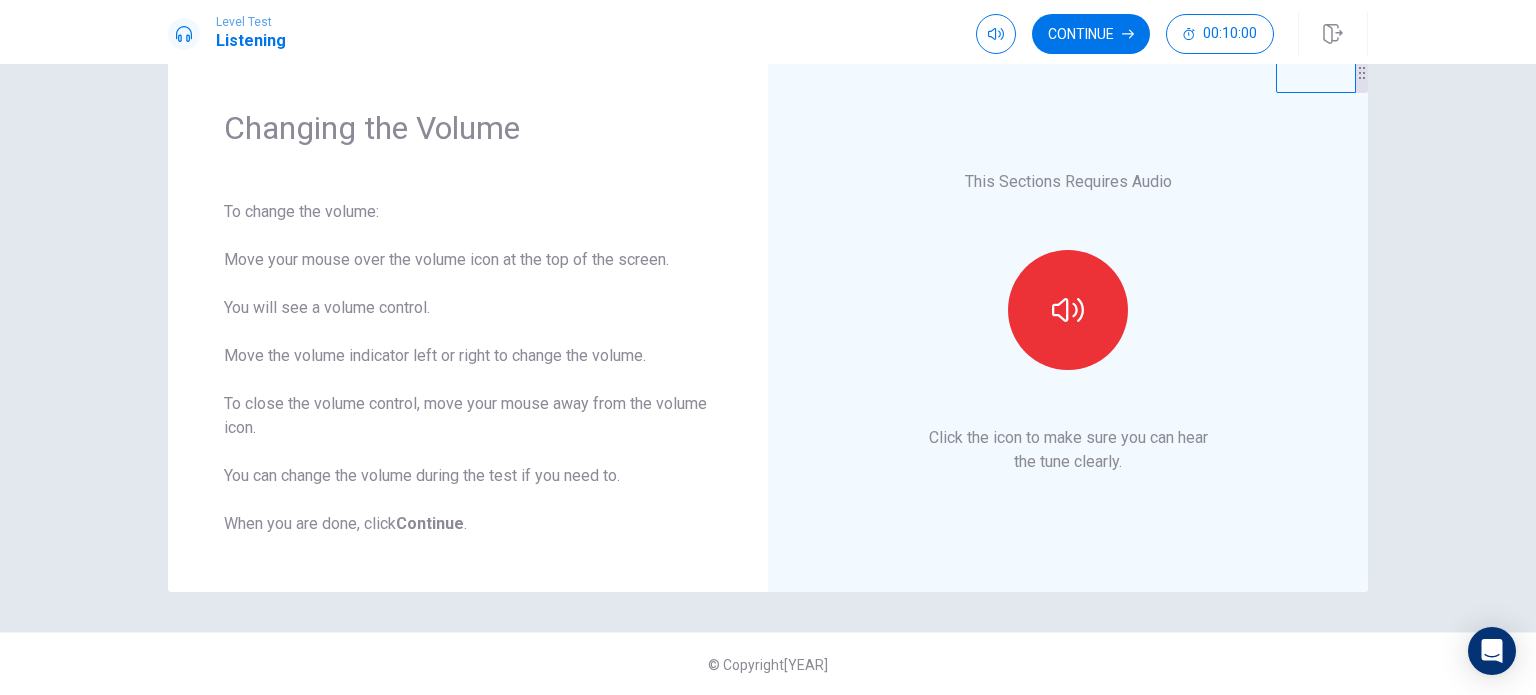click at bounding box center [1068, 310] 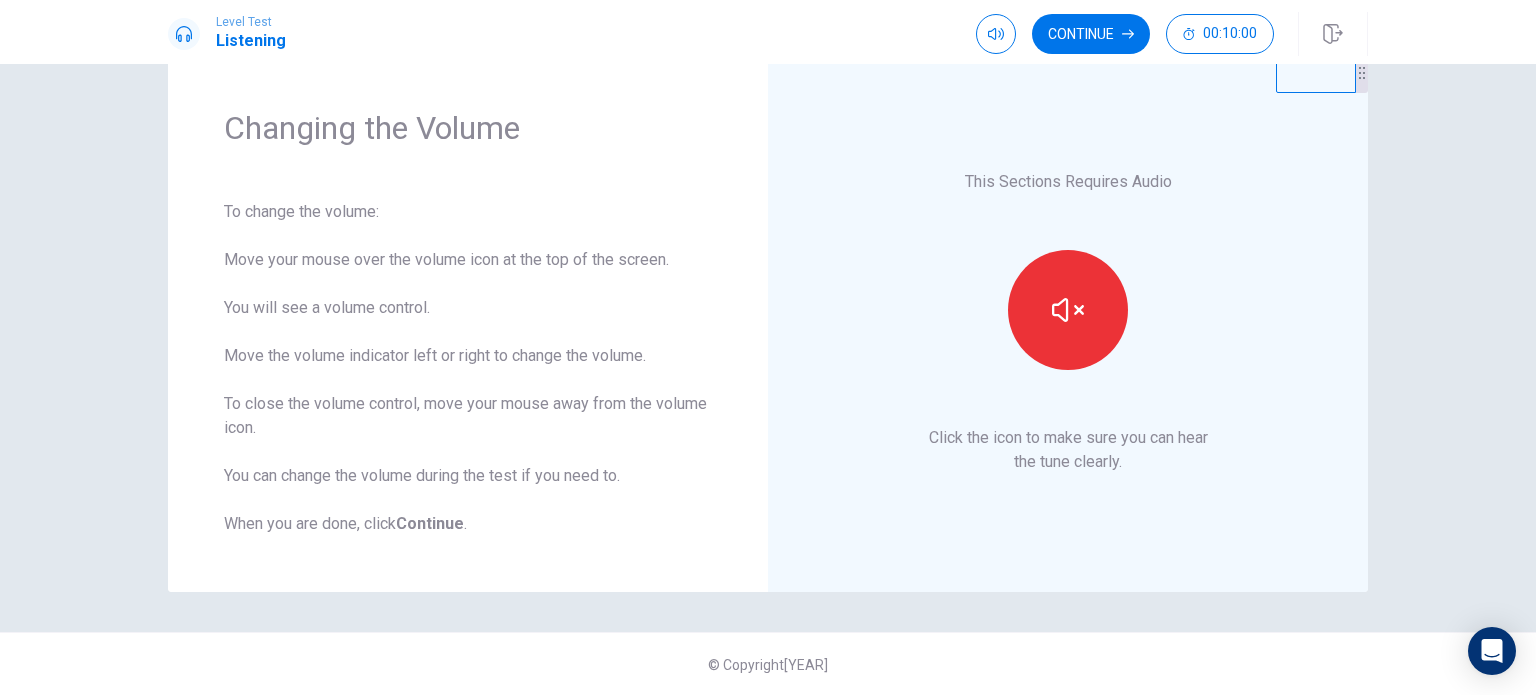 click at bounding box center [1068, 310] 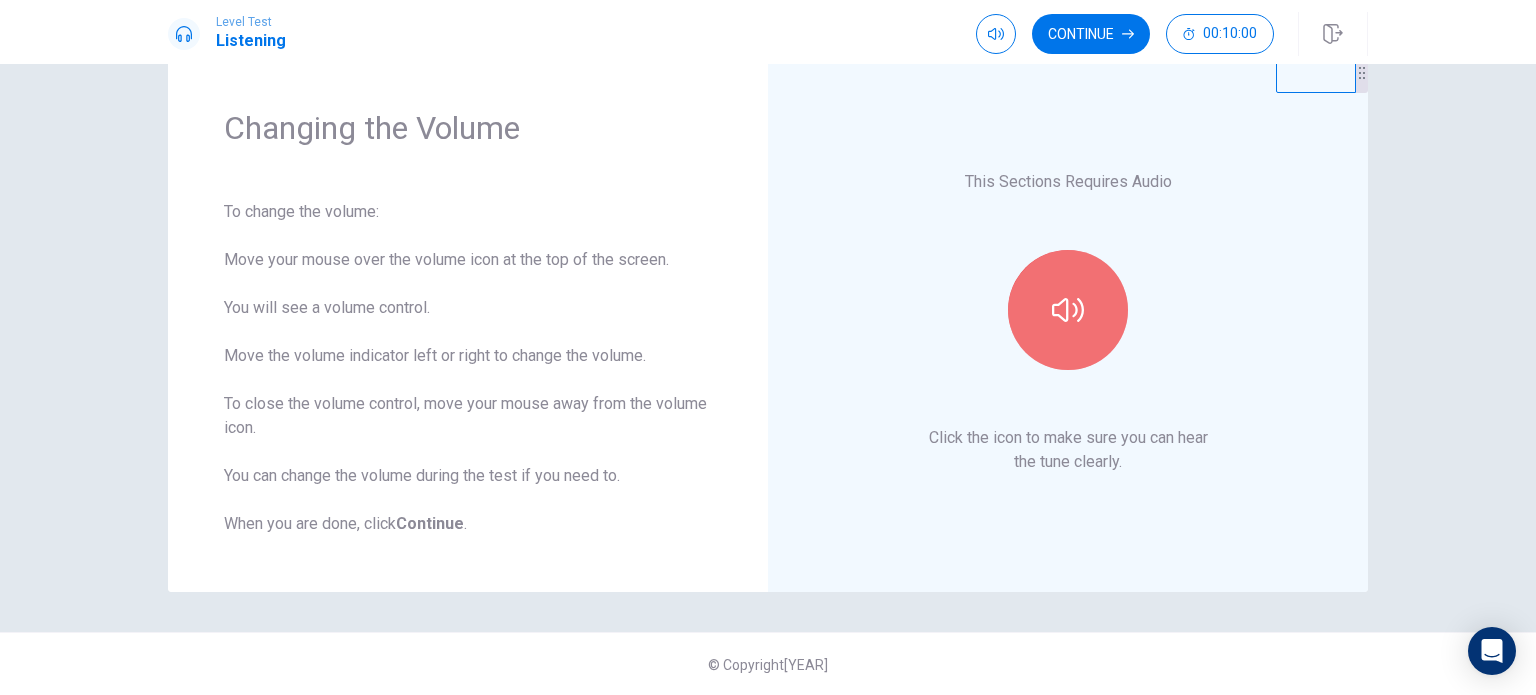click at bounding box center [1068, 310] 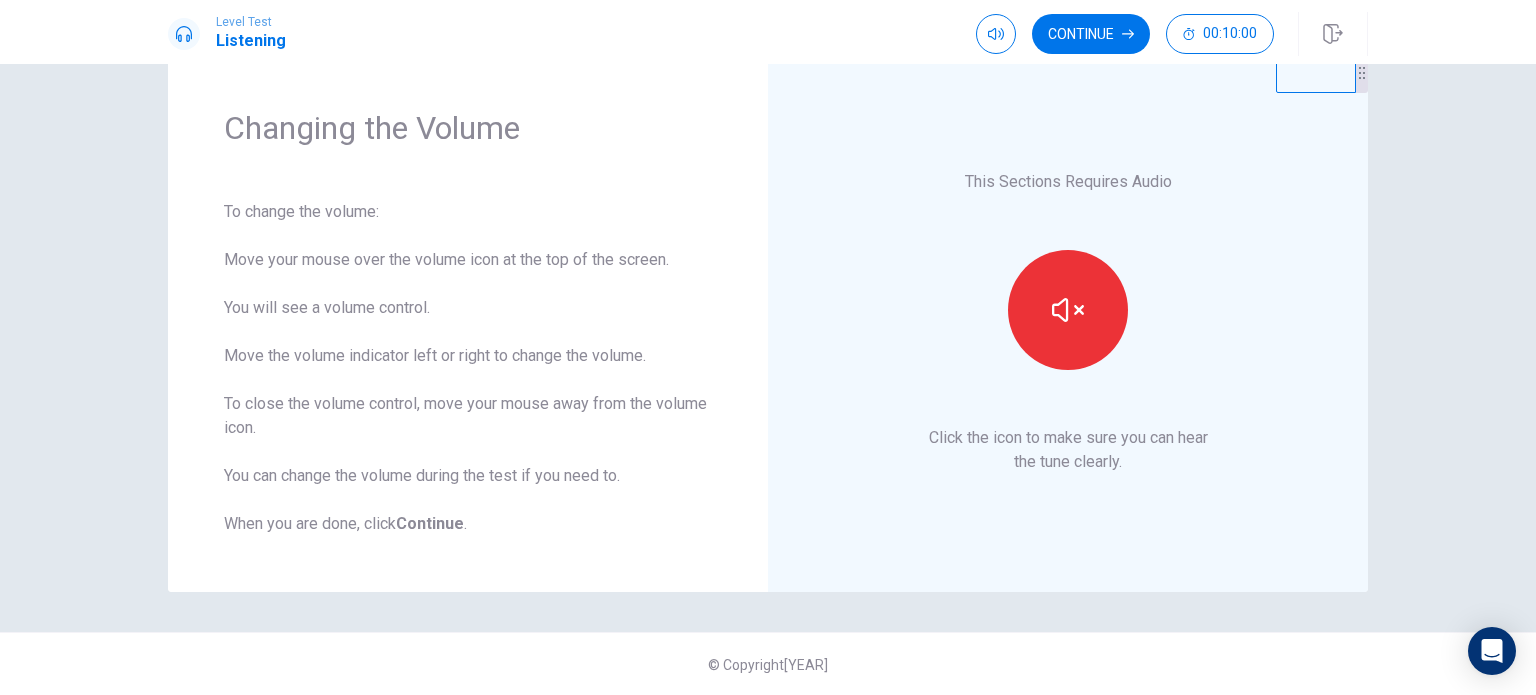 click on "This Sections Requires Audio Click the icon to make sure you can hear   the tune clearly." at bounding box center (1068, 322) 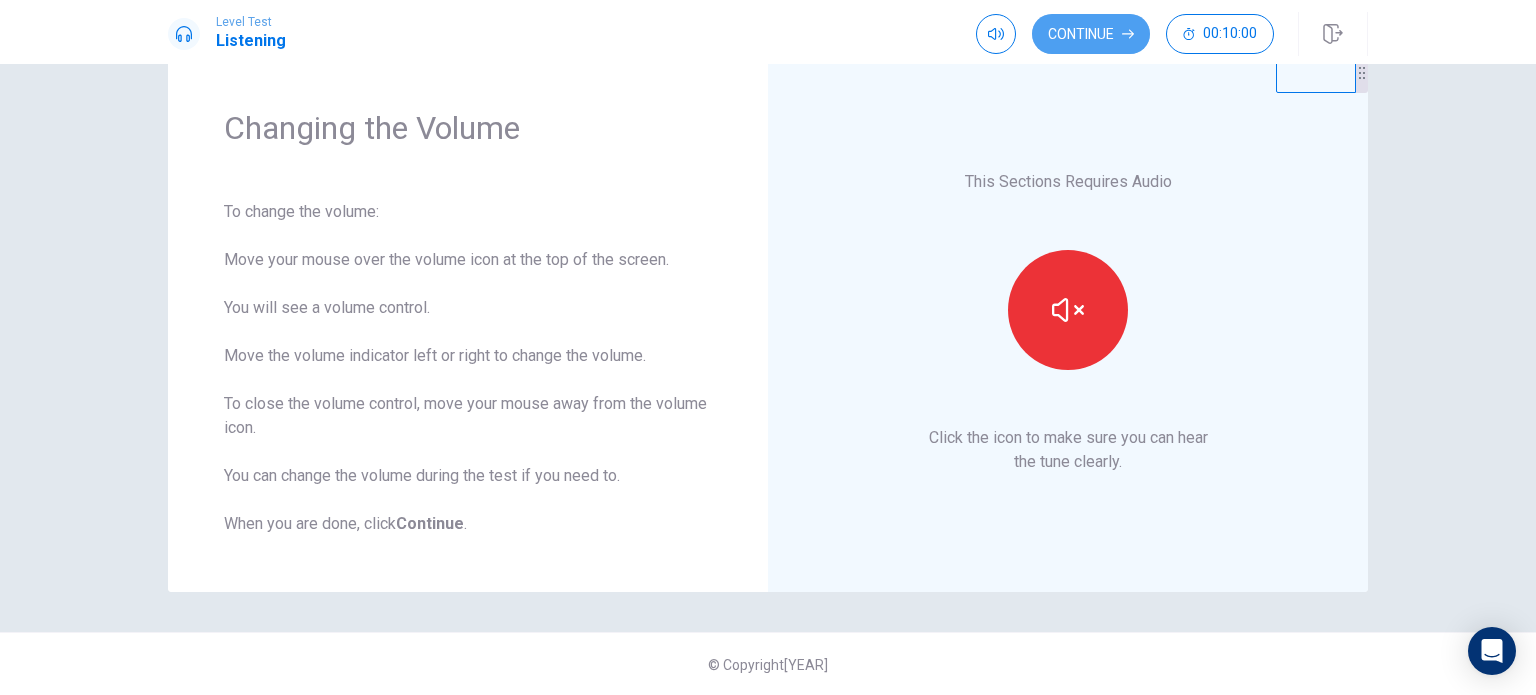 click on "Continue" at bounding box center [1091, 34] 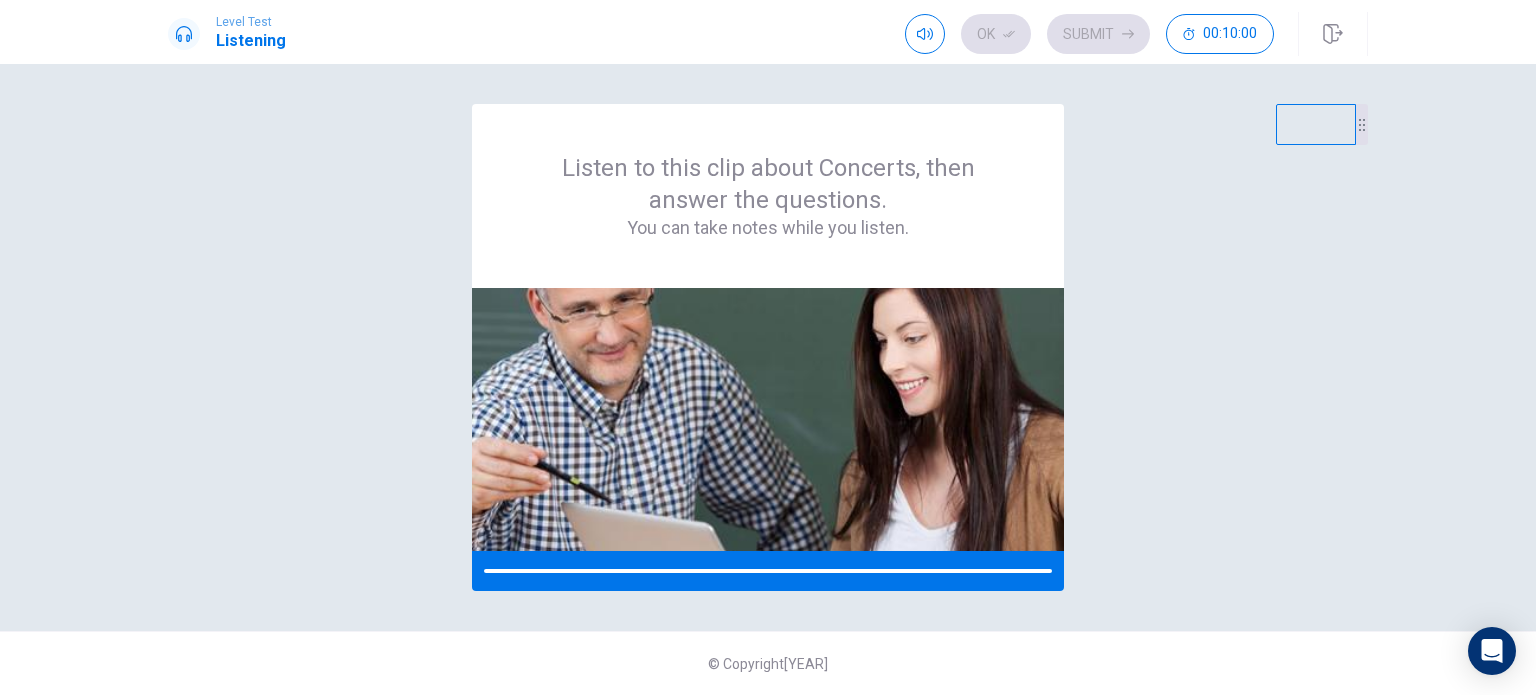 scroll, scrollTop: 0, scrollLeft: 0, axis: both 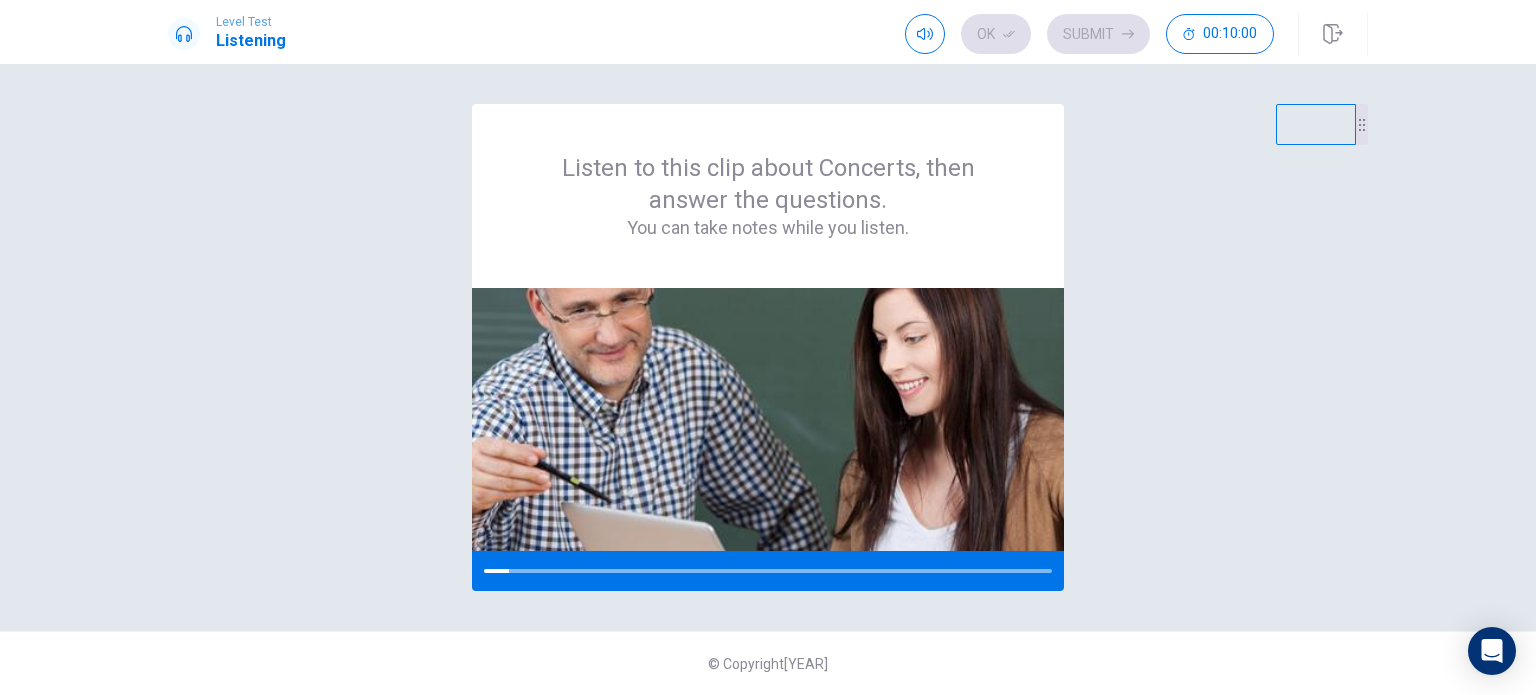 click on "Listen to this clip about Concerts, then answer the questions. You can take notes while you listen." at bounding box center (768, 347) 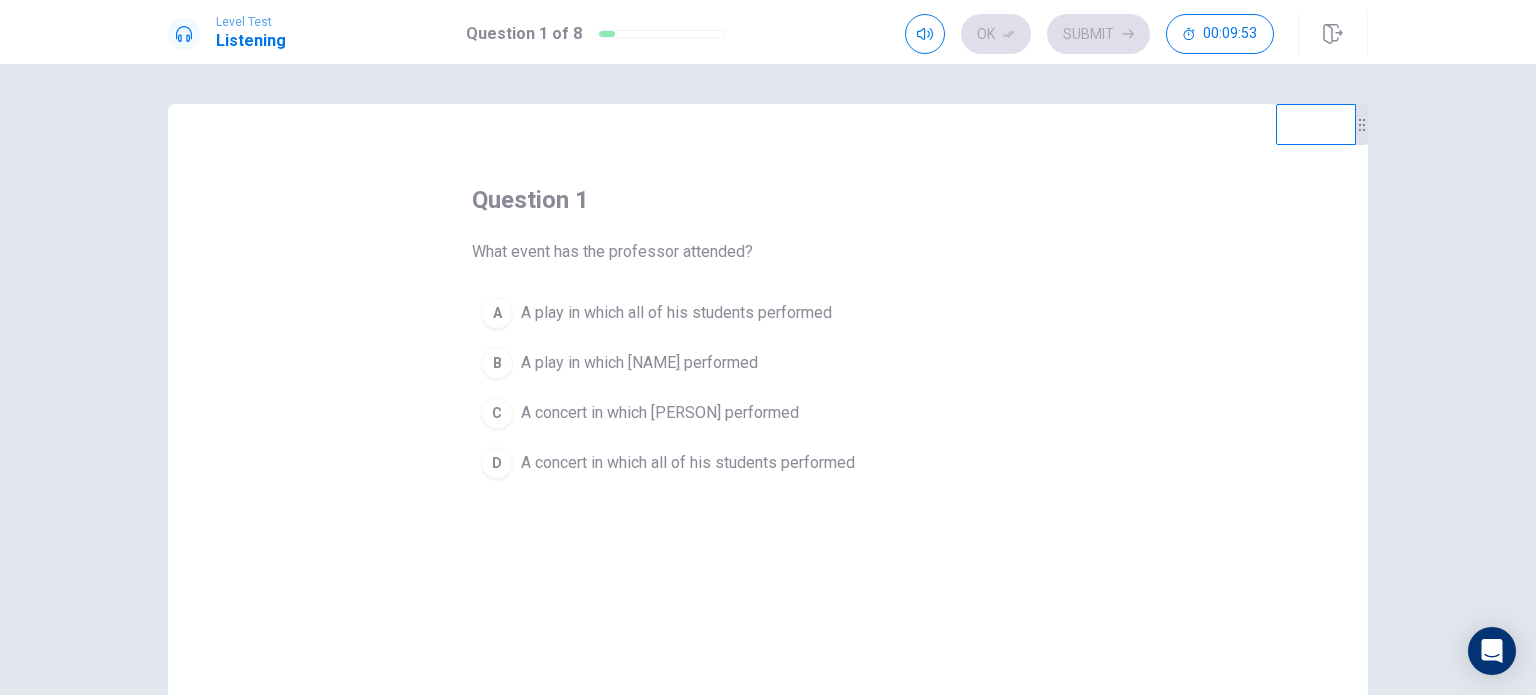 click on "A concert in which [PERSON] performed" at bounding box center [676, 313] 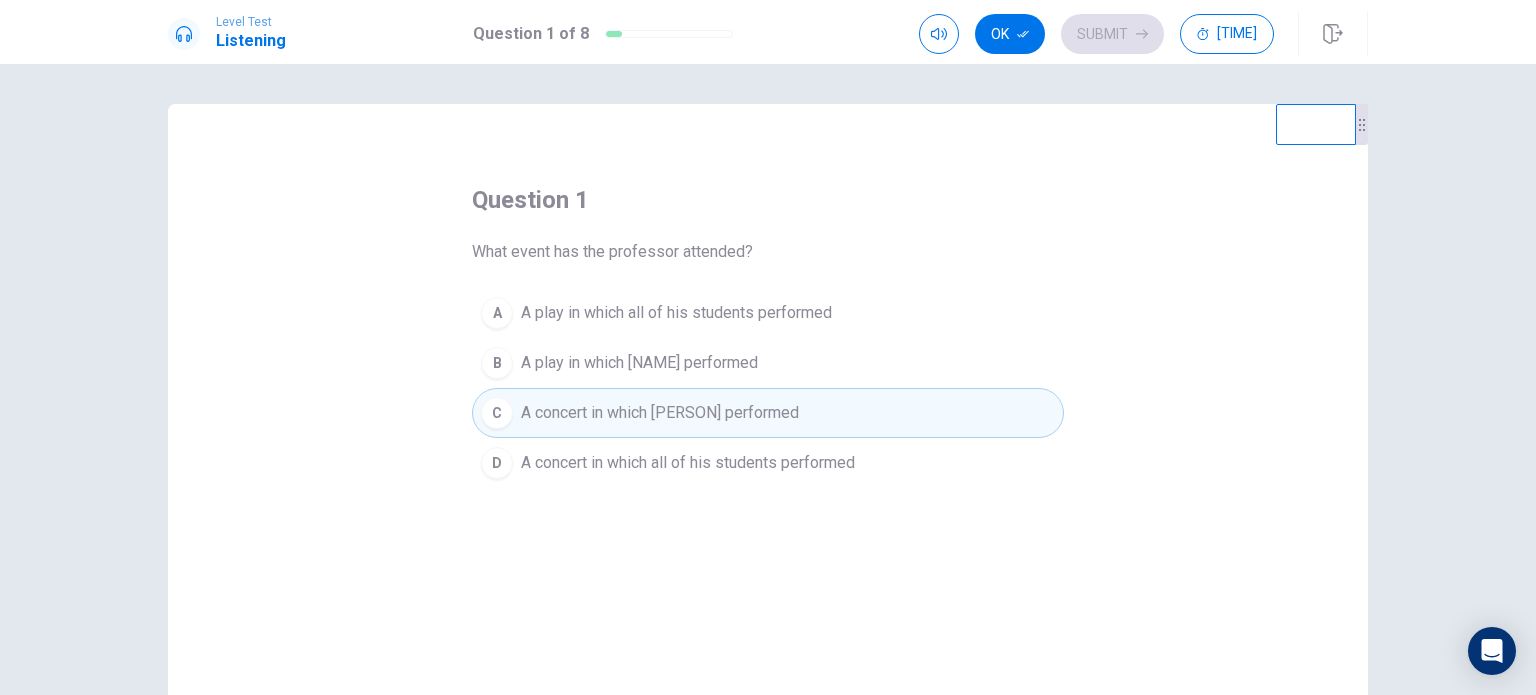 click at bounding box center [1023, 34] 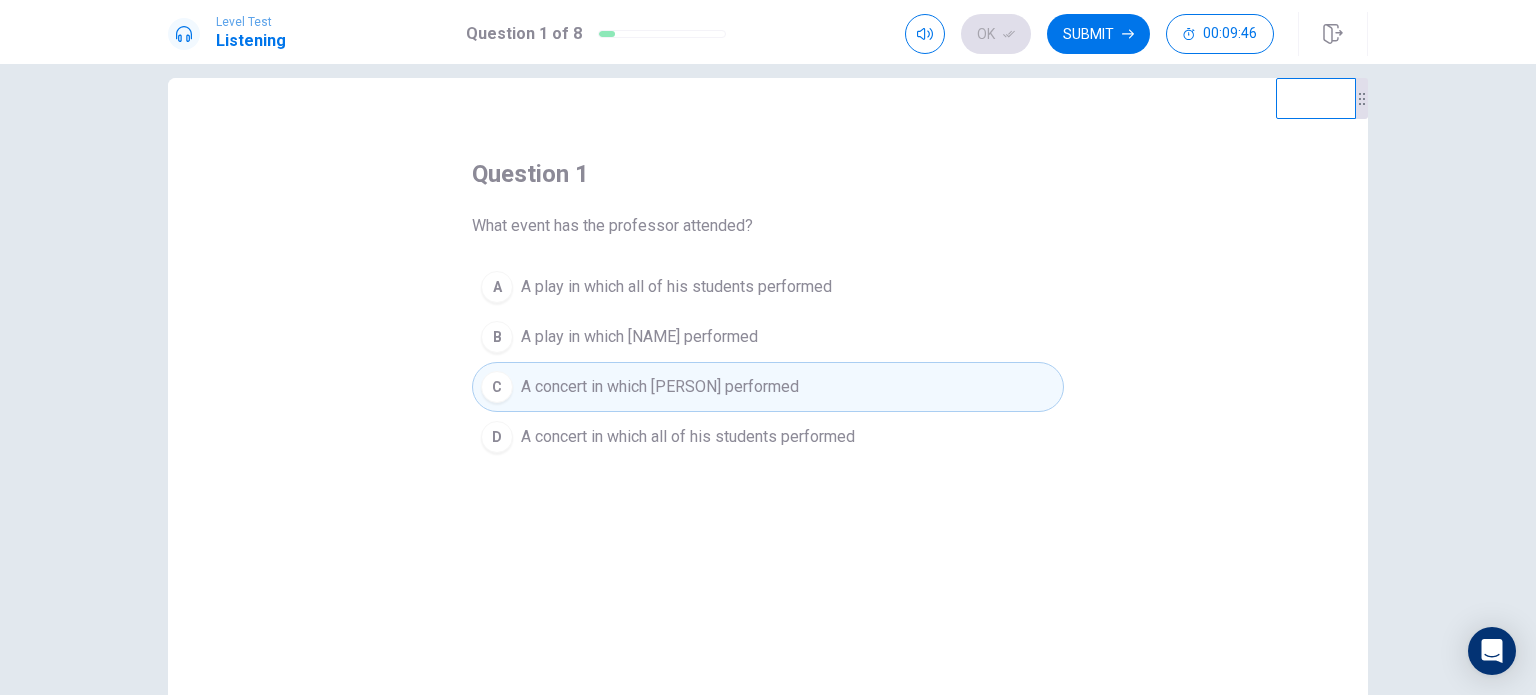 scroll, scrollTop: 14, scrollLeft: 0, axis: vertical 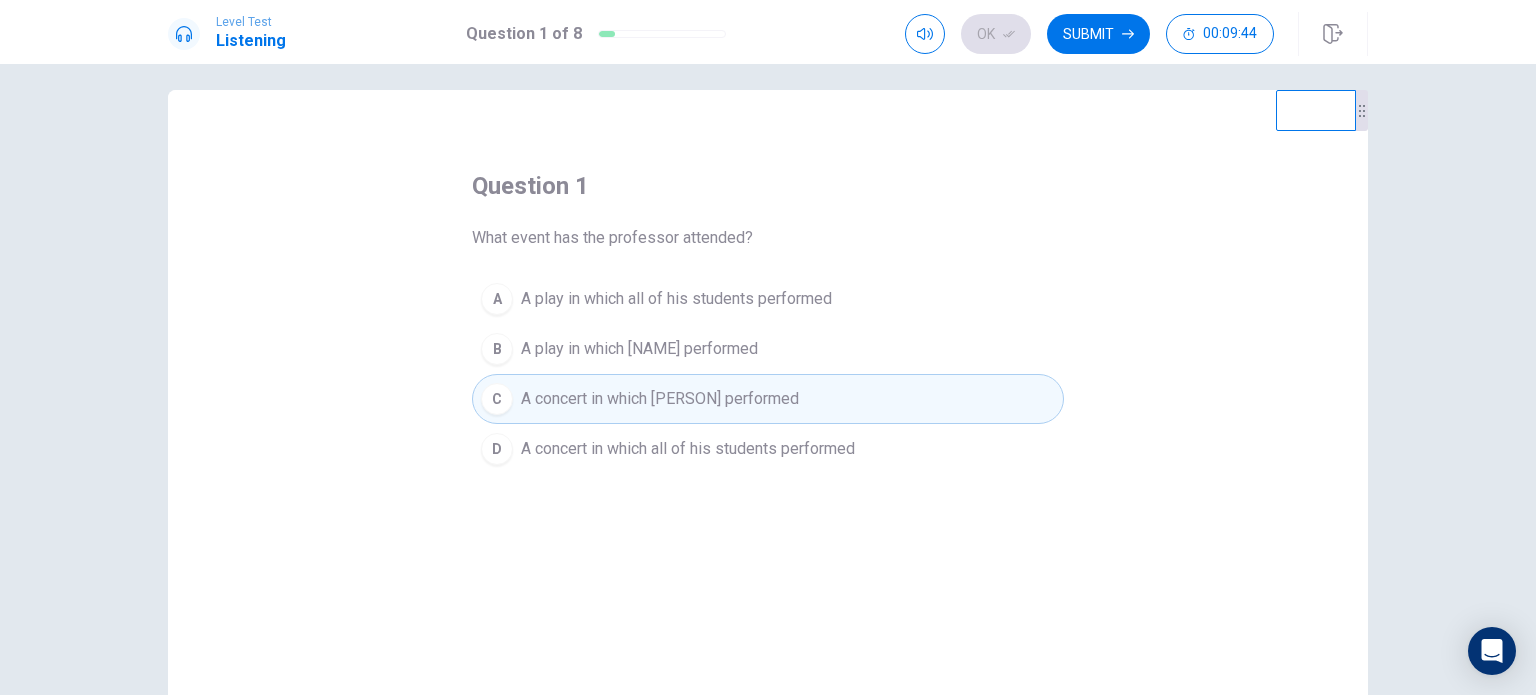 click on "Submit" at bounding box center [1098, 34] 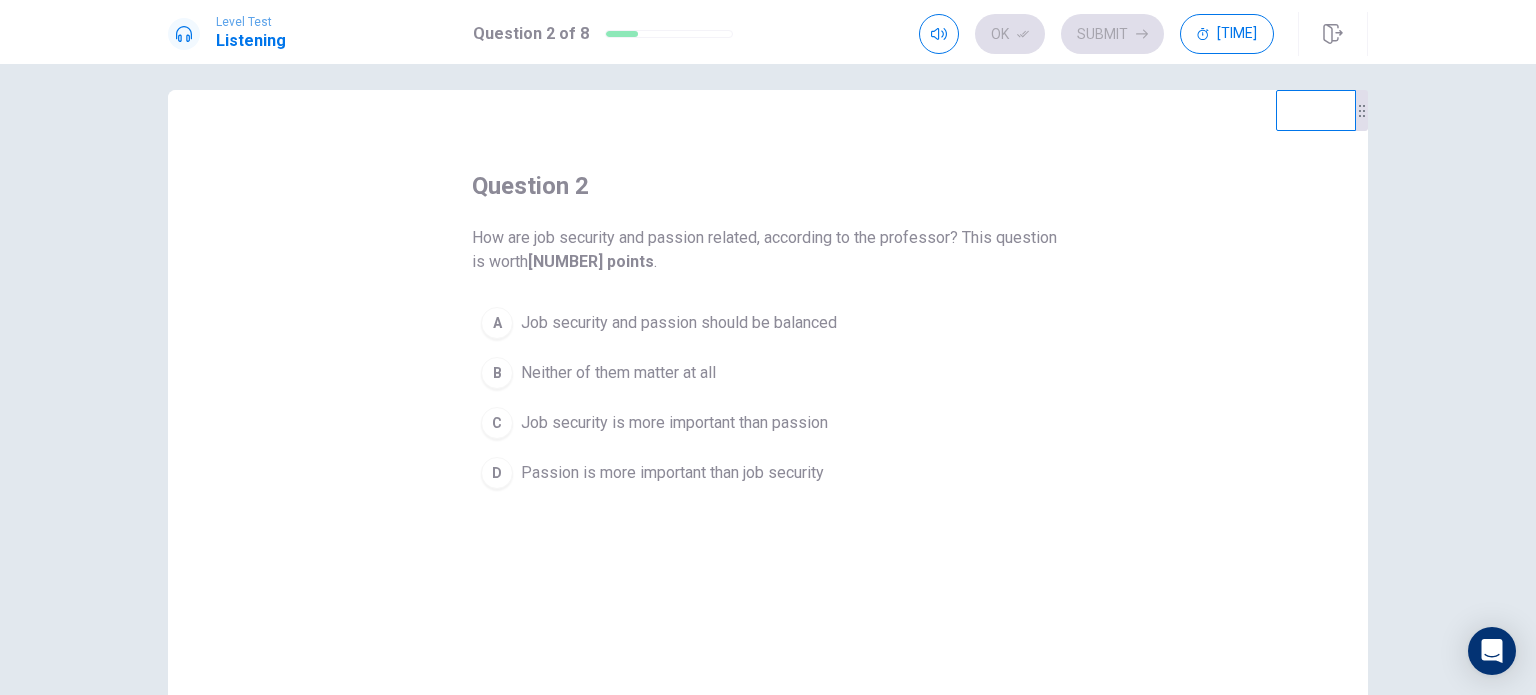 click on "Job security and passion should be balanced" at bounding box center (679, 323) 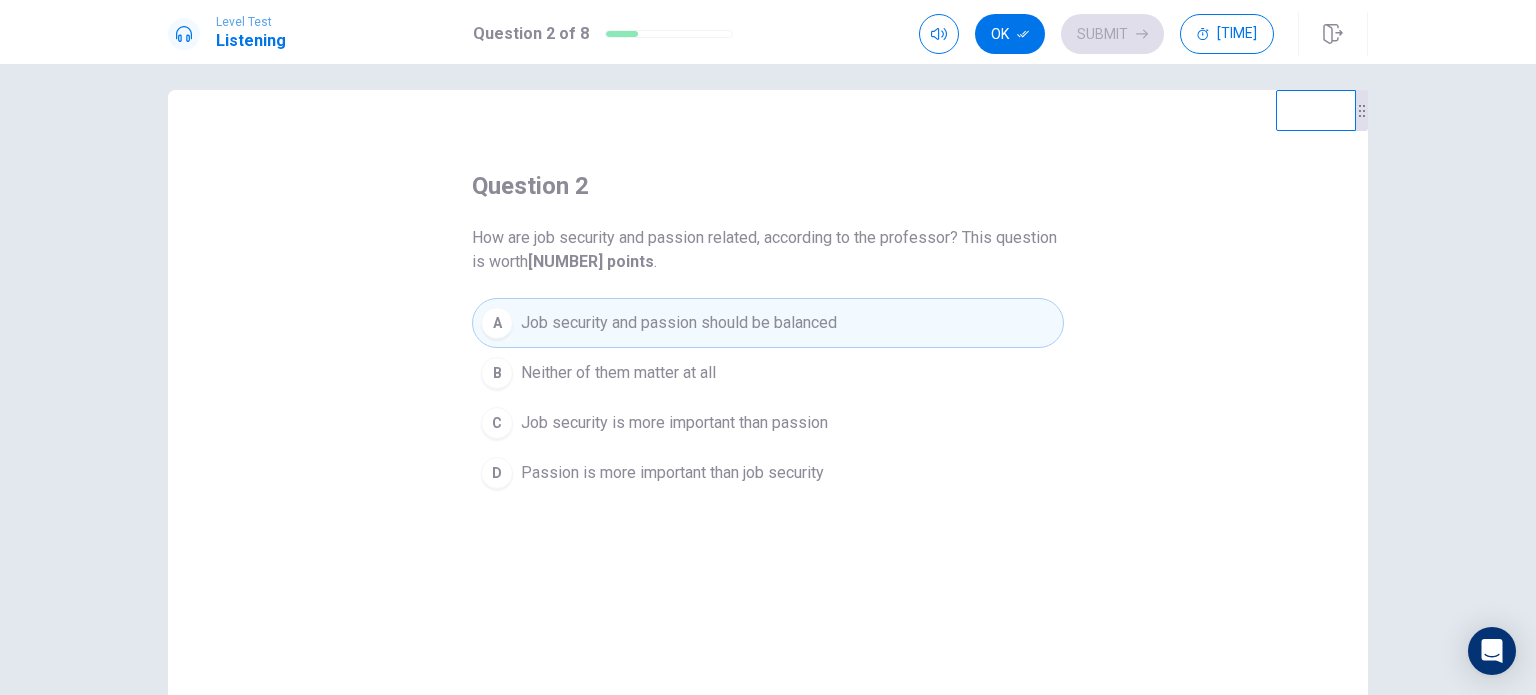 click at bounding box center [1023, 34] 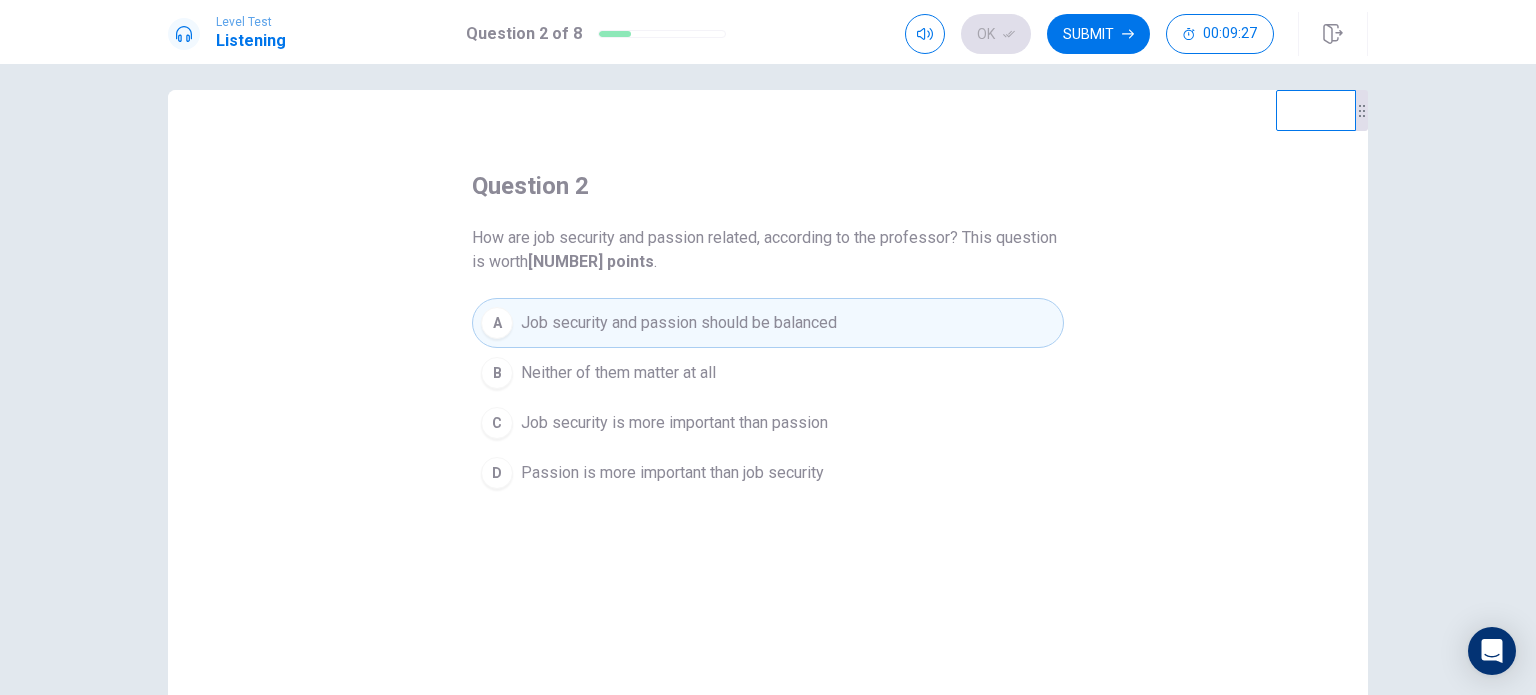 click on "Submit" at bounding box center [1098, 34] 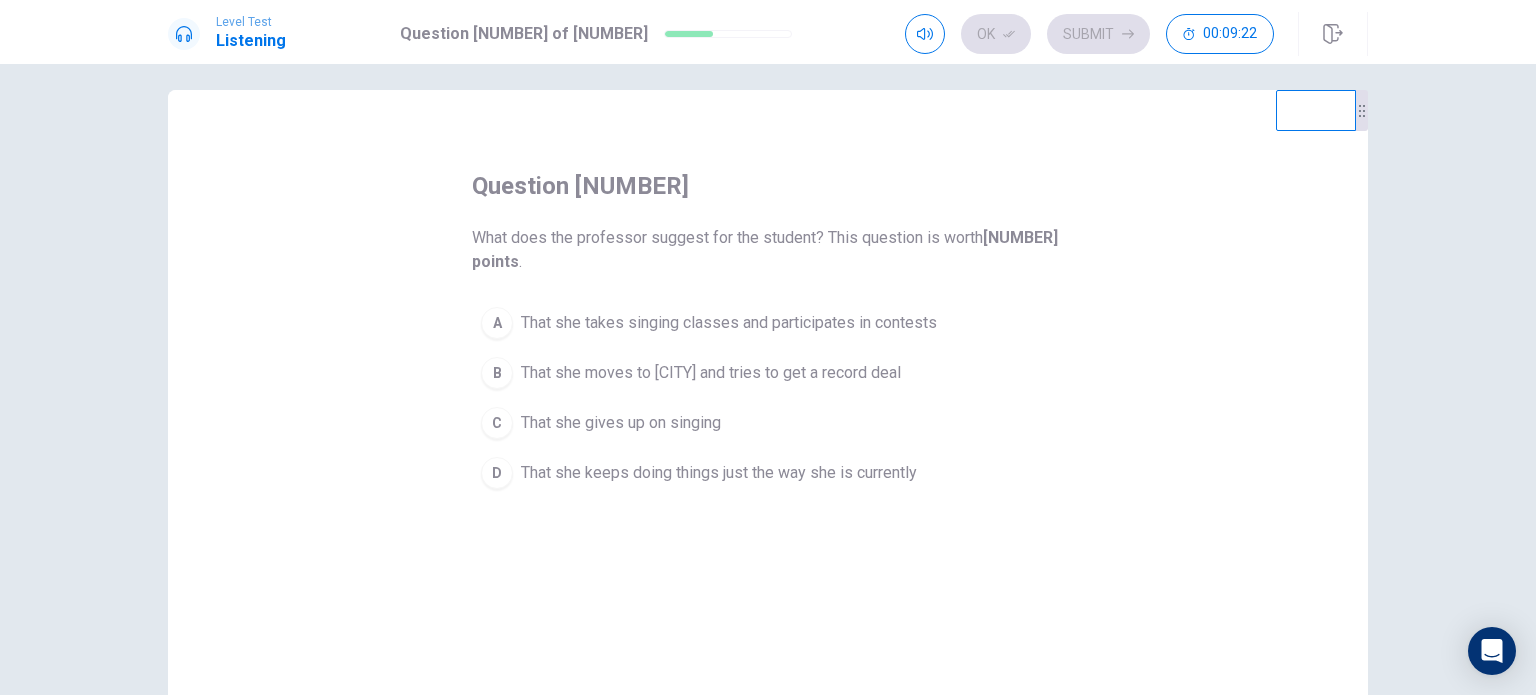 click on "That she takes singing classes and participates in contests" at bounding box center [729, 323] 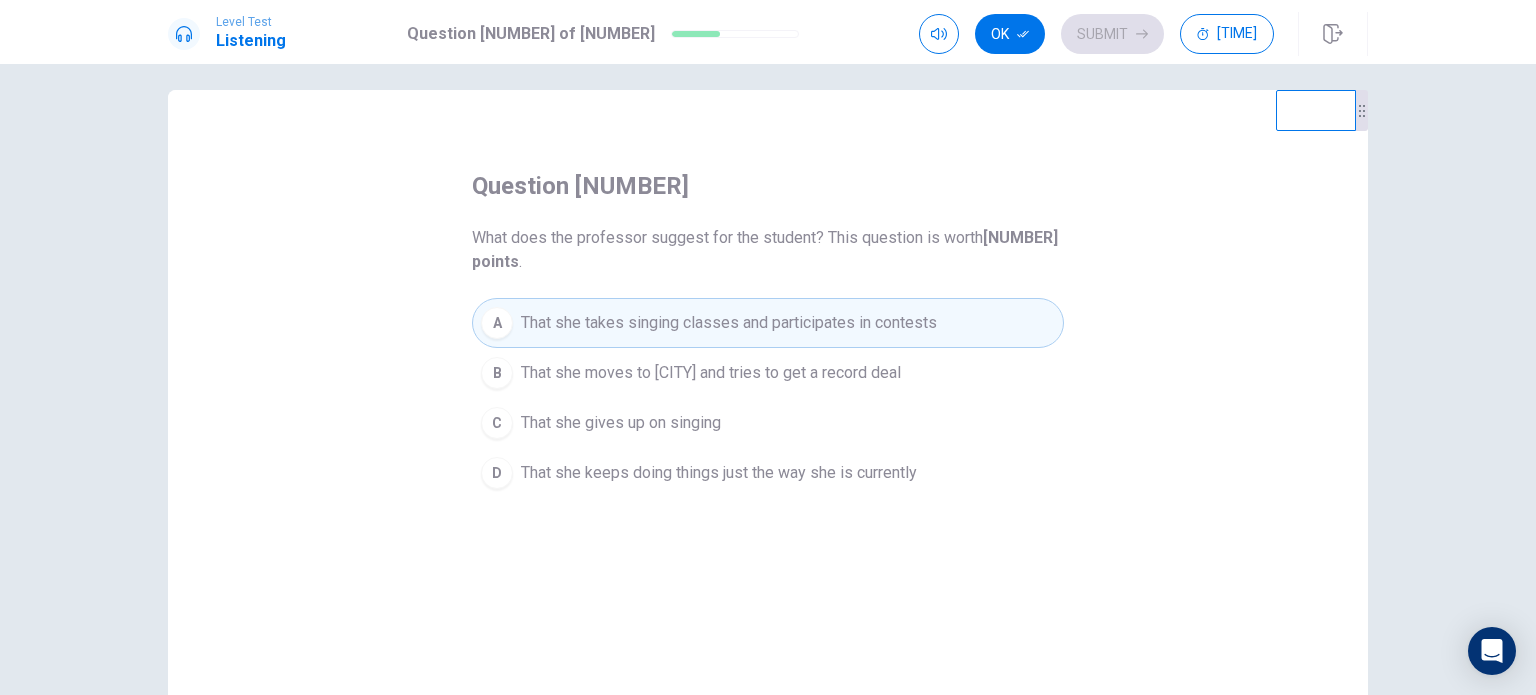 click at bounding box center [1023, 34] 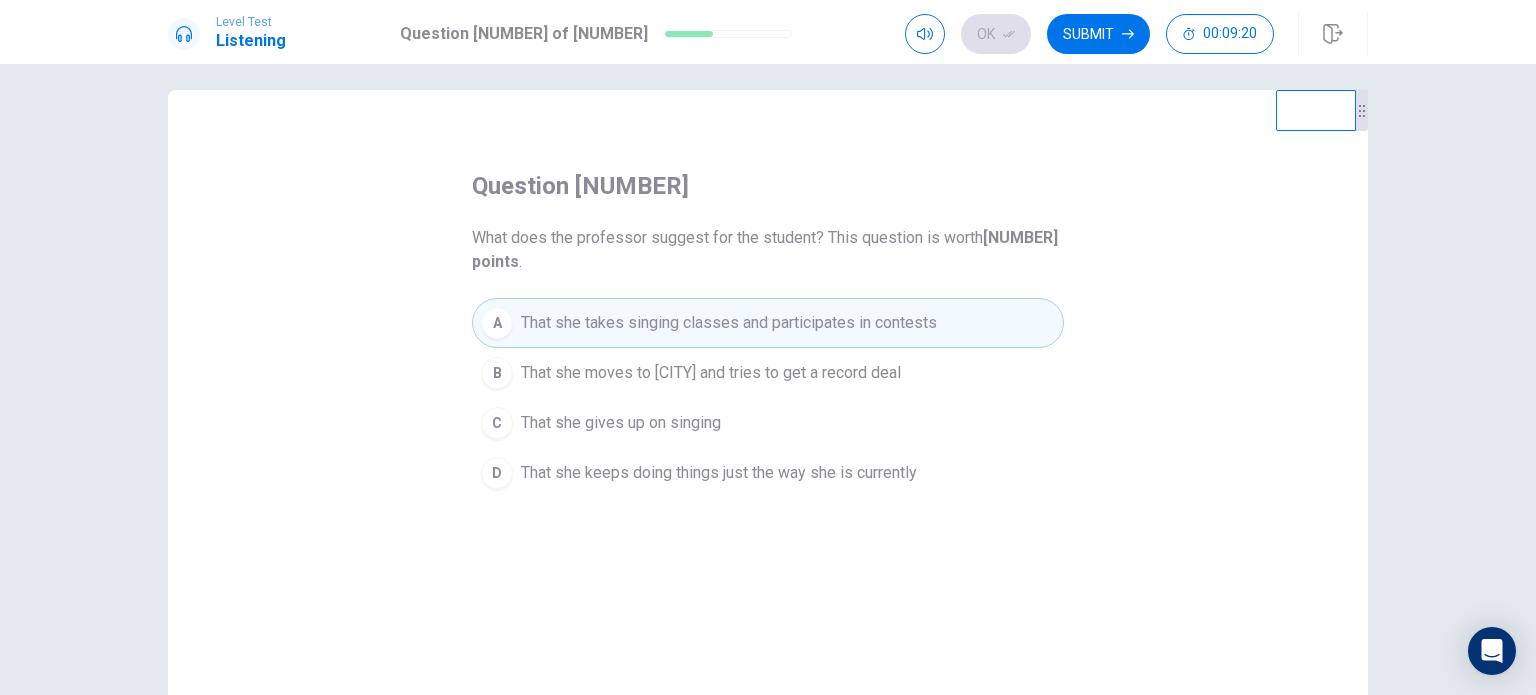 click at bounding box center [1009, 34] 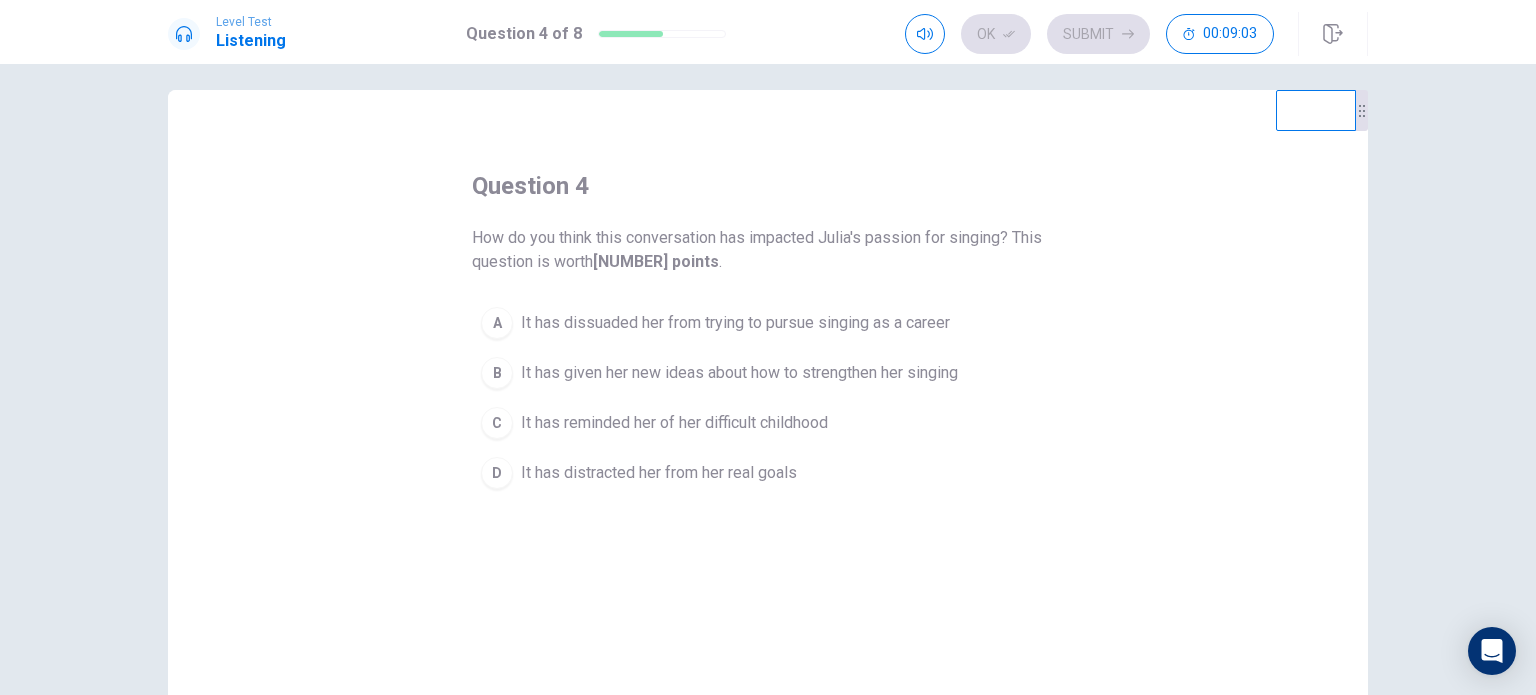 click on "It has given her new ideas about how to strengthen her singing" at bounding box center (735, 323) 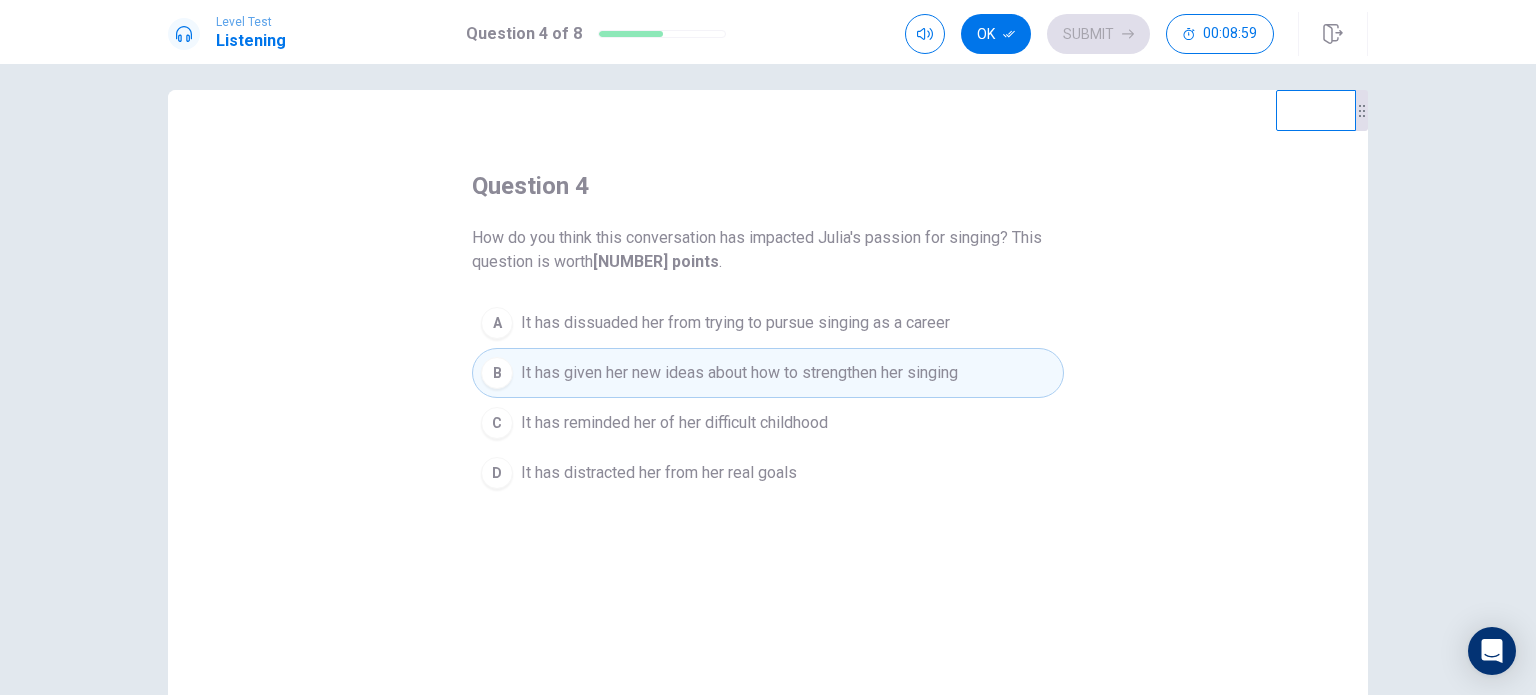 click at bounding box center [1009, 34] 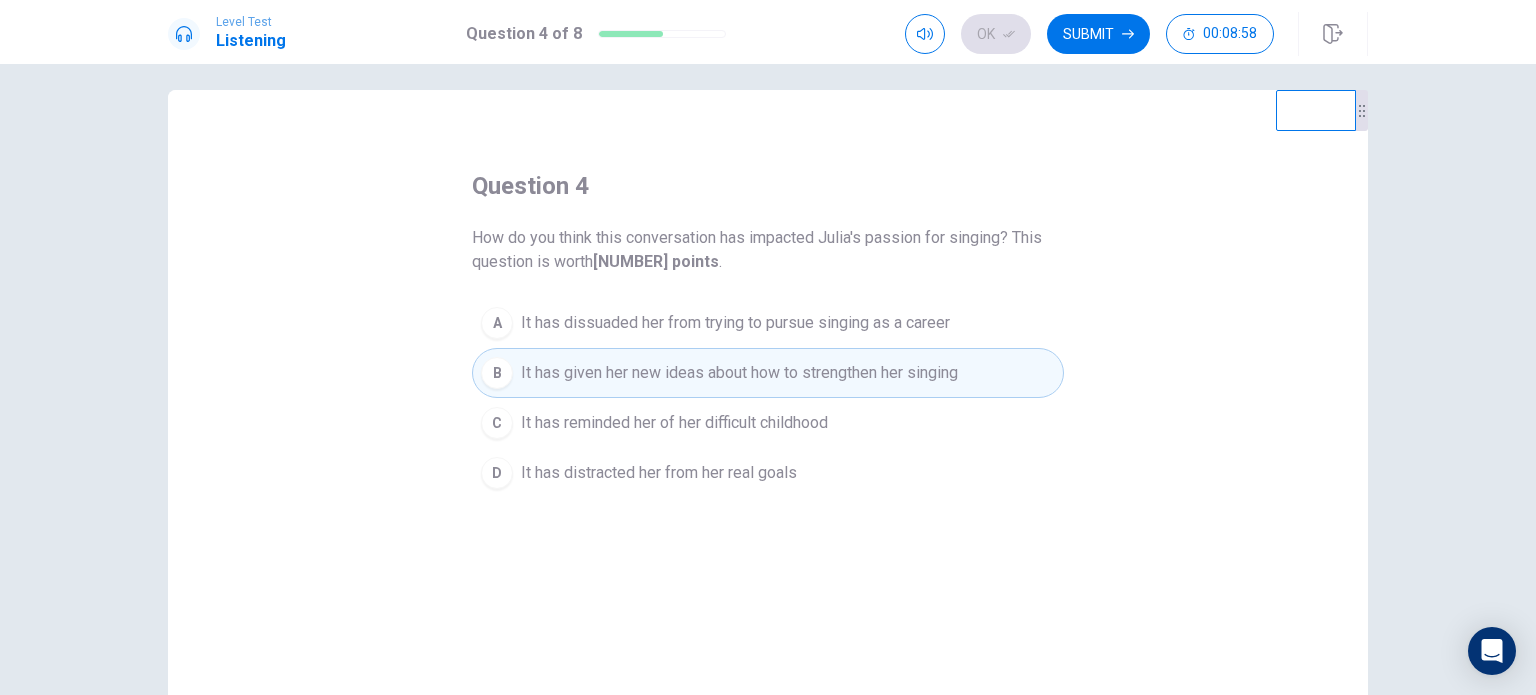 click at bounding box center [1009, 34] 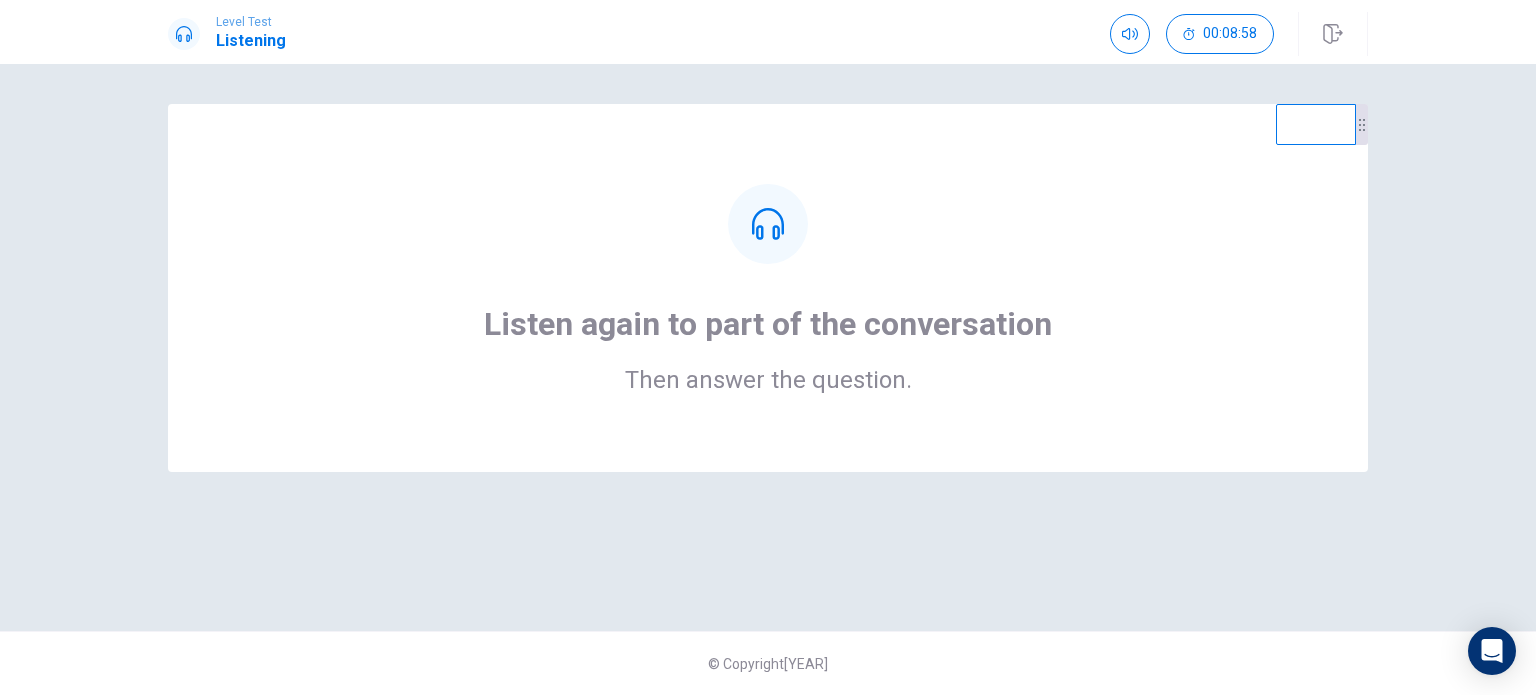 scroll, scrollTop: 0, scrollLeft: 0, axis: both 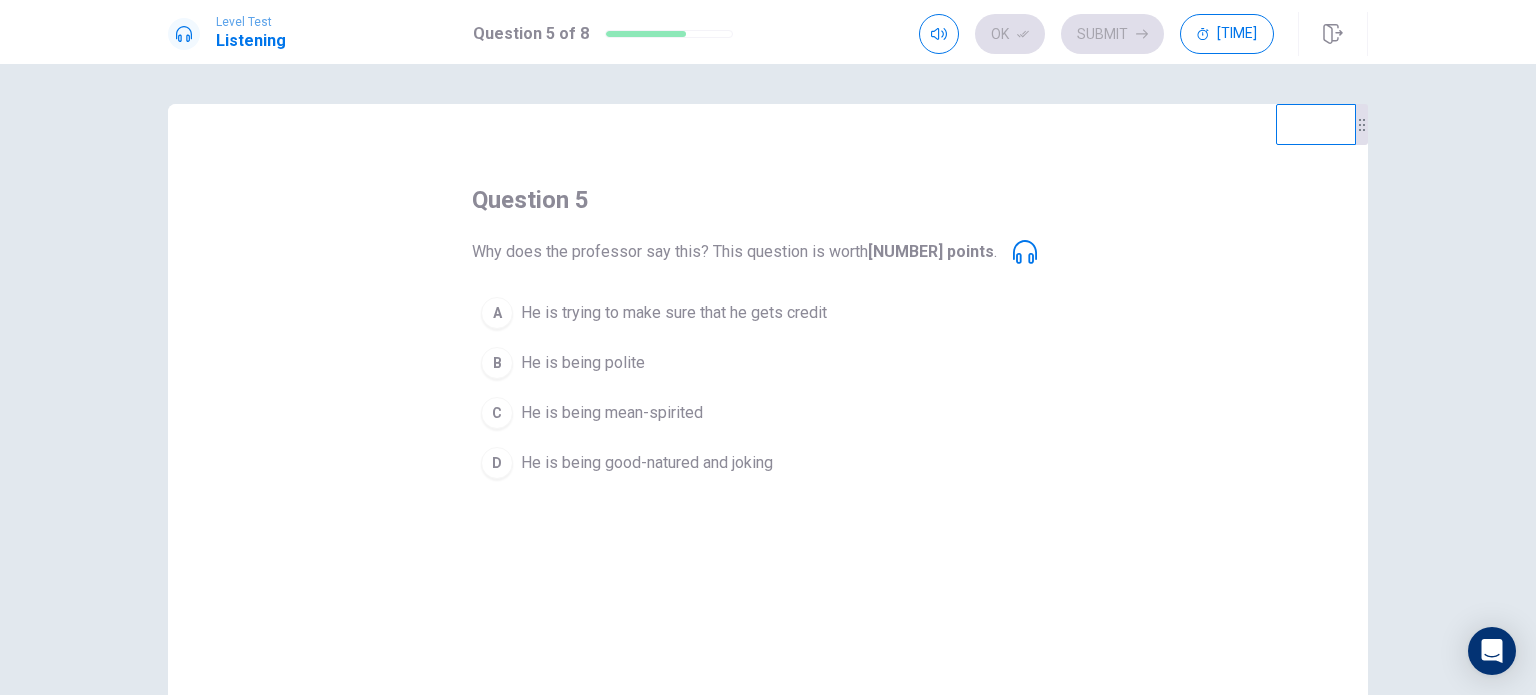 click on "He is being good-natured and joking" at bounding box center [674, 313] 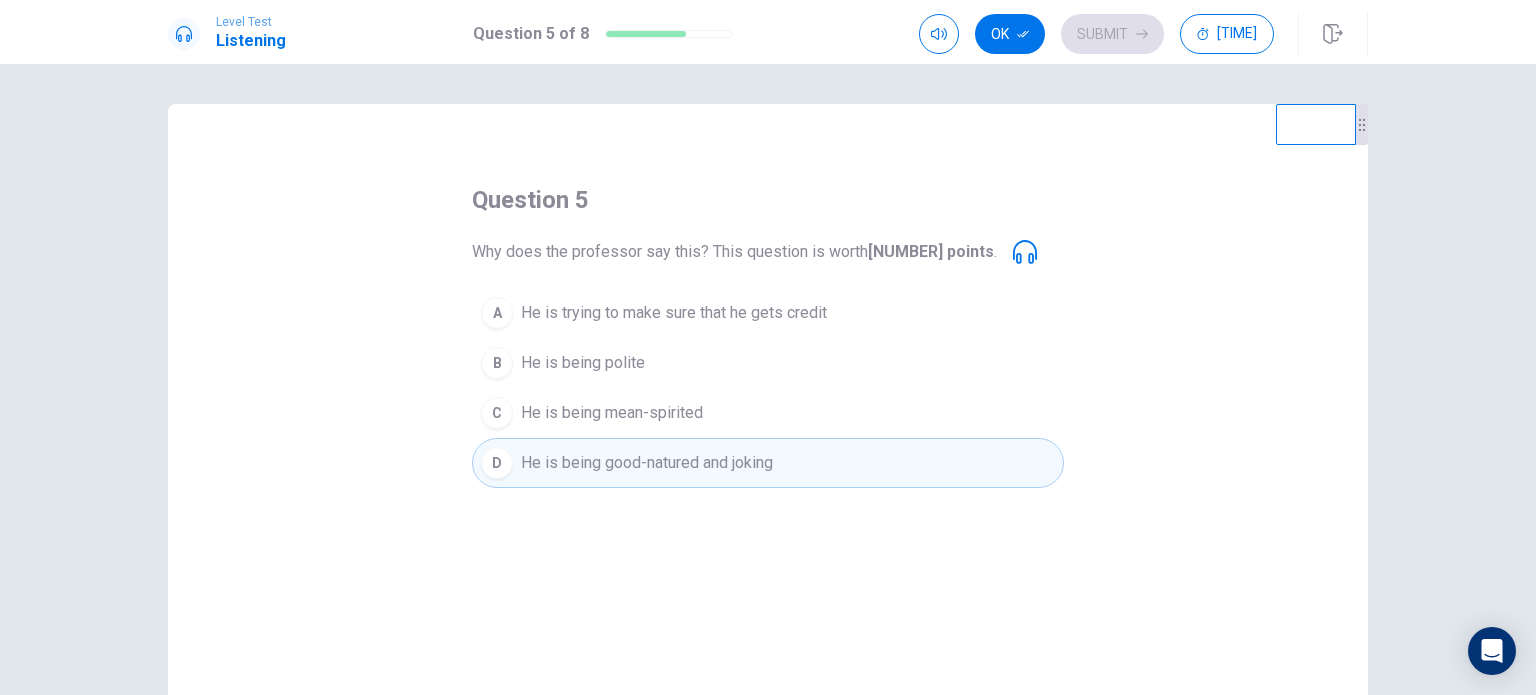 click at bounding box center (1023, 34) 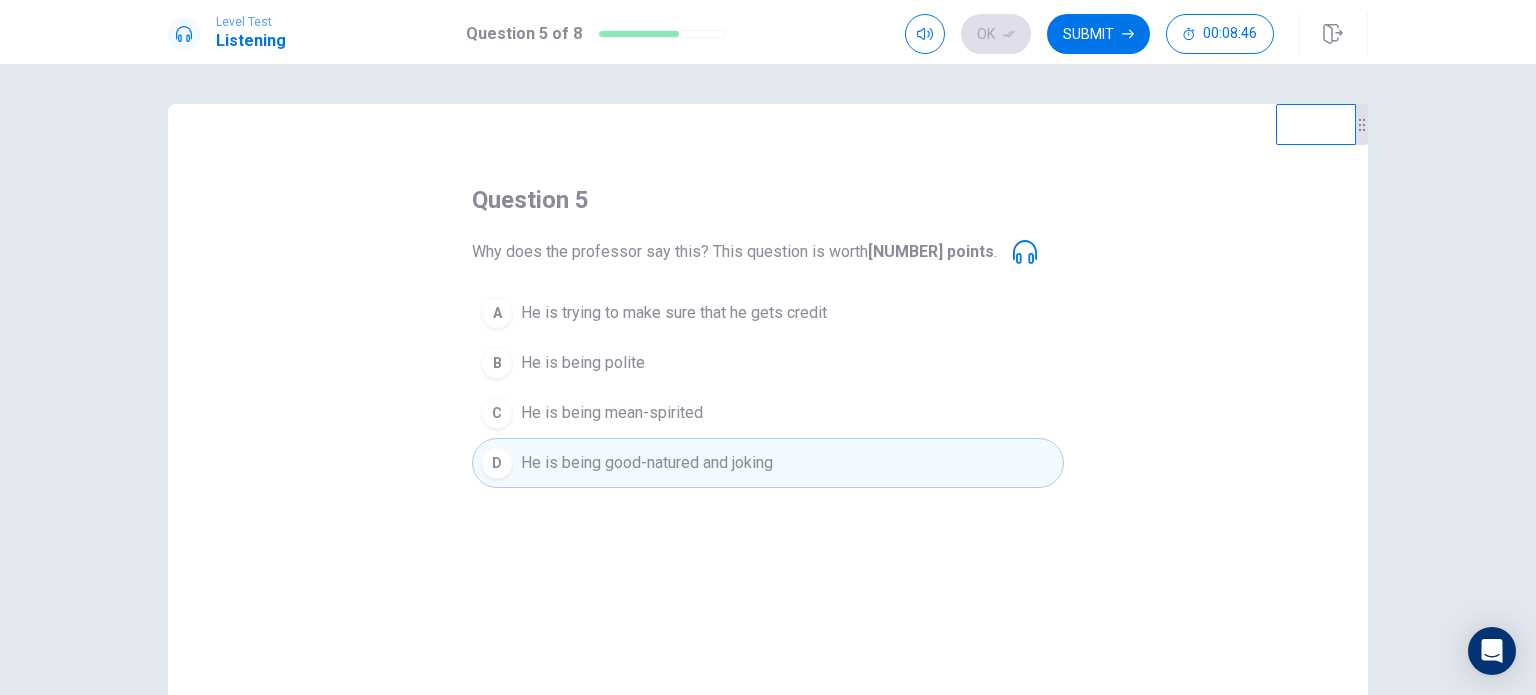 click on "Submit" at bounding box center (1098, 34) 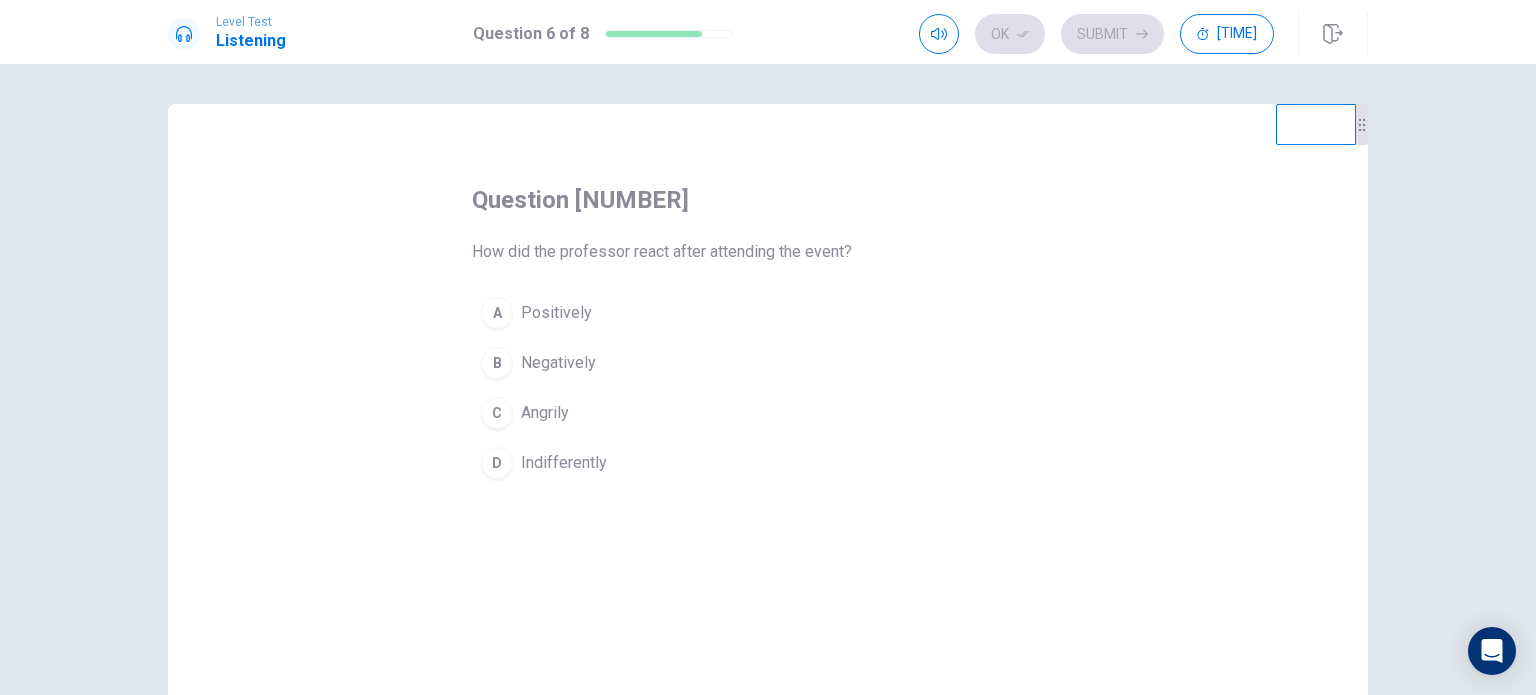 click on "Positively" at bounding box center [556, 313] 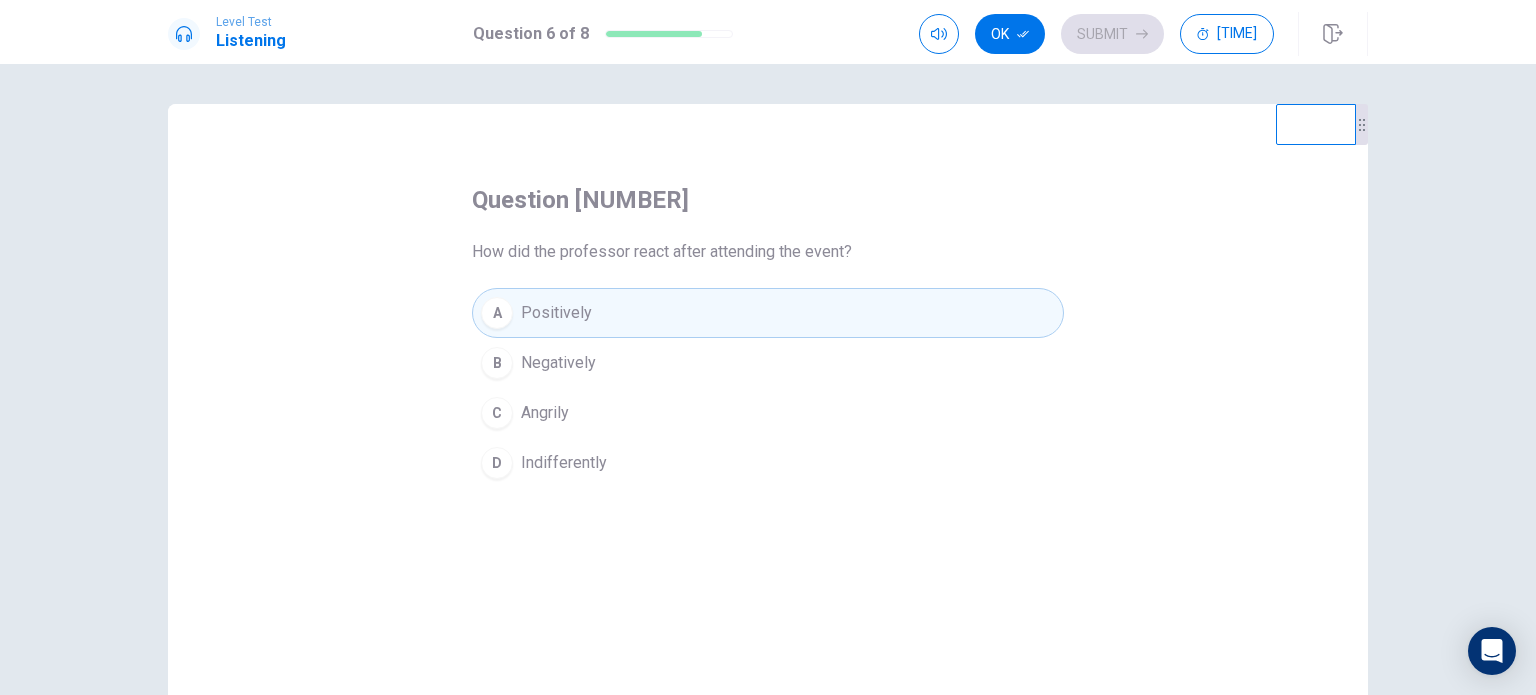 click at bounding box center [1023, 34] 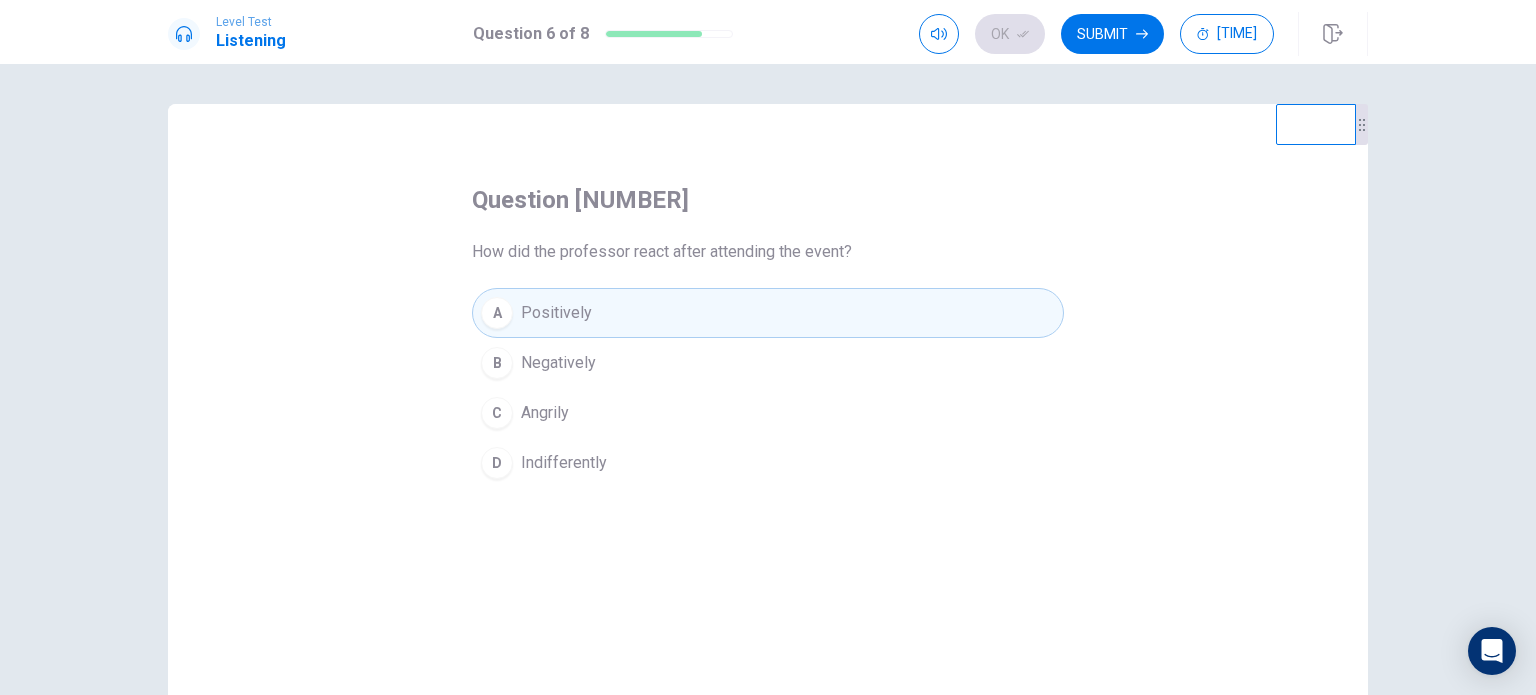click on "Submit" at bounding box center [1112, 34] 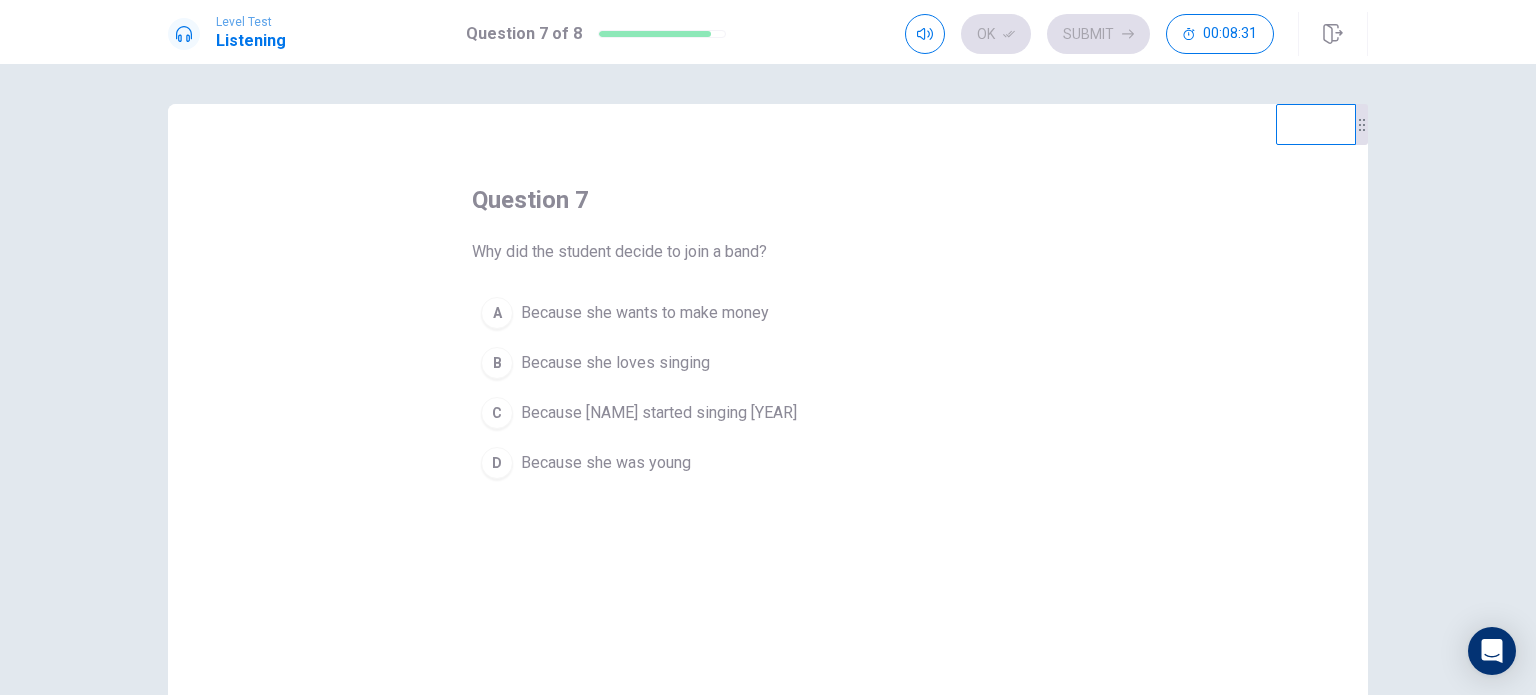 click on "Because she loves singing" at bounding box center (645, 313) 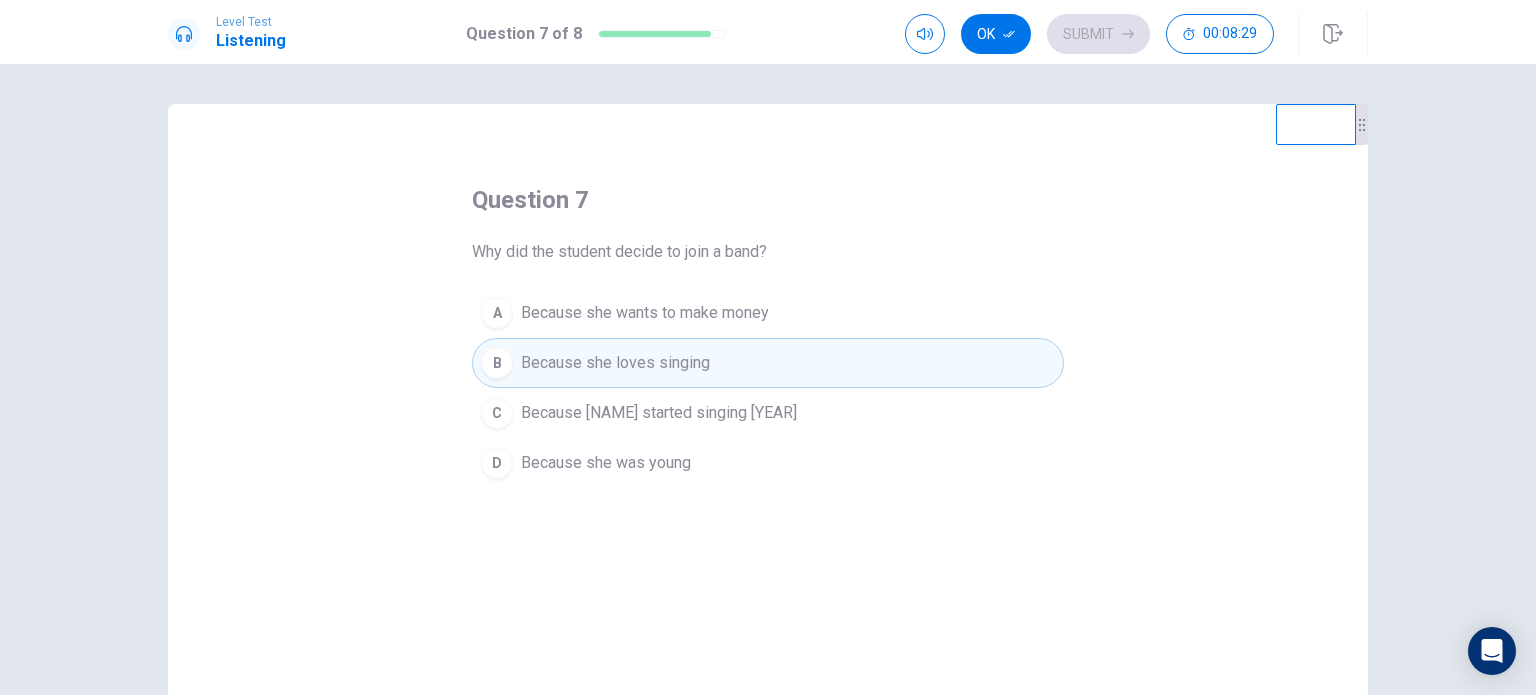 click at bounding box center (1009, 34) 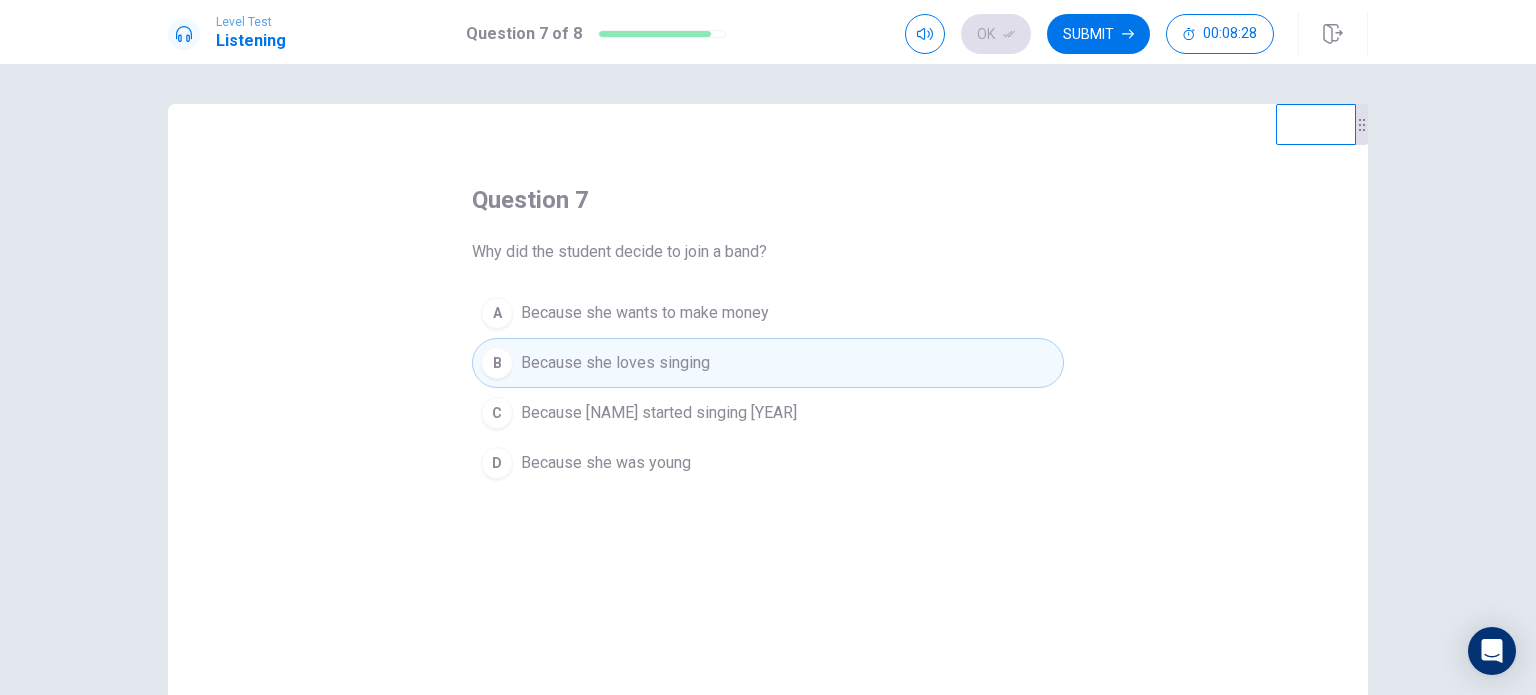 click at bounding box center [1009, 34] 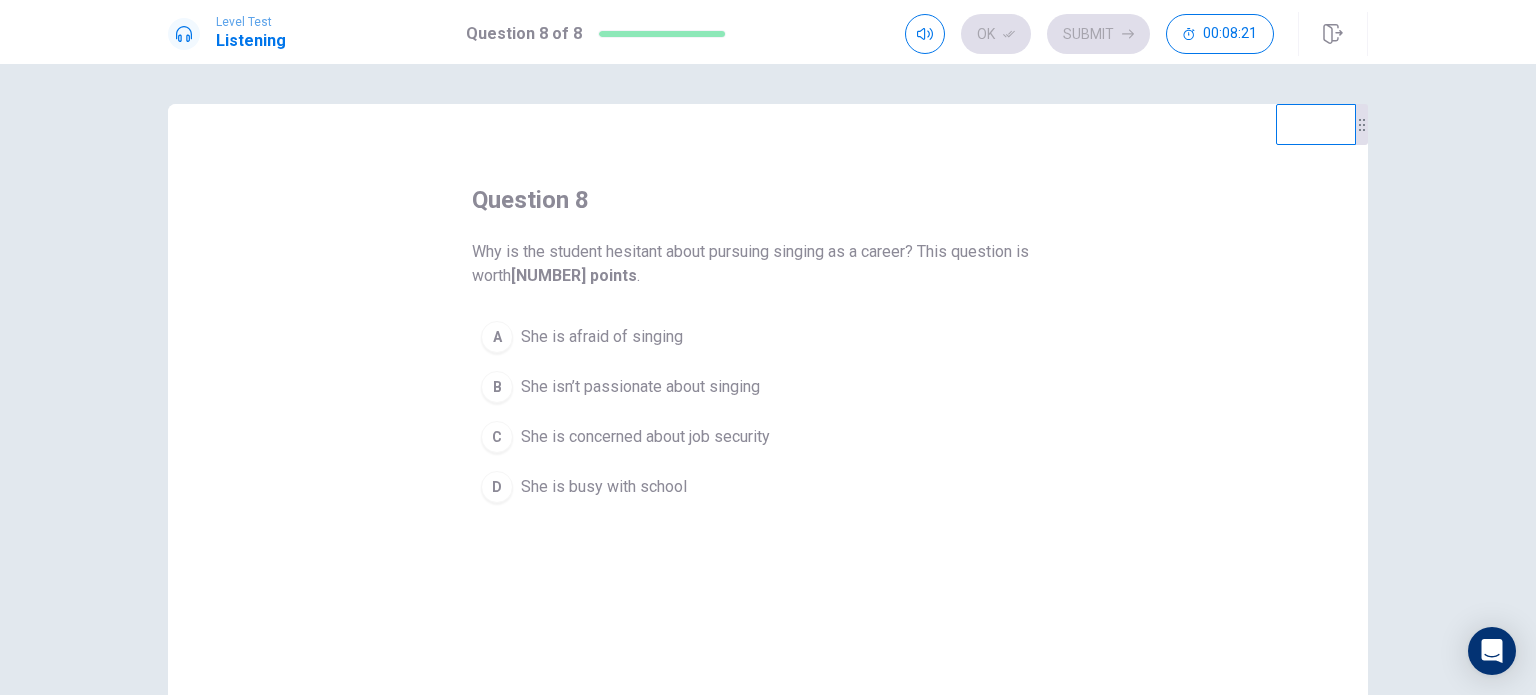 click on "She is concerned about job security" at bounding box center [602, 337] 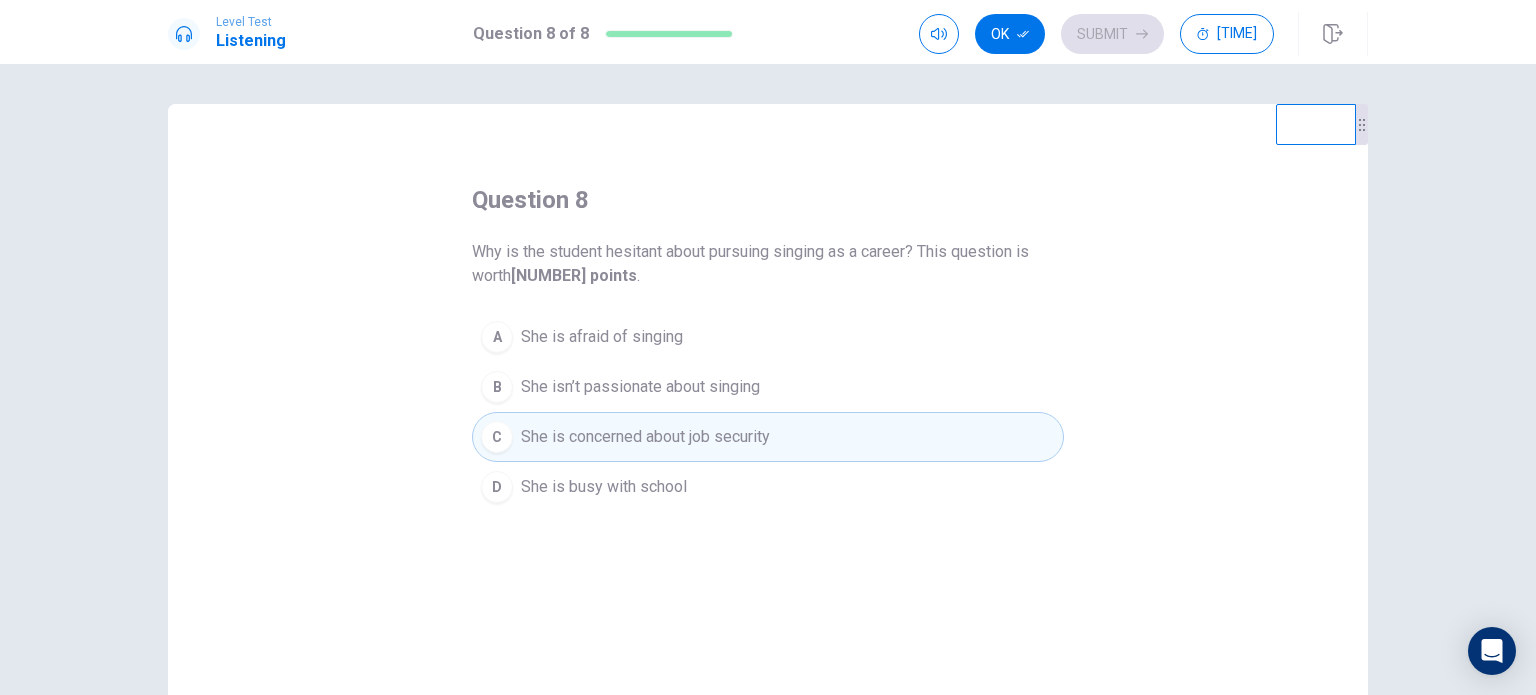 click at bounding box center [1023, 34] 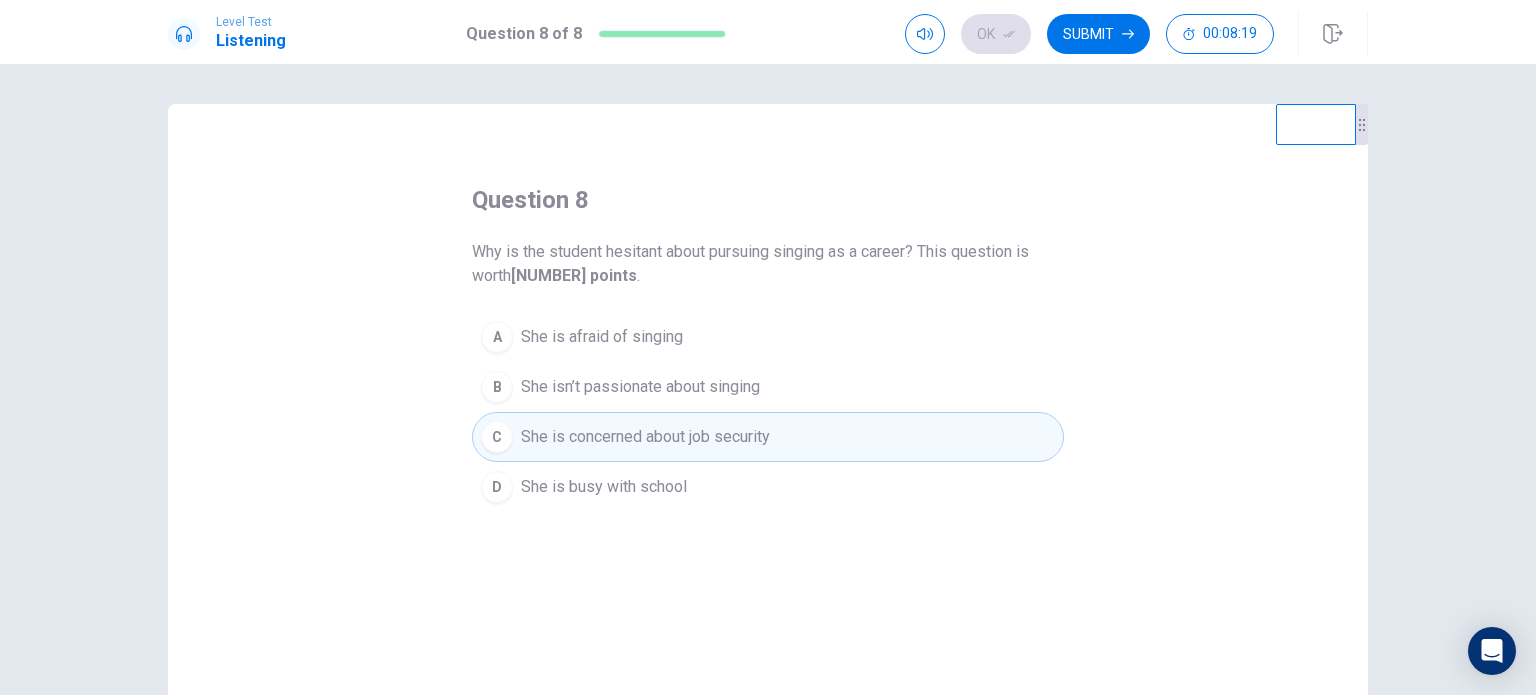 click on "Submit" at bounding box center [1098, 34] 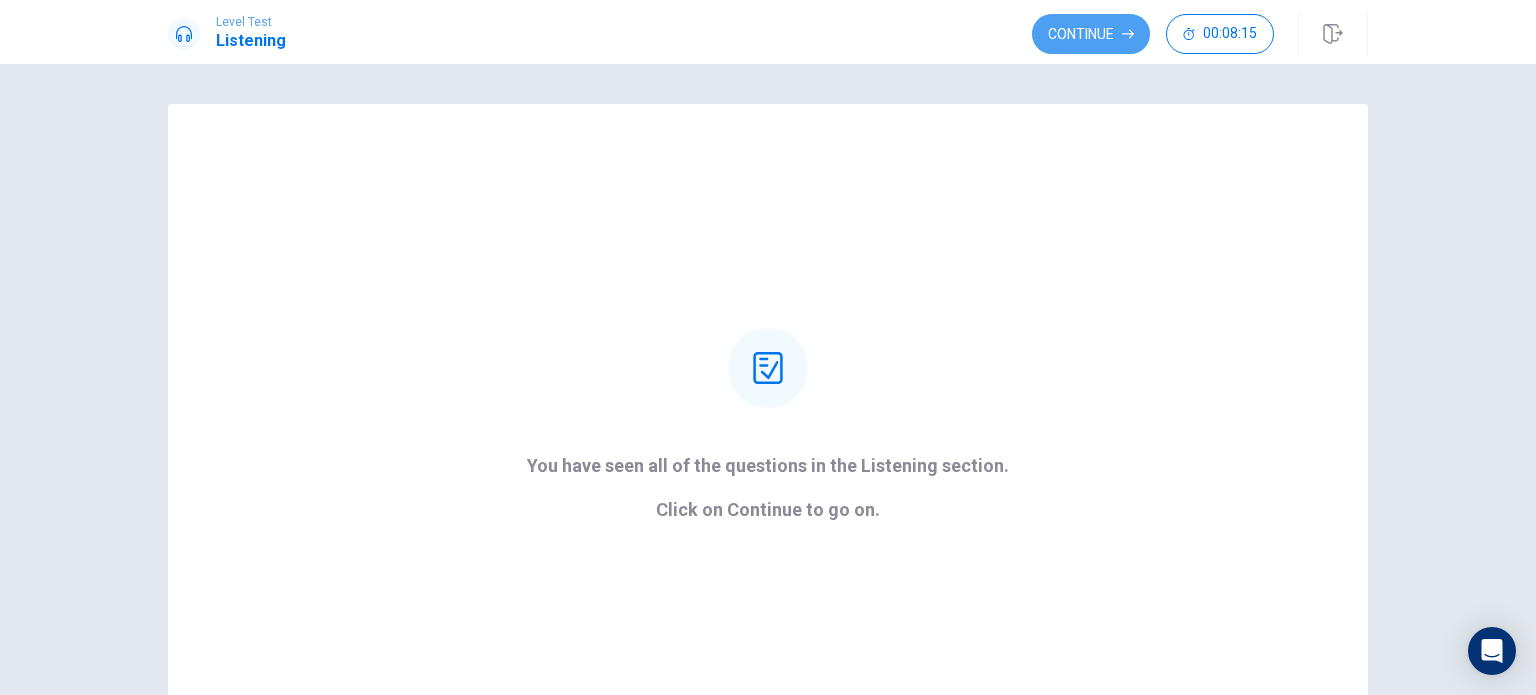 click on "Continue" at bounding box center [1091, 34] 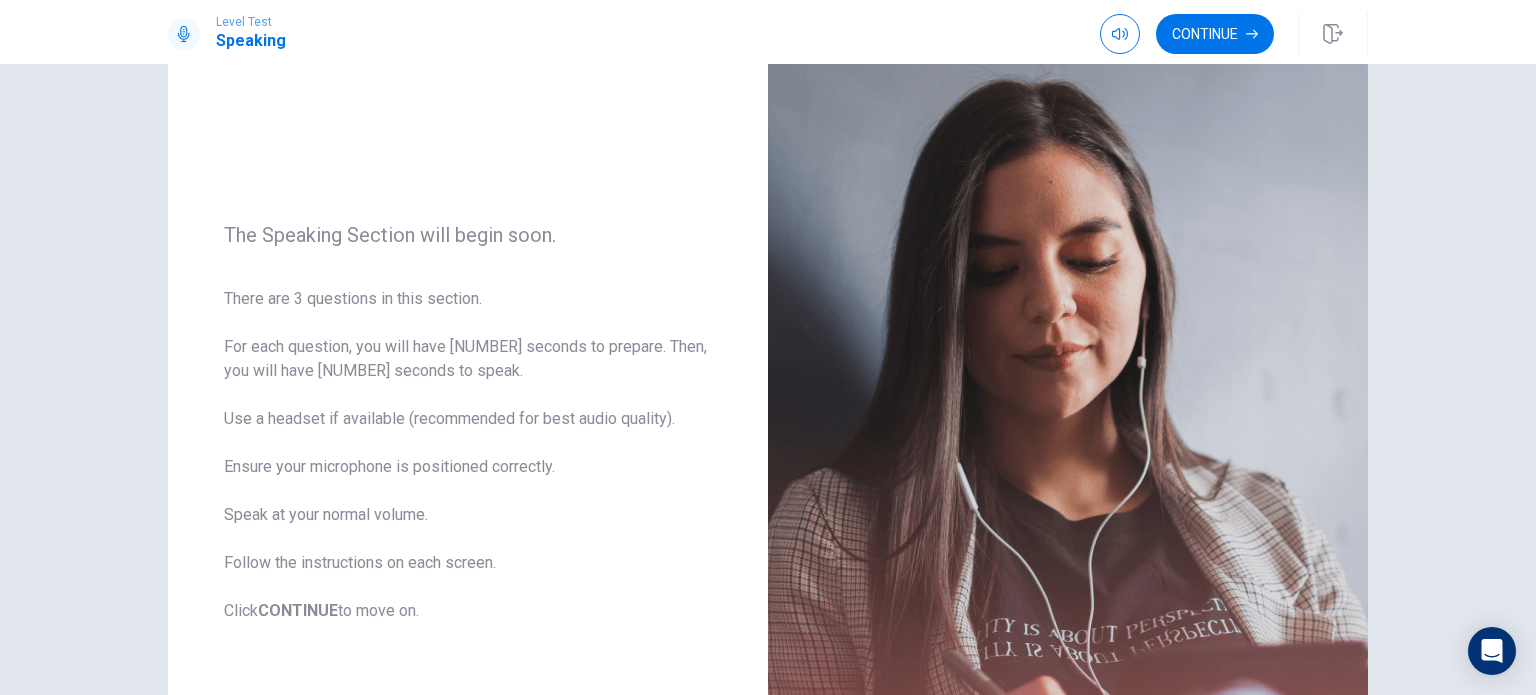 scroll, scrollTop: 116, scrollLeft: 0, axis: vertical 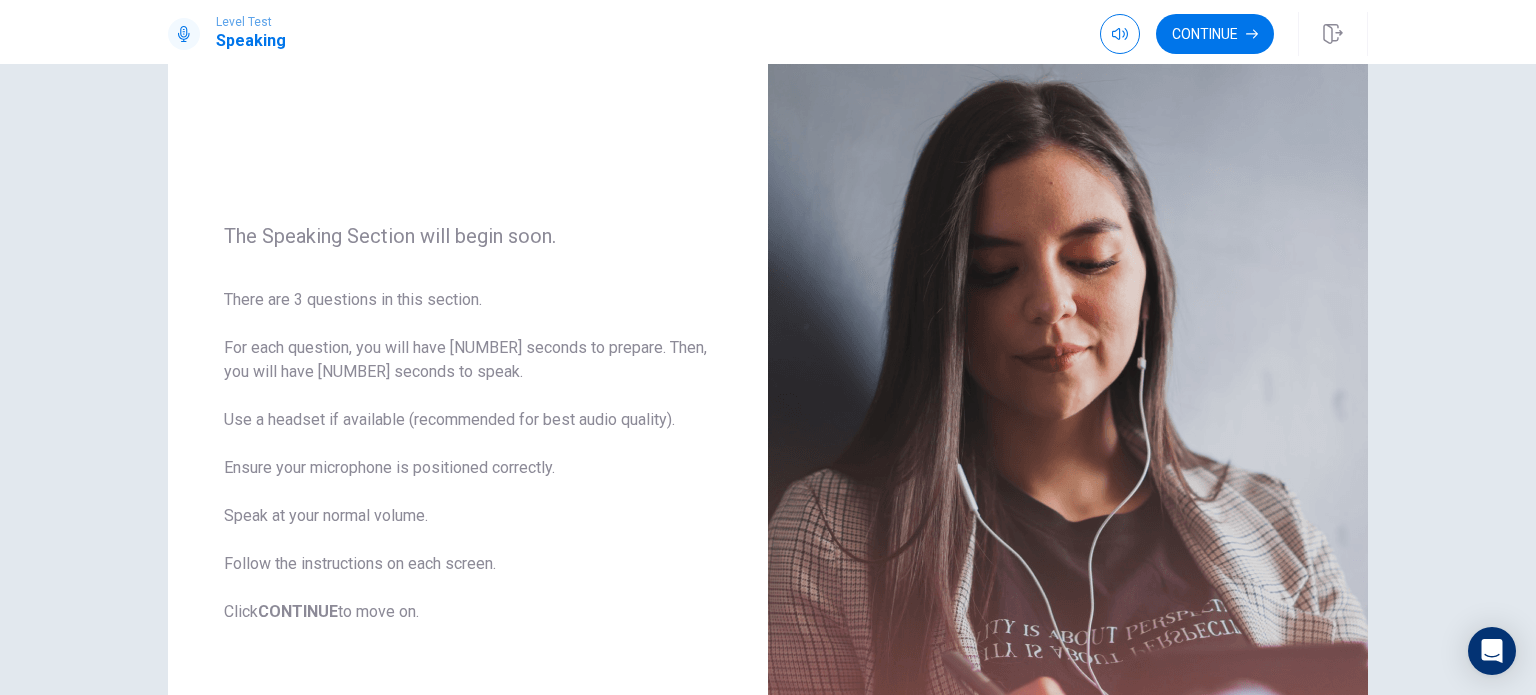 click on "Continue" at bounding box center [1215, 34] 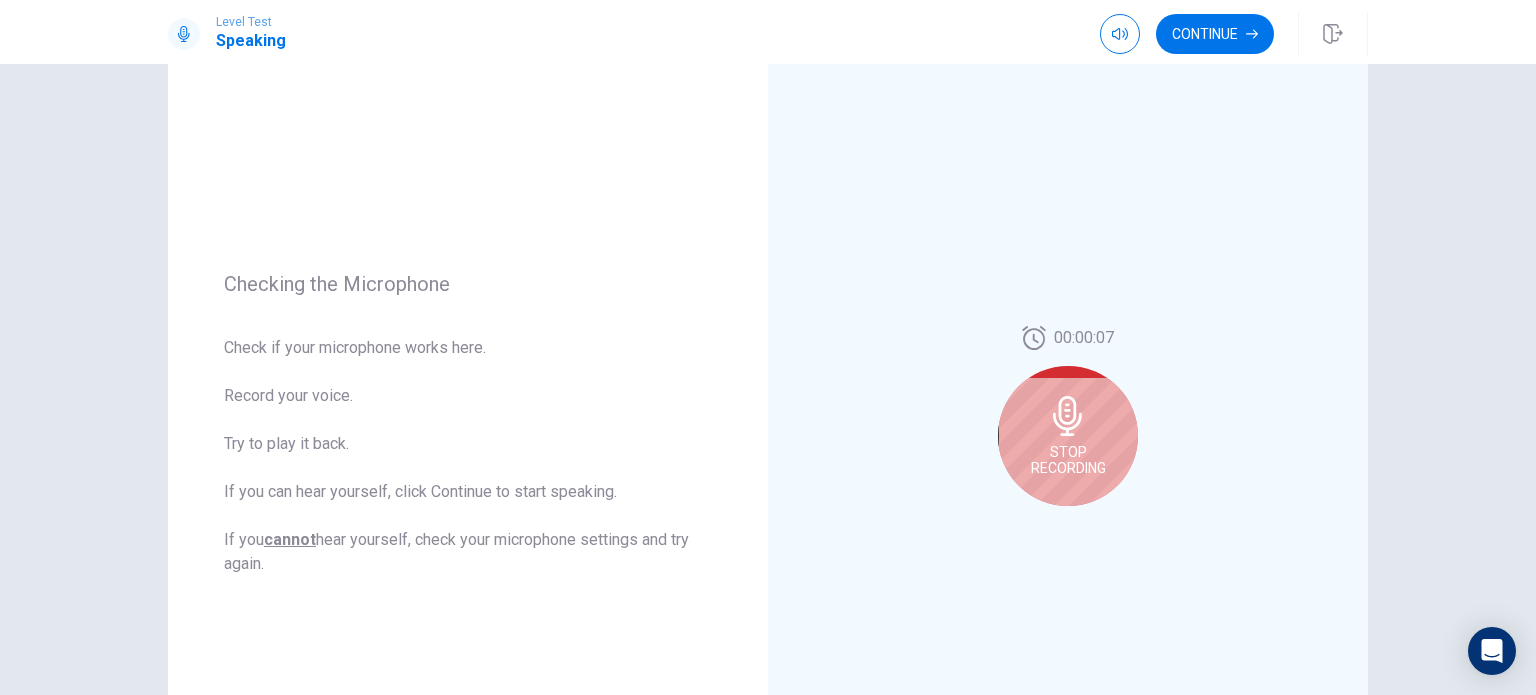 click at bounding box center (1067, 416) 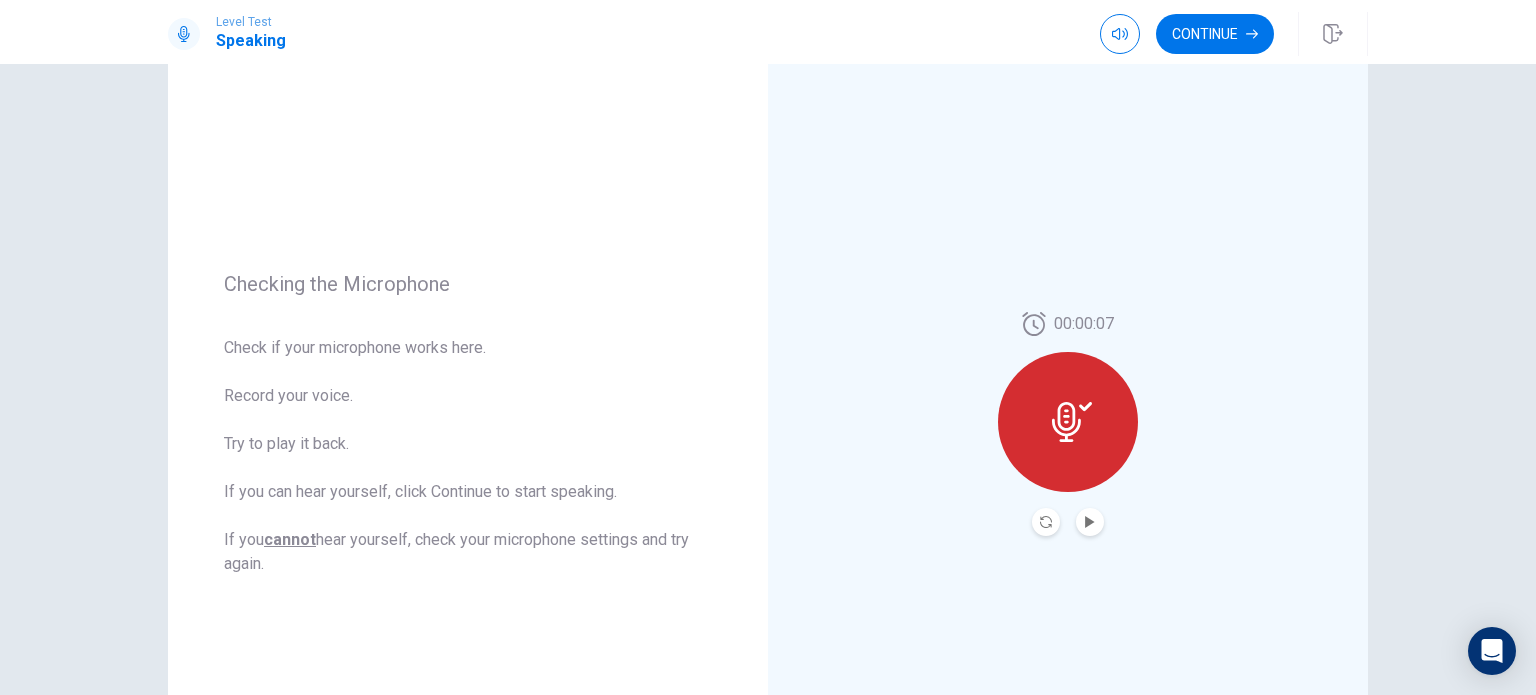 click at bounding box center (1089, 522) 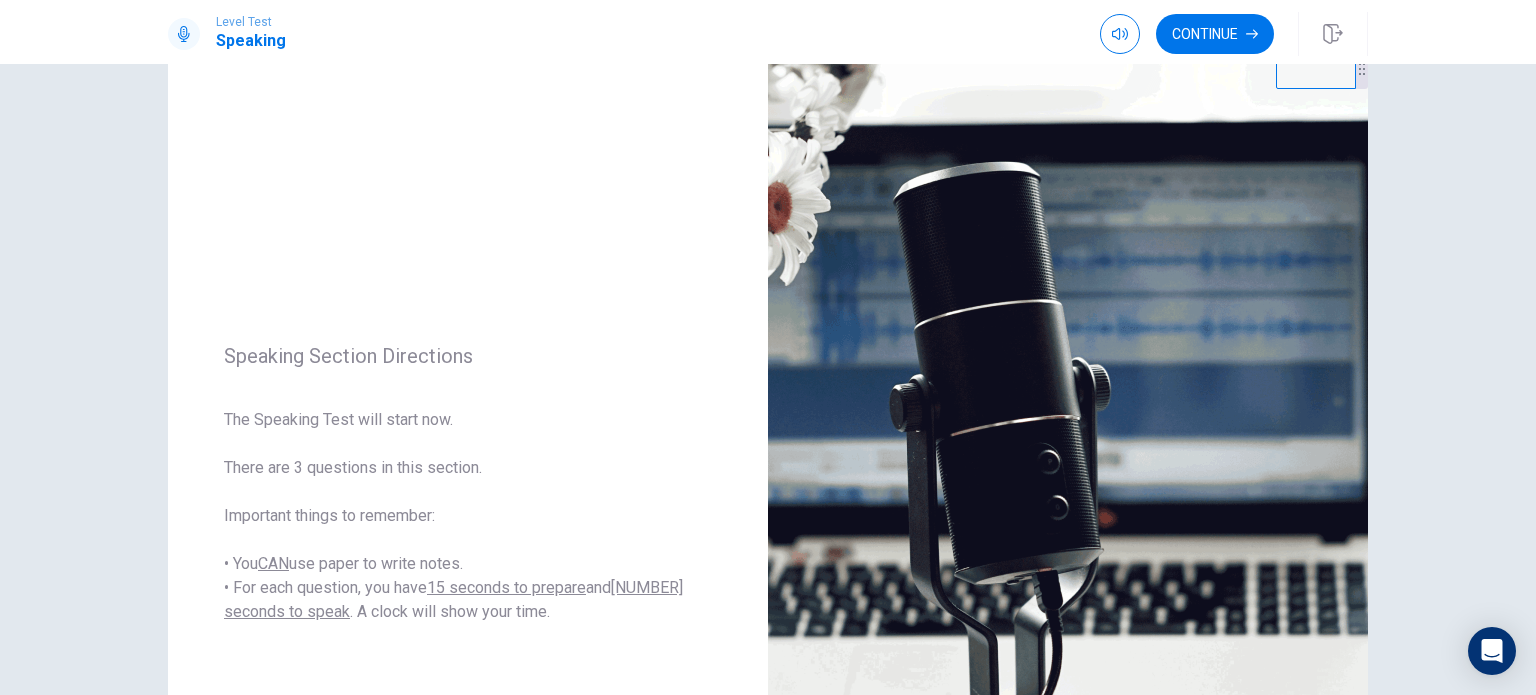 scroll, scrollTop: 28, scrollLeft: 0, axis: vertical 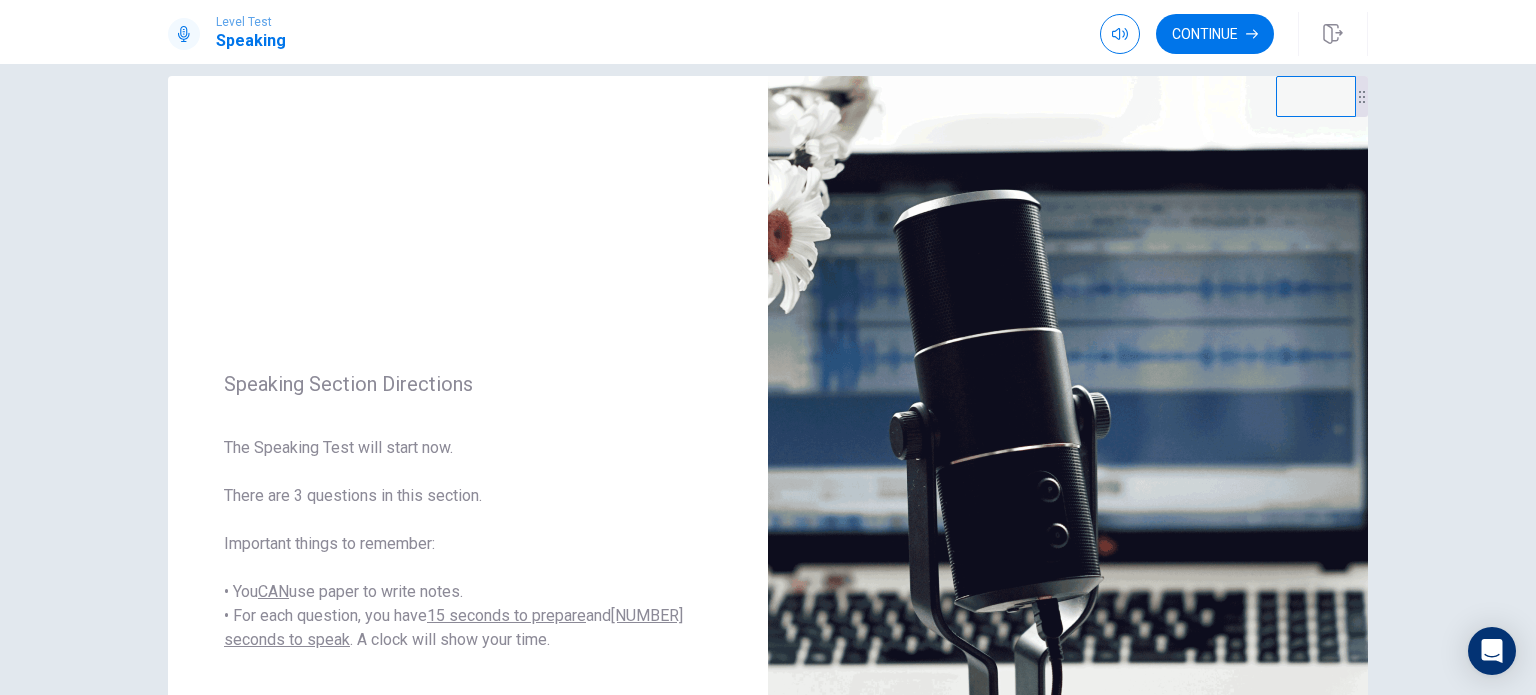 click on "Continue" at bounding box center [1215, 34] 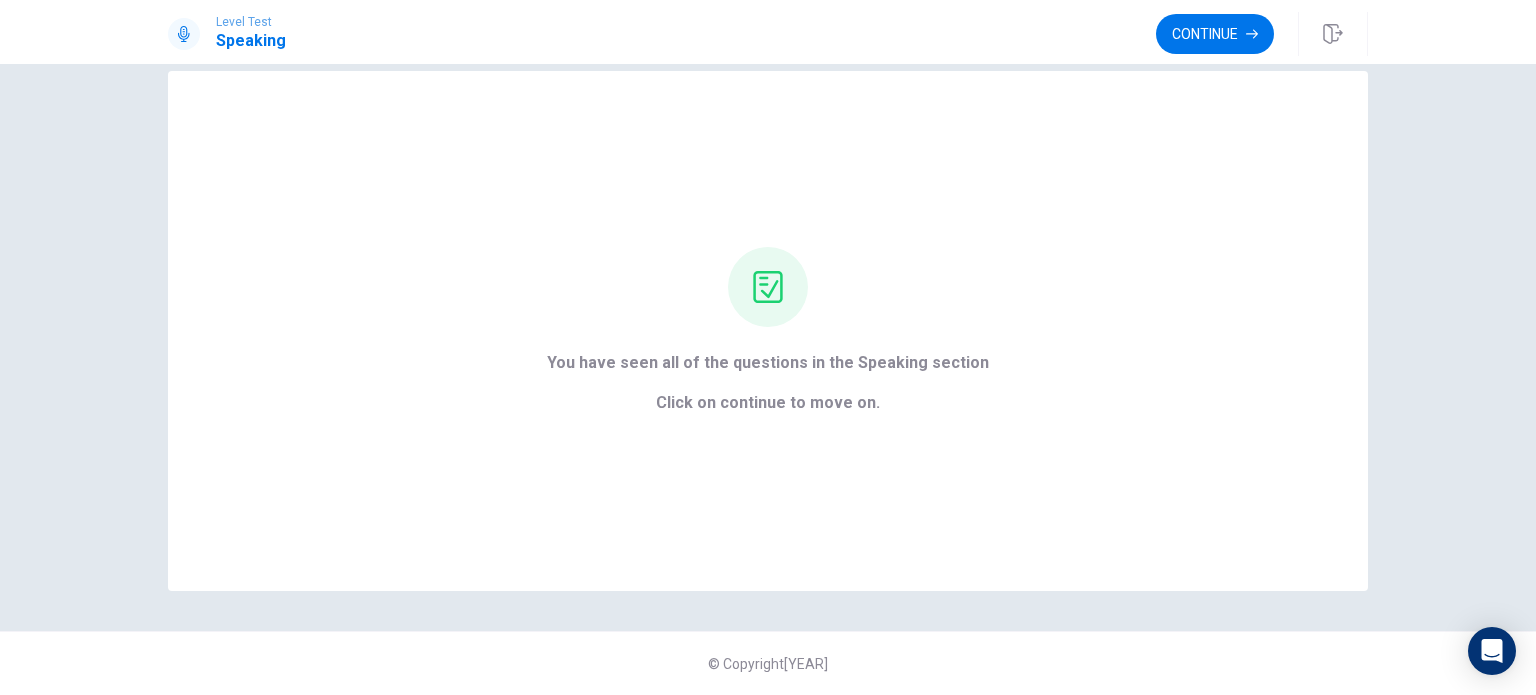 scroll, scrollTop: 32, scrollLeft: 0, axis: vertical 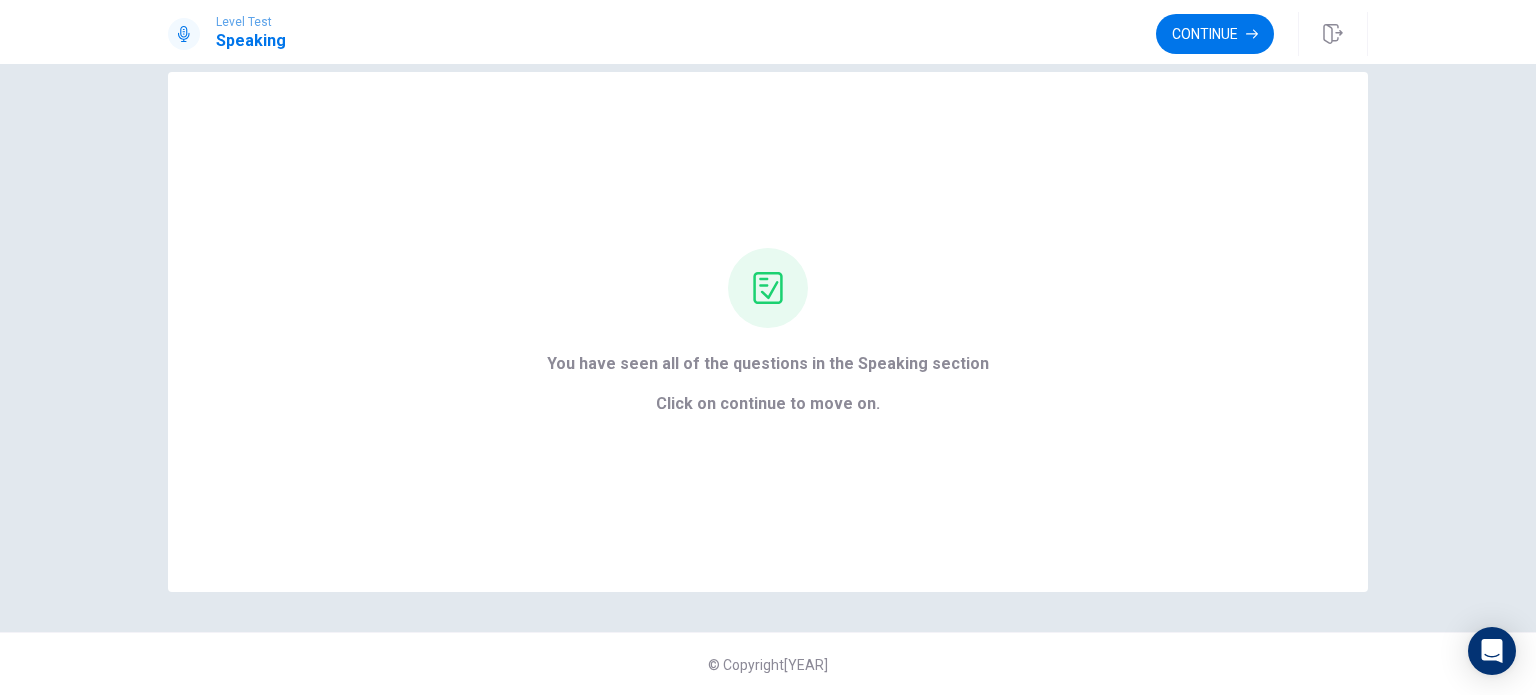 click on "Continue" at bounding box center (1215, 34) 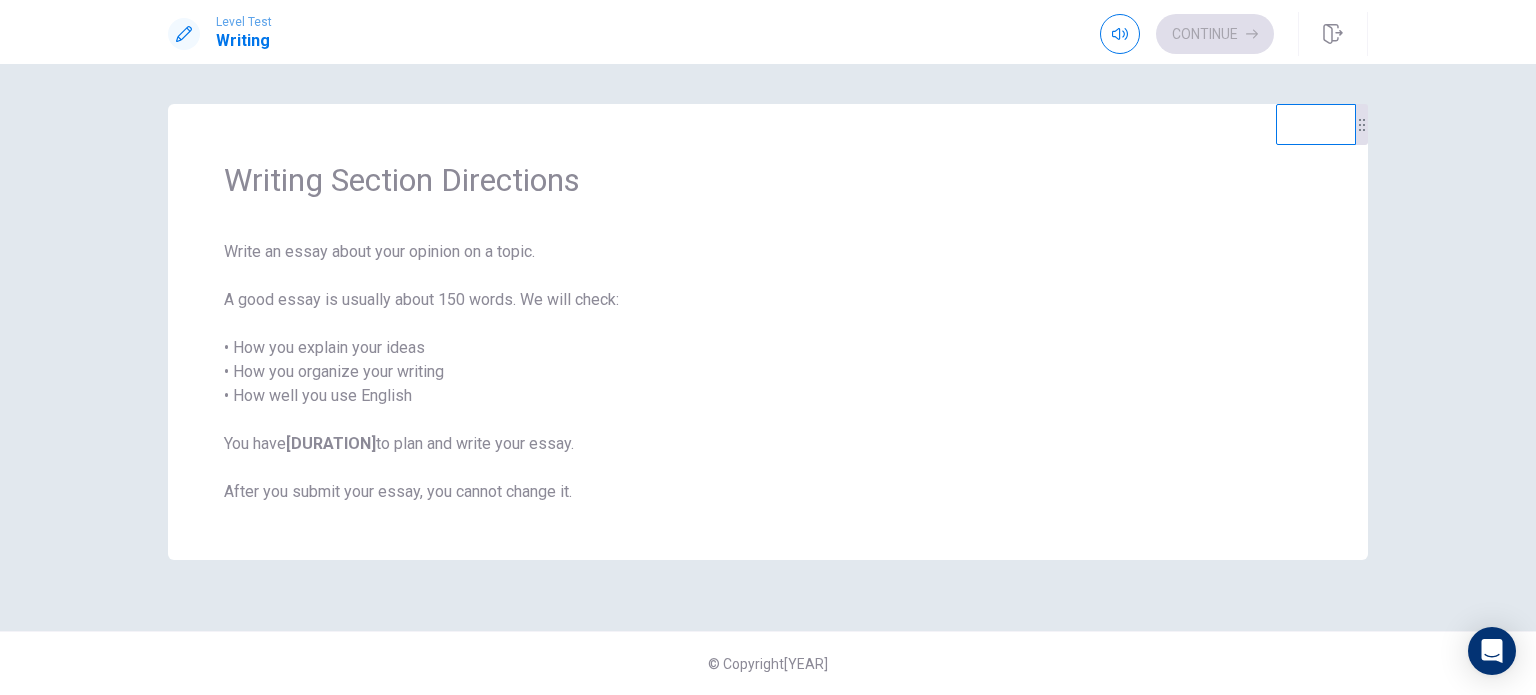 scroll, scrollTop: 0, scrollLeft: 0, axis: both 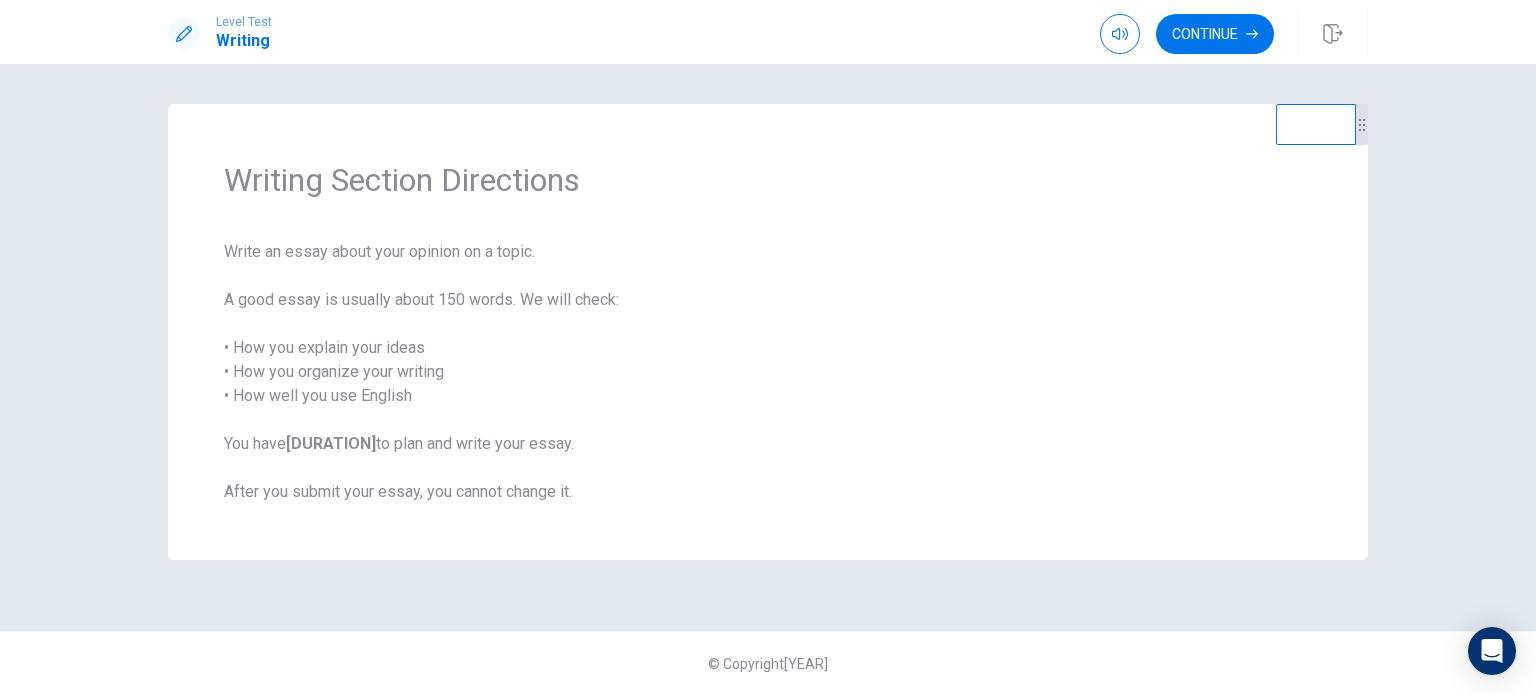 click on "Continue" at bounding box center (1215, 34) 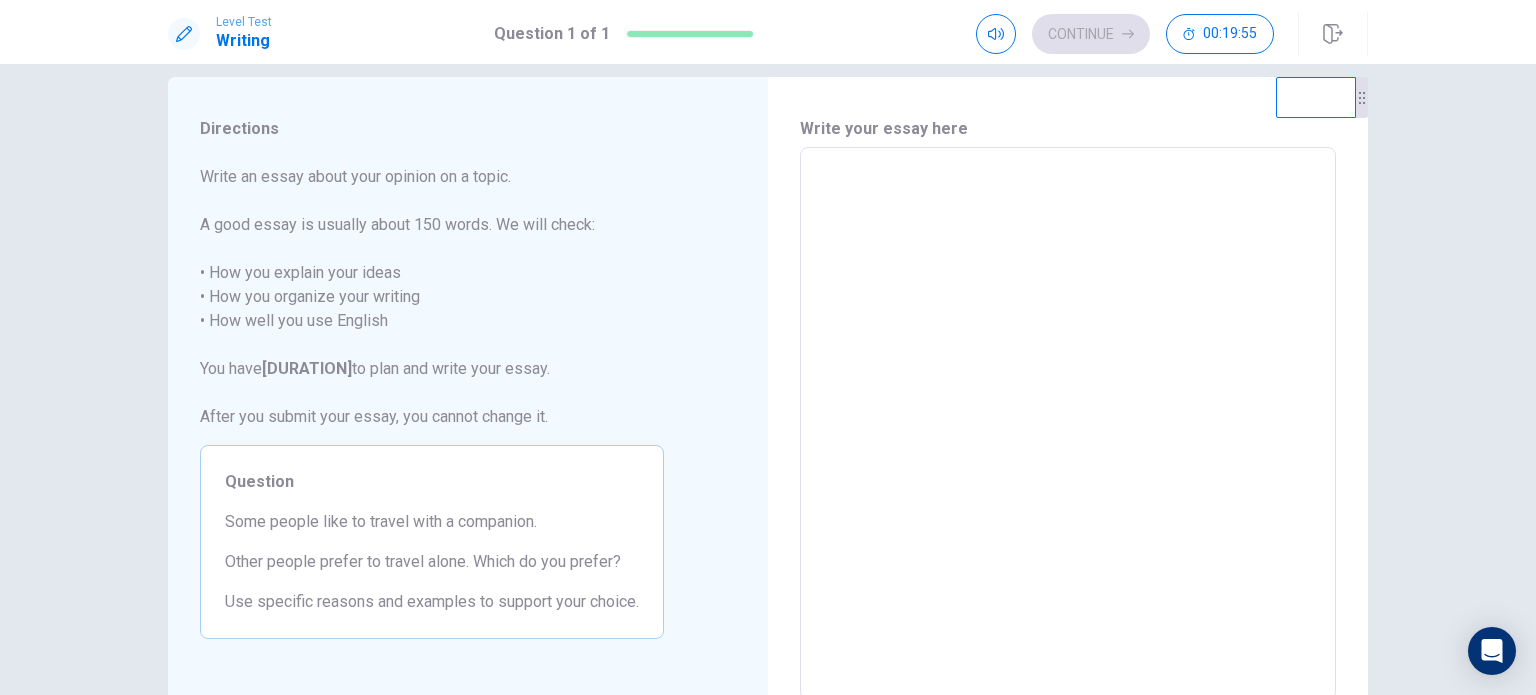 scroll, scrollTop: 24, scrollLeft: 0, axis: vertical 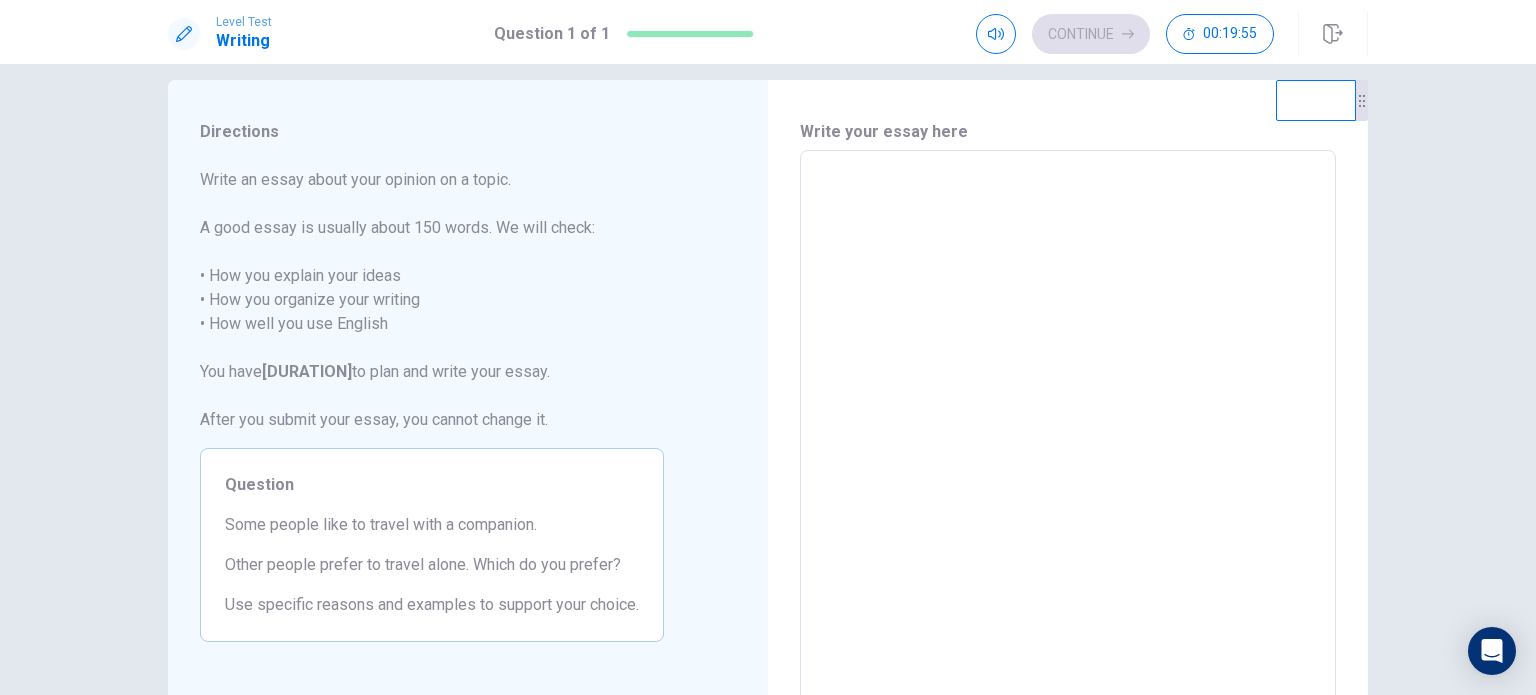 click at bounding box center [1068, 427] 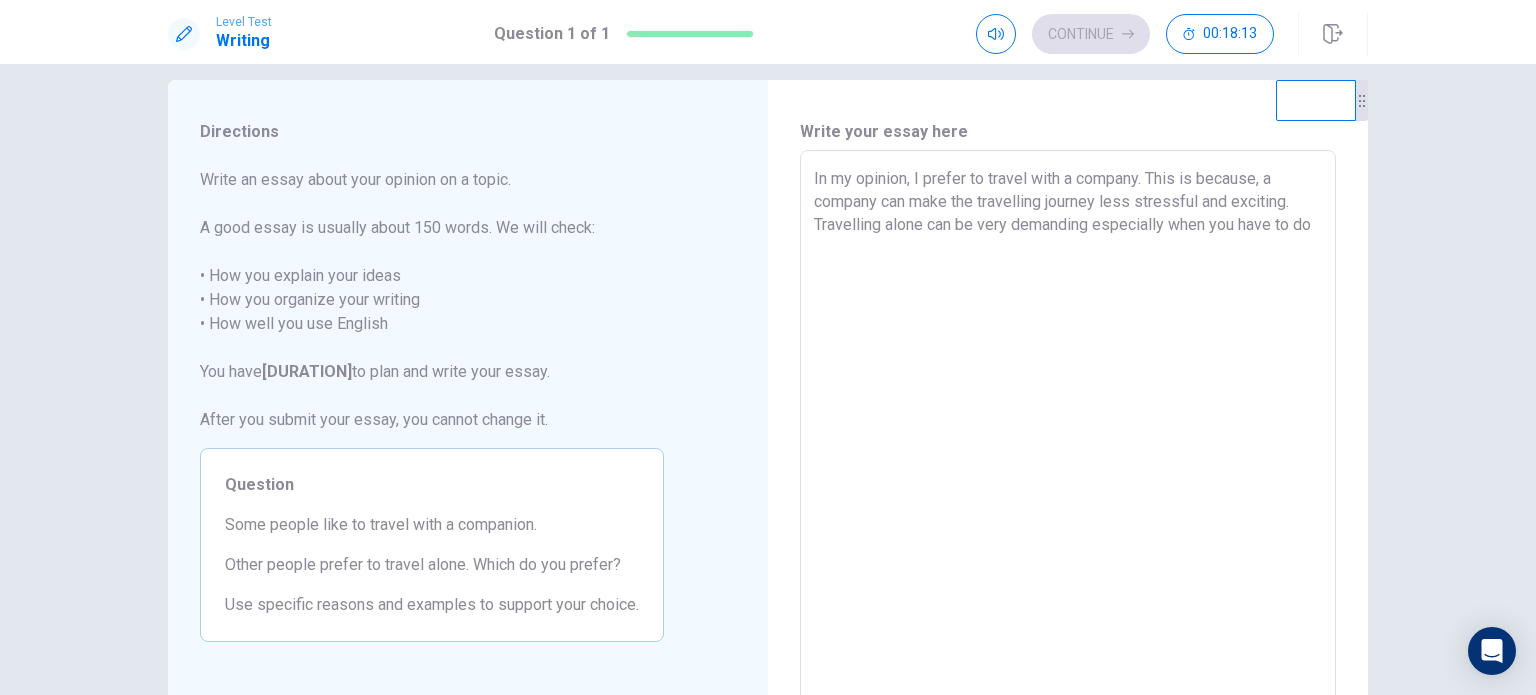 click on "In my opinion, I prefer to travel with a company. This is because, a company can make the travelling journey less stressful and exciting. Travelling alone can be very demanding especially when you have to do" at bounding box center (1068, 427) 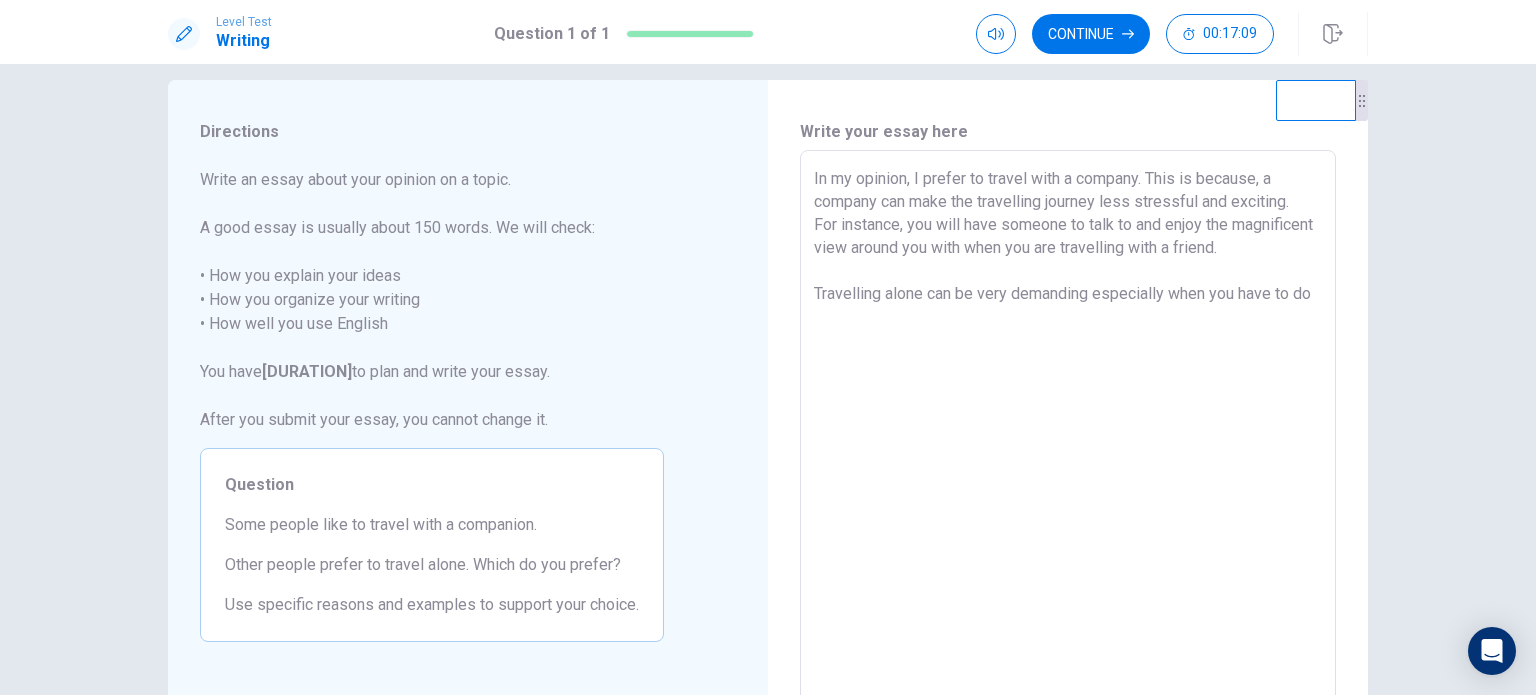 click on "In my opinion, I prefer to travel with a company. This is because, a company can make the travelling journey less stressful and exciting. For instance, you will have someone to talk to and enjoy the magnificent view around you with when you are travelling with a friend.
Travelling alone can be very demanding especially when you have to do" at bounding box center [1068, 427] 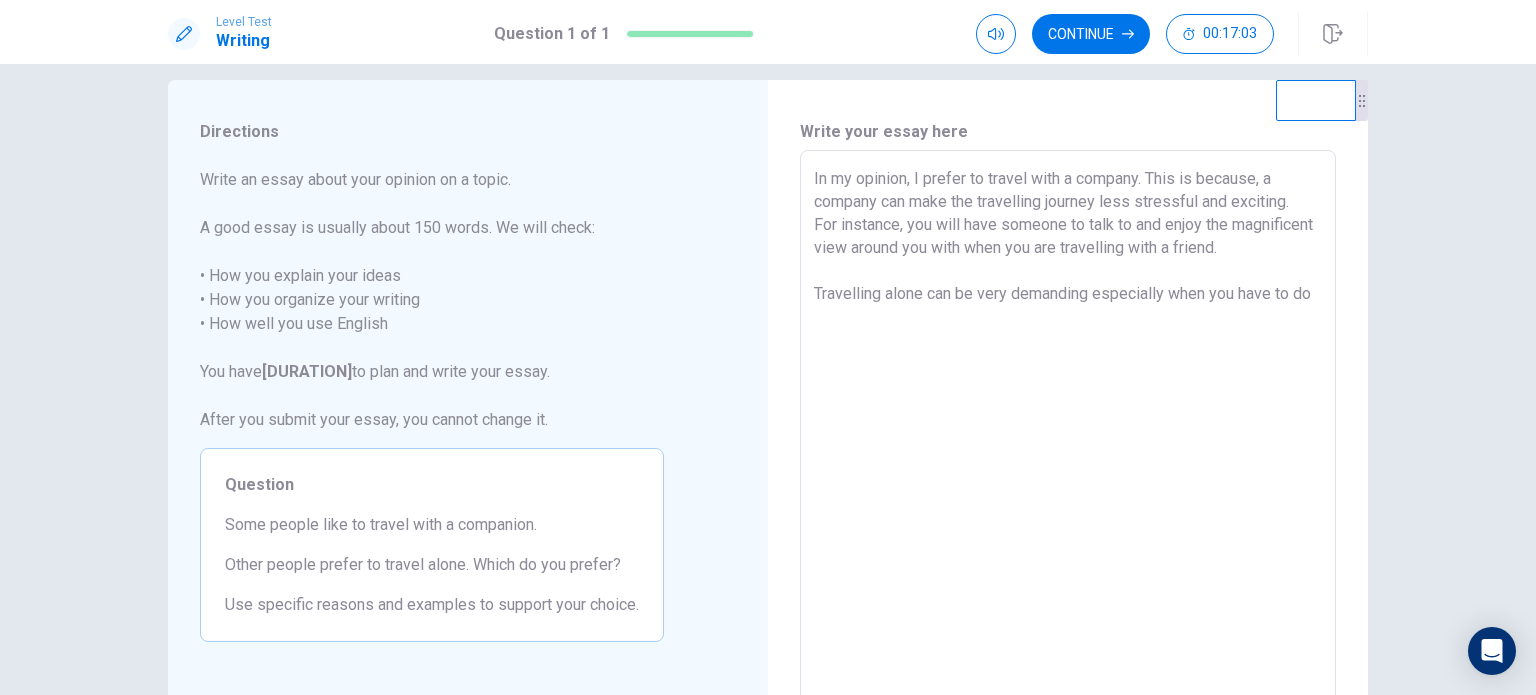 click on "In my opinion, I prefer to travel with a company. This is because, a company can make the travelling journey less stressful and exciting. For instance, you will have someone to talk to and enjoy the magnificent view around you with when you are travelling with a friend.
Travelling alone can be very demanding especially when you have to do" at bounding box center [1068, 427] 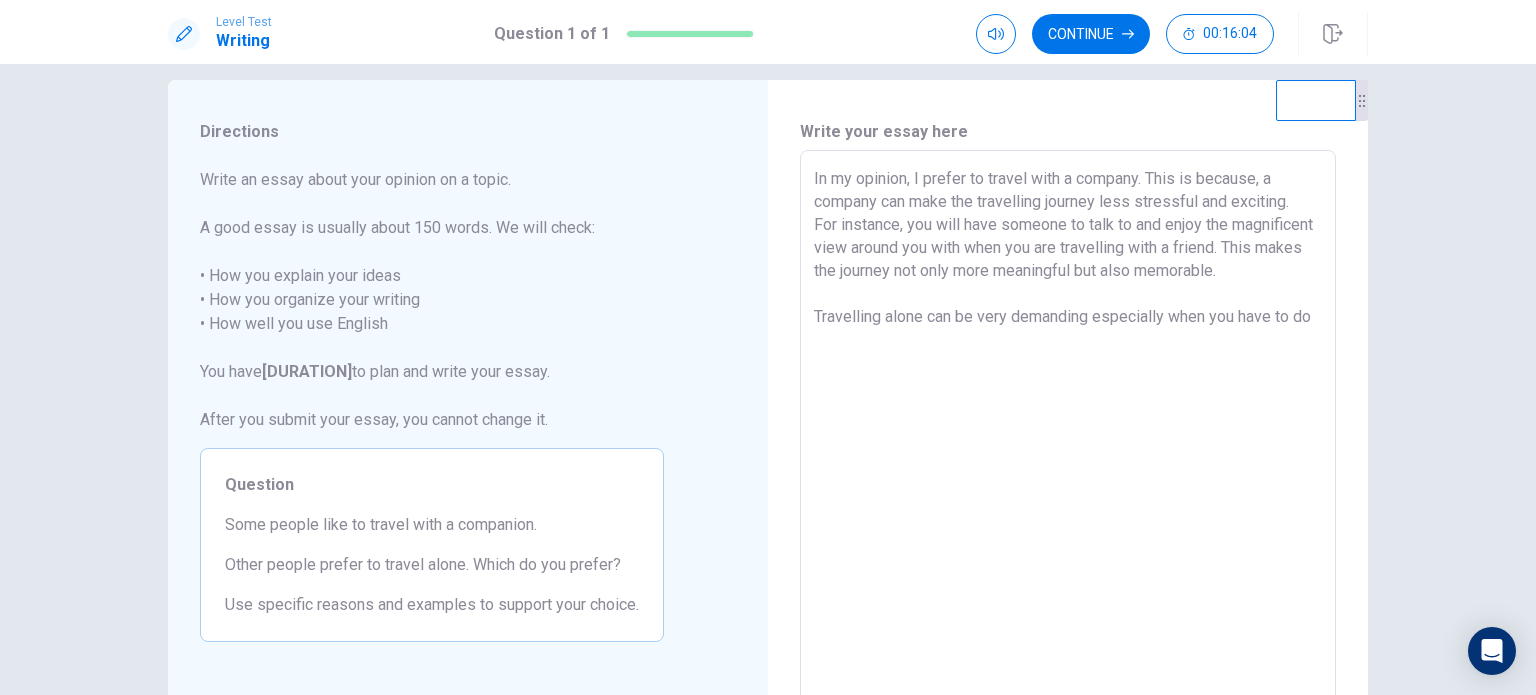 click on "In my opinion, I prefer to travel with a company. This is because, a company can make the travelling journey less stressful and exciting. For instance, you will have someone to talk to and enjoy the magnificent view around you with when you are travelling with a friend. This makes the journey not only more meaningful but also memorable.
Travelling alone can be very demanding especially when you have to do" at bounding box center [1068, 427] 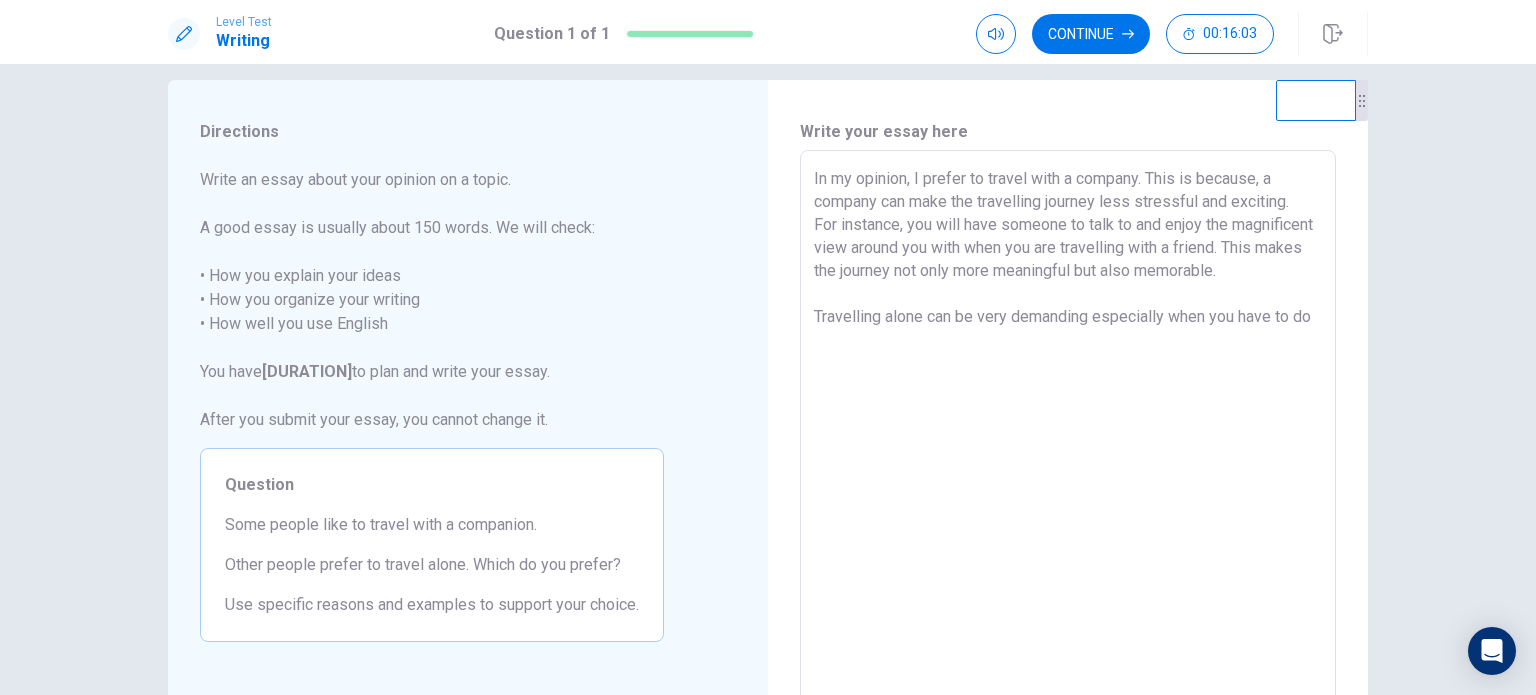 click on "In my opinion, I prefer to travel with a company. This is because, a company can make the travelling journey less stressful and exciting. For instance, you will have someone to talk to and enjoy the magnificent view around you with when you are travelling with a friend. This makes the journey not only more meaningful but also memorable.
Travelling alone can be very demanding especially when you have to do" at bounding box center [1068, 427] 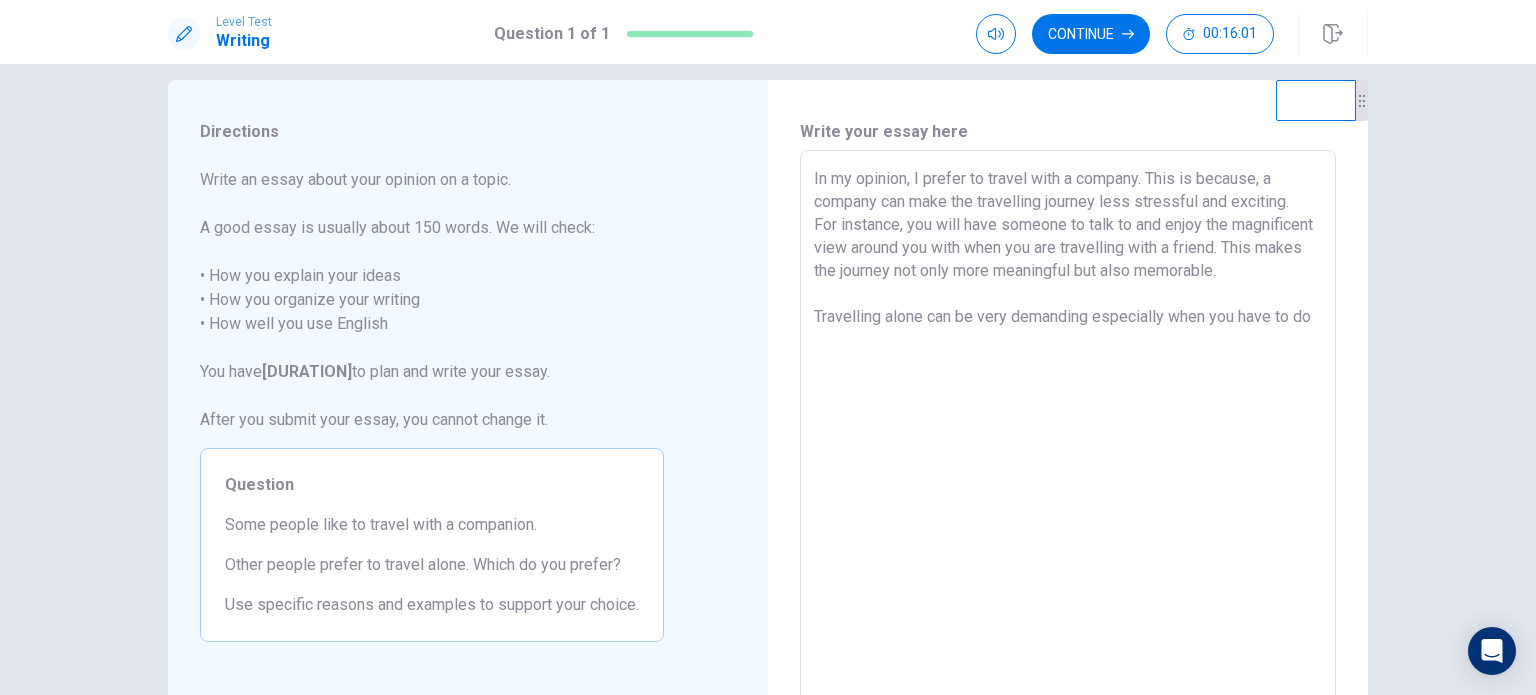 click on "In my opinion, I prefer to travel with a company. This is because, a company can make the travelling journey less stressful and exciting. For instance, you will have someone to talk to and enjoy the magnificent view around you with when you are travelling with a friend. This makes the journey not only more meaningful but also memorable.
Travelling alone can be very demanding especially when you have to do" at bounding box center [1068, 427] 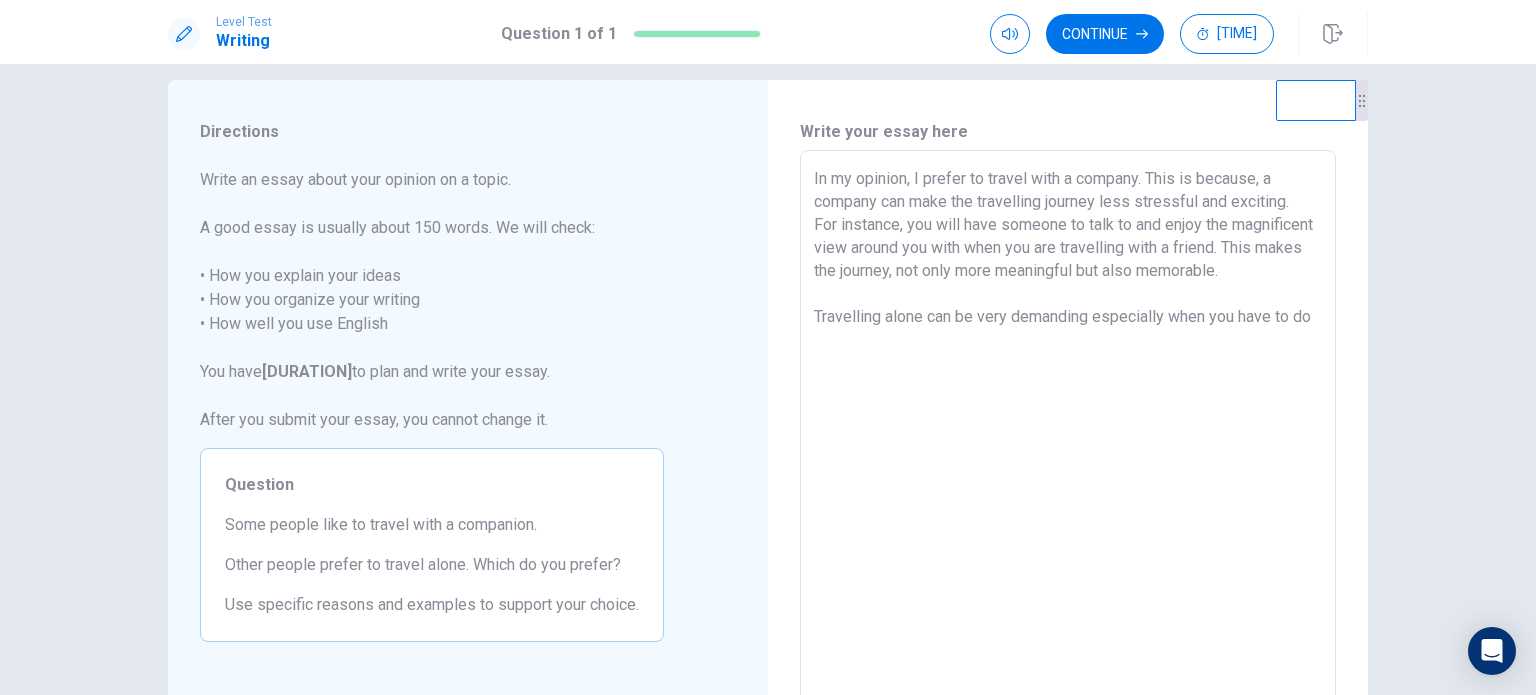 click on "In my opinion, I prefer to travel with a company. This is because, a company can make the travelling journey less stressful and exciting. For instance, you will have someone to talk to and enjoy the magnificent view around you with when you are travelling with a friend. This makes the journey, not only more meaningful but also memorable.
Travelling alone can be very demanding especially when you have to do" at bounding box center (1068, 427) 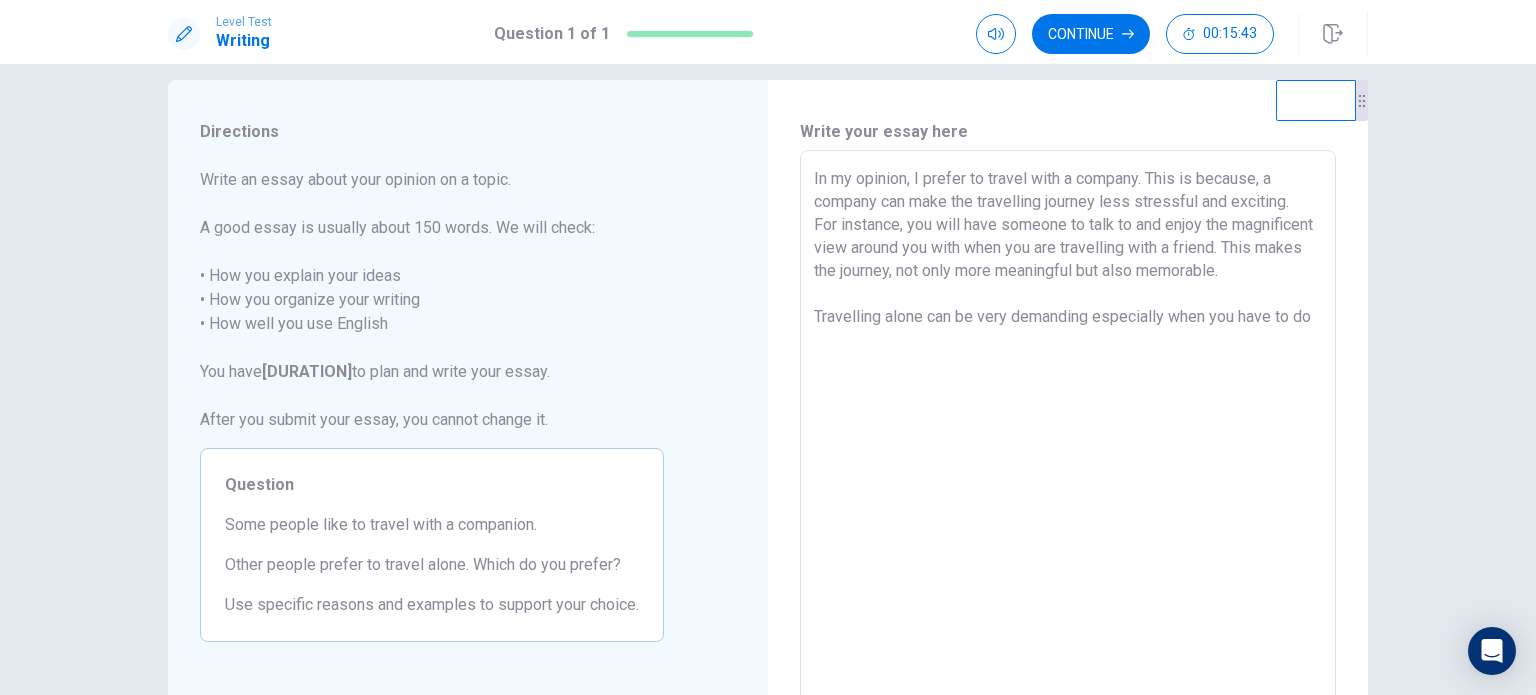 click on "In my opinion, I prefer to travel with a company. This is because, a company can make the travelling journey less stressful and exciting. For instance, you will have someone to talk to and enjoy the magnificent view around you with when you are travelling with a friend. This makes the journey, not only more meaningful but also memorable.
Travelling alone can be very demanding especially when you have to do" at bounding box center (1068, 427) 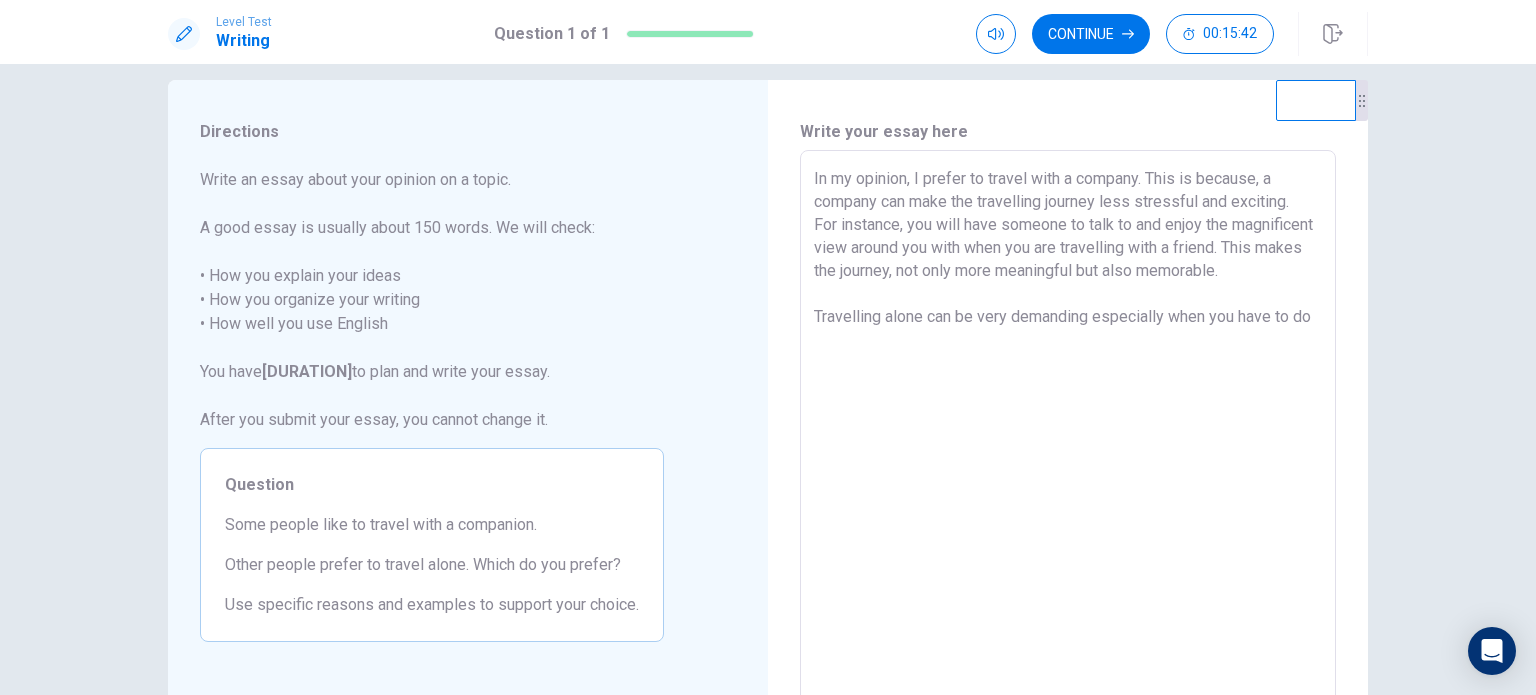 click on "In my opinion, I prefer to travel with a company. This is because, a company can make the travelling journey less stressful and exciting. For instance, you will have someone to talk to and enjoy the magnificent view around you with when you are travelling with a friend. This makes the journey, not only more meaningful but also memorable.
Travelling alone can be very demanding especially when you have to do" at bounding box center [1068, 427] 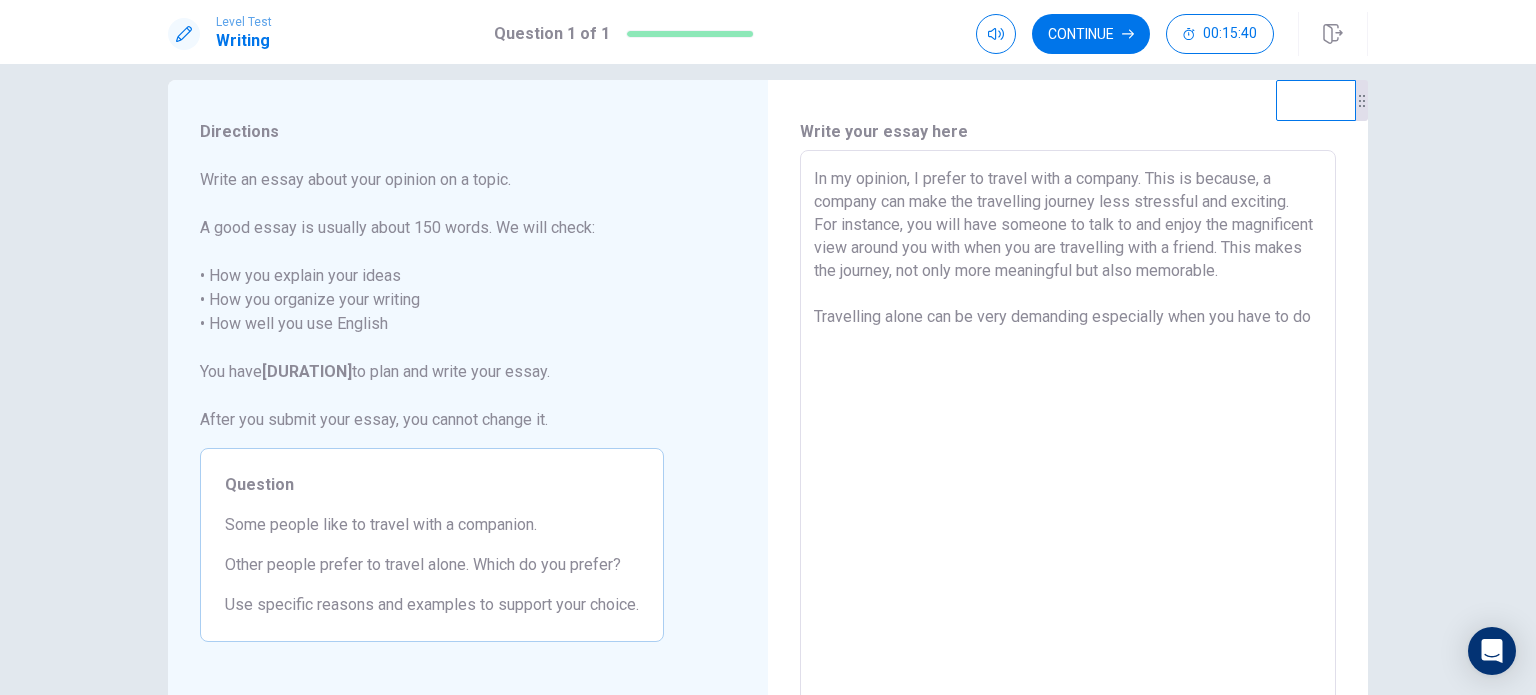 click on "In my opinion, I prefer to travel with a company. This is because, a company can make the travelling journey less stressful and exciting. For instance, you will have someone to talk to and enjoy the magnificent view around you with when you are travelling with a friend. This makes the journey, not only more meaningful but also memorable.
Travelling alone can be very demanding especially when you have to do" at bounding box center [1068, 427] 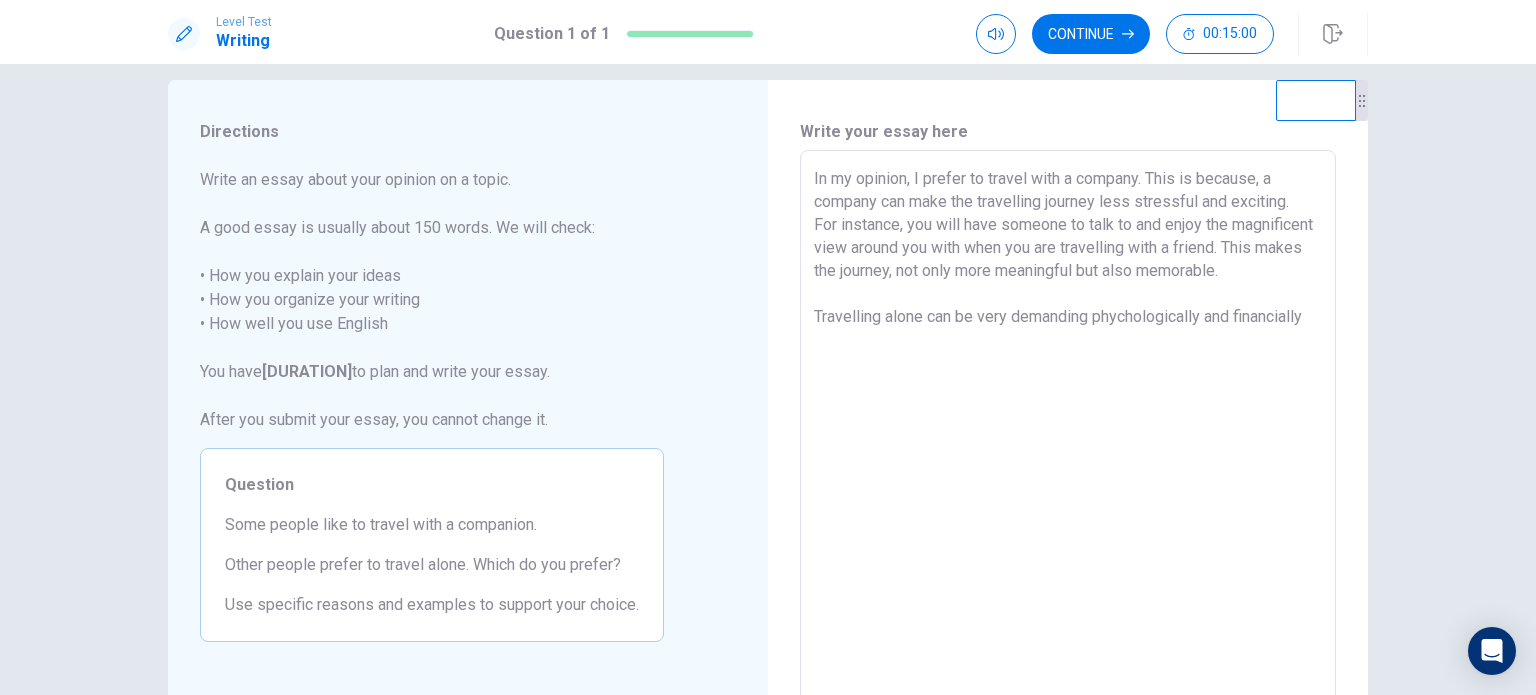 click on "In my opinion, I prefer to travel with a company. This is because, a company can make the travelling journey less stressful and exciting. For instance, you will have someone to talk to and enjoy the magnificent view around you with when you are travelling with a friend. This makes the journey, not only more meaningful but also memorable.
Travelling alone can be very demanding phychologically and financially" at bounding box center (1068, 427) 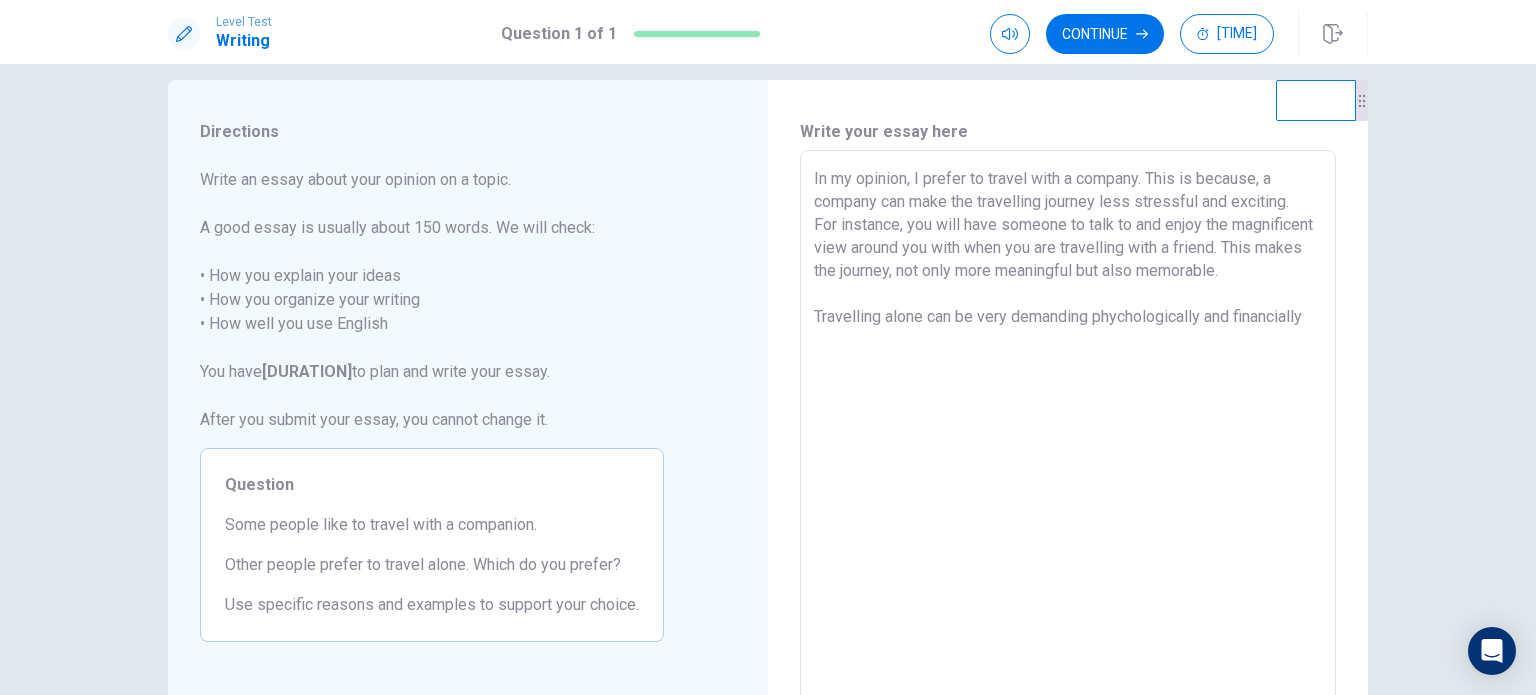 click on "In my opinion, I prefer to travel with a company. This is because, a company can make the travelling journey less stressful and exciting. For instance, you will have someone to talk to and enjoy the magnificent view around you with when you are travelling with a friend. This makes the journey, not only more meaningful but also memorable.
Travelling alone can be very demanding phychologically and financially" at bounding box center [1068, 427] 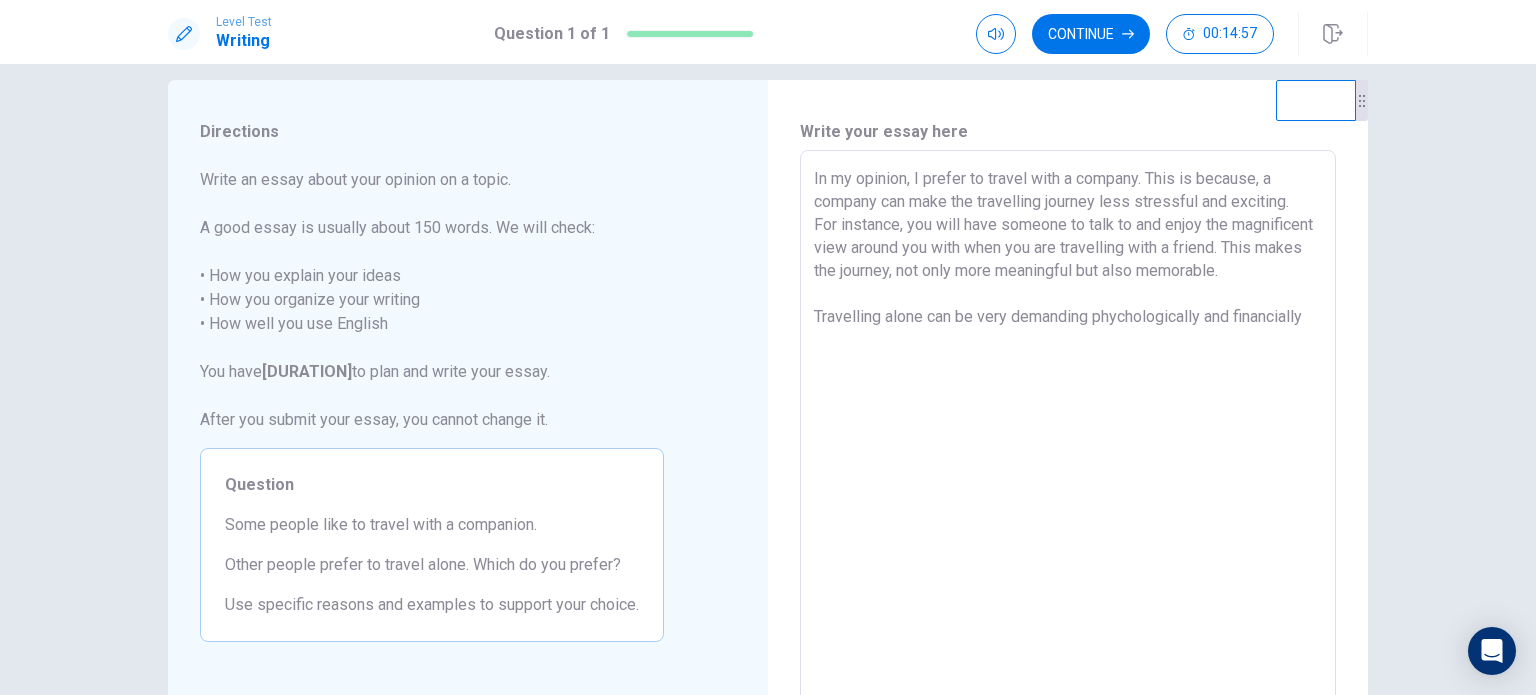 click on "In my opinion, I prefer to travel with a company. This is because, a company can make the travelling journey less stressful and exciting. For instance, you will have someone to talk to and enjoy the magnificent view around you with when you are travelling with a friend. This makes the journey, not only more meaningful but also memorable.
Travelling alone can be very demanding phychologically and financially" at bounding box center [1068, 427] 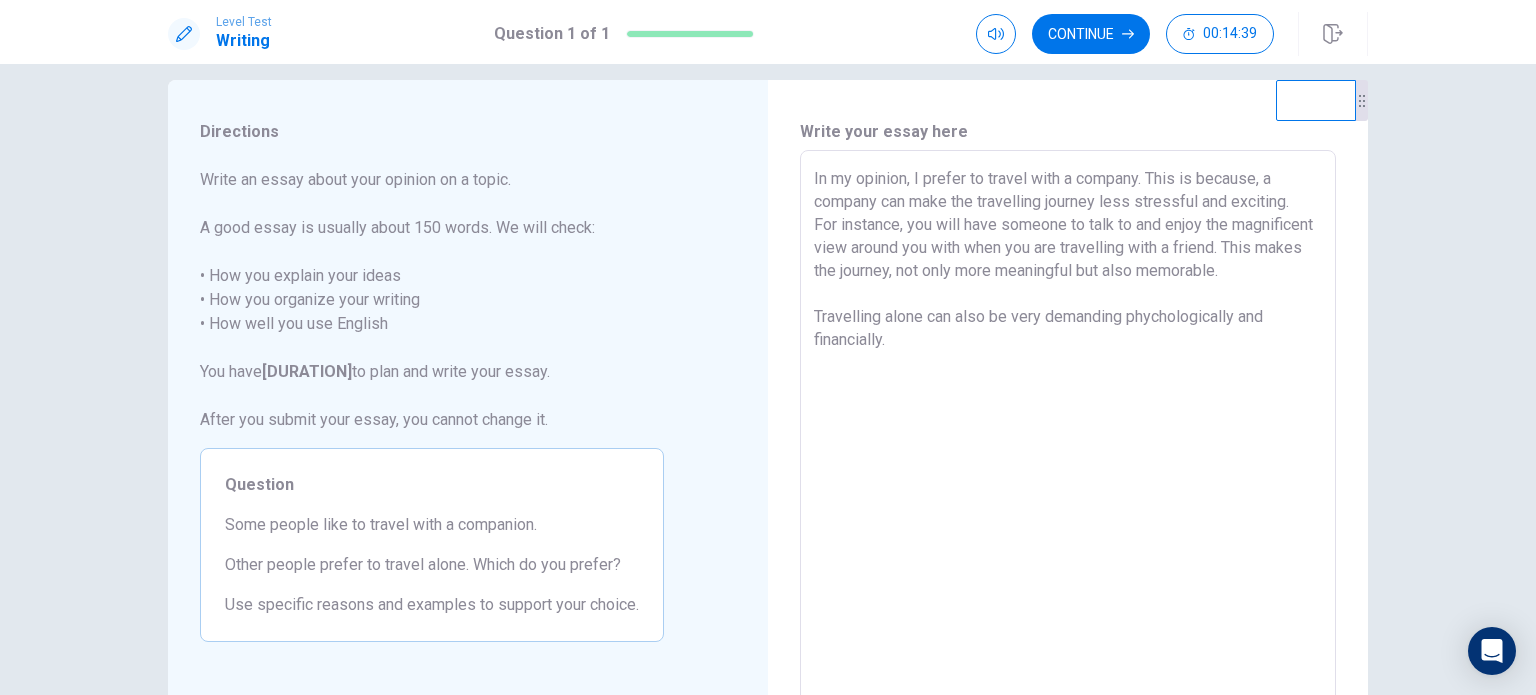 click on "In my opinion, I prefer to travel with a company. This is because, a company can make the travelling journey less stressful and exciting. For instance, you will have someone to talk to and enjoy the magnificent view around you with when you are travelling with a friend. This makes the journey, not only more meaningful but also memorable.
Travelling alone can also be very demanding phychologically and financially." at bounding box center [1068, 427] 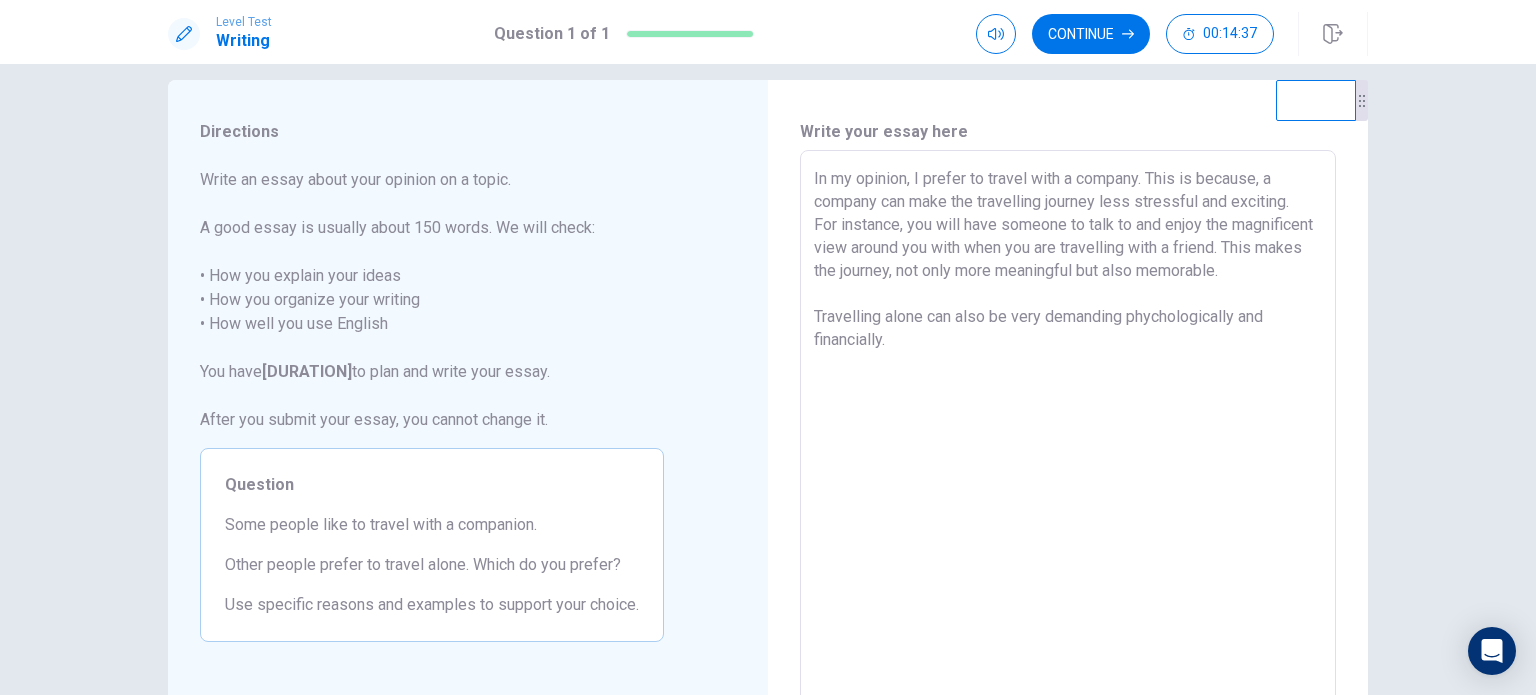 click on "In my opinion, I prefer to travel with a company. This is because, a company can make the travelling journey less stressful and exciting. For instance, you will have someone to talk to and enjoy the magnificent view around you with when you are travelling with a friend. This makes the journey, not only more meaningful but also memorable.
Travelling alone can also be very demanding phychologically and financially." at bounding box center (1068, 427) 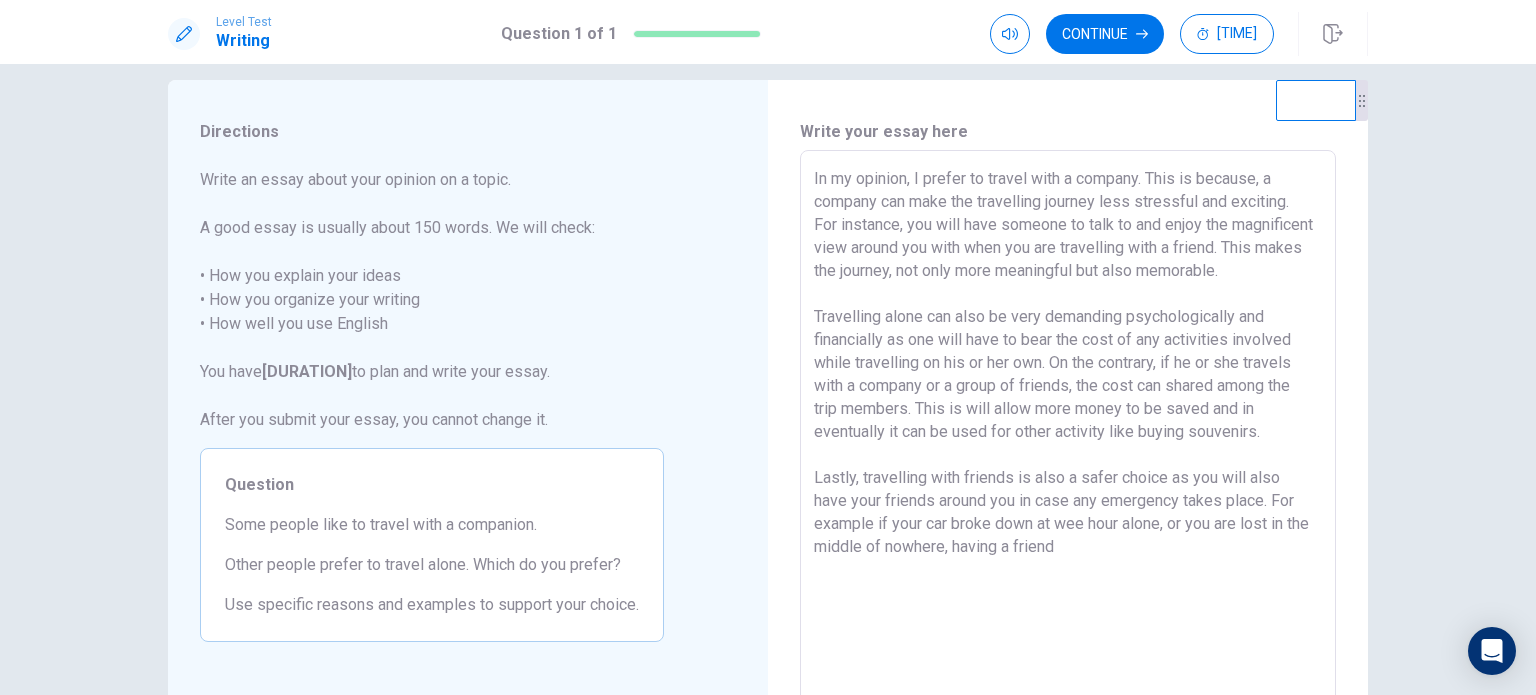 click on "In my opinion, I prefer to travel with a company. This is because, a company can make the travelling journey less stressful and exciting. For instance, you will have someone to talk to and enjoy the magnificent view around you with when you are travelling with a friend. This makes the journey, not only more meaningful but also memorable.
Travelling alone can also be very demanding psychologically and financially as one will have to bear the cost of any activities involved while travelling on his or her own. On the contrary, if he or she travels with a company or a group of friends, the cost can shared among the trip members. This is will allow more money to be saved and in eventually it can be used for other activity like buying souvenirs.
Lastly, travelling with friends is also a safer choice as you will also have your friends around you in case any emergency takes place. For example if your car broke down at wee hour alone, or you are lost in the middle of nowhere, having a friend" at bounding box center (1068, 427) 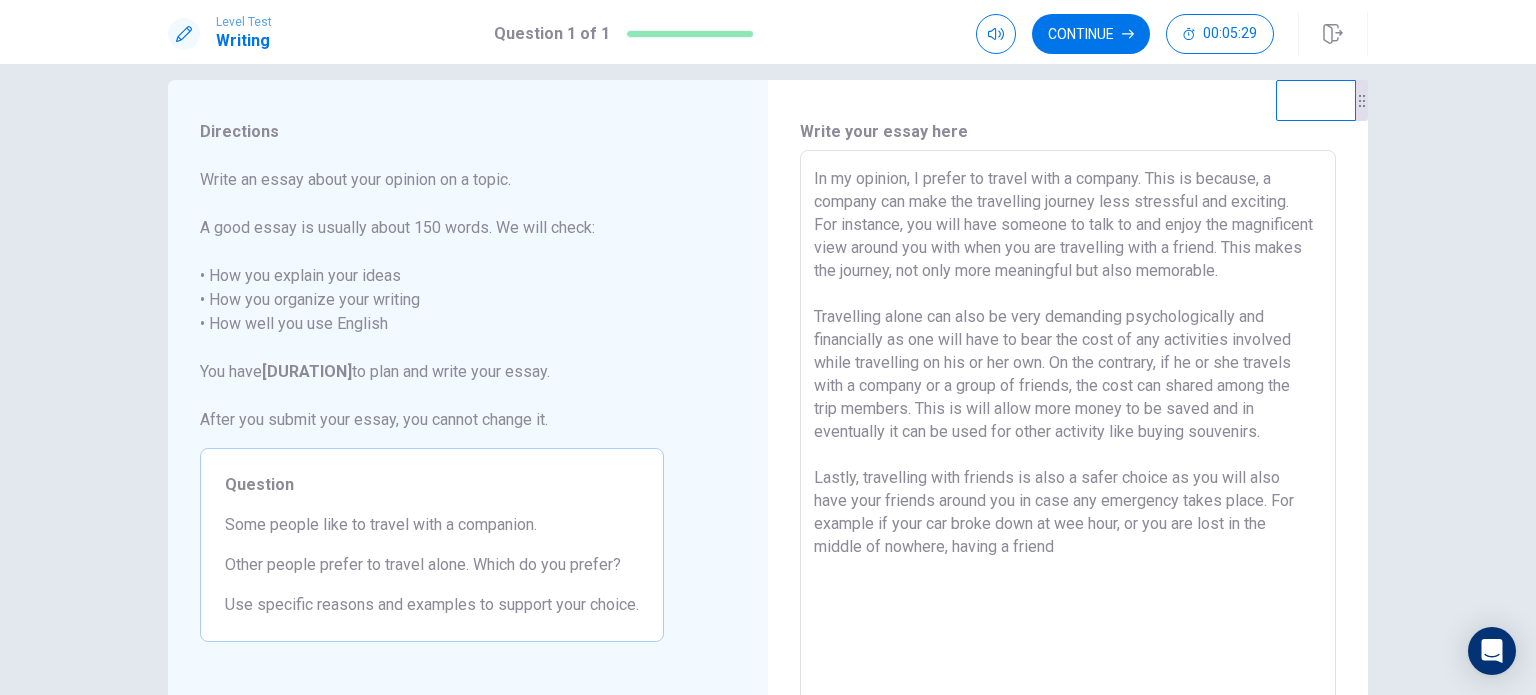 click on "In my opinion, I prefer to travel with a company. This is because, a company can make the travelling journey less stressful and exciting. For instance, you will have someone to talk to and enjoy the magnificent view around you with when you are travelling with a friend. This makes the journey, not only more meaningful but also memorable.
Travelling alone can also be very demanding psychologically and financially as one will have to bear the cost of any activities involved while travelling on his or her own. On the contrary, if he or she travels with a company or a group of friends, the cost can shared among the trip members. This is will allow more money to be saved and in eventually it can be used for other activity like buying souvenirs.
Lastly, travelling with friends is also a safer choice as you will also have your friends around you in case any emergency takes place. For example if your car broke down at wee hour, or you are lost in the middle of nowhere, having a friend" at bounding box center (1068, 427) 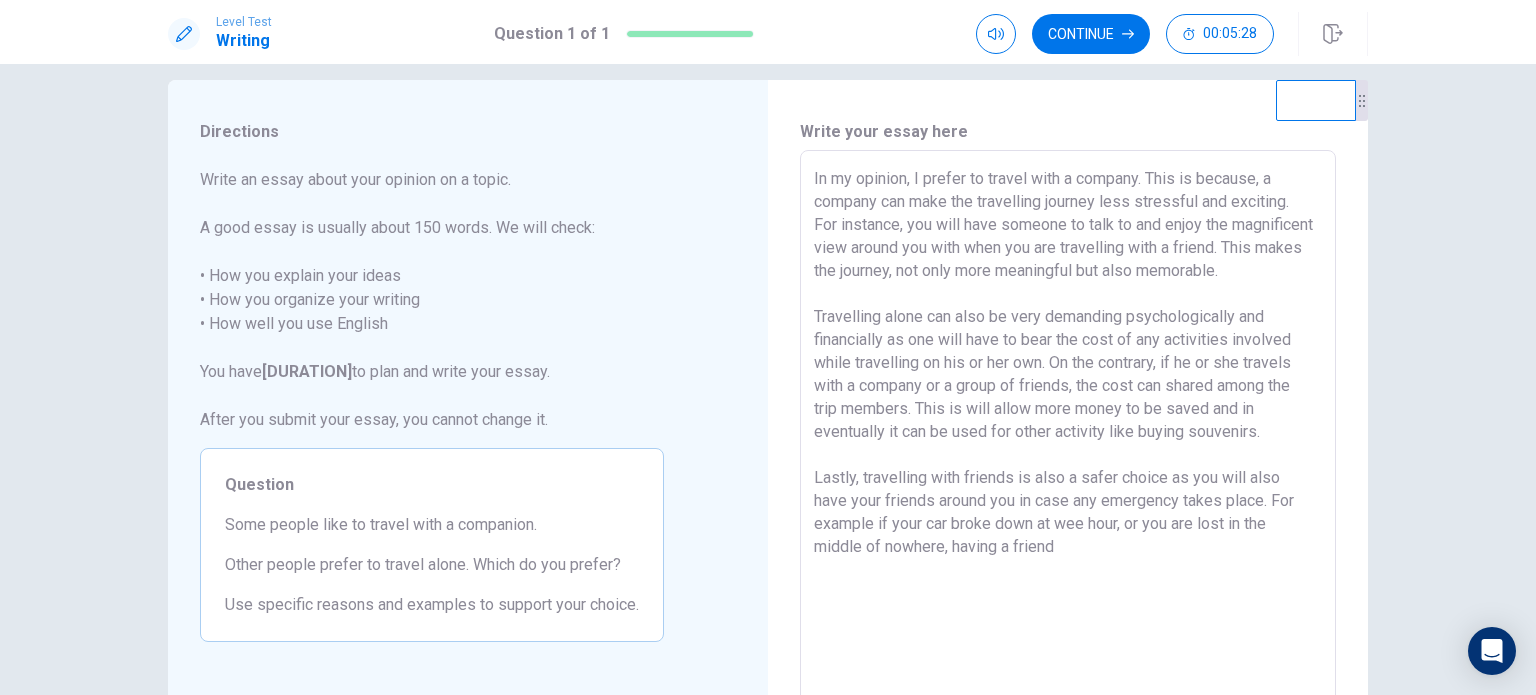 click on "In my opinion, I prefer to travel with a company. This is because, a company can make the travelling journey less stressful and exciting. For instance, you will have someone to talk to and enjoy the magnificent view around you with when you are travelling with a friend. This makes the journey, not only more meaningful but also memorable.
Travelling alone can also be very demanding psychologically and financially as one will have to bear the cost of any activities involved while travelling on his or her own. On the contrary, if he or she travels with a company or a group of friends, the cost can shared among the trip members. This is will allow more money to be saved and in eventually it can be used for other activity like buying souvenirs.
Lastly, travelling with friends is also a safer choice as you will also have your friends around you in case any emergency takes place. For example if your car broke down at wee hour, or you are lost in the middle of nowhere, having a friend" at bounding box center (1068, 427) 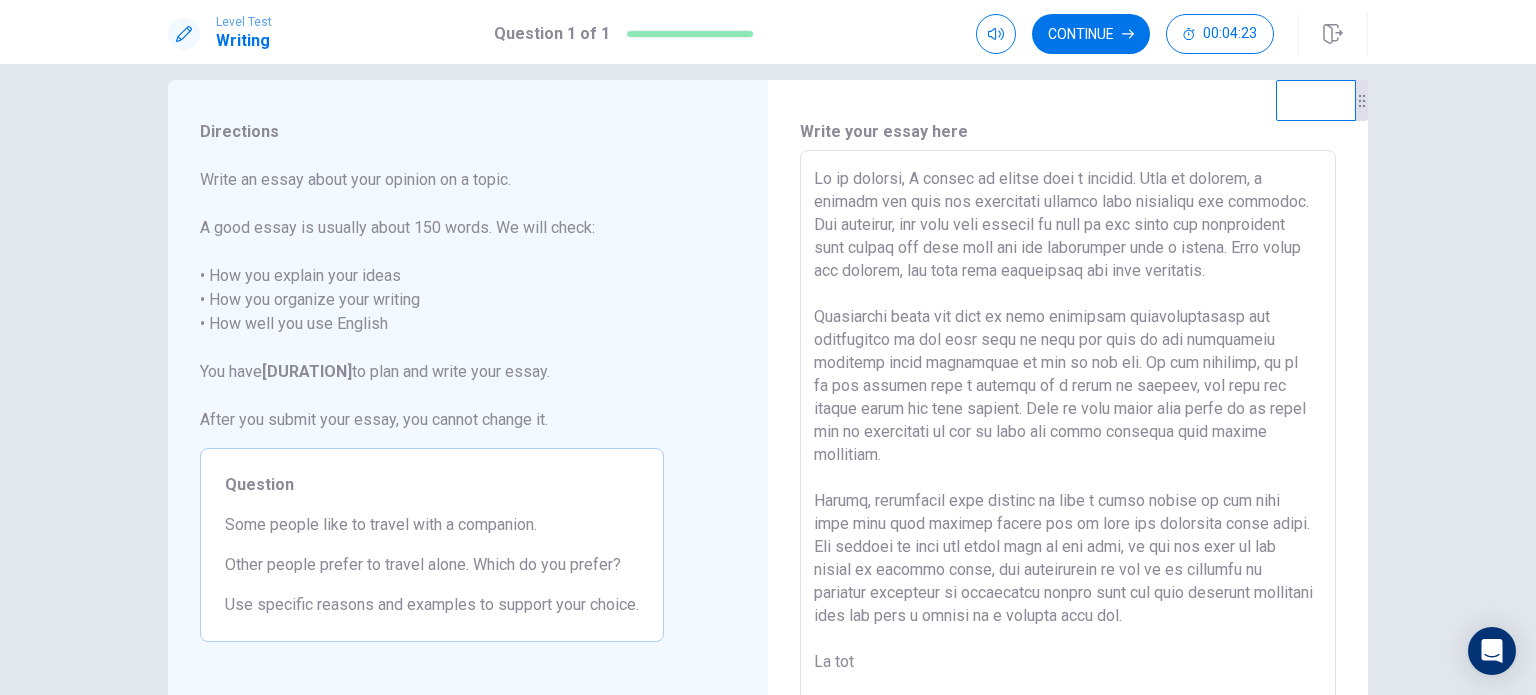 scroll, scrollTop: 153, scrollLeft: 0, axis: vertical 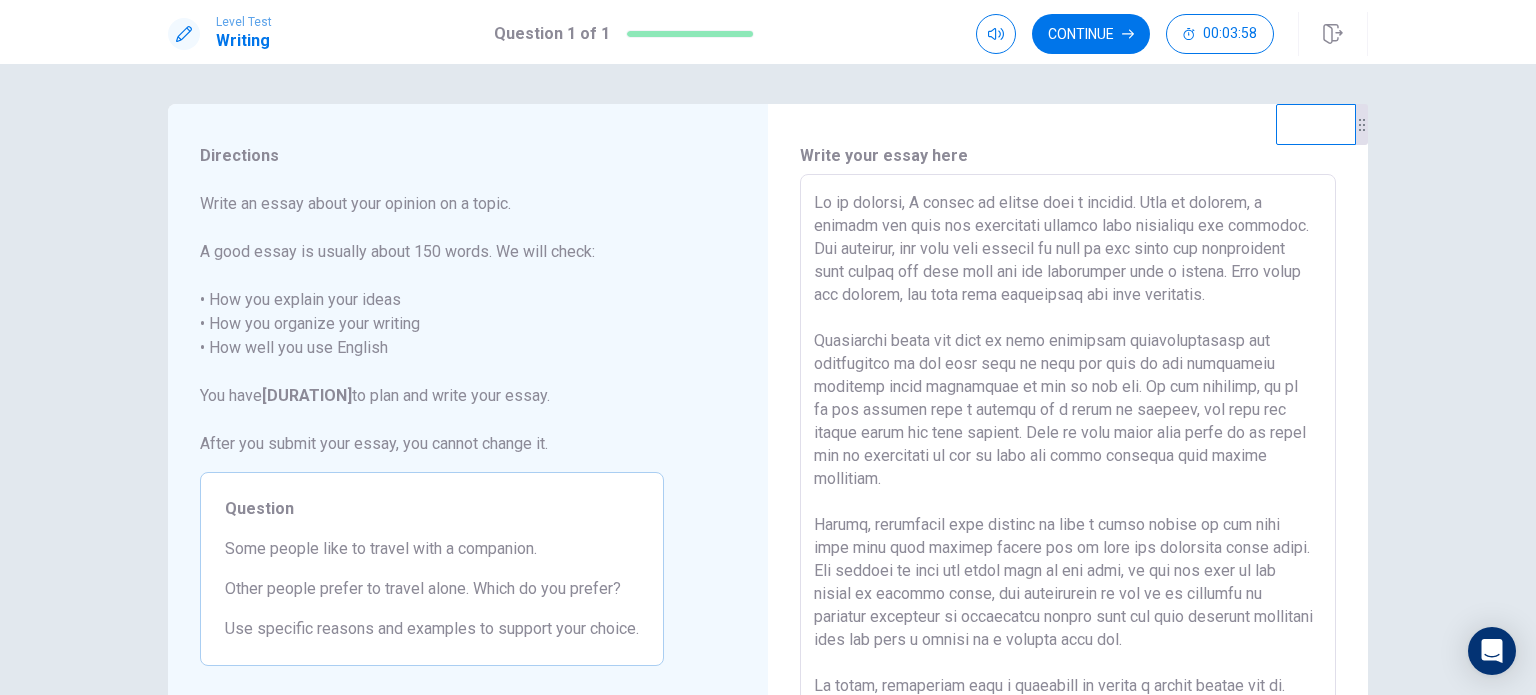 click at bounding box center (1068, 451) 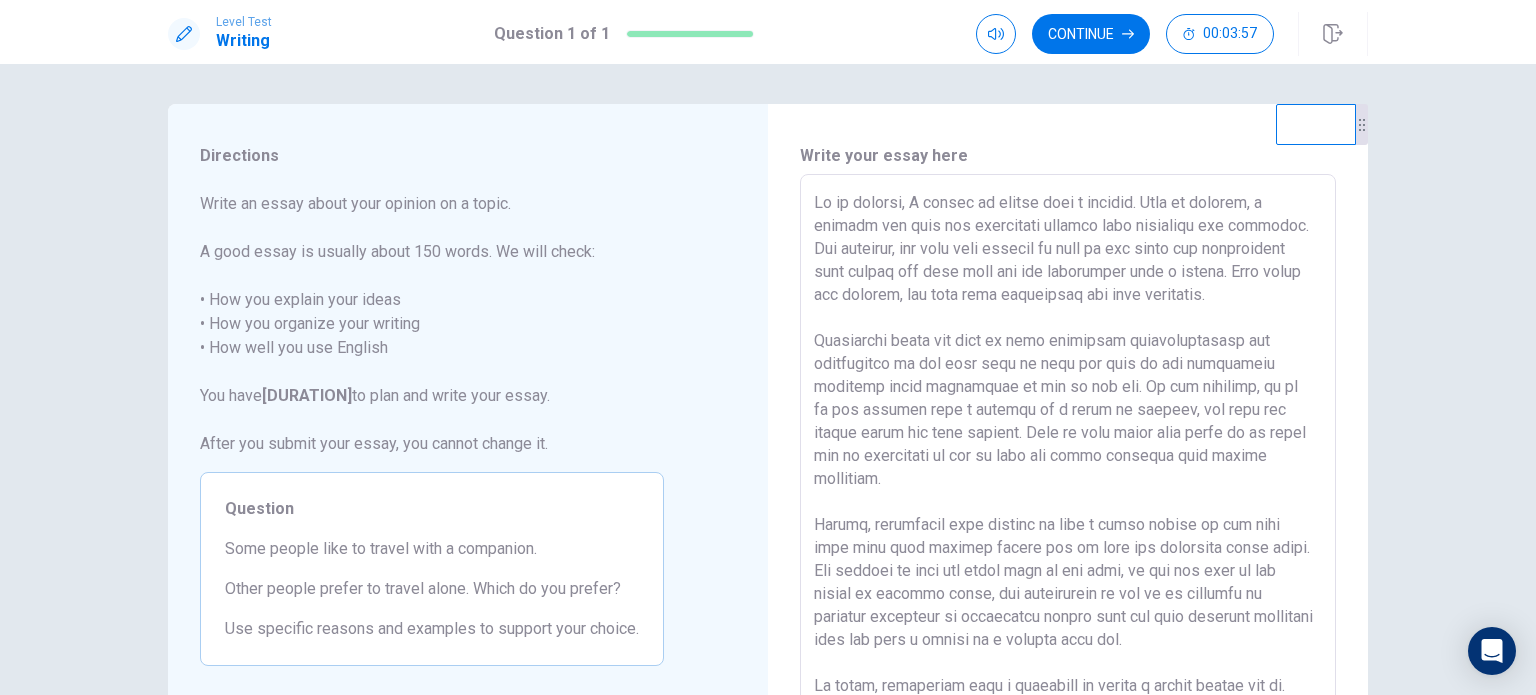 click at bounding box center [1068, 451] 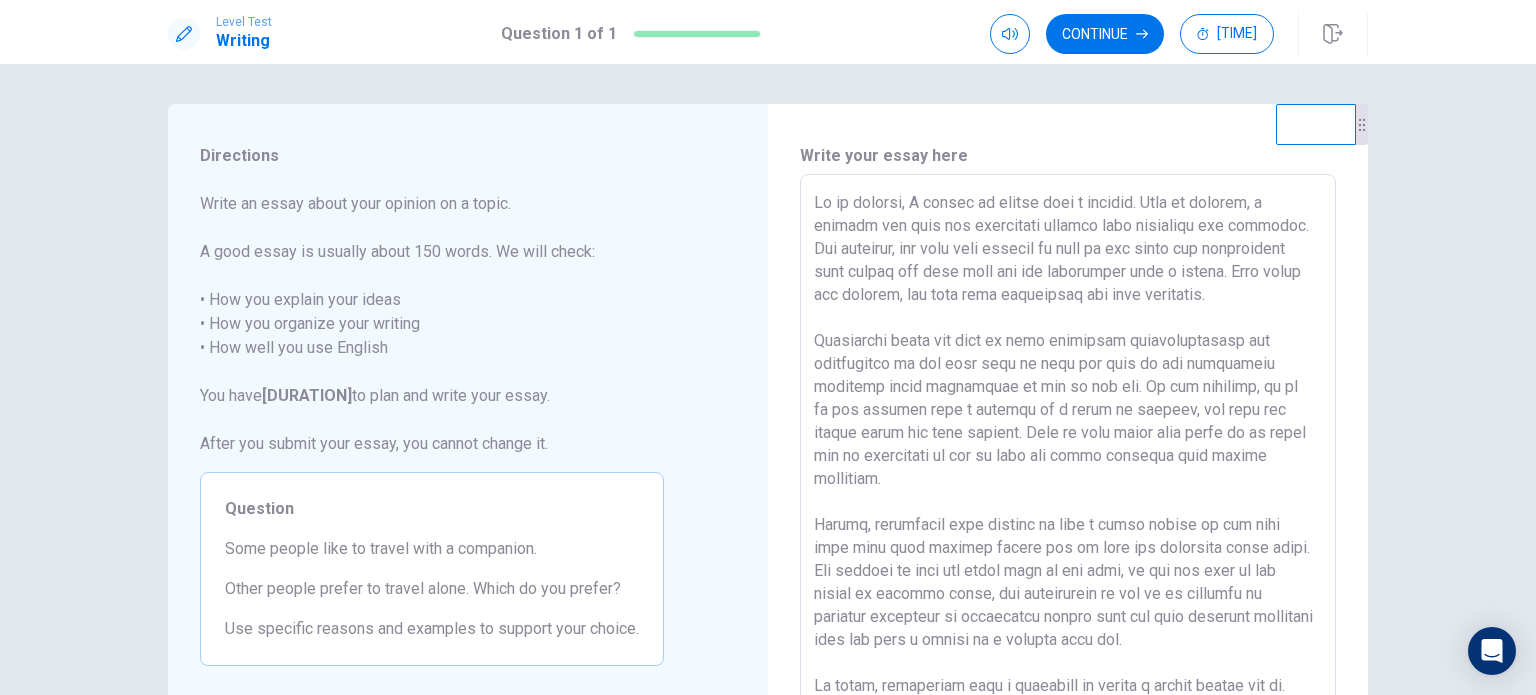 click at bounding box center (1068, 451) 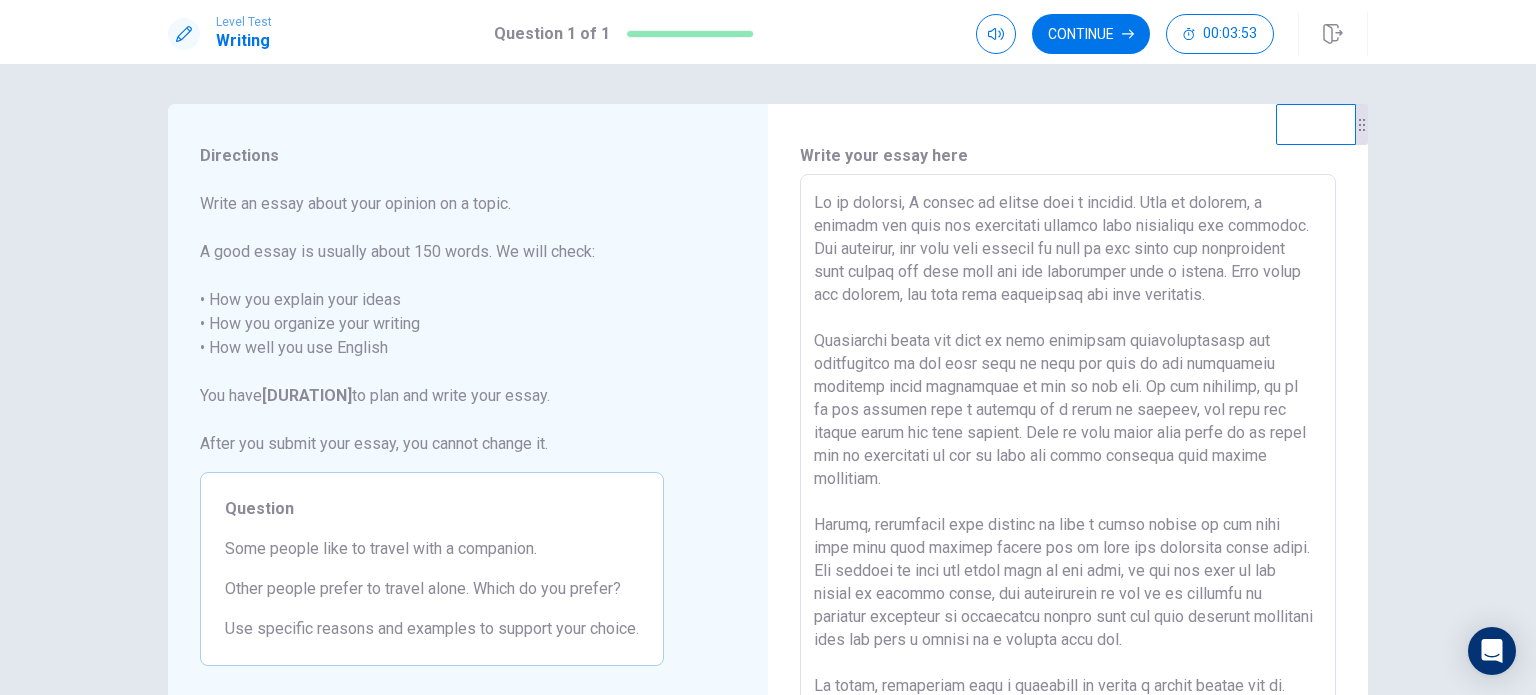 click at bounding box center (1068, 451) 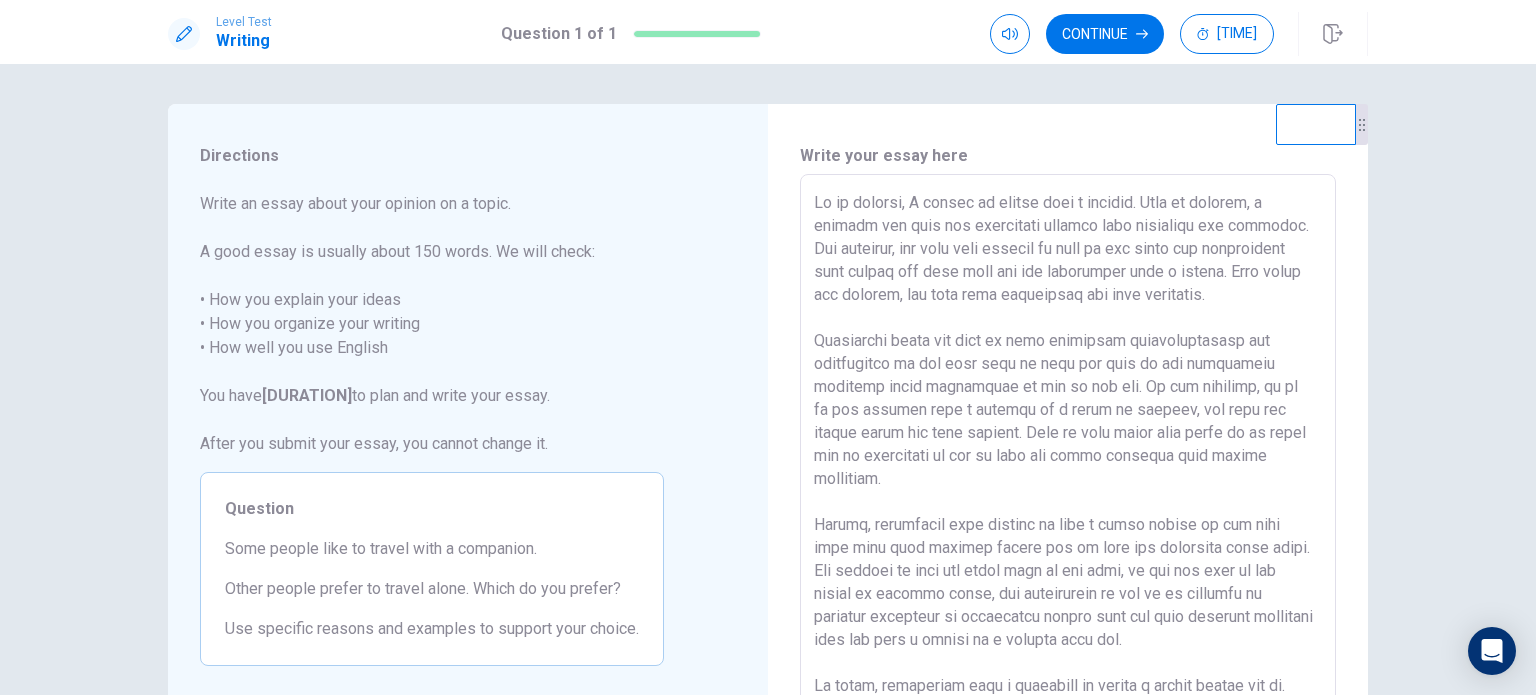 click at bounding box center (1068, 451) 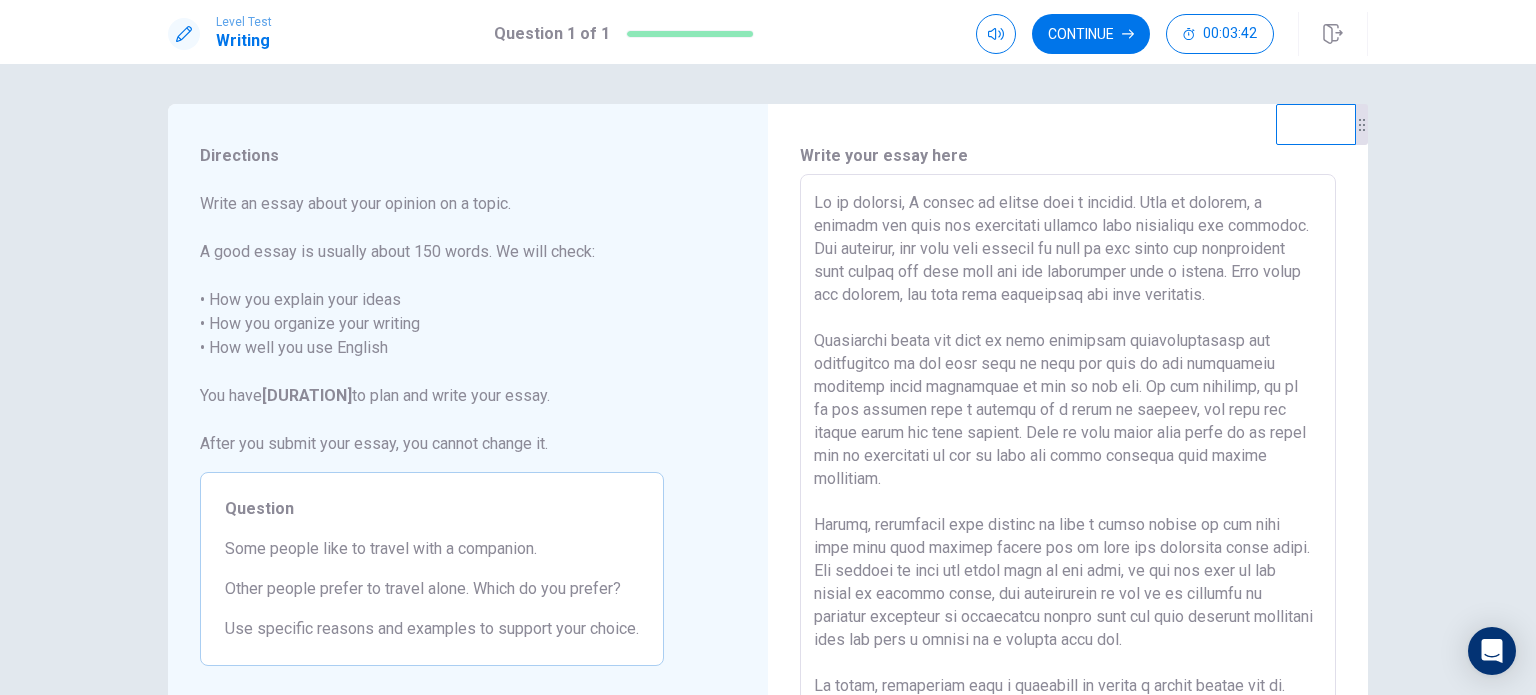 click at bounding box center [1068, 451] 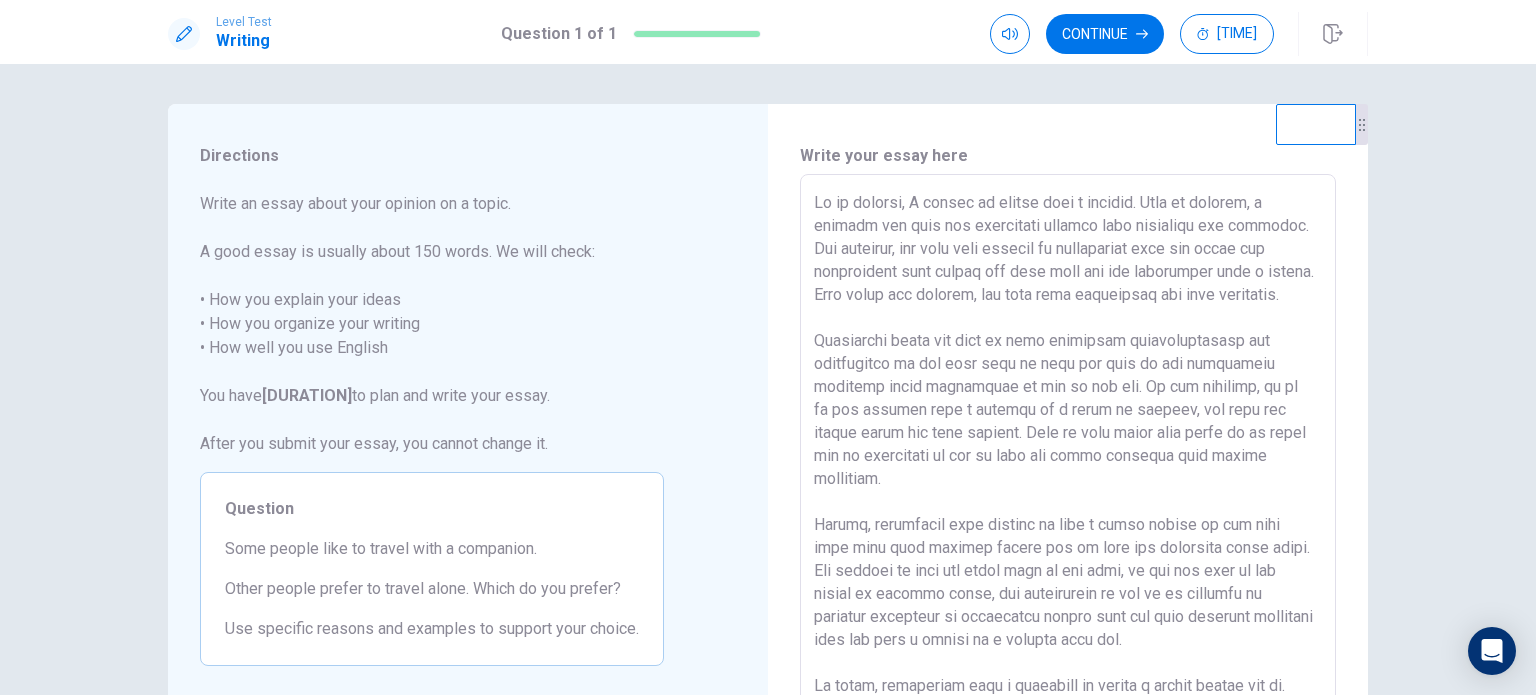 scroll, scrollTop: 8, scrollLeft: 0, axis: vertical 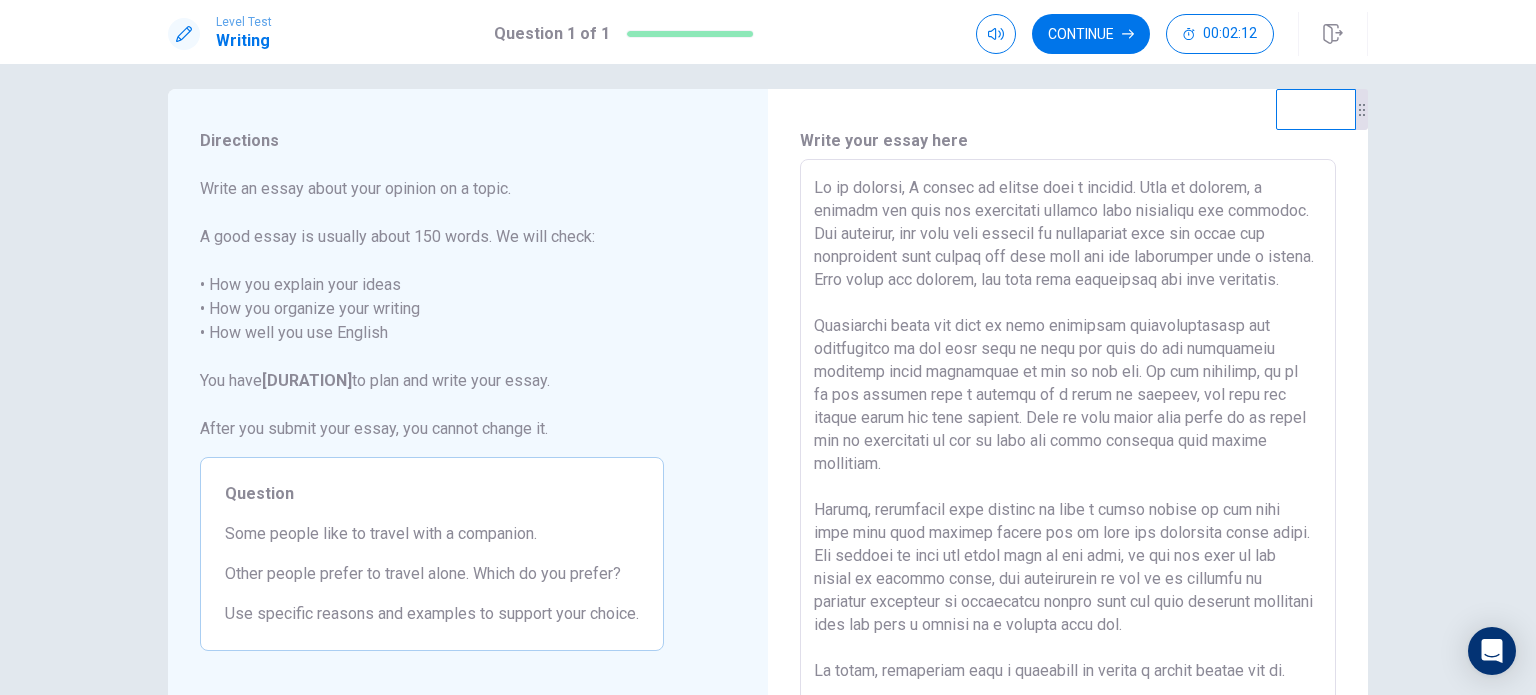 type on "In my opinion, I prefer to travel with a company. This is because, a company can make the travelling journey less stressful and exciting. For instance, you will have someone to communicate with and enjoy the magnificent view around you with when you are travelling with a friend. This makes the journey, not only more meaningful but also memorable.
Travelling alone can also be very demanding psychologically and financially as one will have to bear the cost of any activities involved while travelling on his or her own. On the contrary, if he or she travels with a company or a group of friends, the cost can shared among the trip members. This is will allow more money to be saved and in eventually it can be used for other activity like buying souvenirs.
Lastly, travelling with friends is also a safer choice as you will also have your friends around you in case any emergency takes place. For example if your car broke down at wee hour, or you are lost in the middle of nowhere alone, the probability of you to b..." 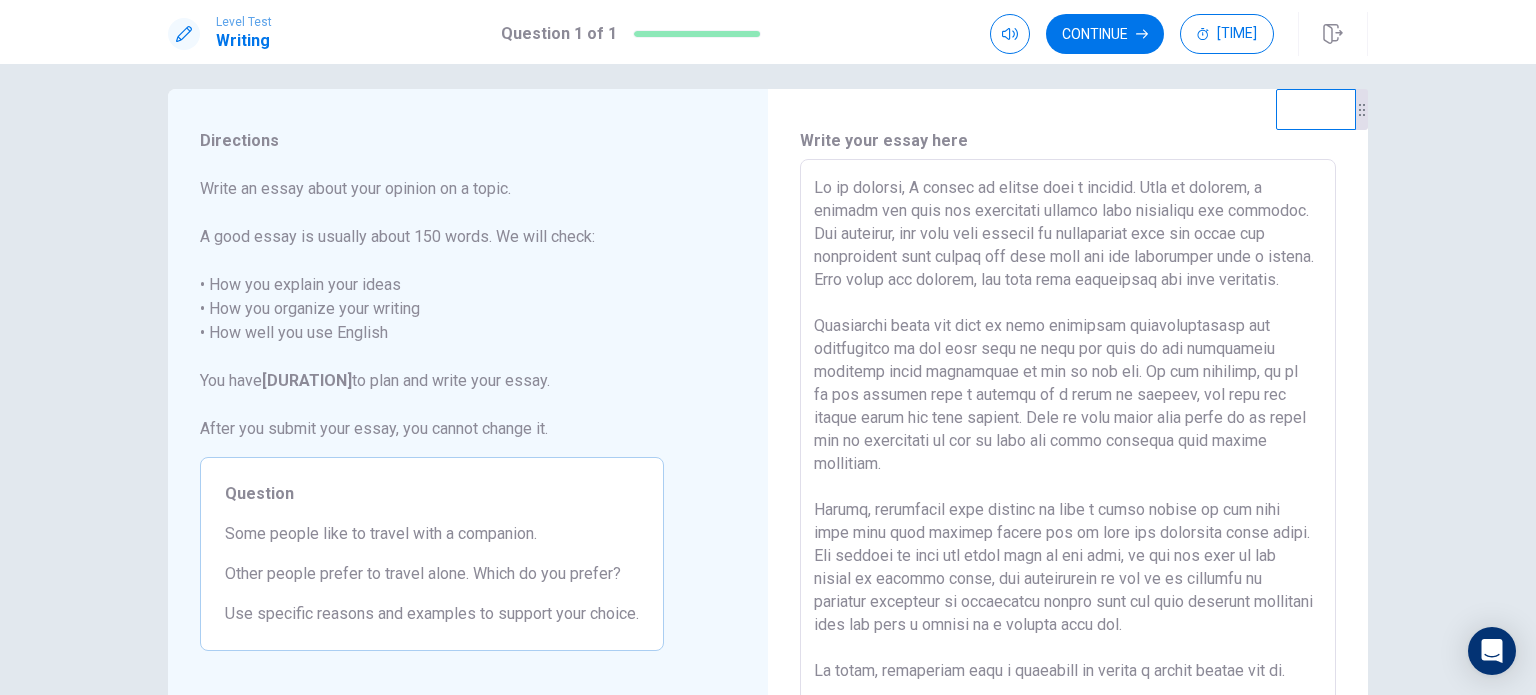 click at bounding box center (1068, 436) 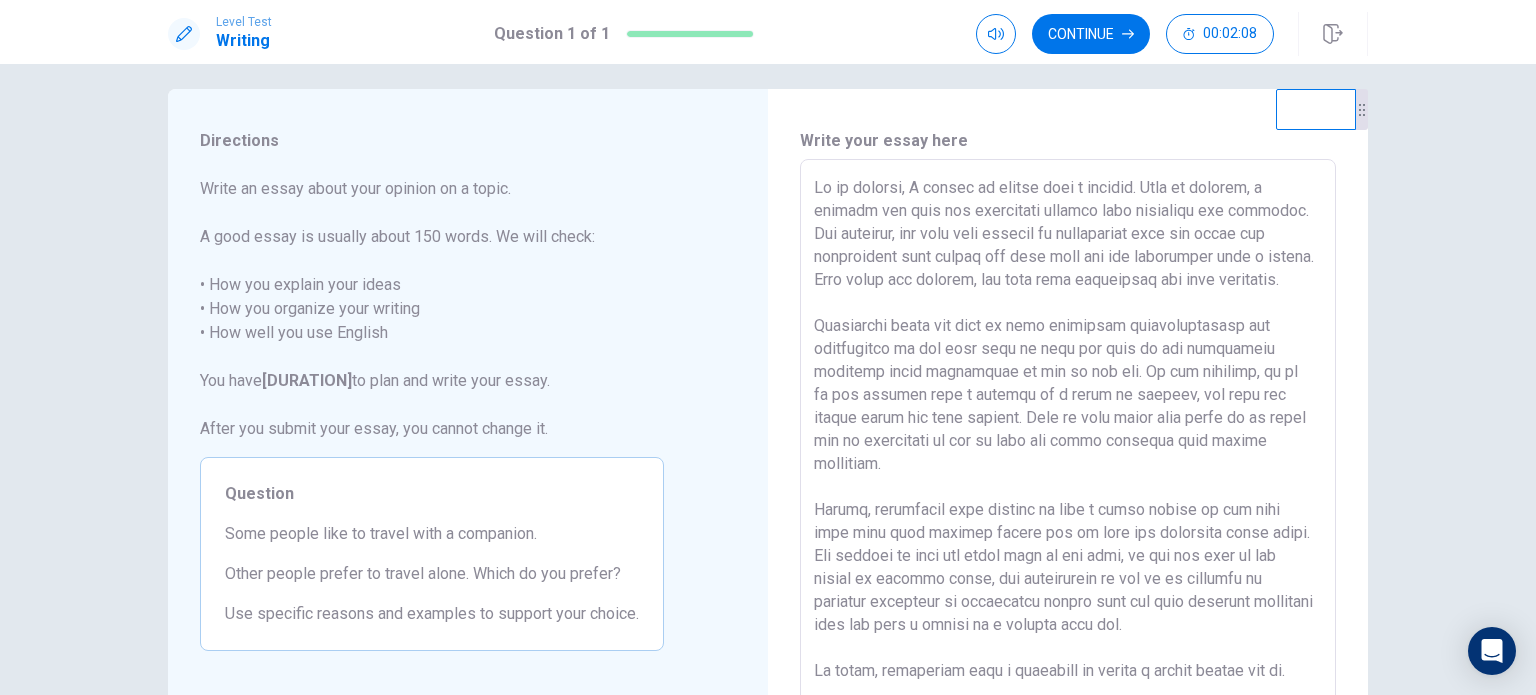click at bounding box center [1068, 436] 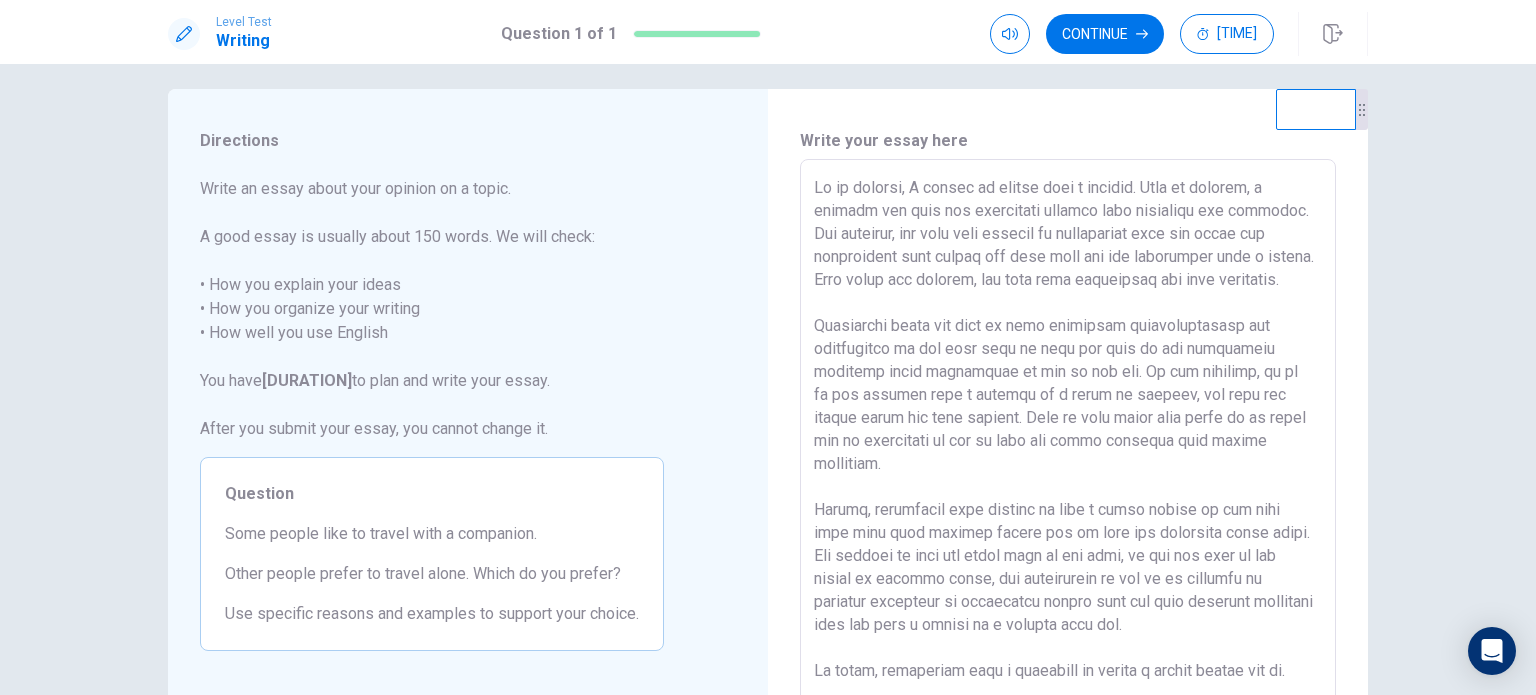scroll, scrollTop: 8, scrollLeft: 0, axis: vertical 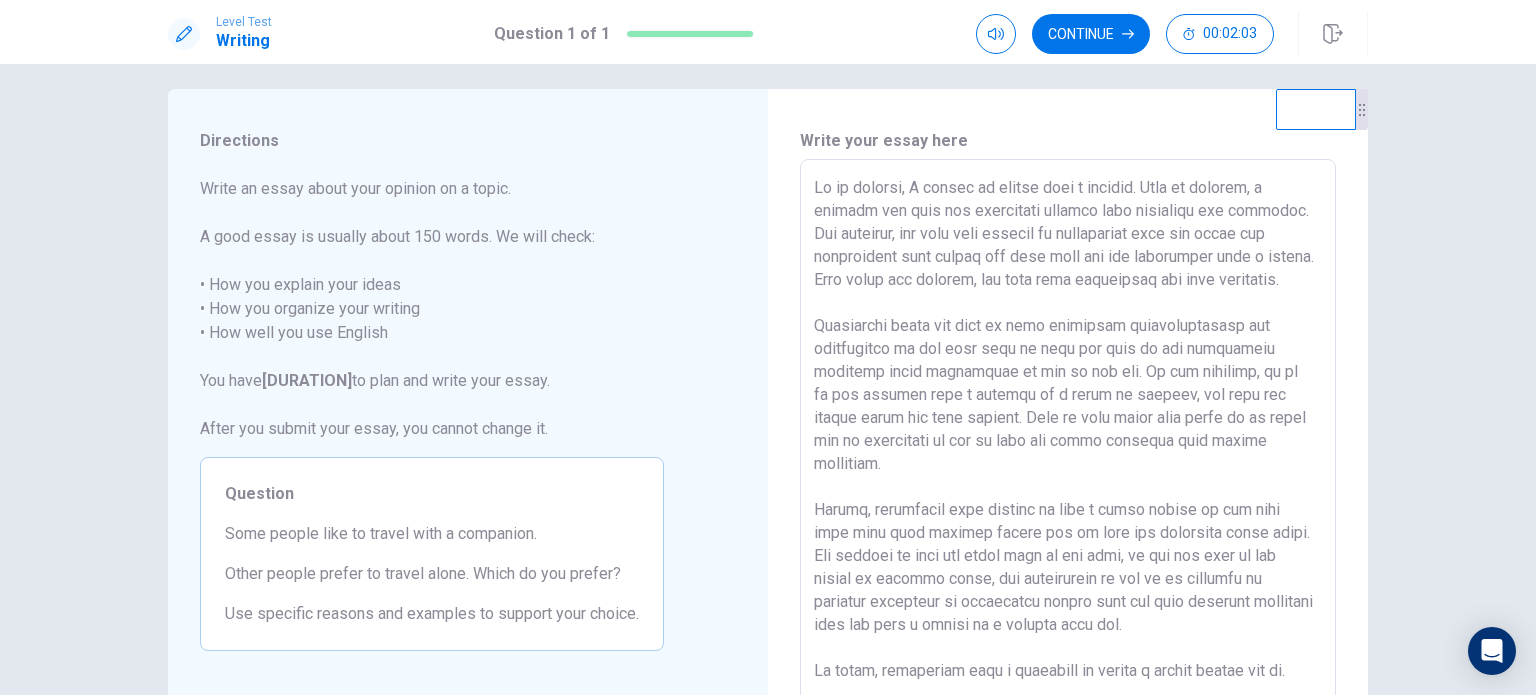 click at bounding box center [1068, 436] 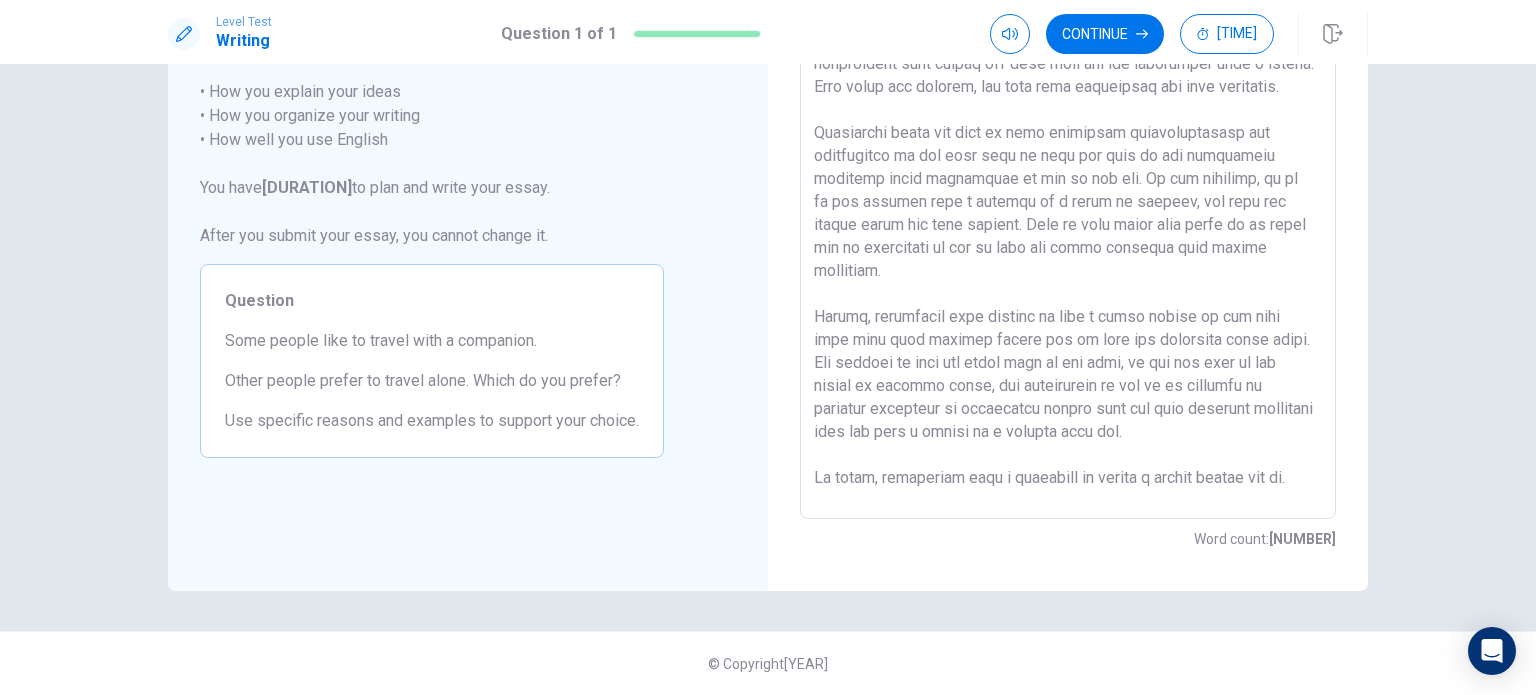 scroll, scrollTop: 0, scrollLeft: 0, axis: both 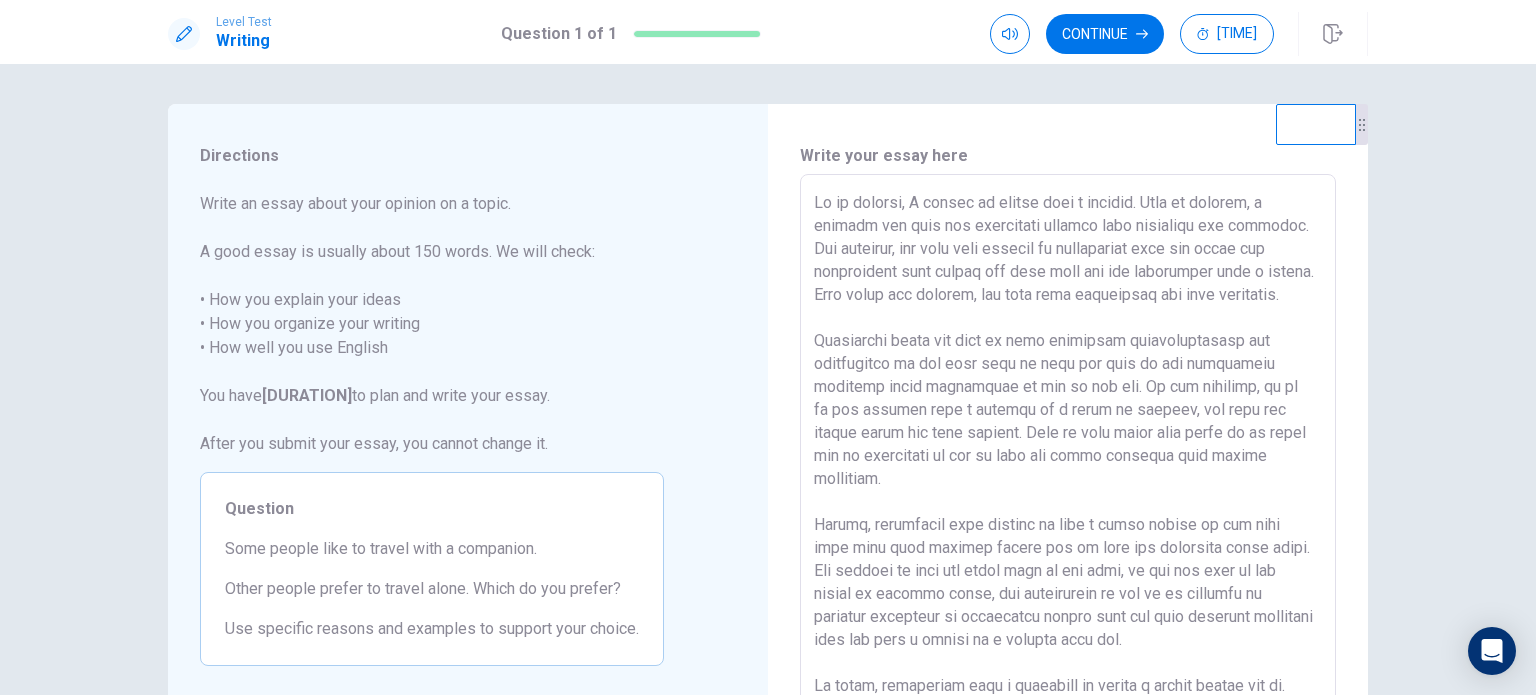 click on "Continue" at bounding box center [1105, 34] 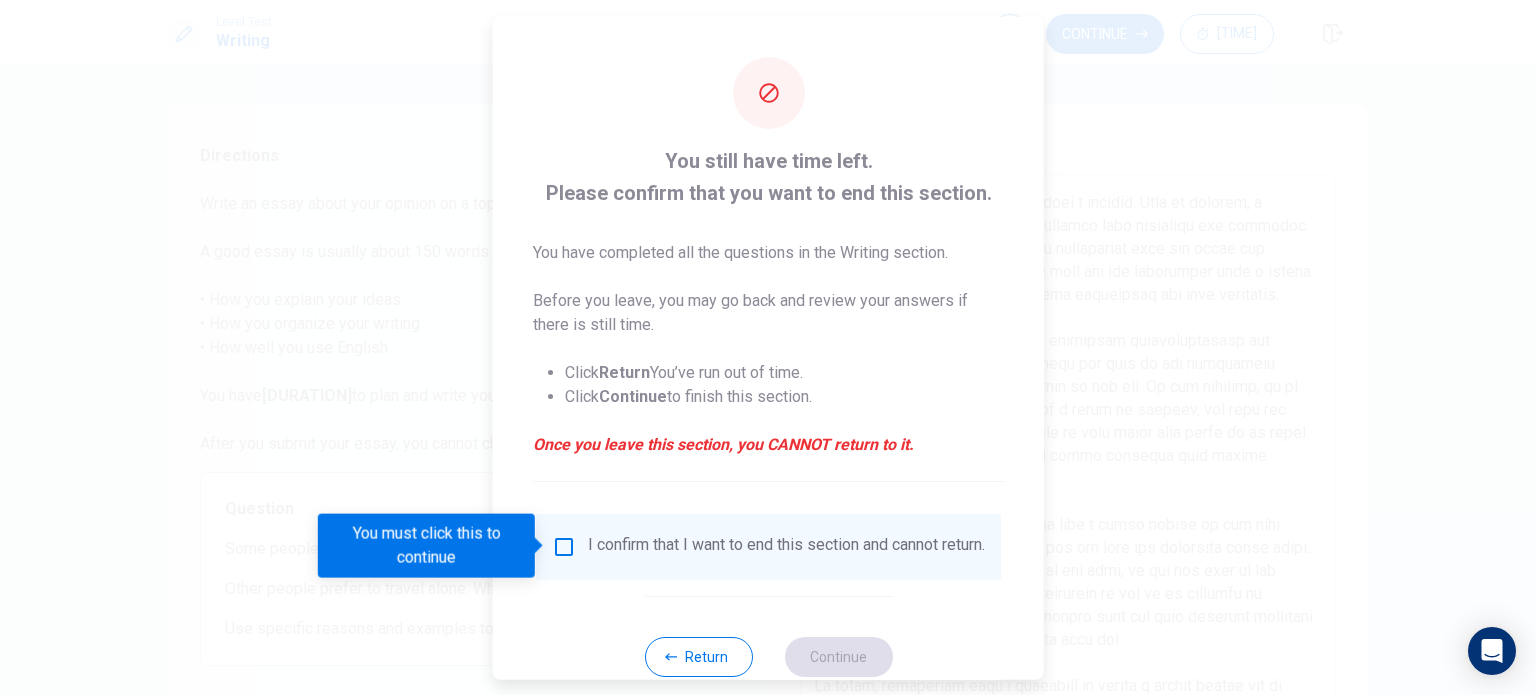 click at bounding box center (564, 546) 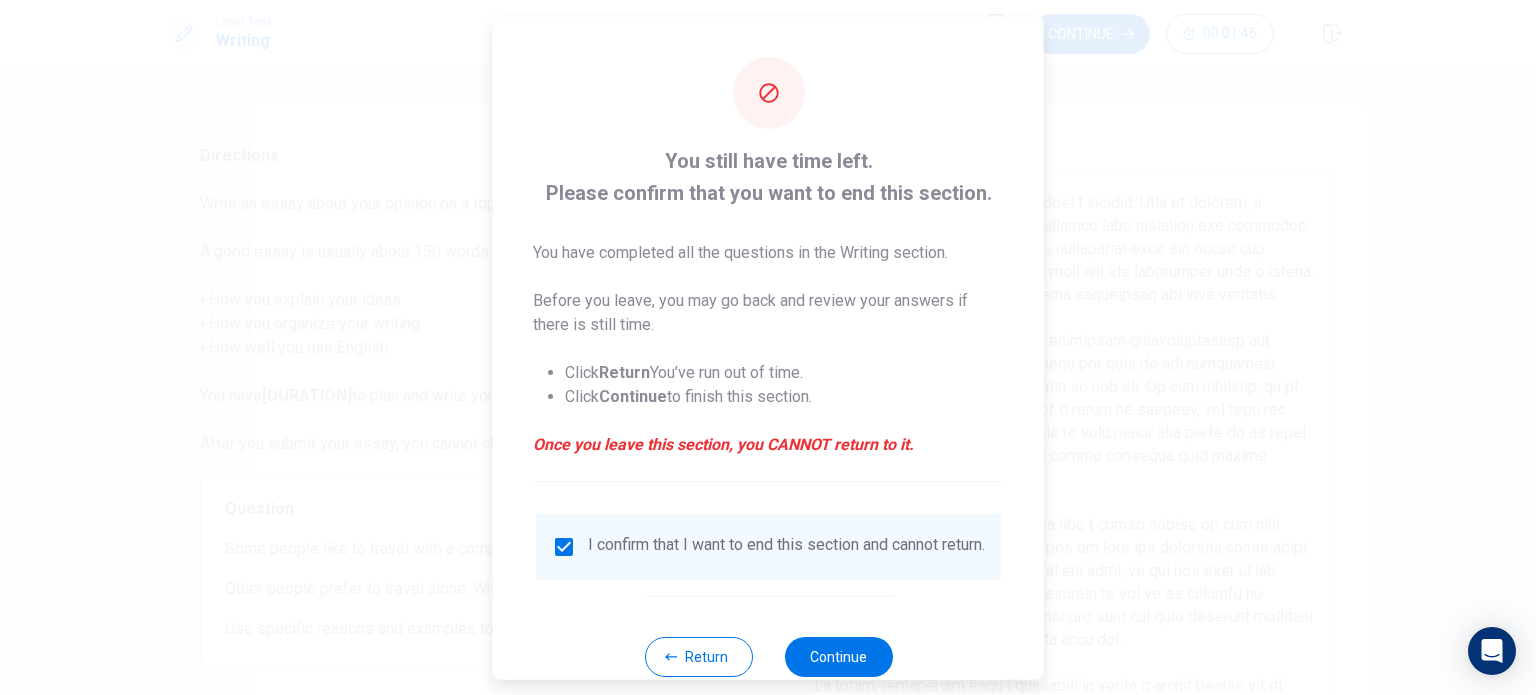 scroll, scrollTop: 50, scrollLeft: 0, axis: vertical 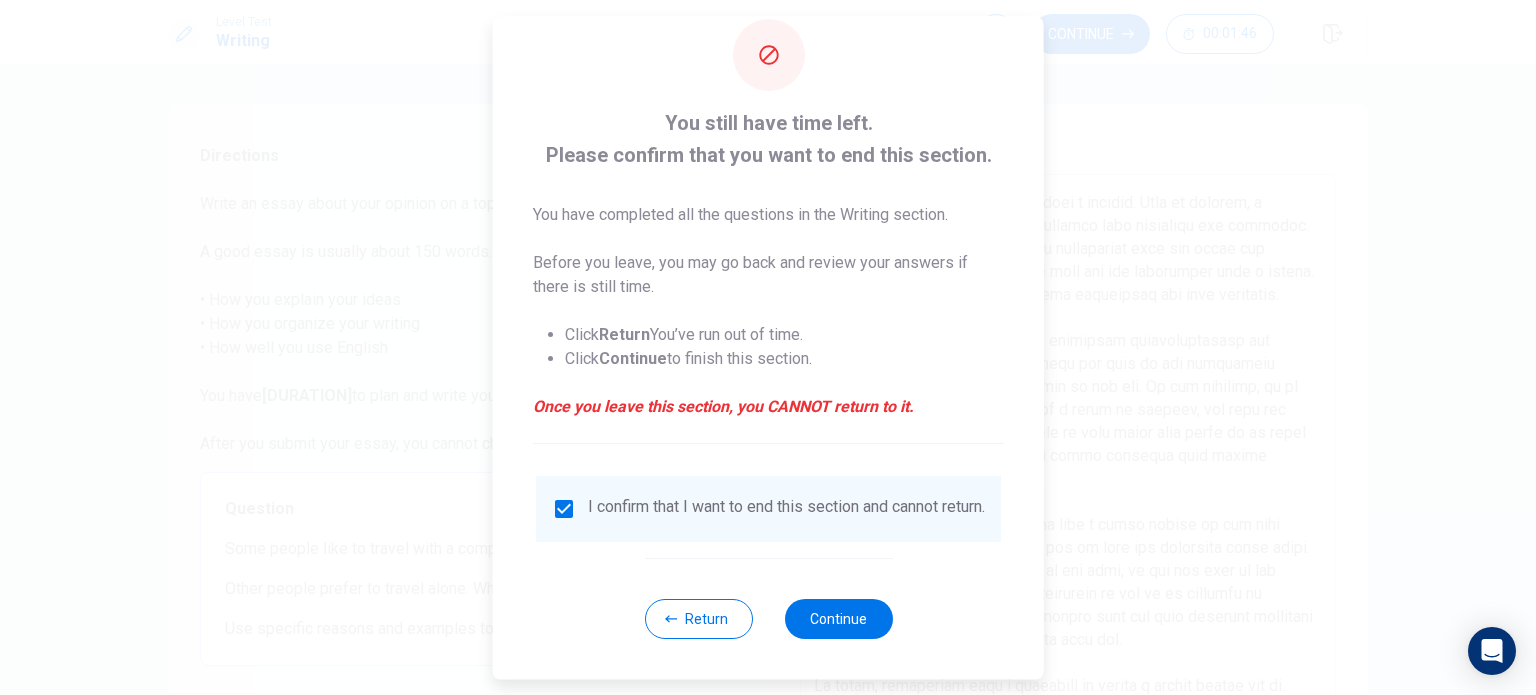 click on "Continue" at bounding box center [838, 619] 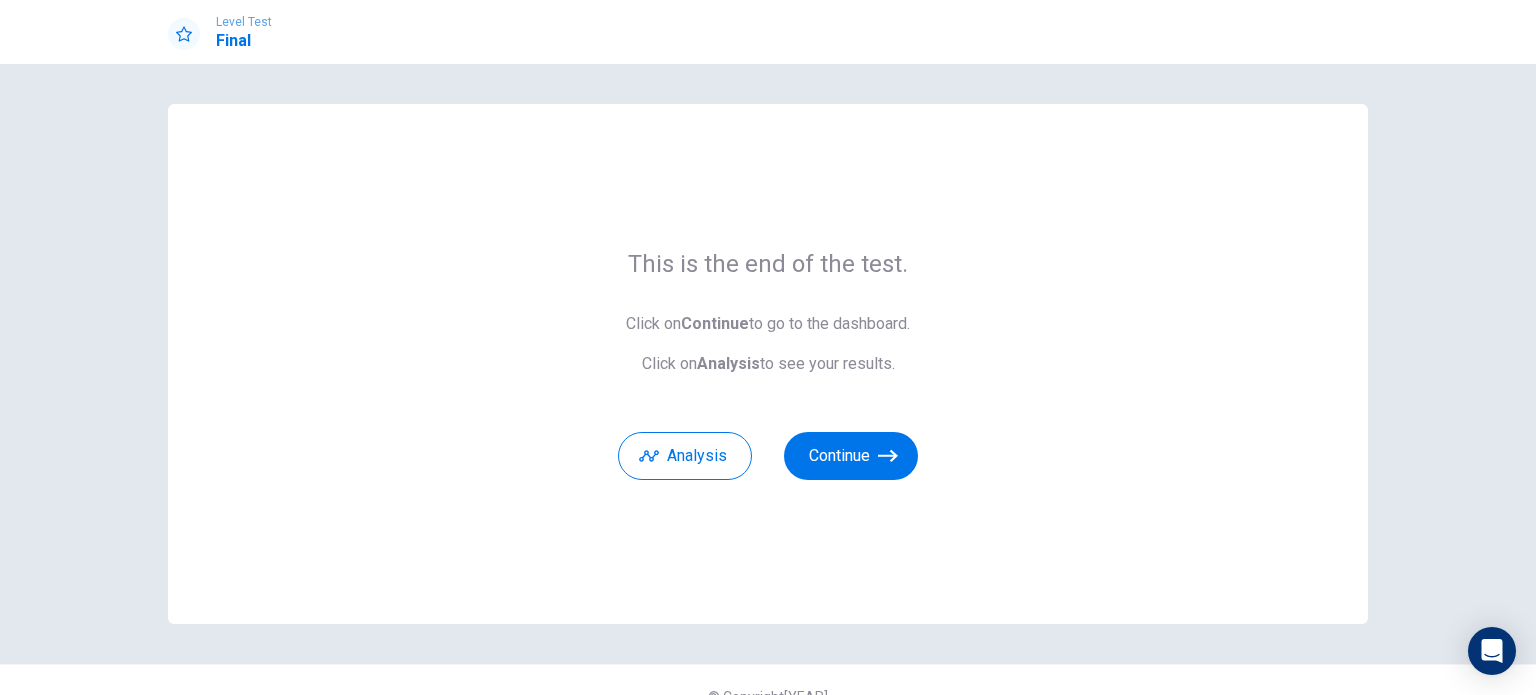 click on "Continue" at bounding box center [851, 456] 